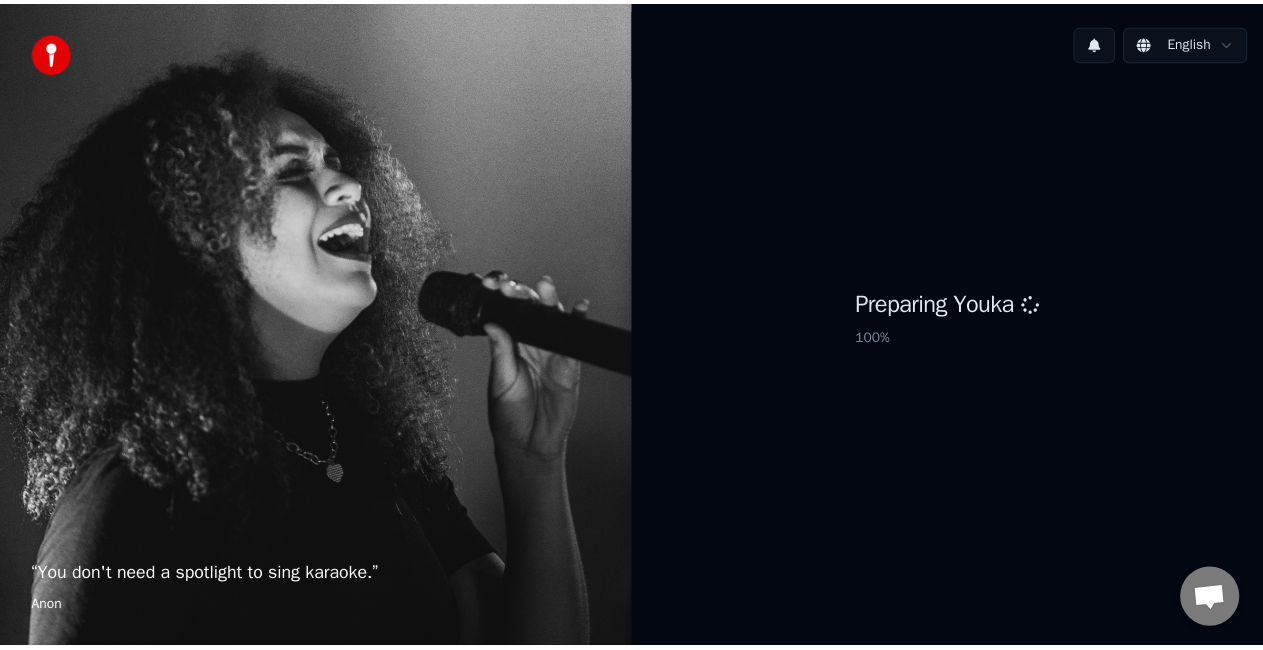 scroll, scrollTop: 0, scrollLeft: 0, axis: both 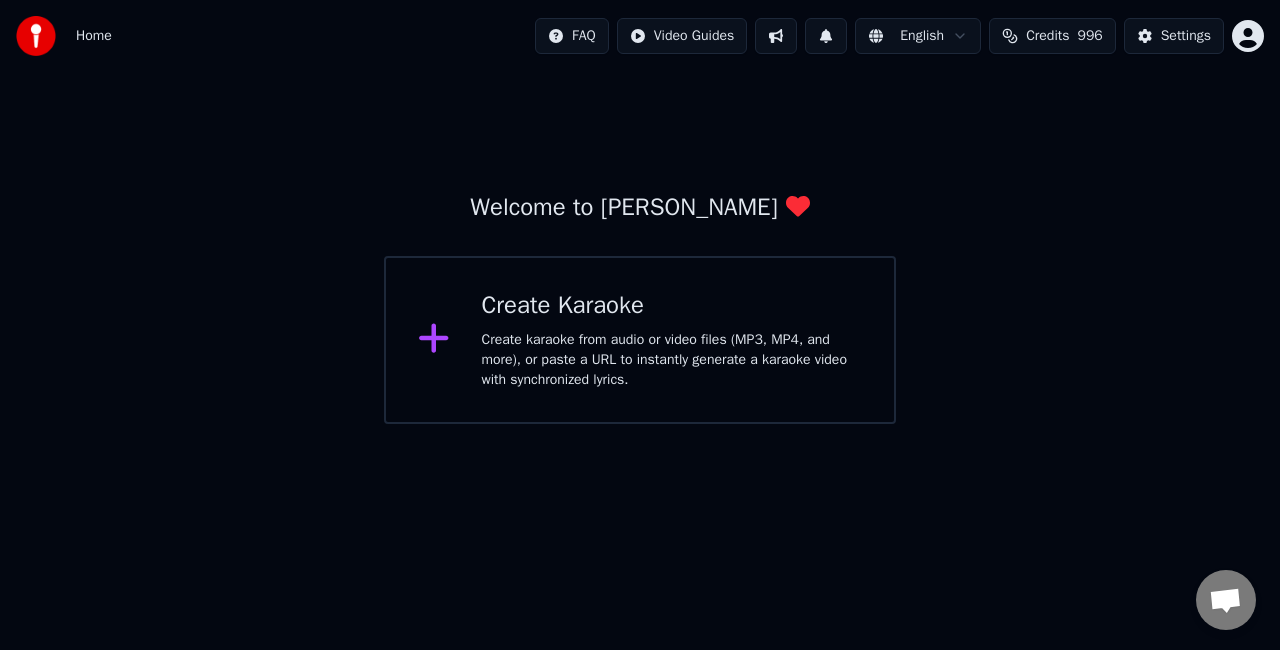 click on "Create karaoke from audio or video files (MP3, MP4, and more), or paste a URL to instantly generate a karaoke video with synchronized lyrics." at bounding box center (672, 360) 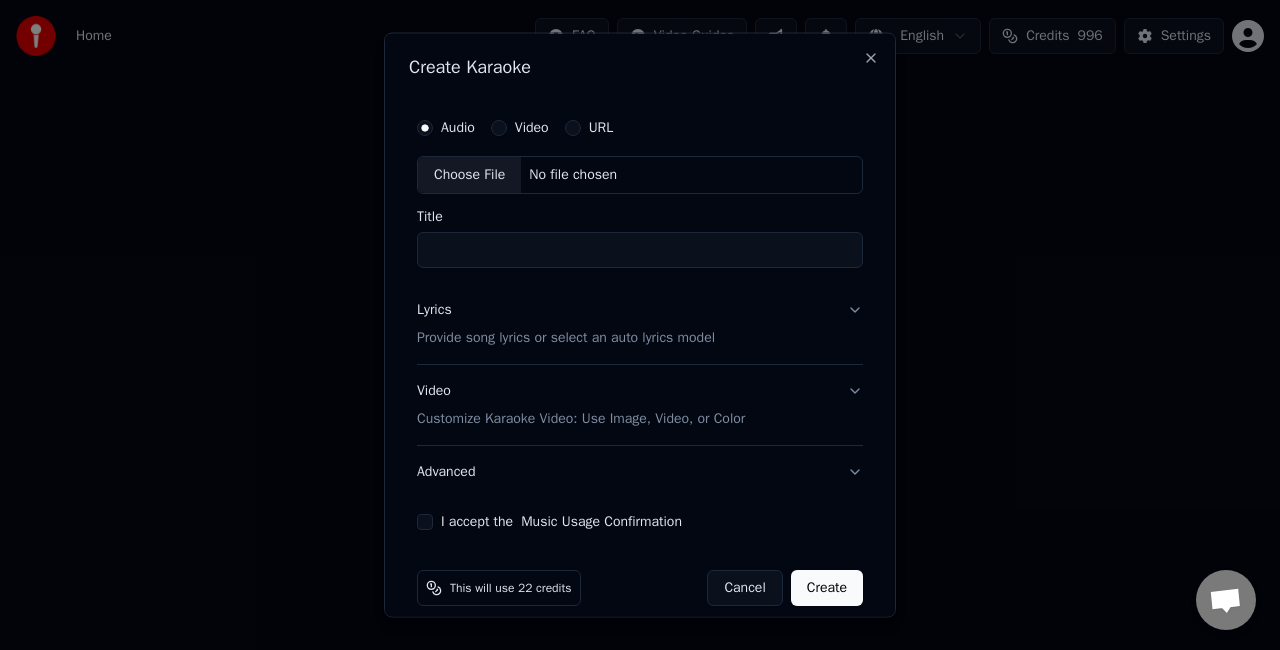 click on "URL" at bounding box center [589, 128] 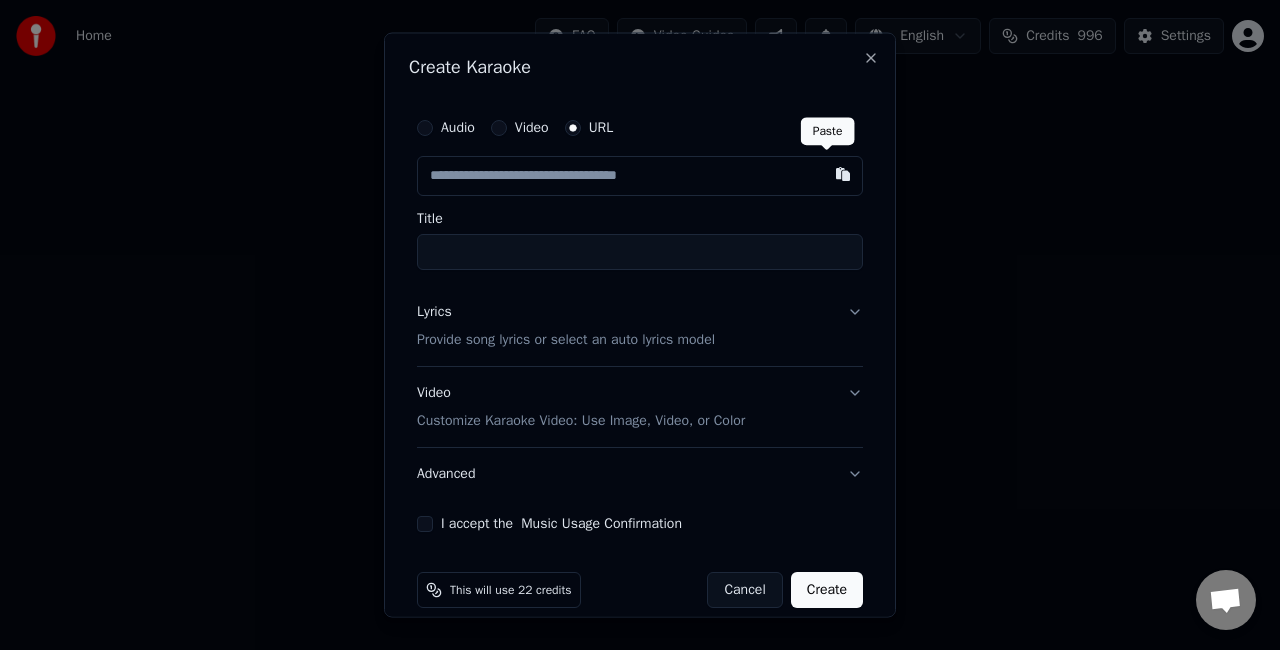 click at bounding box center (843, 174) 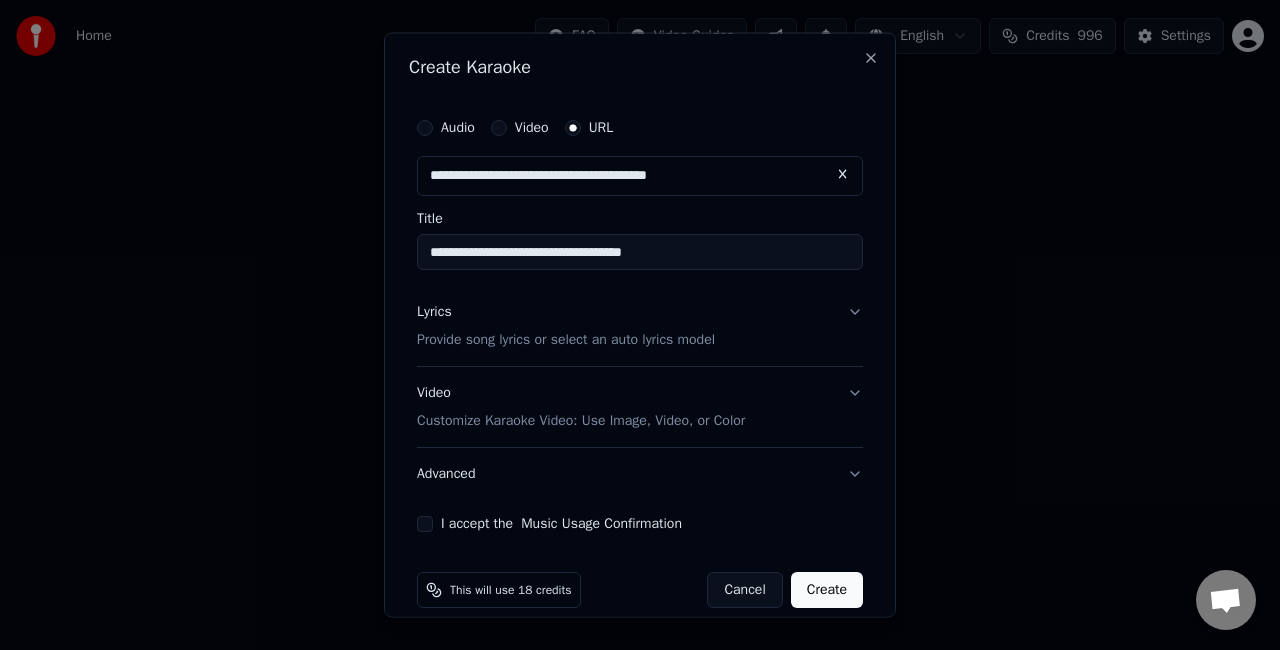 type on "**********" 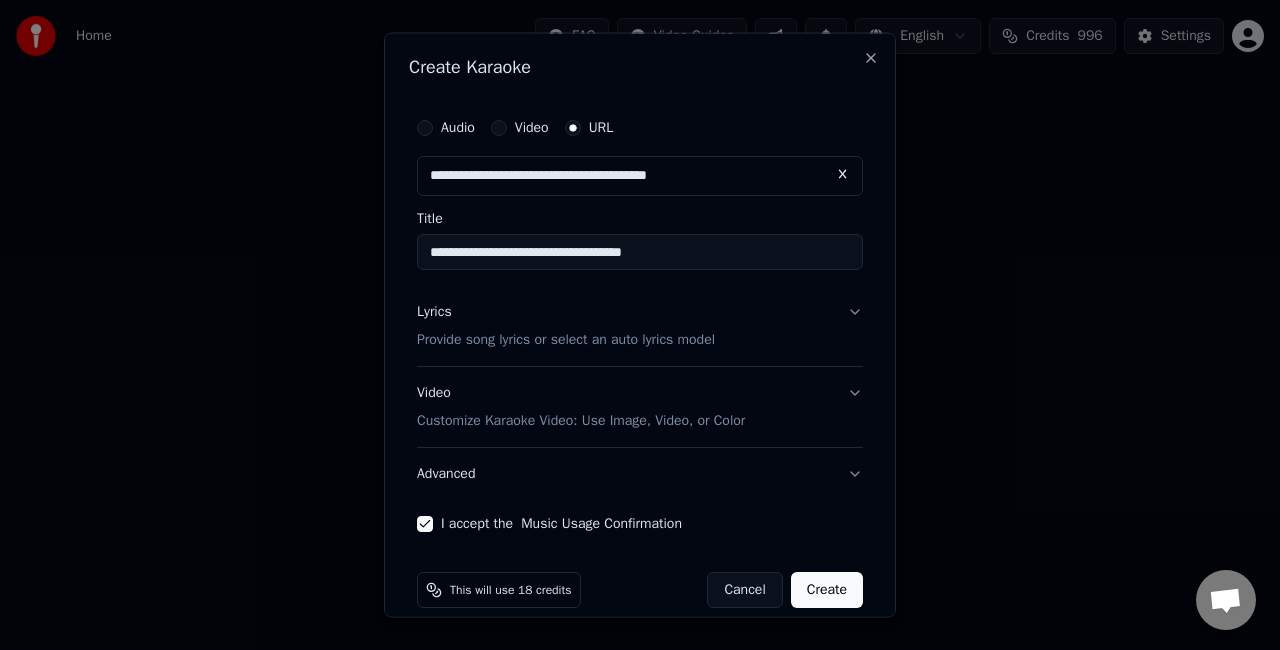 click on "Create" at bounding box center (827, 589) 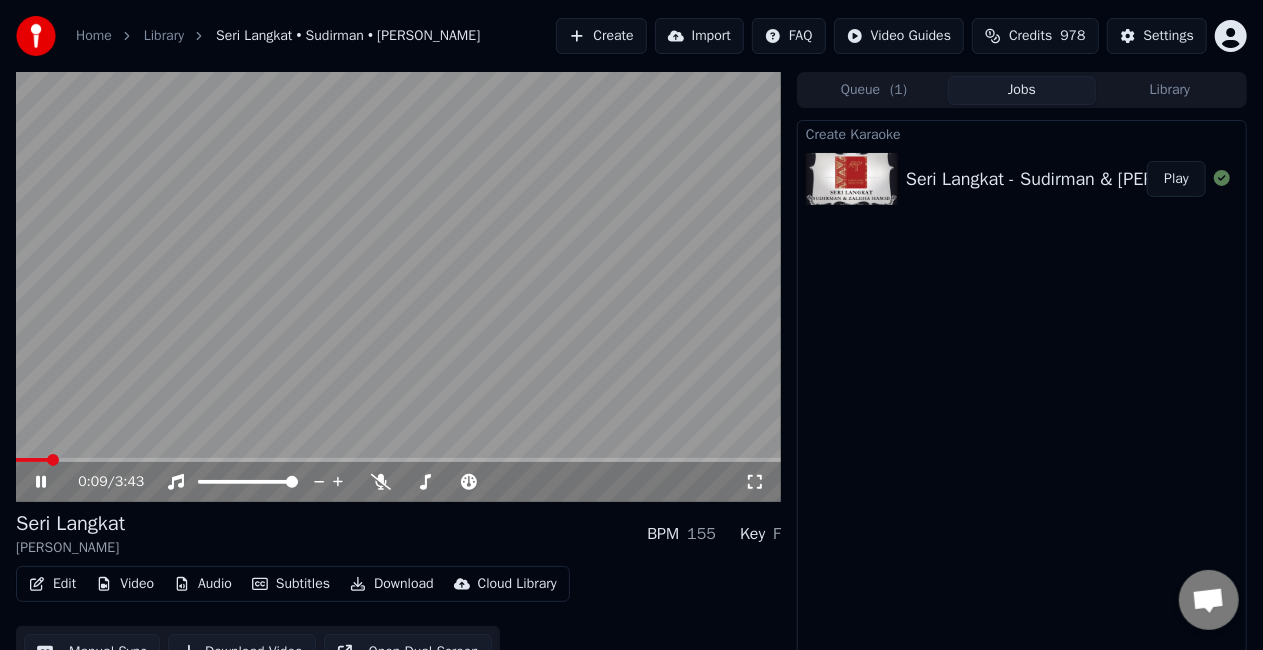 click at bounding box center [398, 287] 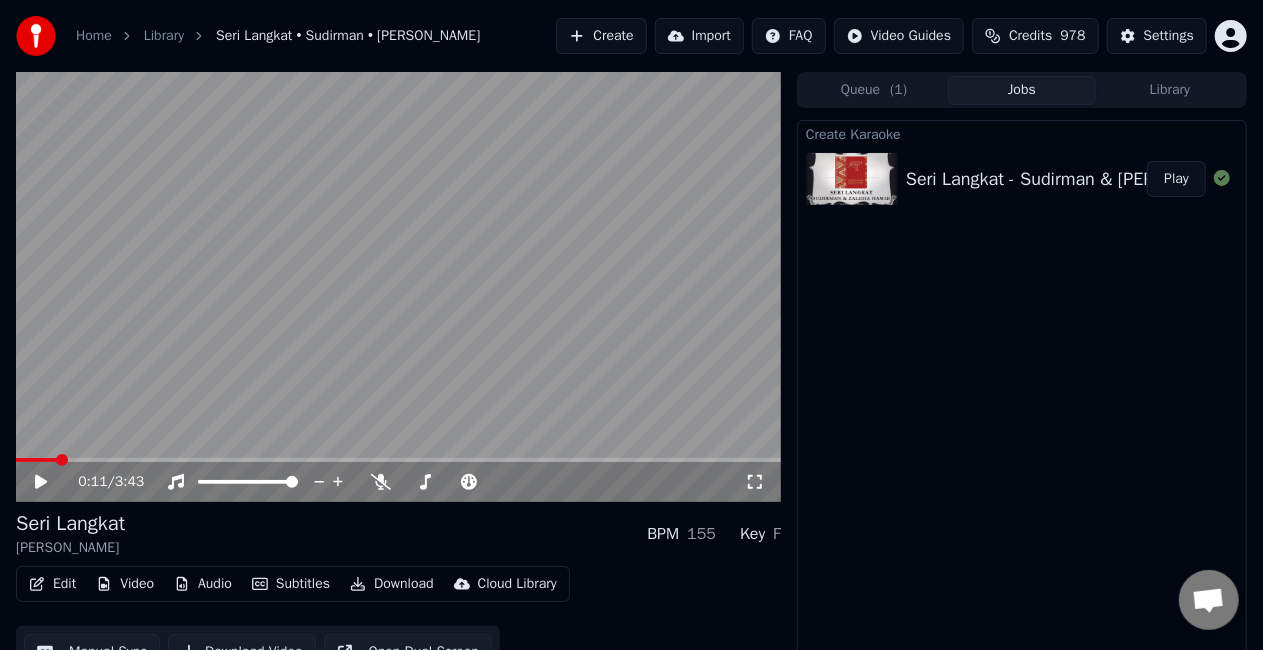 click at bounding box center [62, 460] 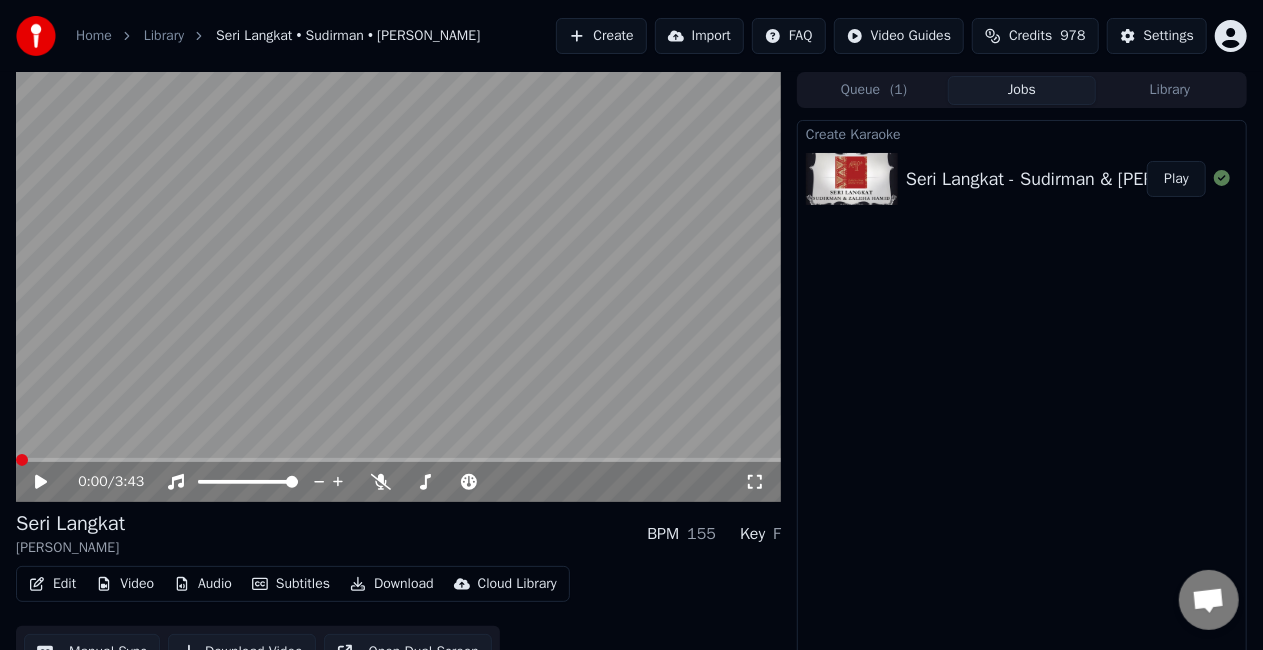 click on "Video" at bounding box center [125, 584] 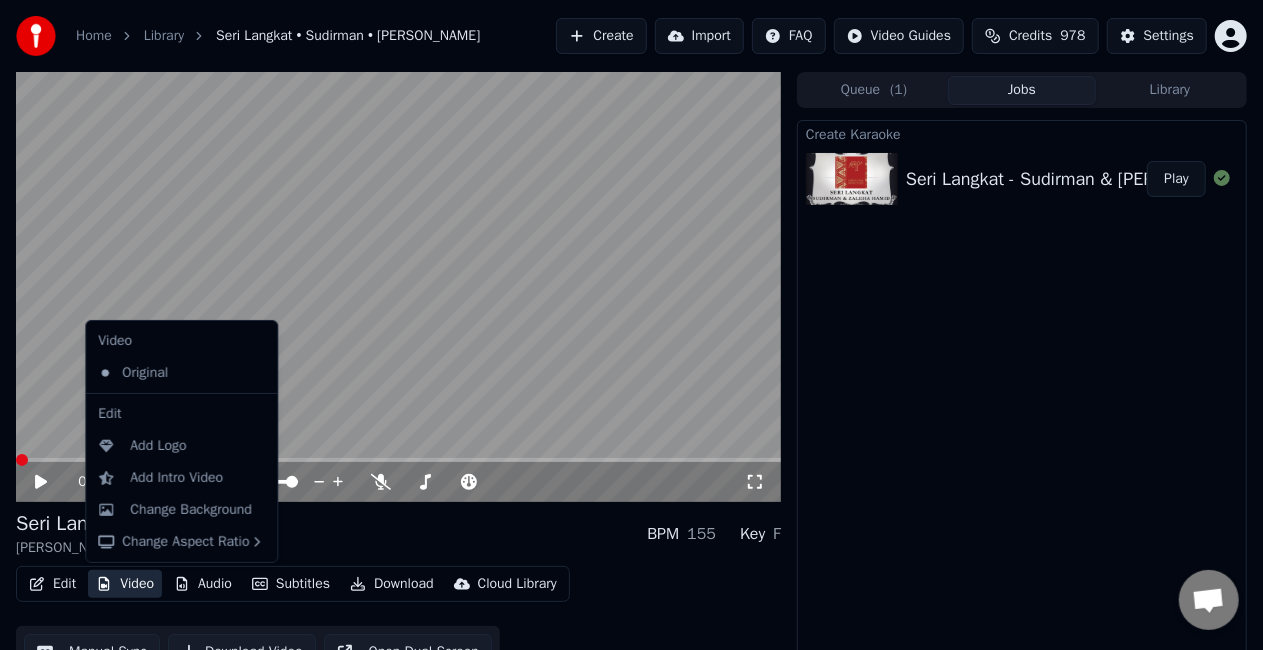 click on "Video" at bounding box center [125, 584] 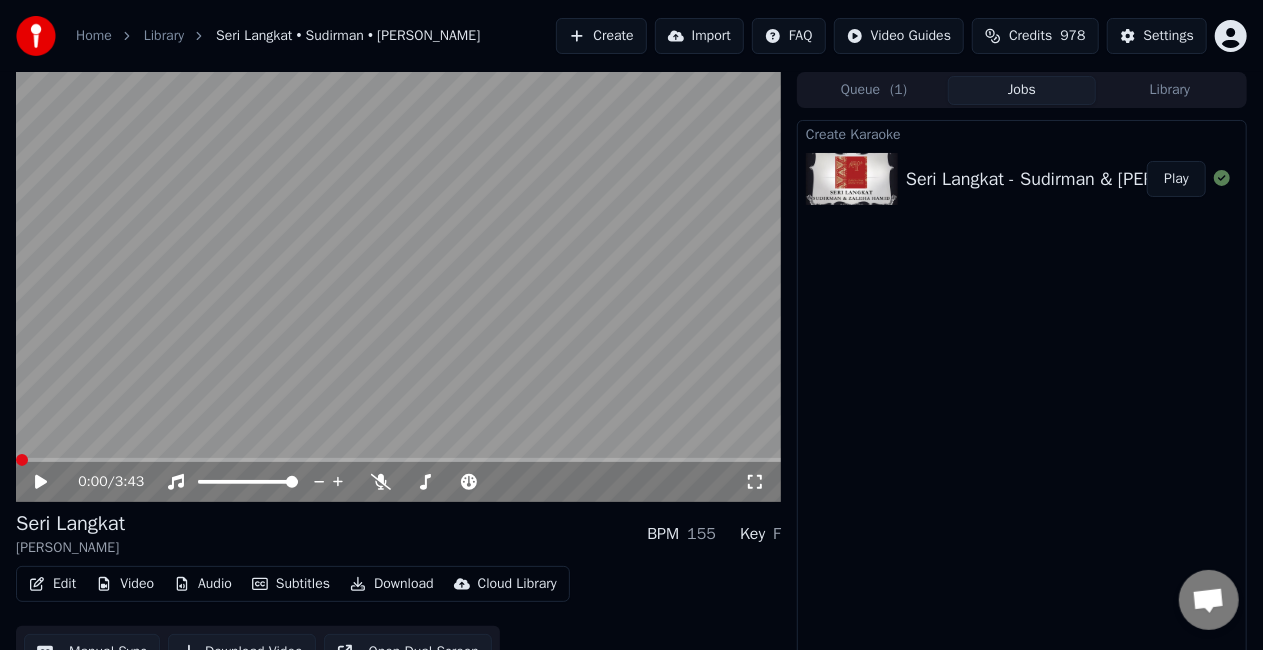 click 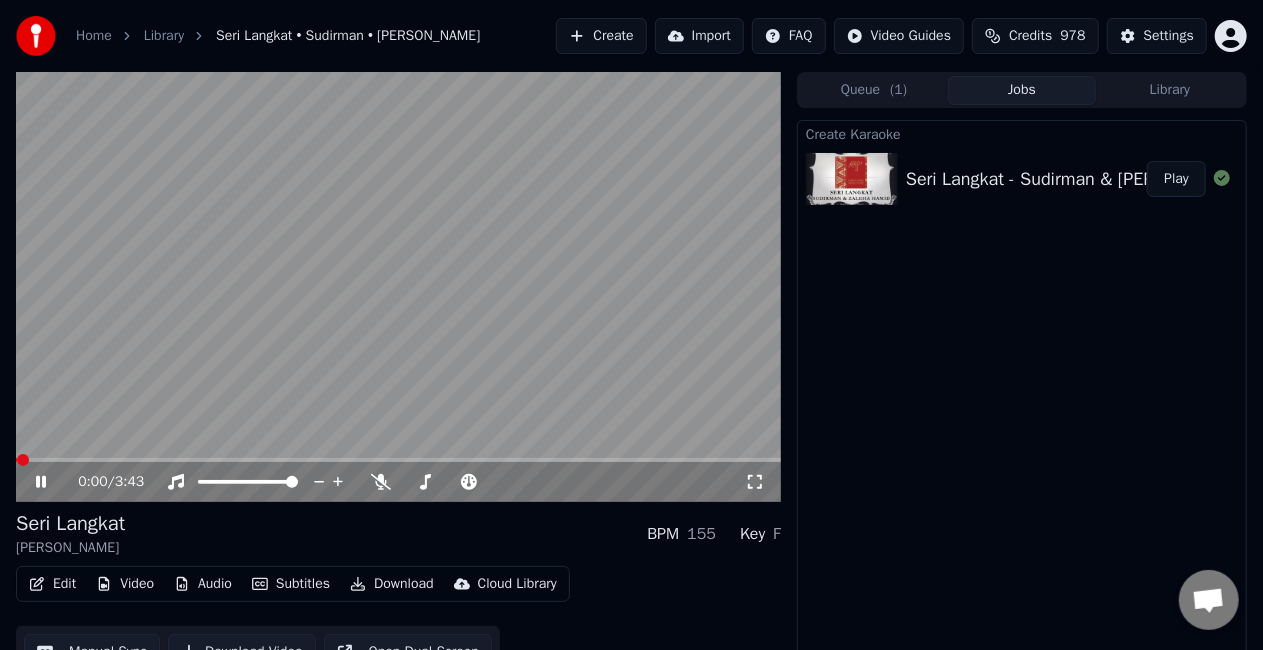 click 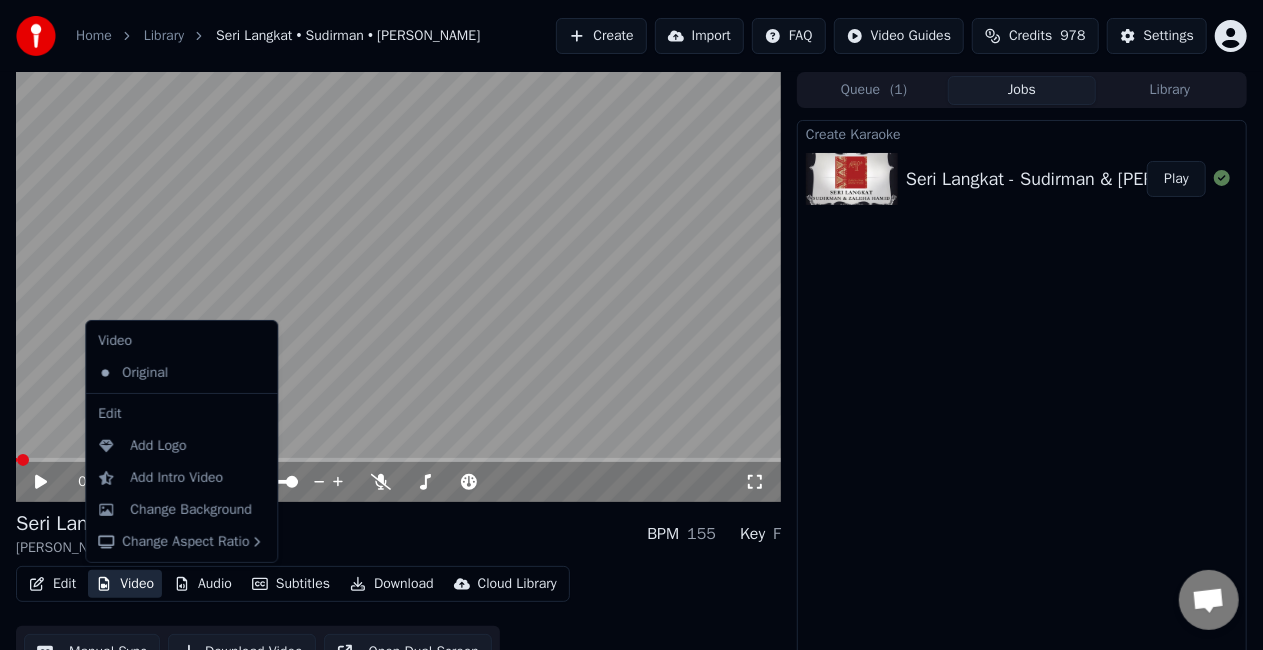 click on "Video" at bounding box center [125, 584] 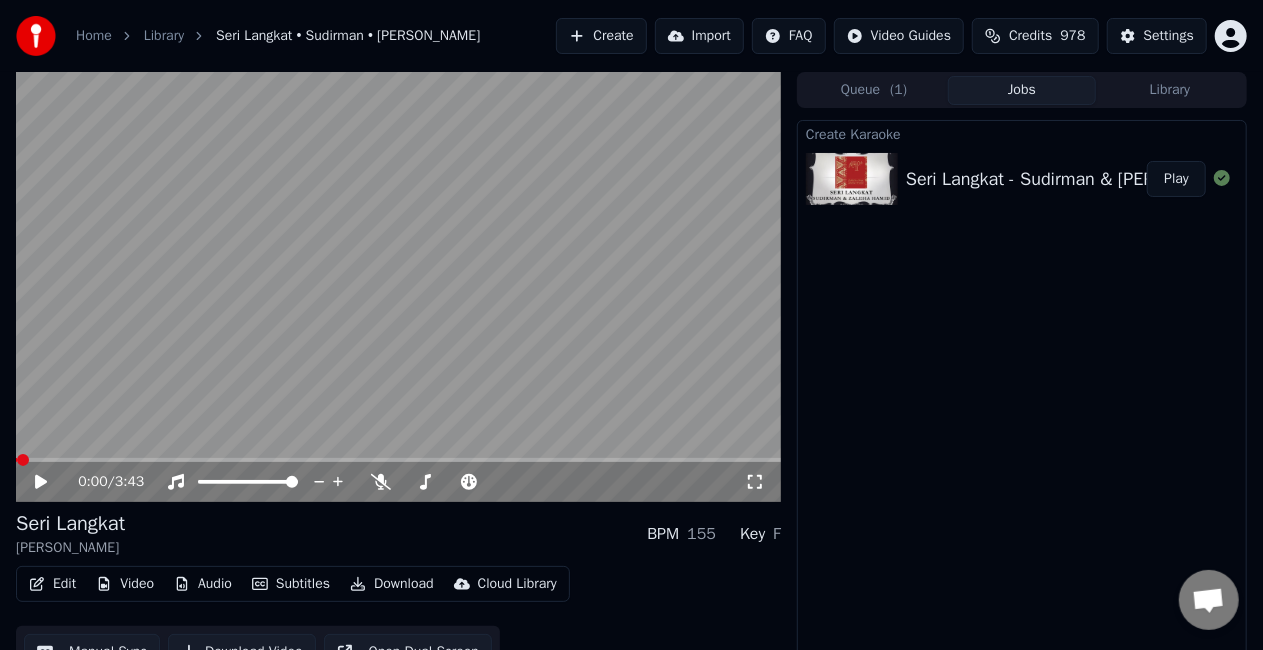 click on "Jobs" at bounding box center (1022, 90) 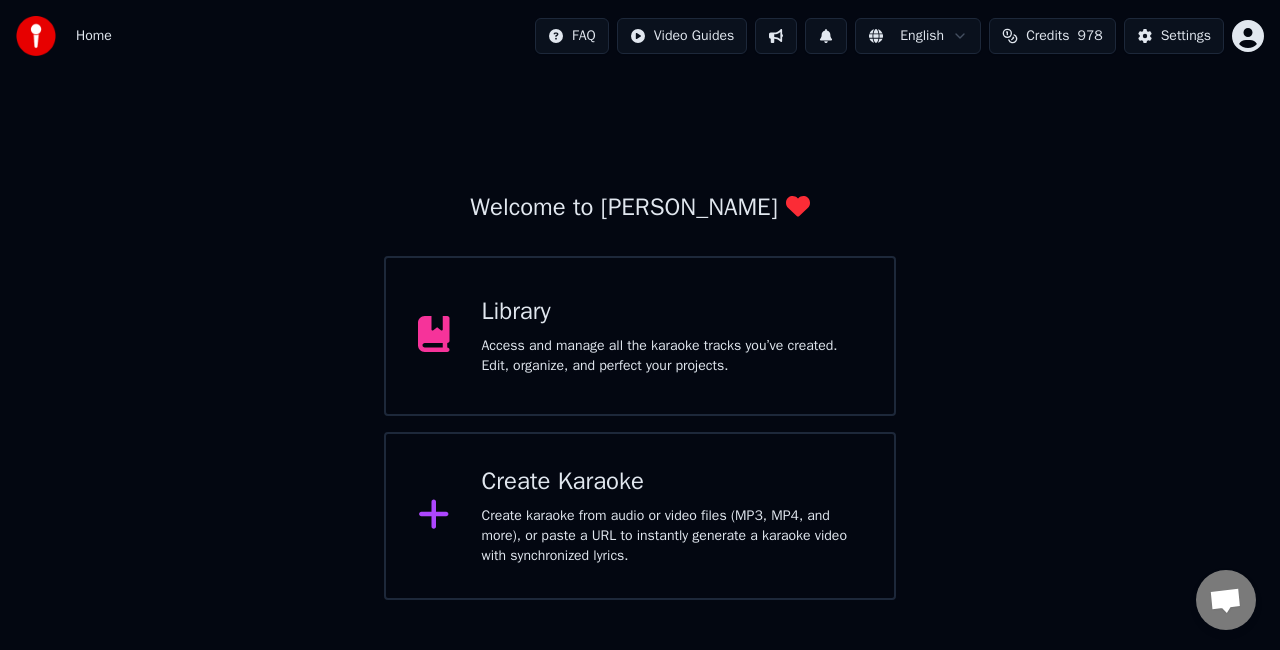 scroll, scrollTop: 0, scrollLeft: 0, axis: both 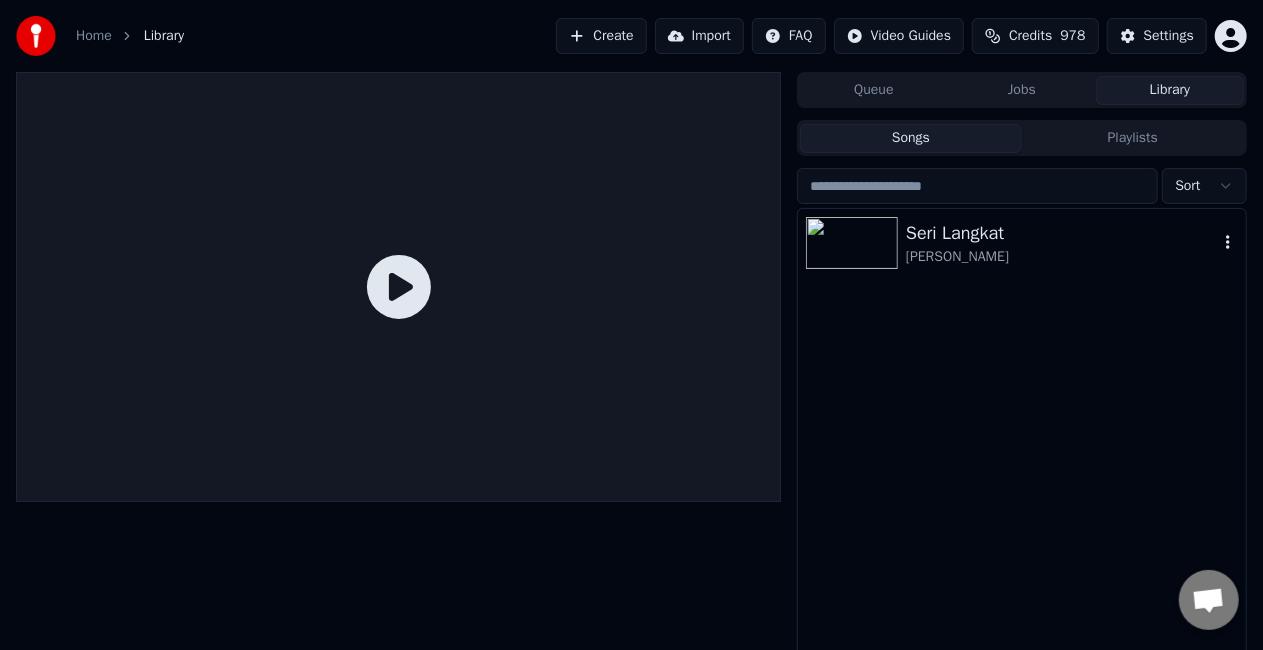 click on "[PERSON_NAME]" at bounding box center [1062, 257] 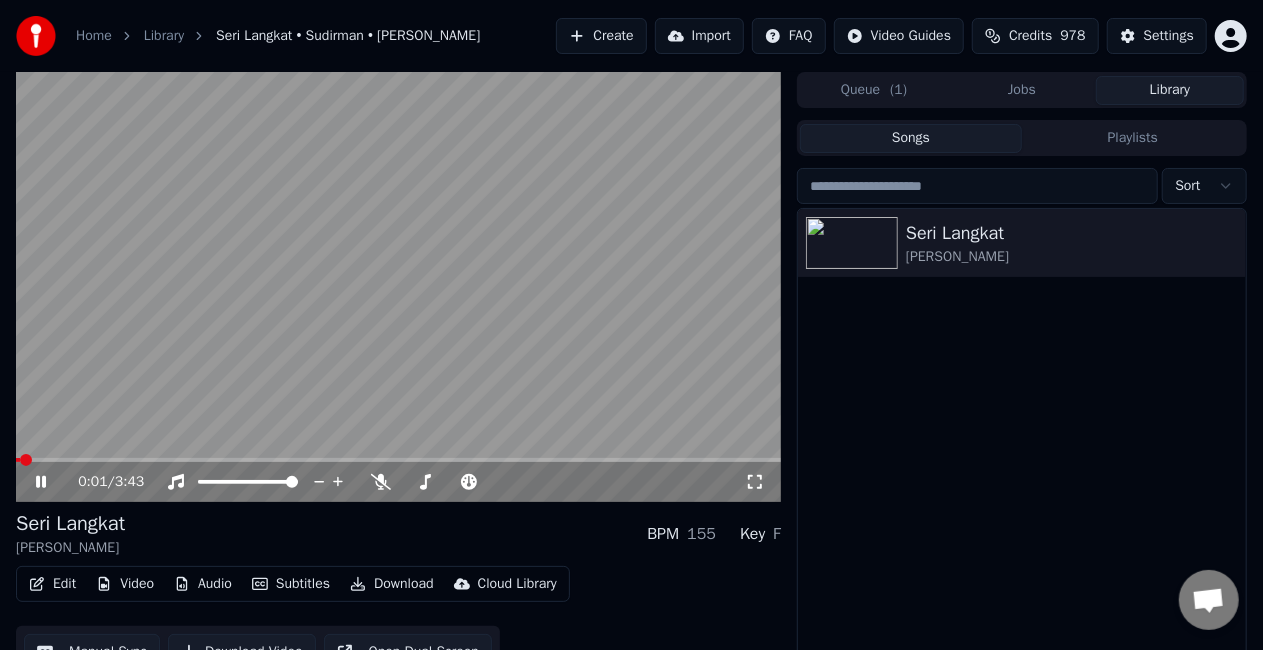 click 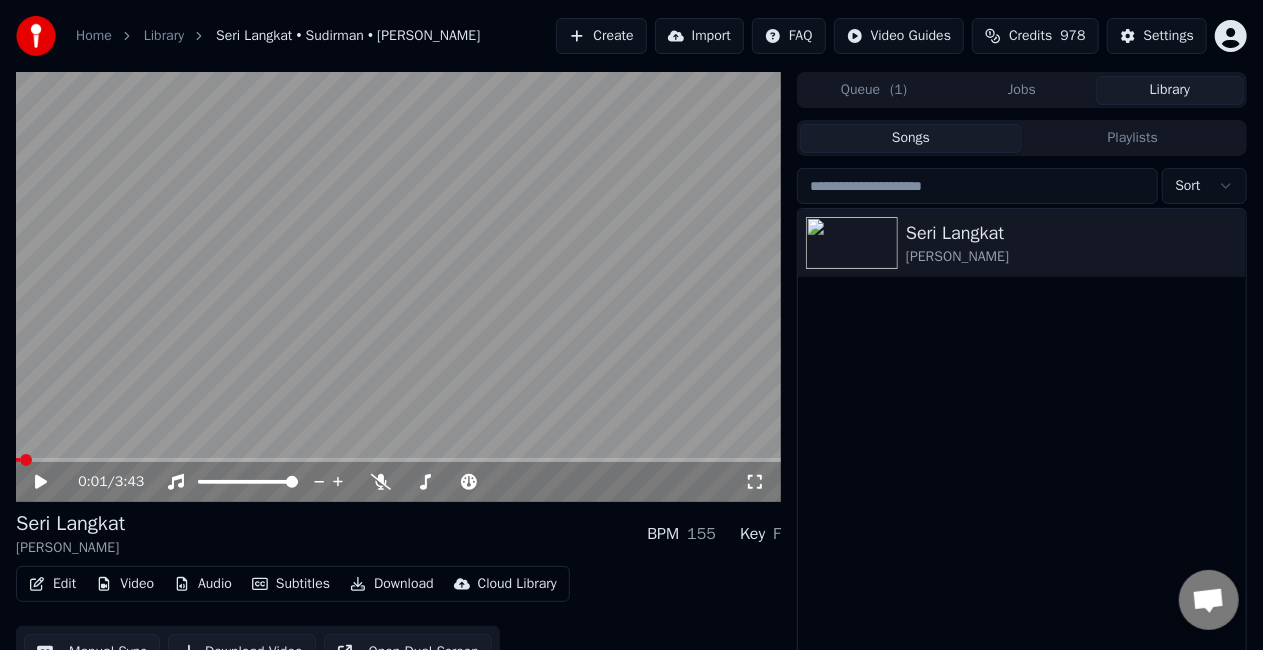 click on "Seri Langkat Sudirman • [PERSON_NAME]" at bounding box center [1022, 452] 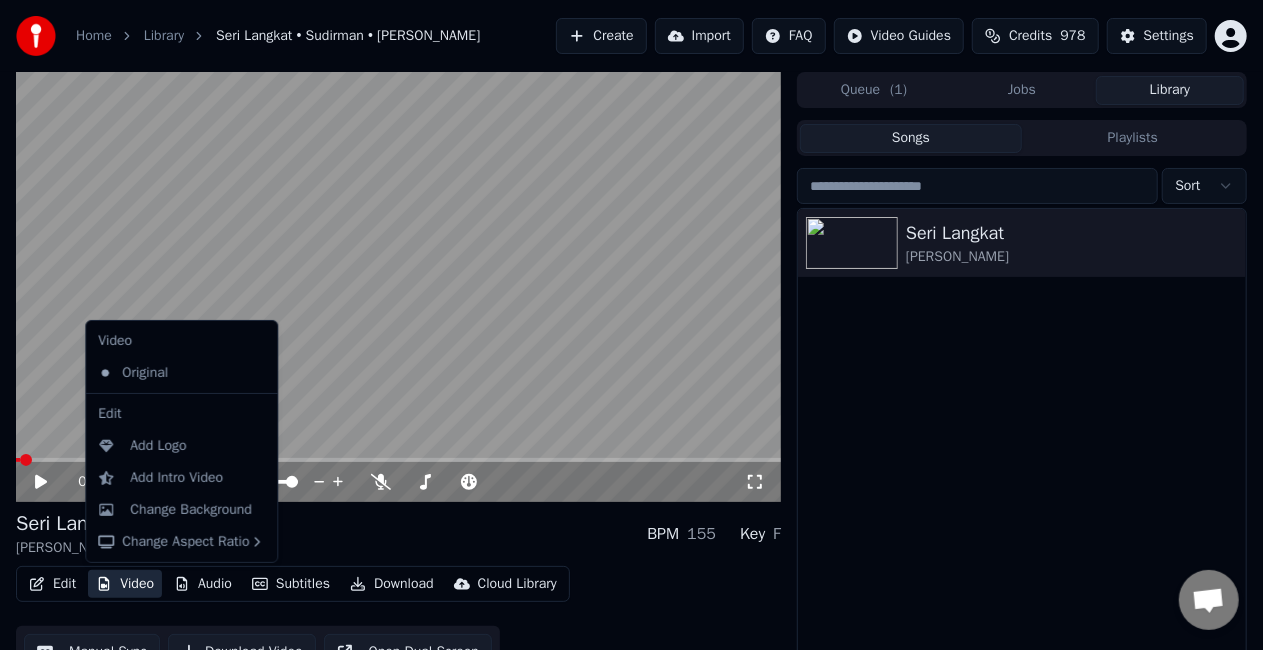 click on "Video" at bounding box center (125, 584) 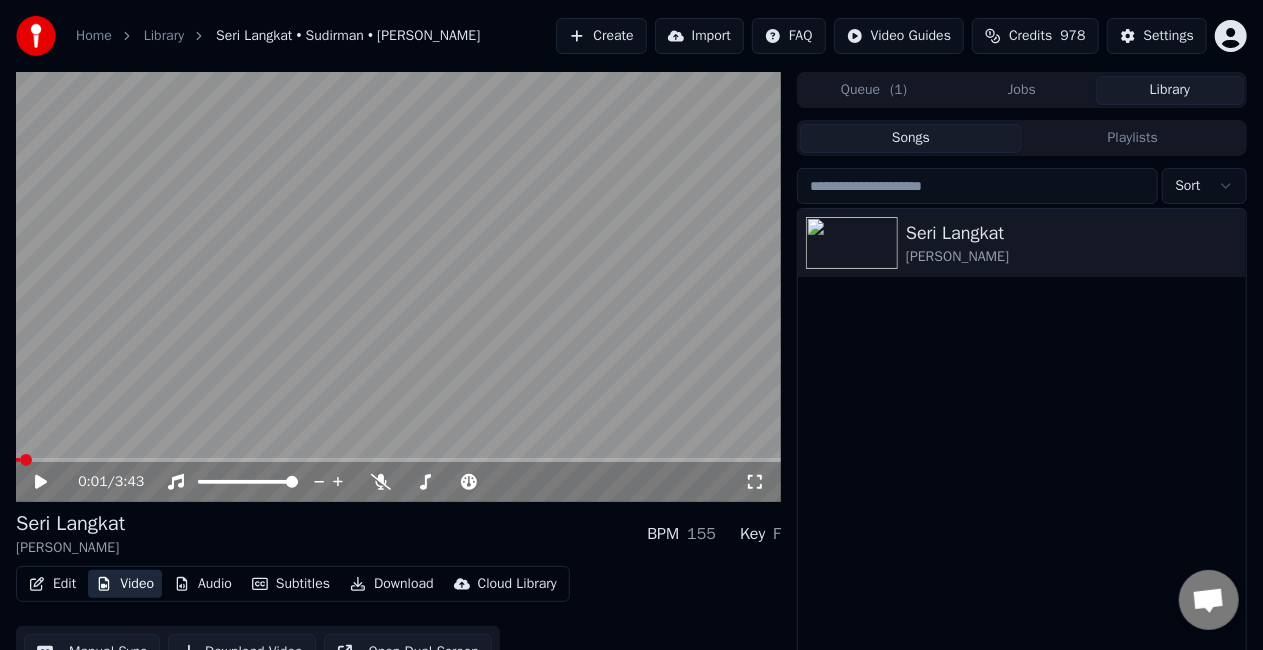 click on "Video" at bounding box center (125, 584) 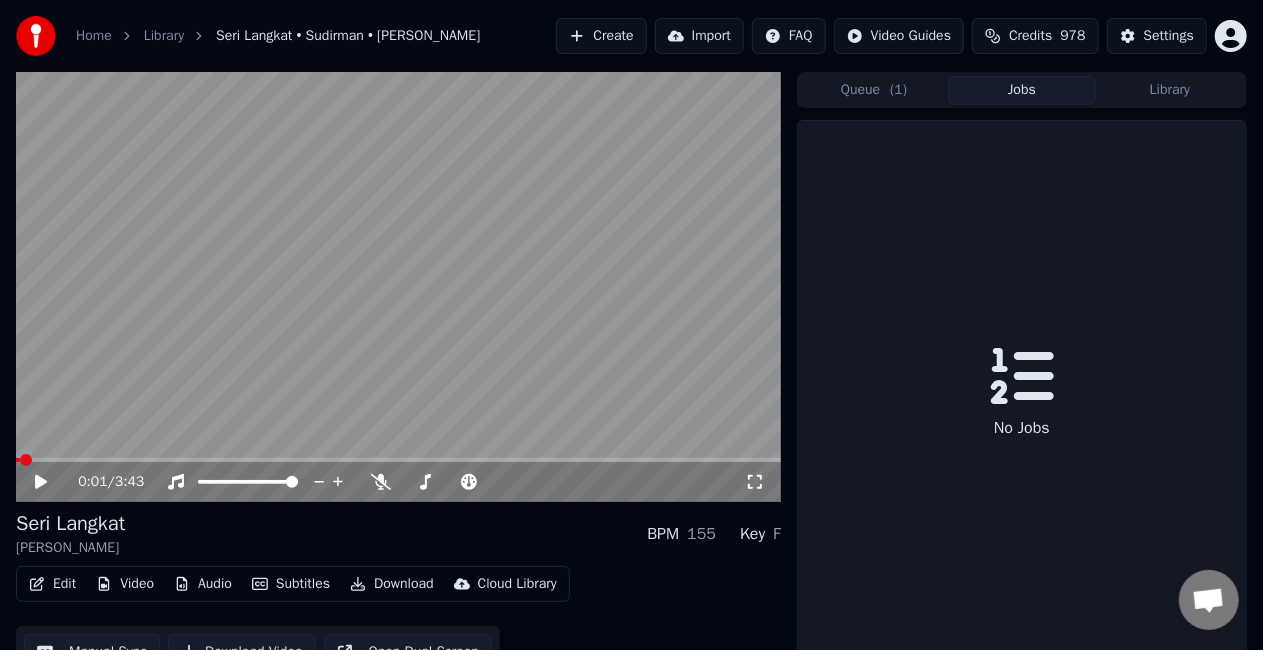 click on "Jobs" at bounding box center [1022, 90] 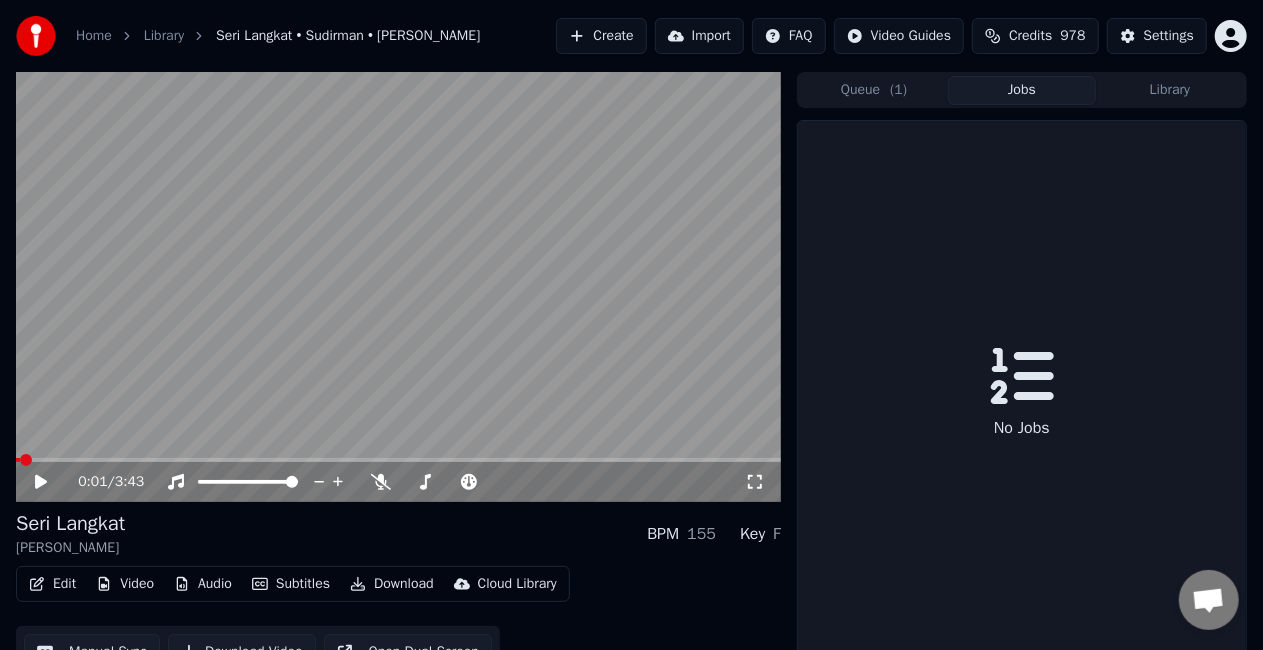 click on "Create" at bounding box center (601, 36) 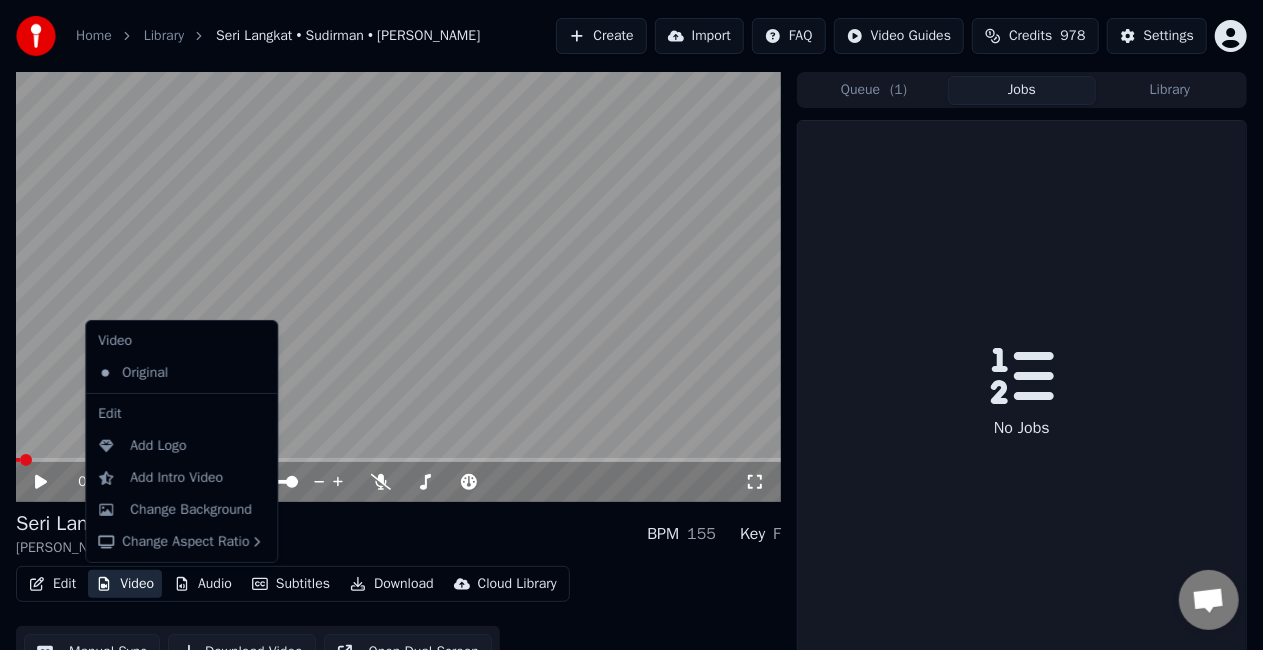 click on "Video" at bounding box center (125, 584) 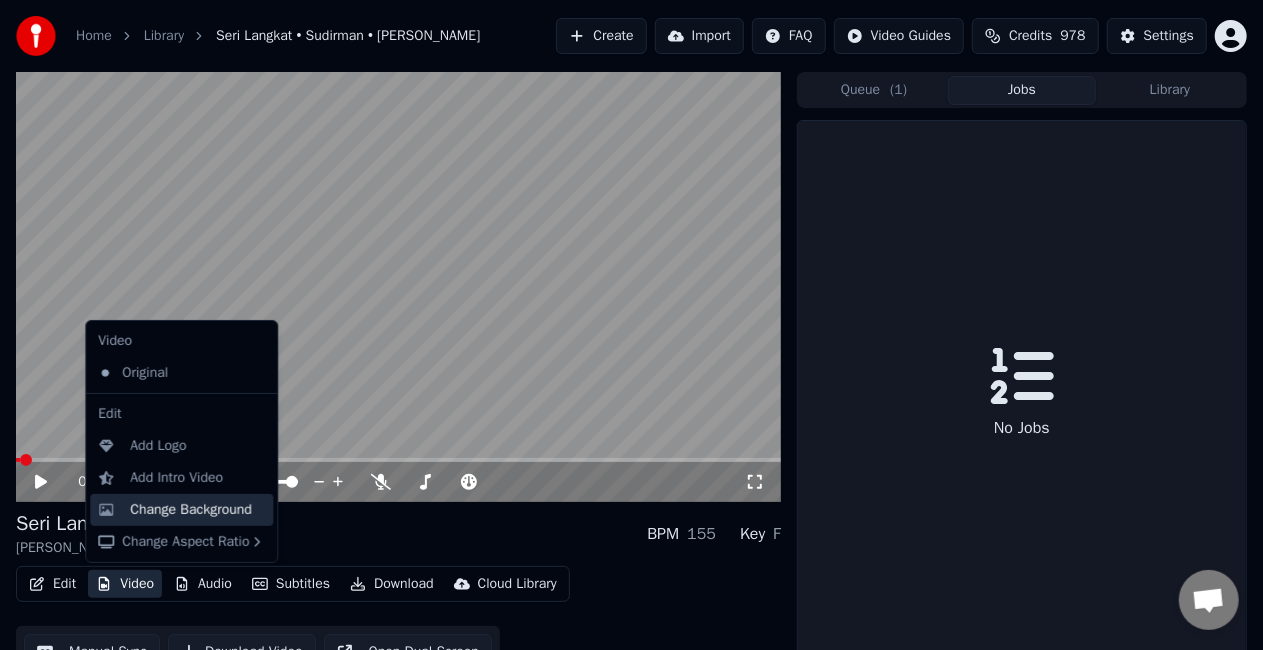 click on "Change Background" at bounding box center [191, 510] 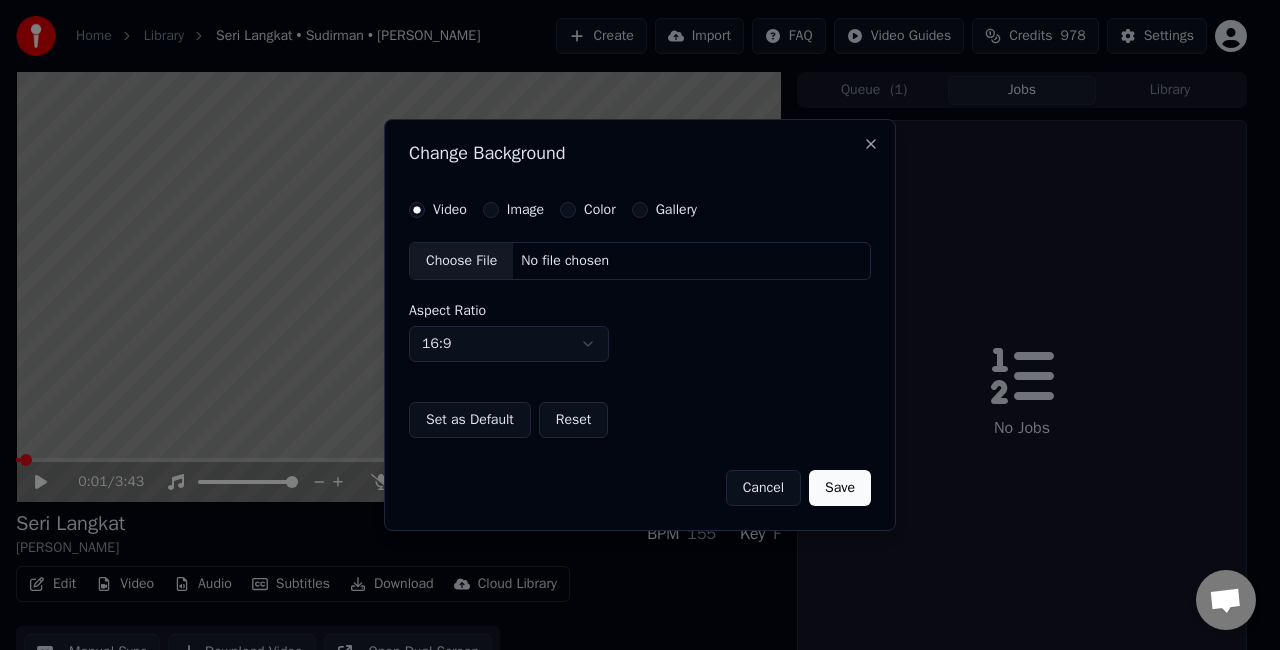 click on "Image" at bounding box center (491, 210) 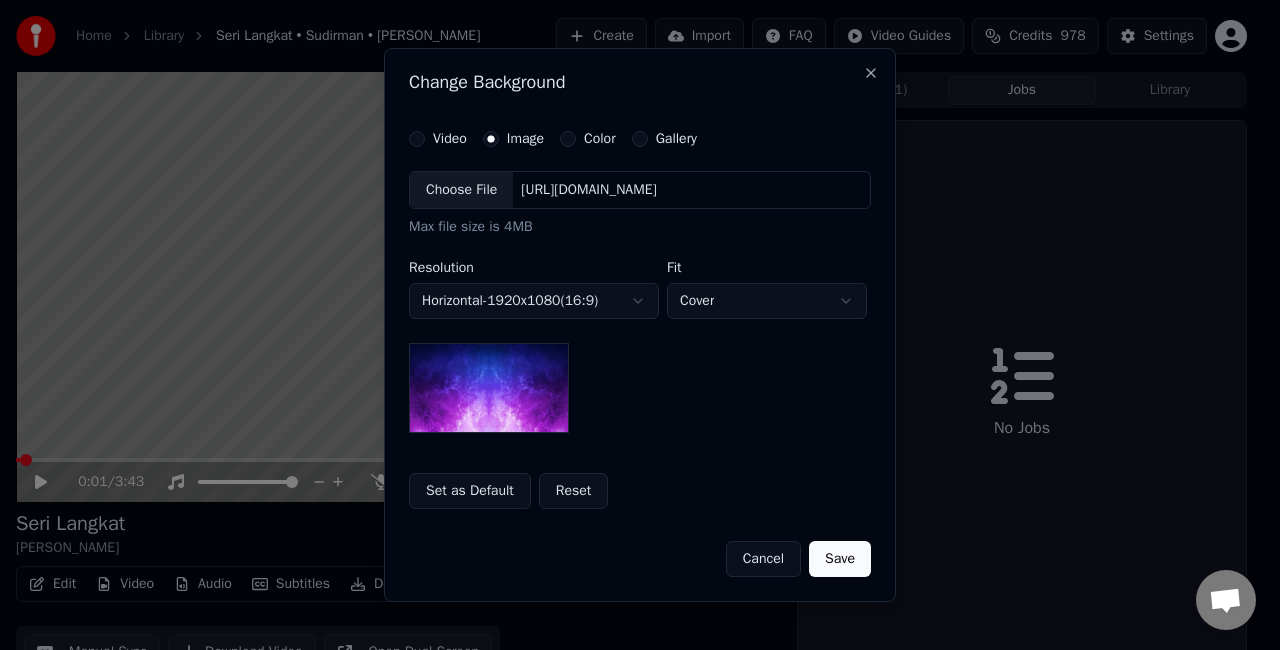 click on "Horizontal  -  1920 x 1080  ( 16 : 9 )" at bounding box center [534, 301] 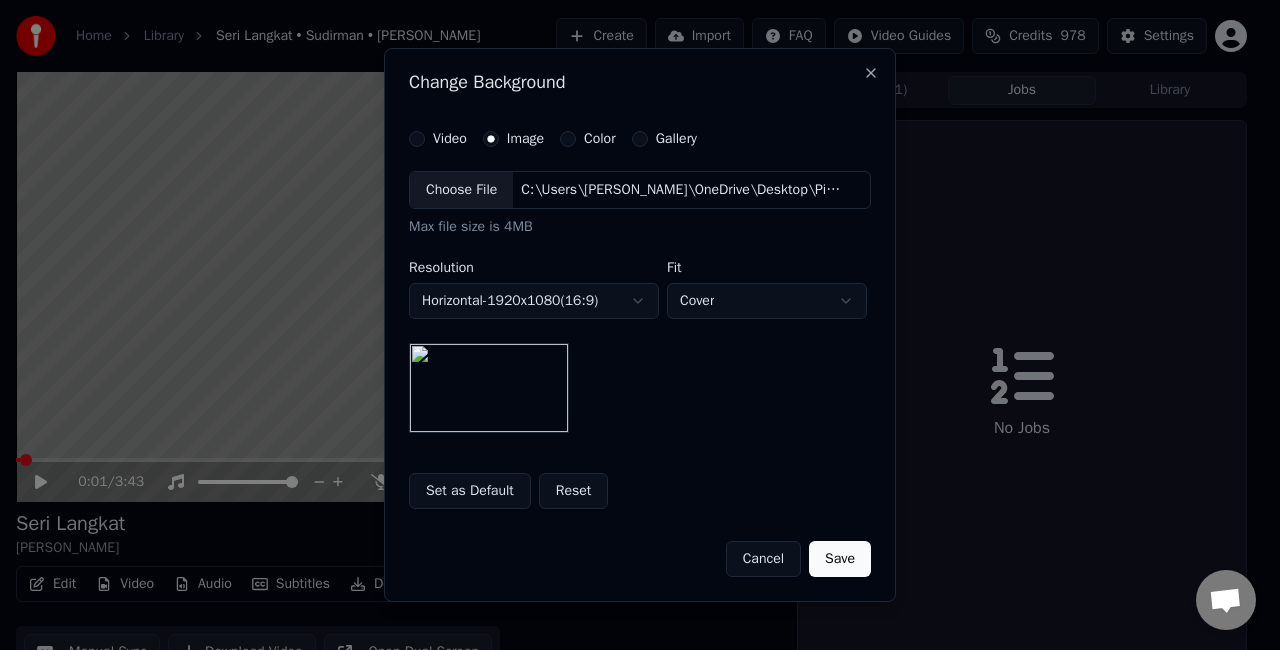 click on "Save" at bounding box center [840, 559] 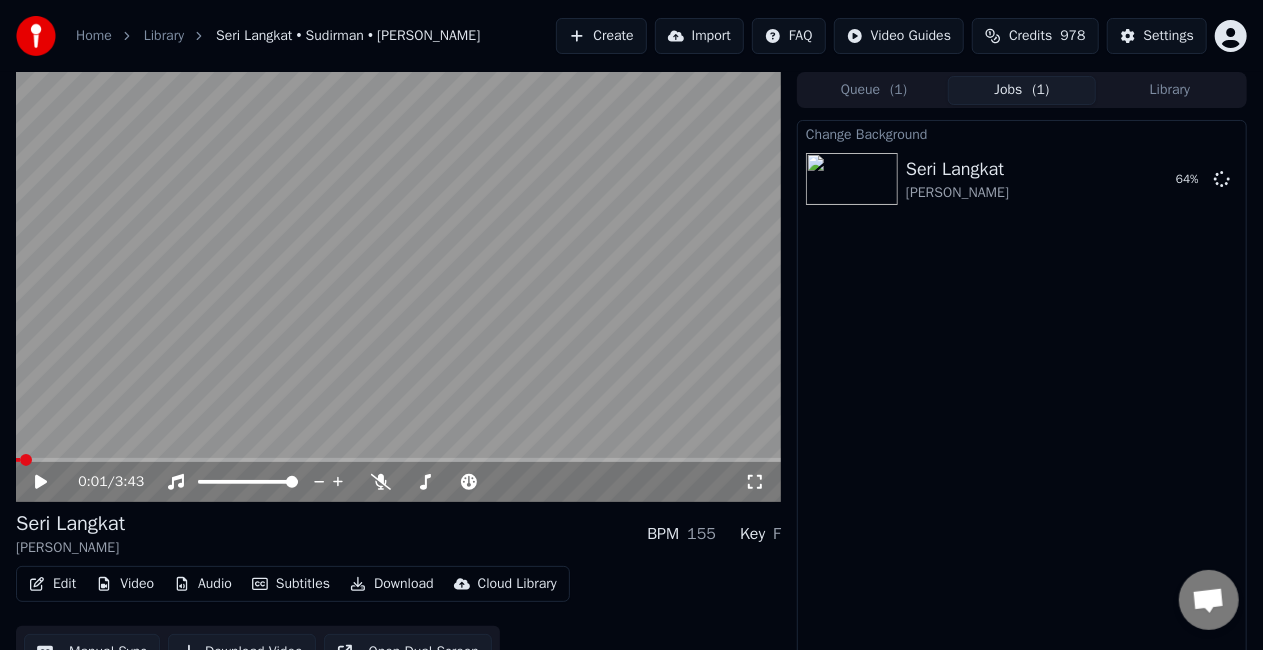 click on "Edit" at bounding box center [52, 584] 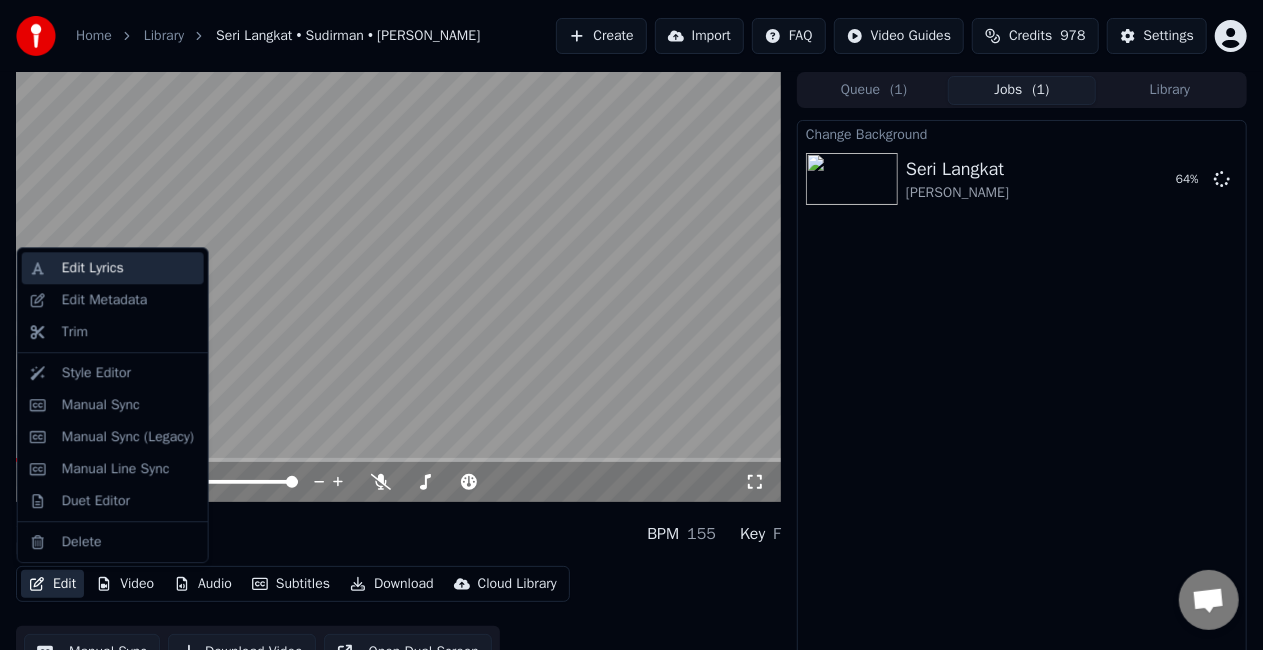click on "Edit Lyrics" at bounding box center [129, 268] 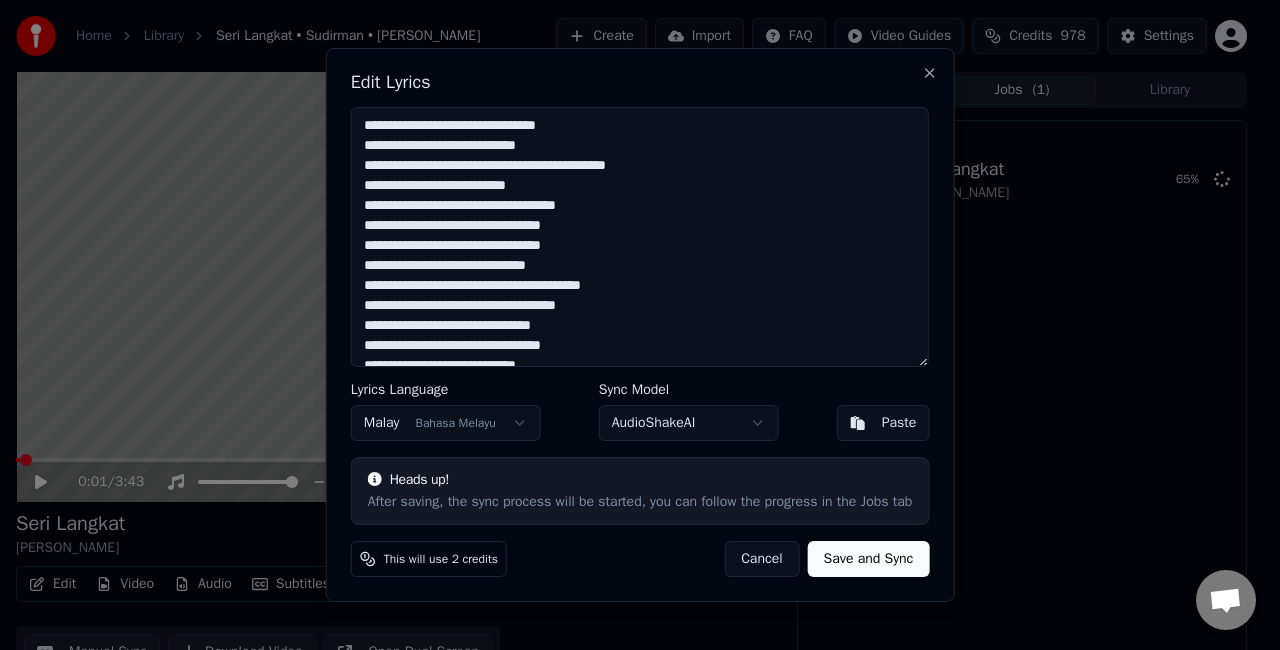 click at bounding box center [640, 237] 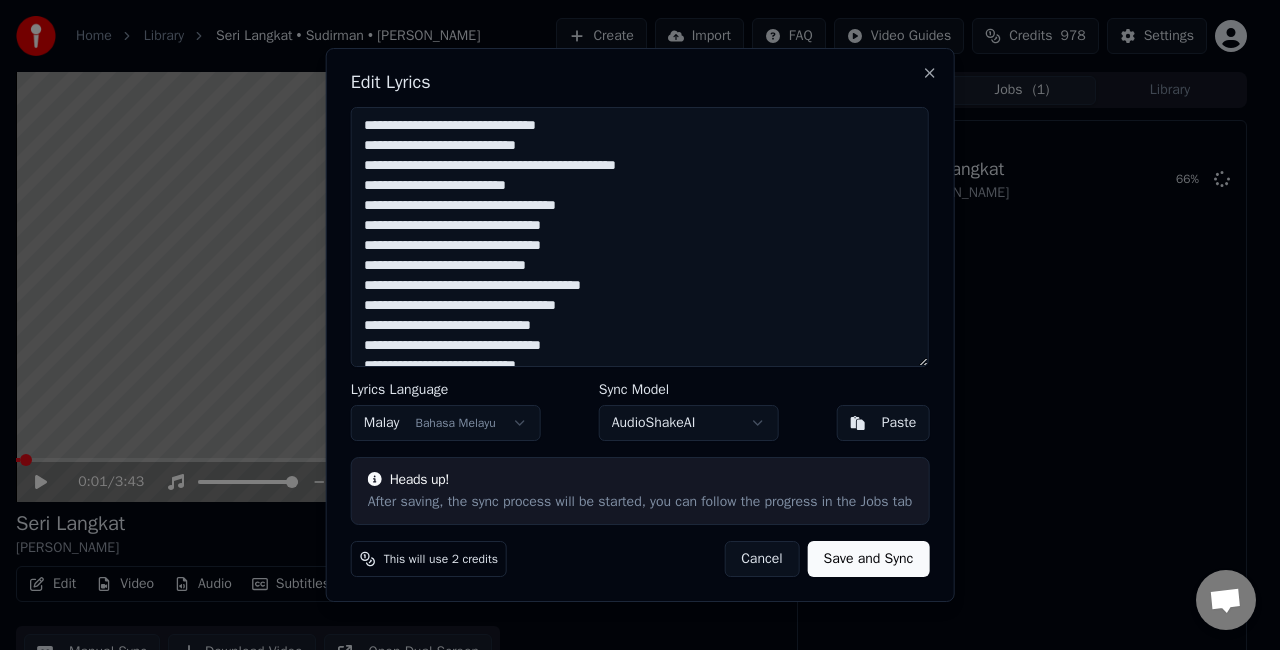 click at bounding box center (640, 237) 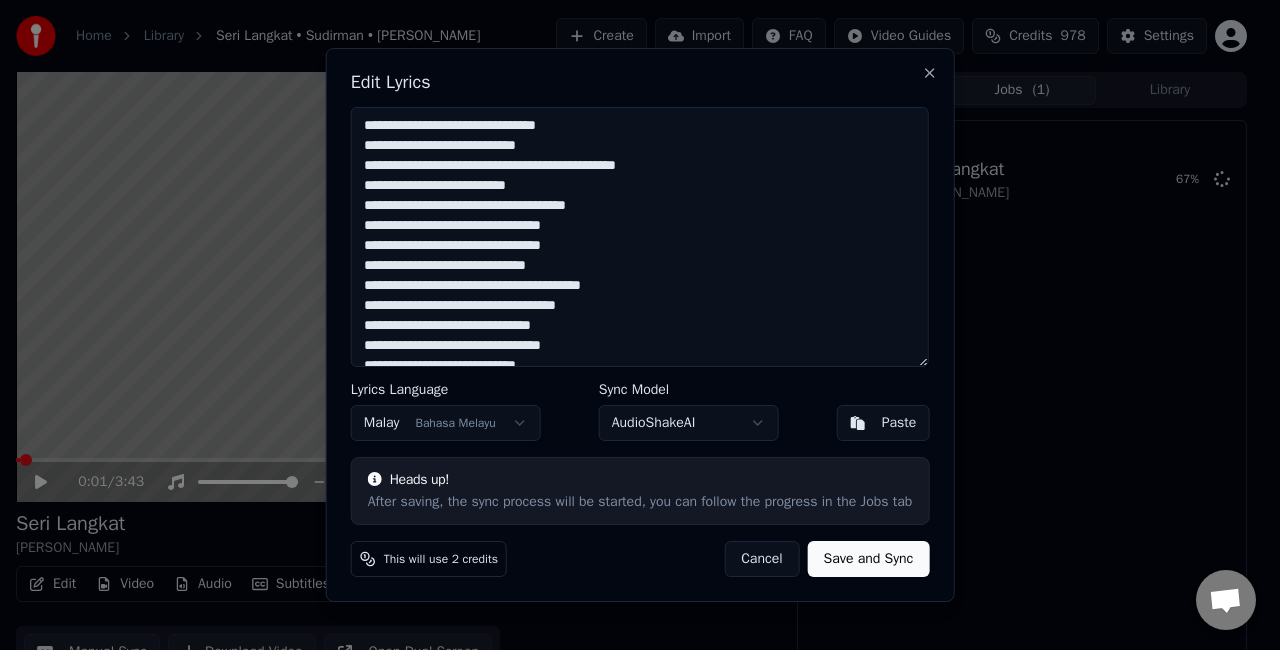 click at bounding box center [640, 237] 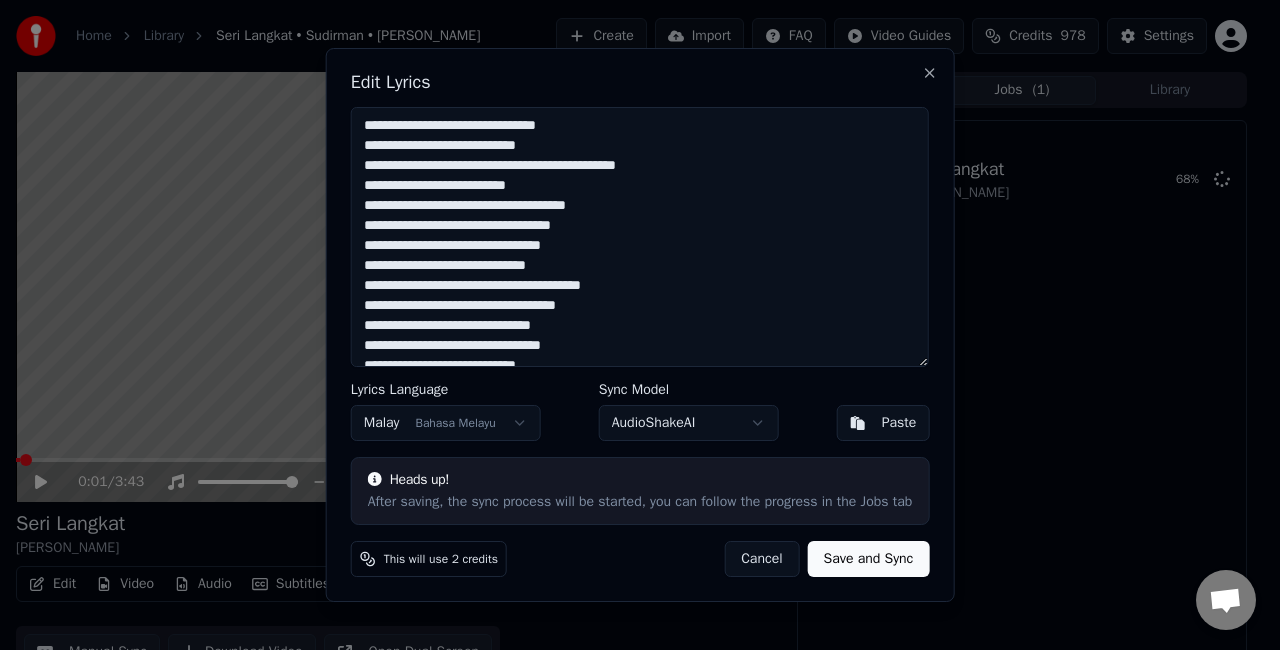 click at bounding box center [640, 237] 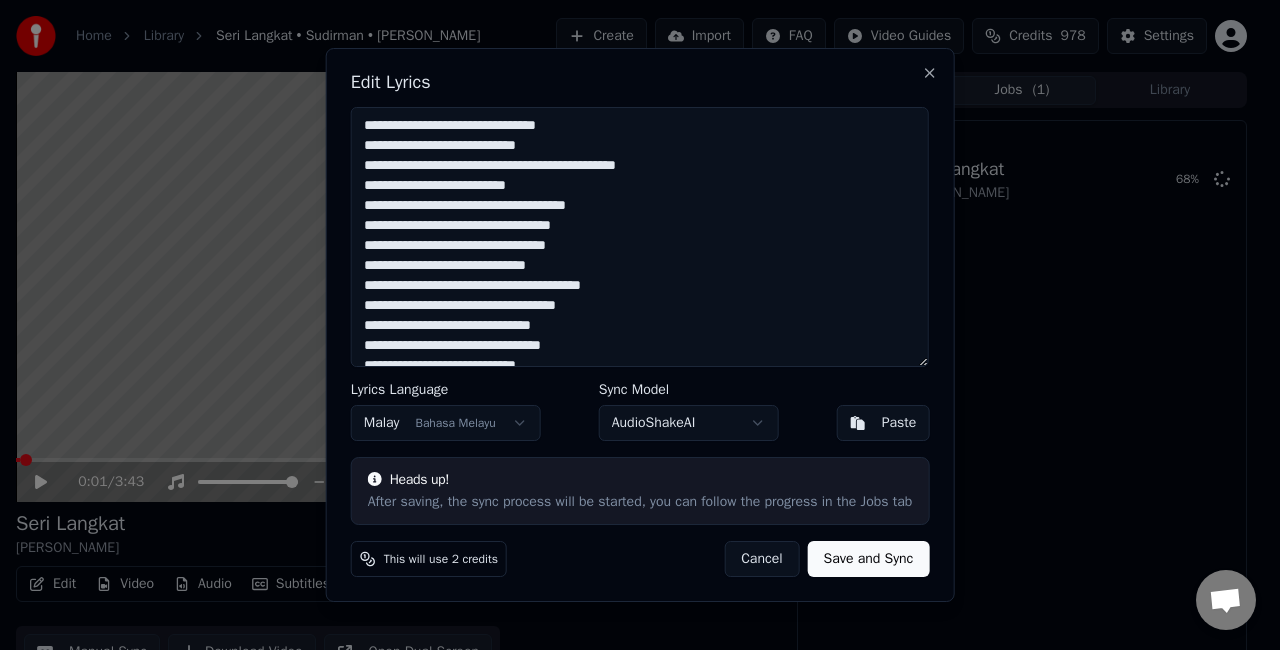 click at bounding box center (640, 237) 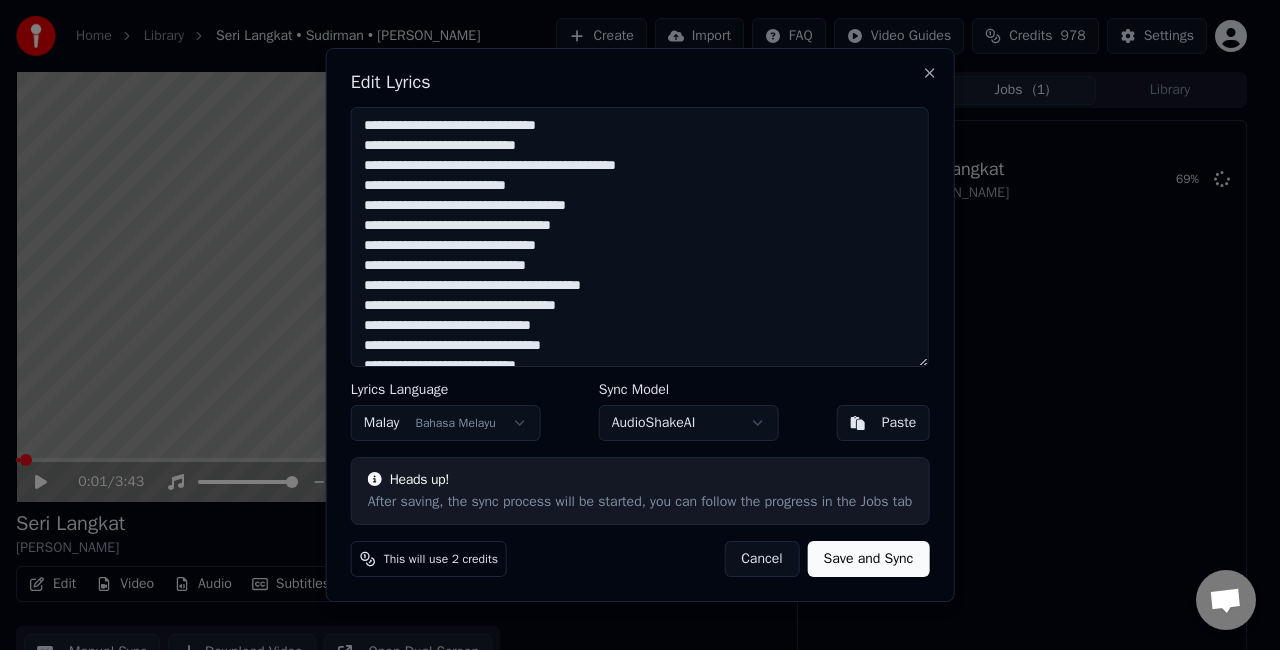 click at bounding box center (640, 237) 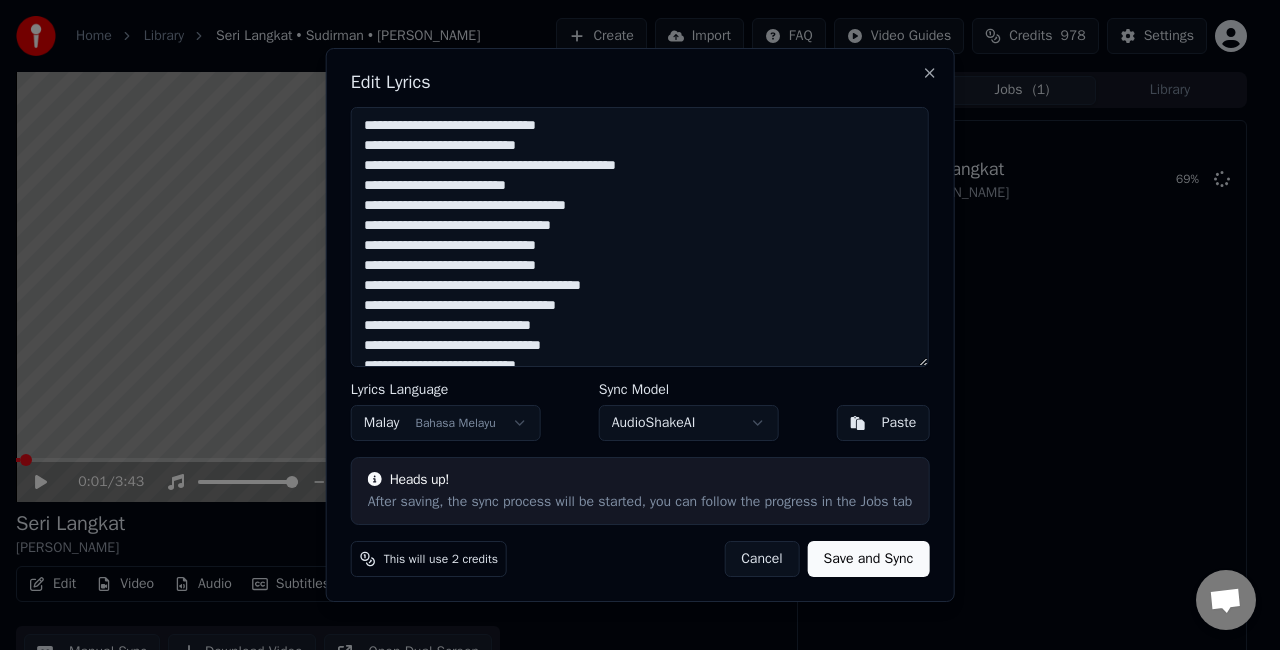 click at bounding box center (640, 237) 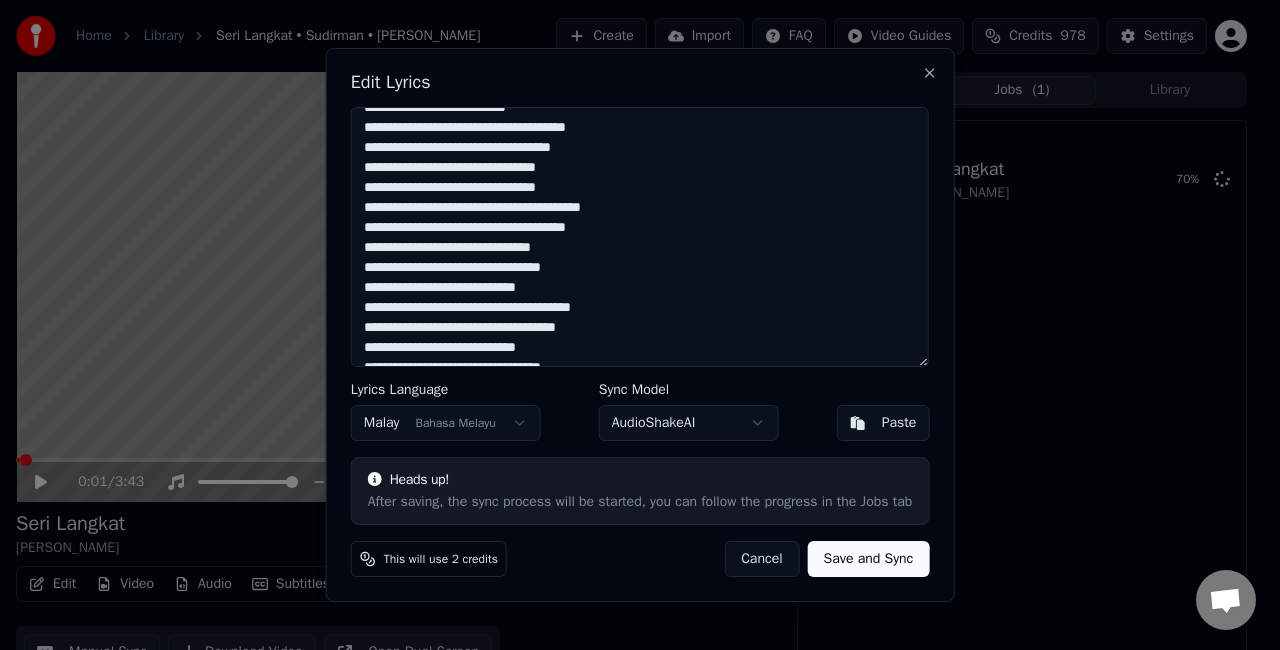 scroll, scrollTop: 100, scrollLeft: 0, axis: vertical 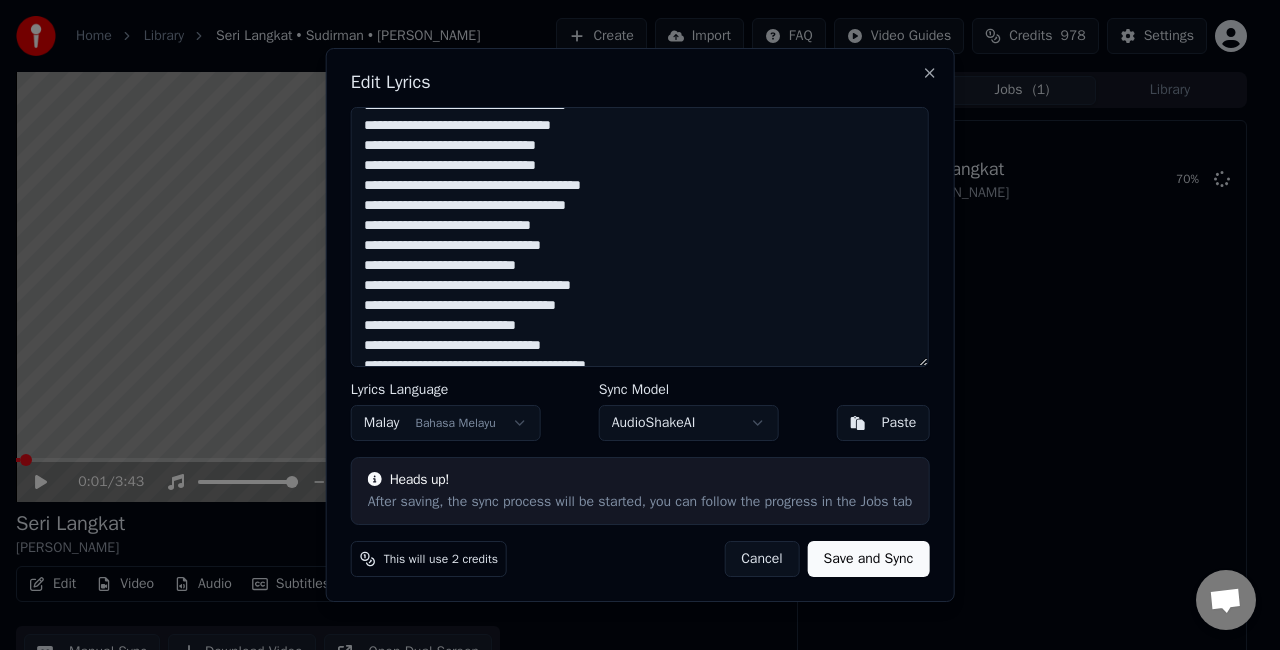 click at bounding box center [640, 237] 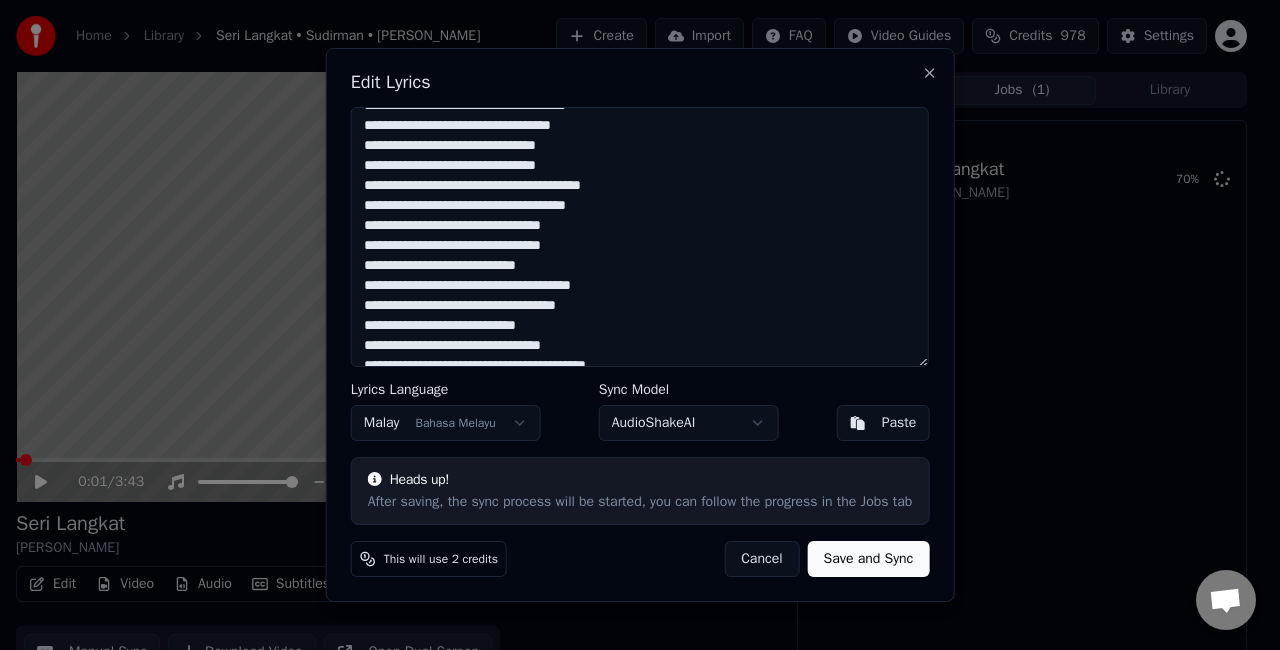 scroll, scrollTop: 200, scrollLeft: 0, axis: vertical 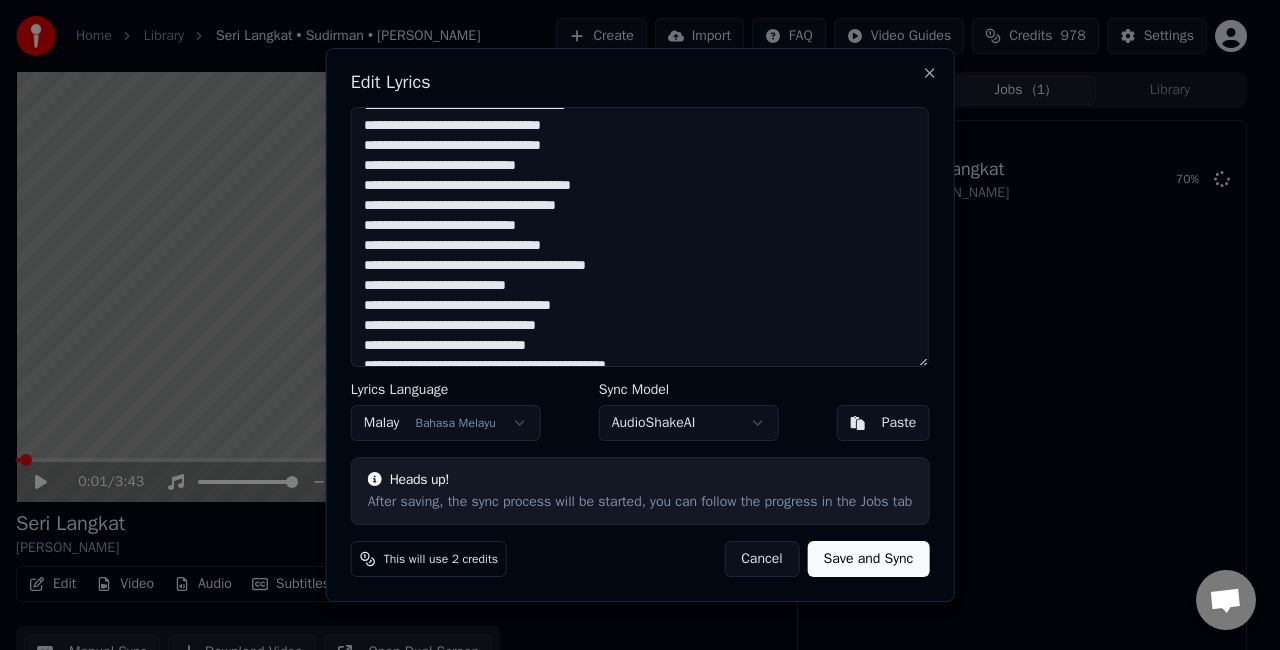 click at bounding box center (640, 237) 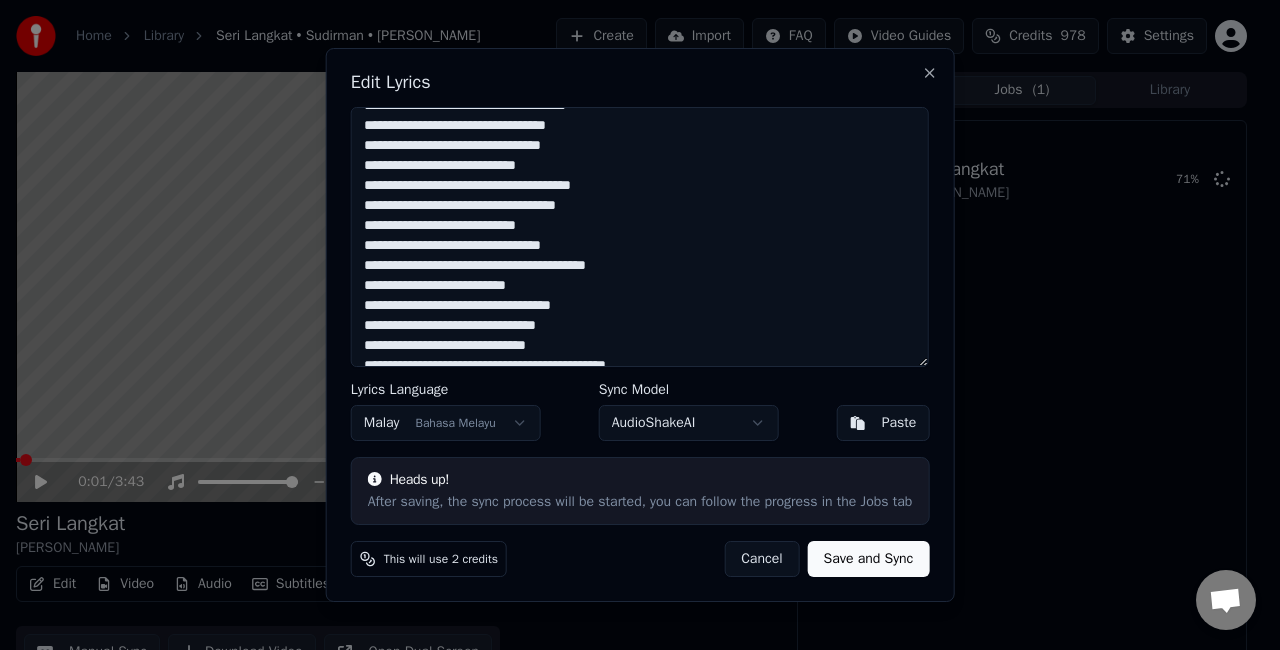 click at bounding box center [640, 237] 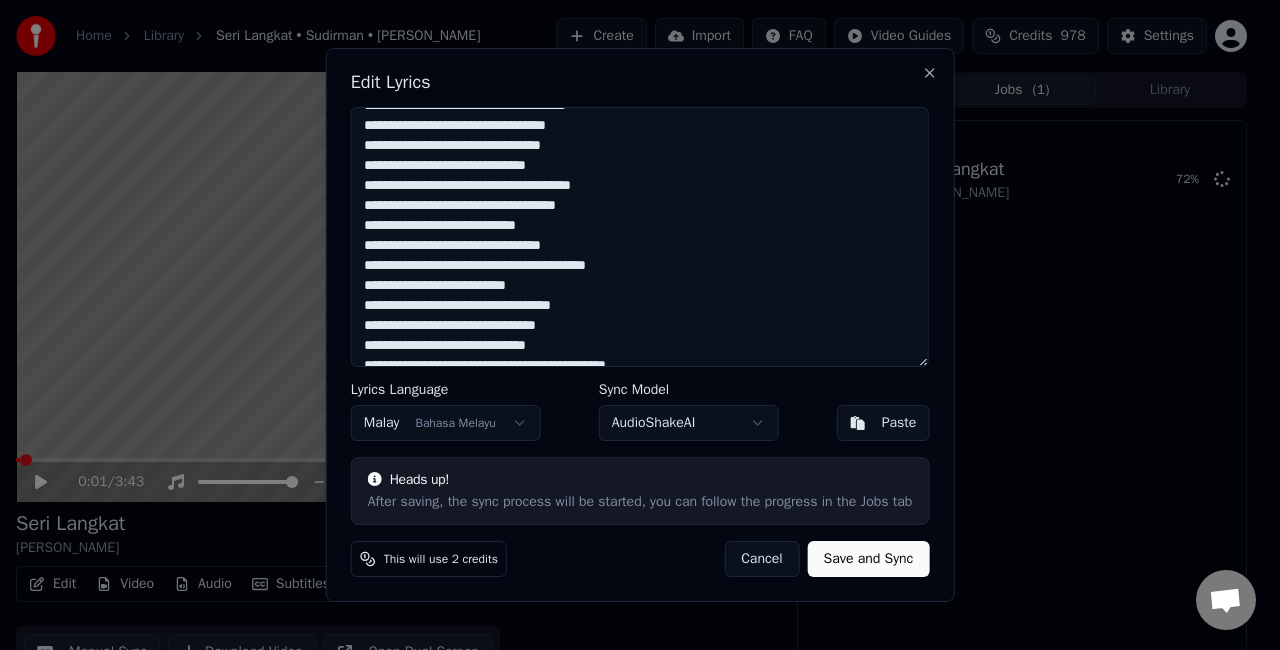 click at bounding box center [640, 237] 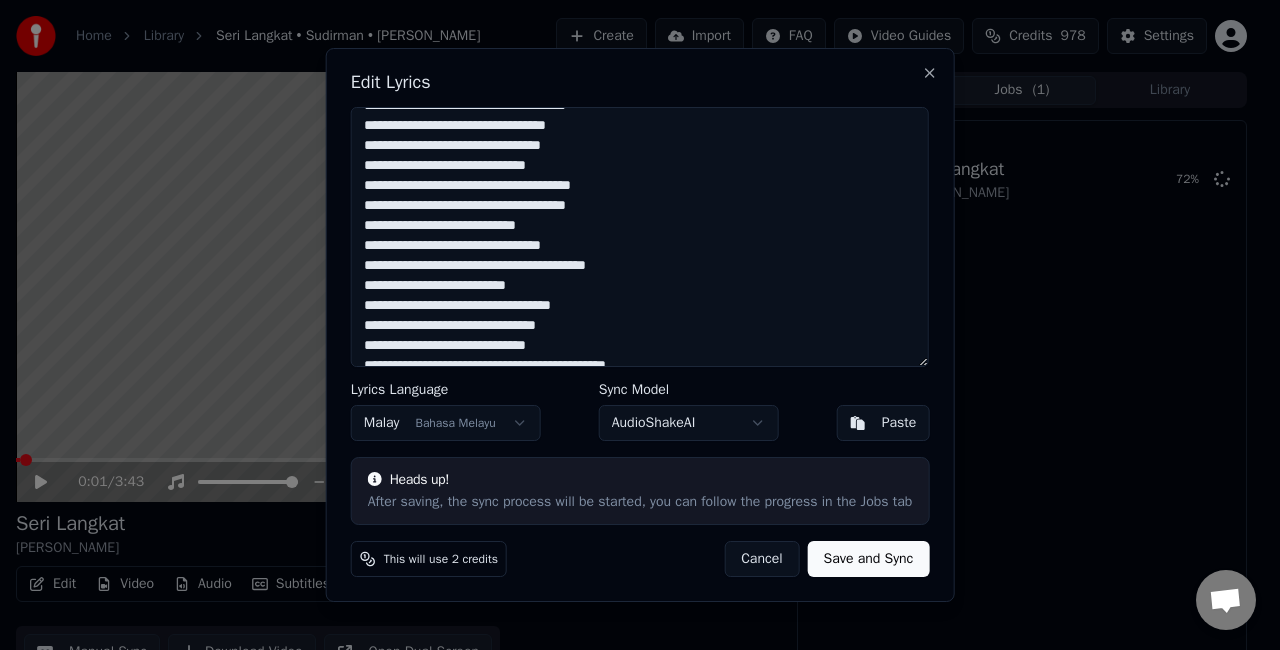 click at bounding box center (640, 237) 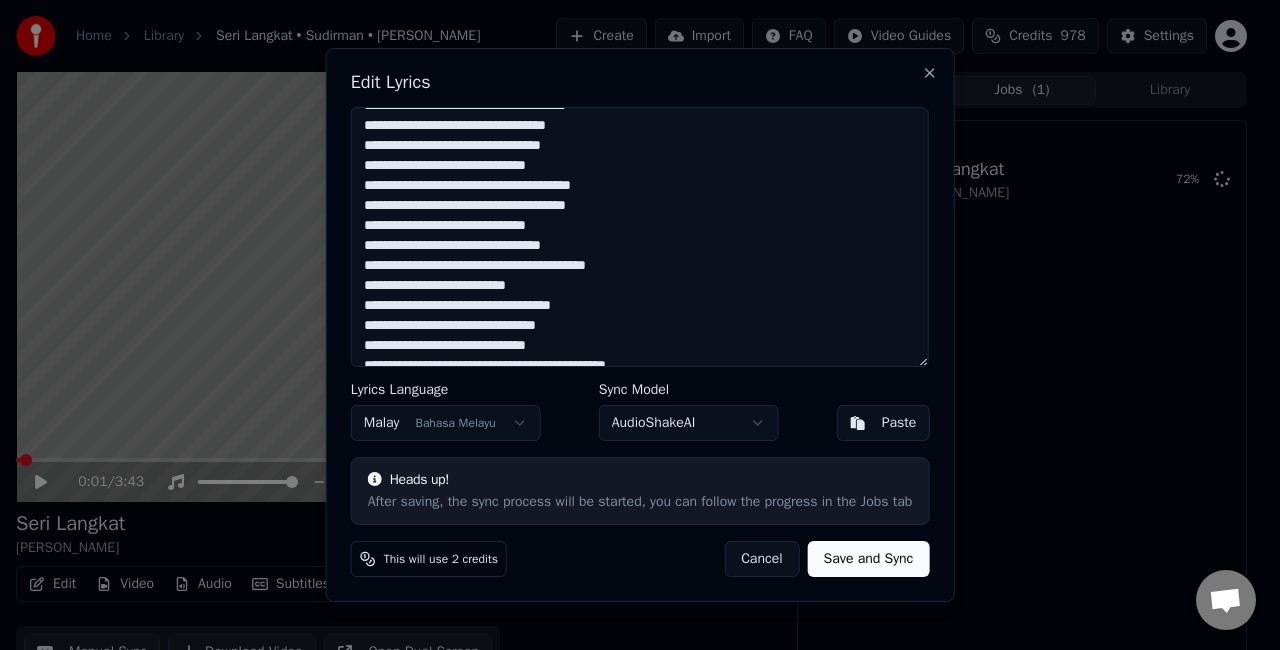click at bounding box center [640, 237] 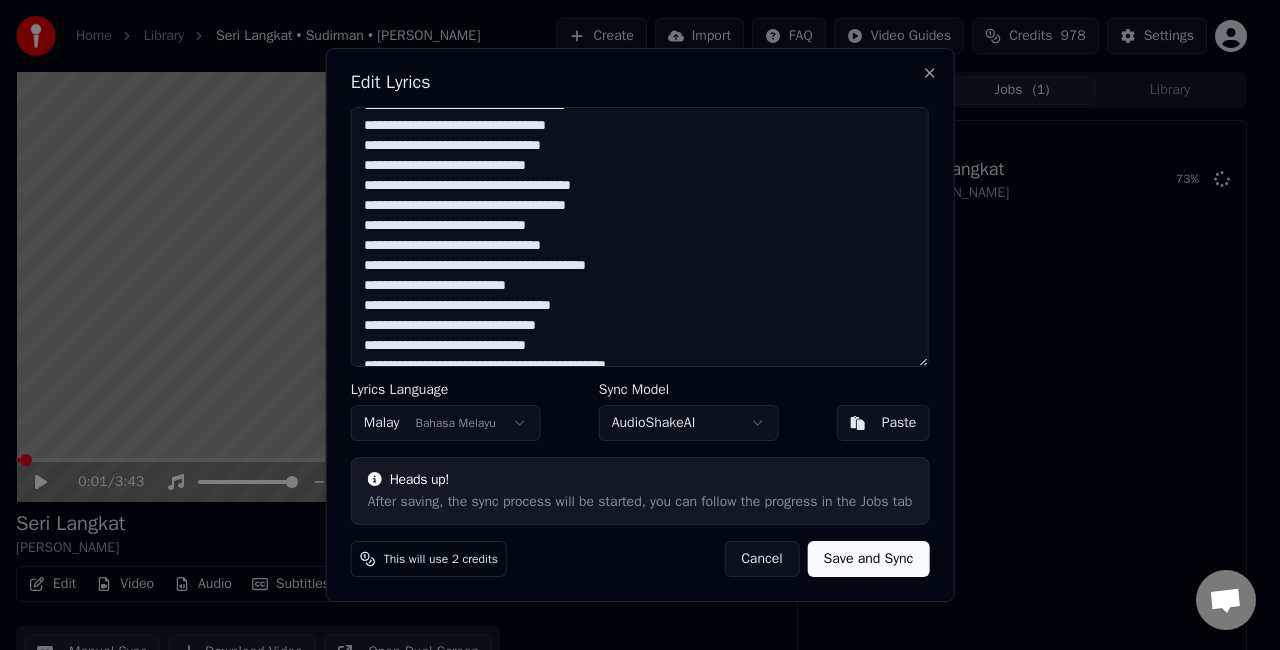 click at bounding box center (640, 237) 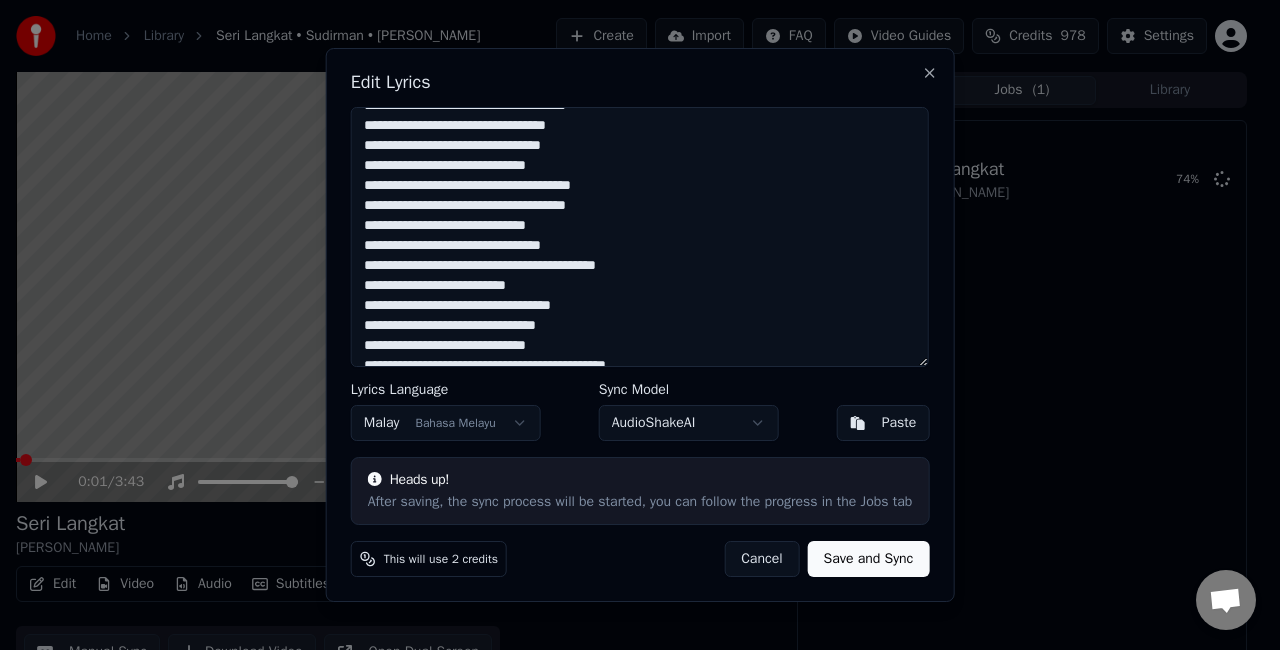 click at bounding box center (640, 237) 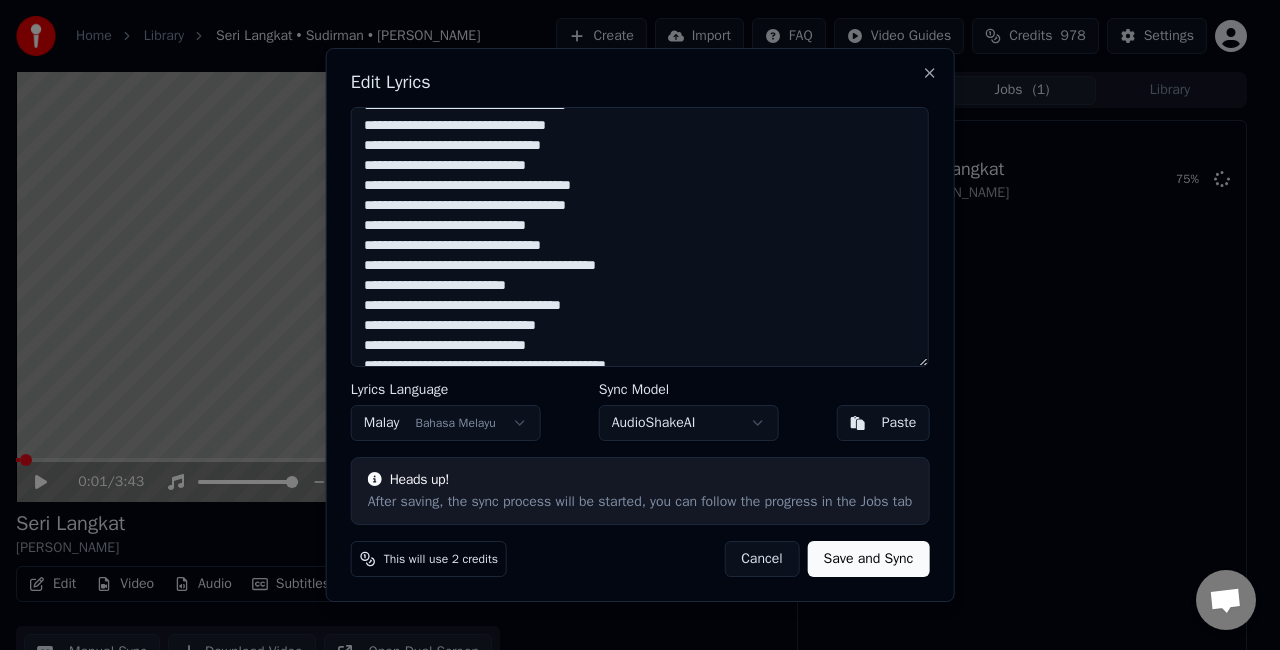 scroll, scrollTop: 400, scrollLeft: 0, axis: vertical 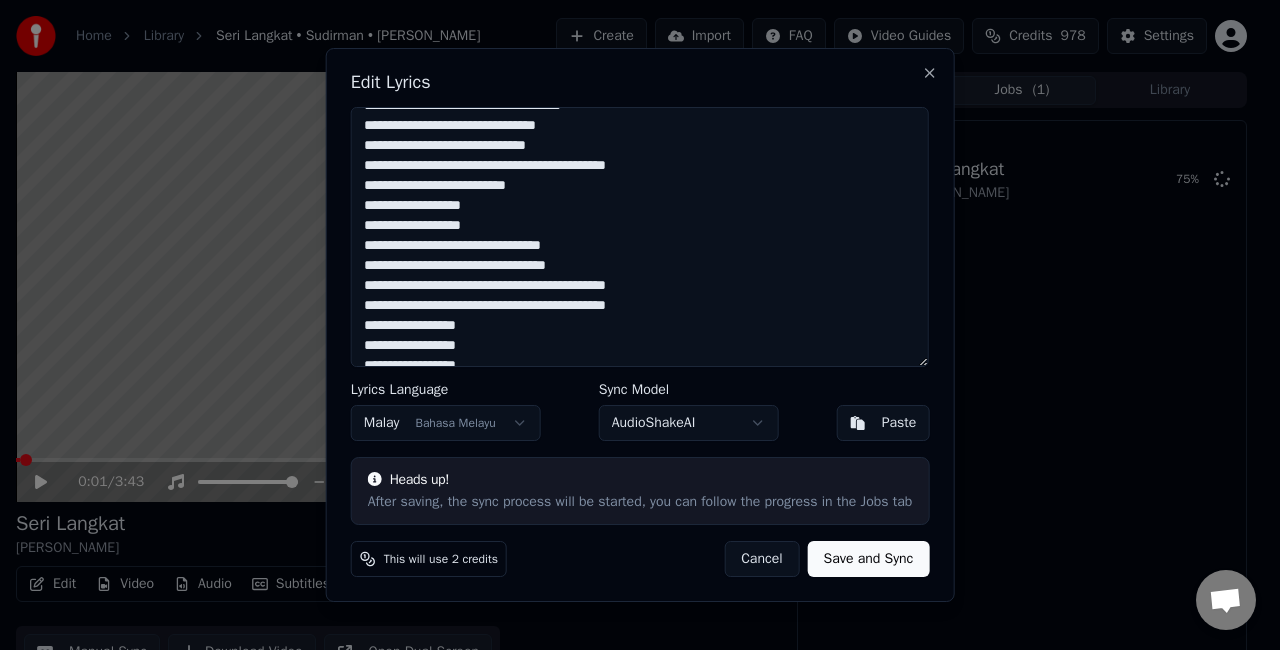 click at bounding box center (640, 237) 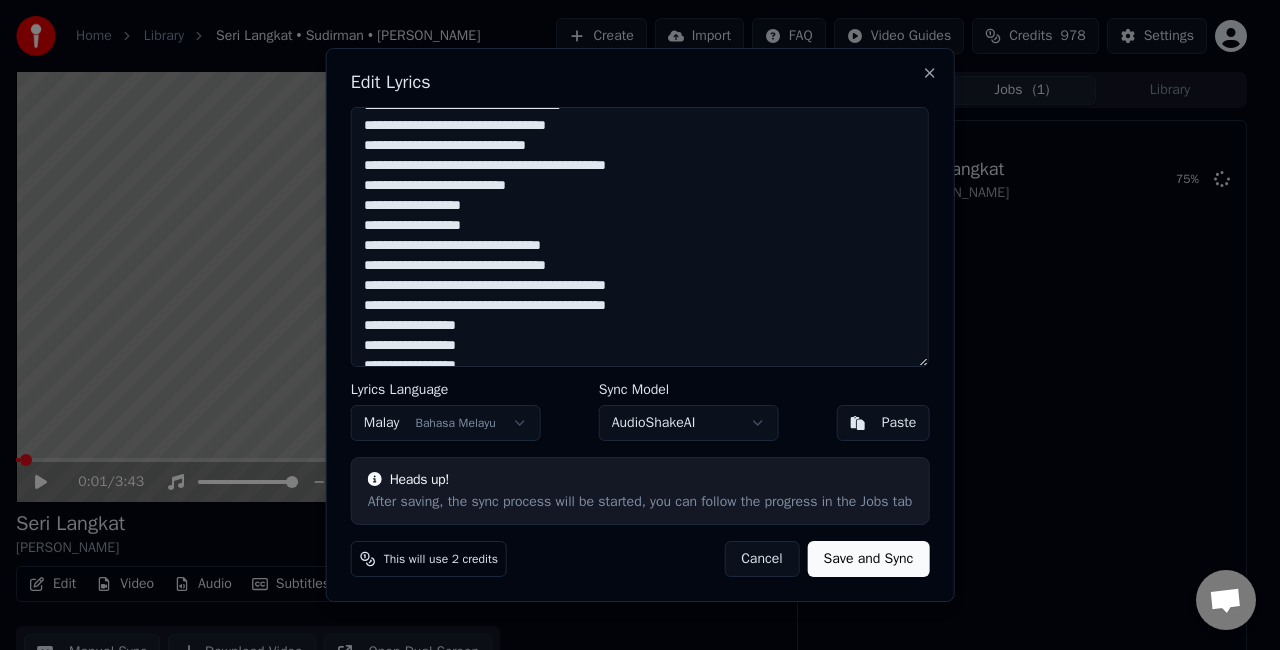 click at bounding box center (640, 237) 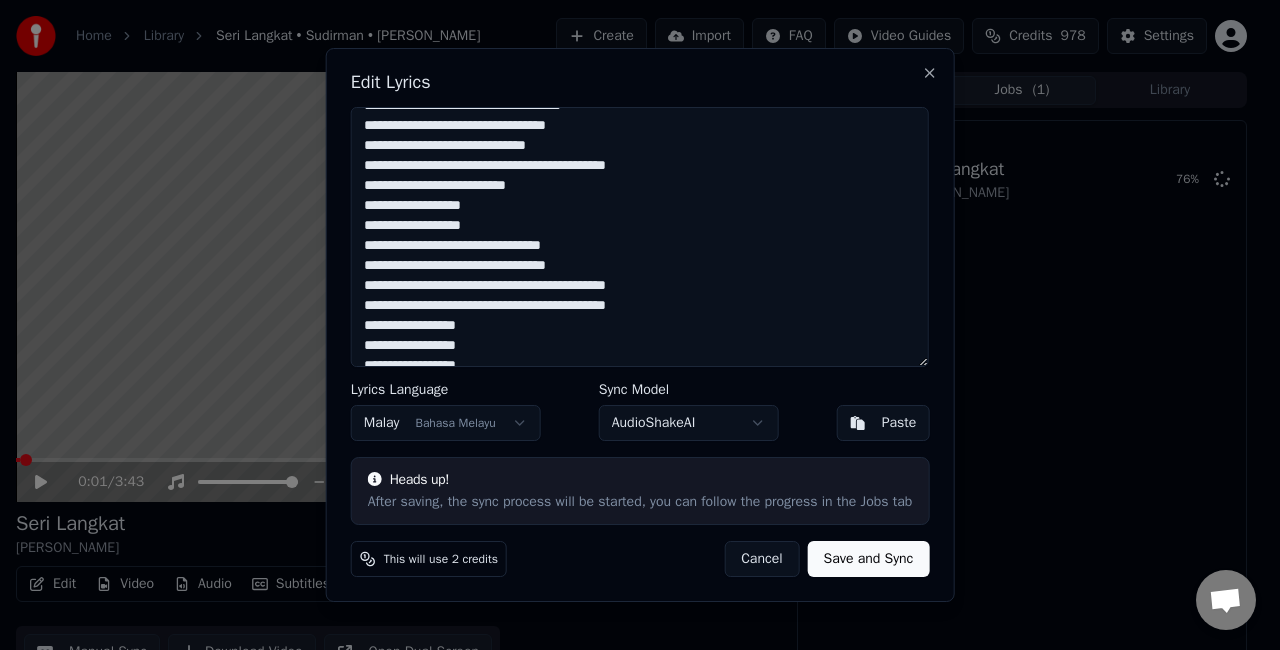 click at bounding box center (640, 237) 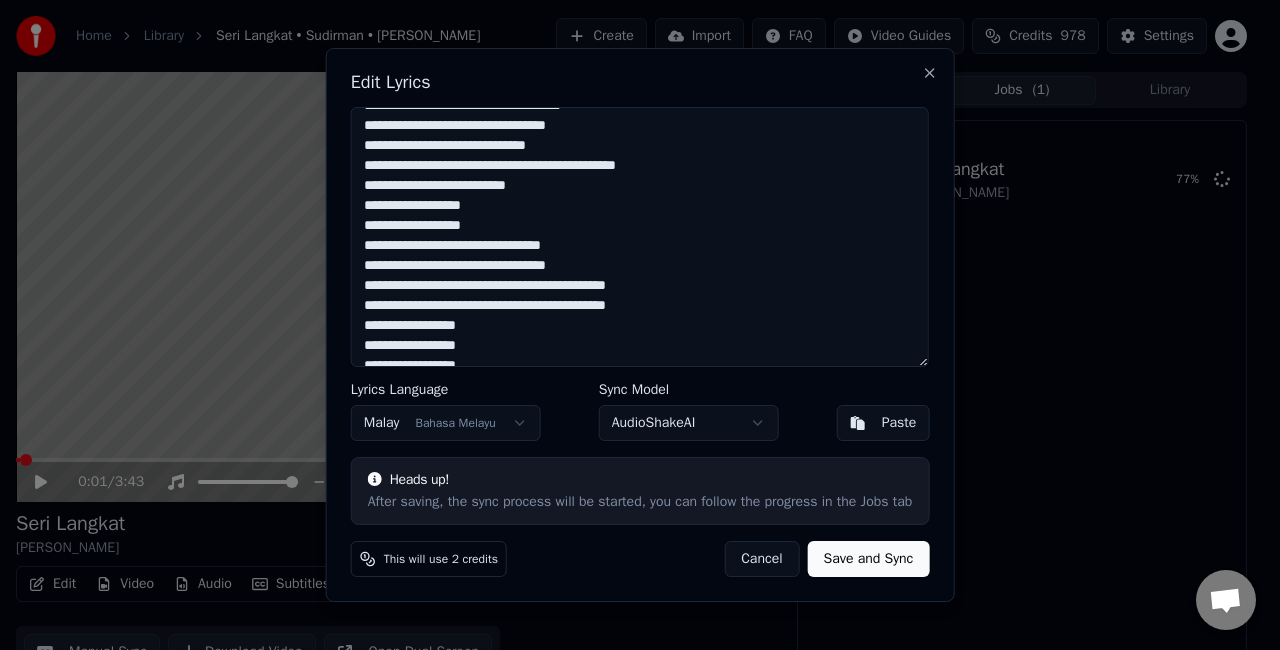 click at bounding box center (640, 237) 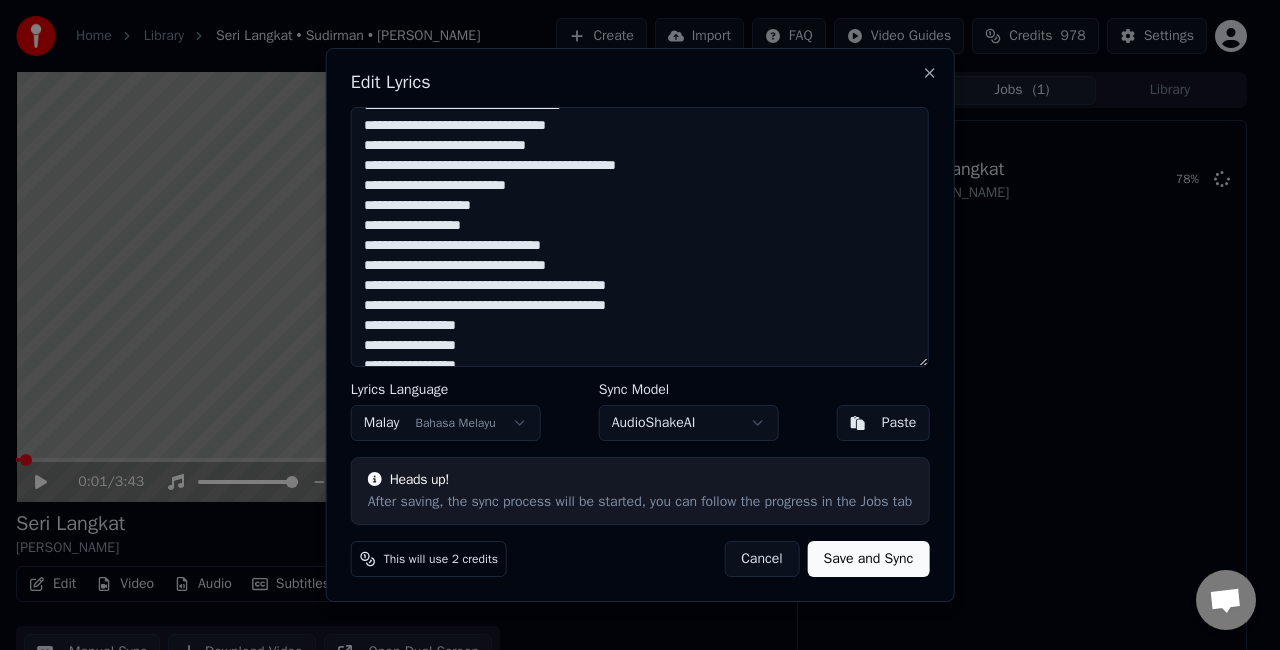 click at bounding box center [640, 237] 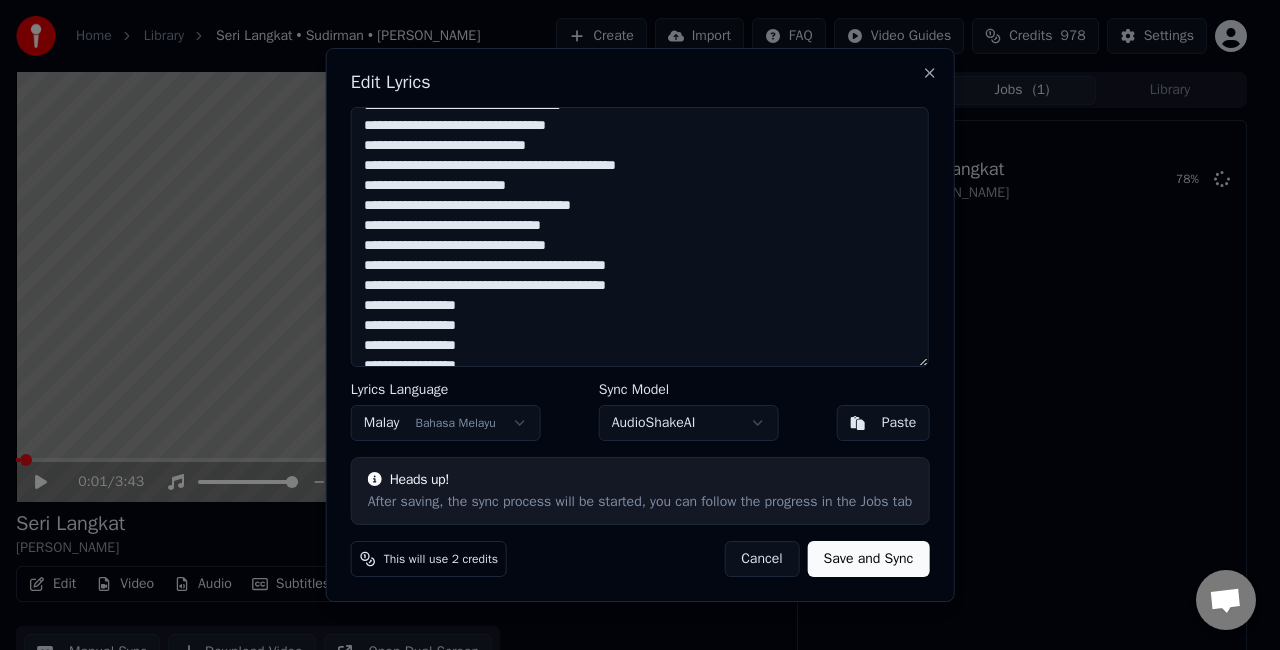 click at bounding box center [640, 237] 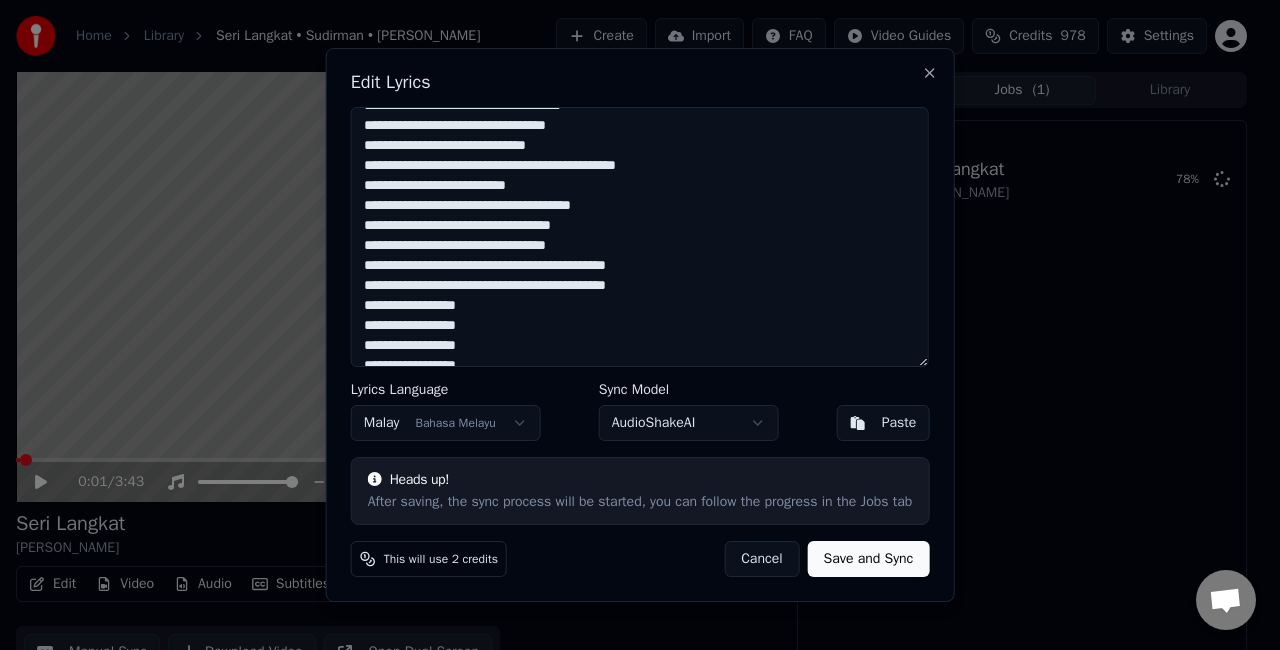 click at bounding box center [640, 237] 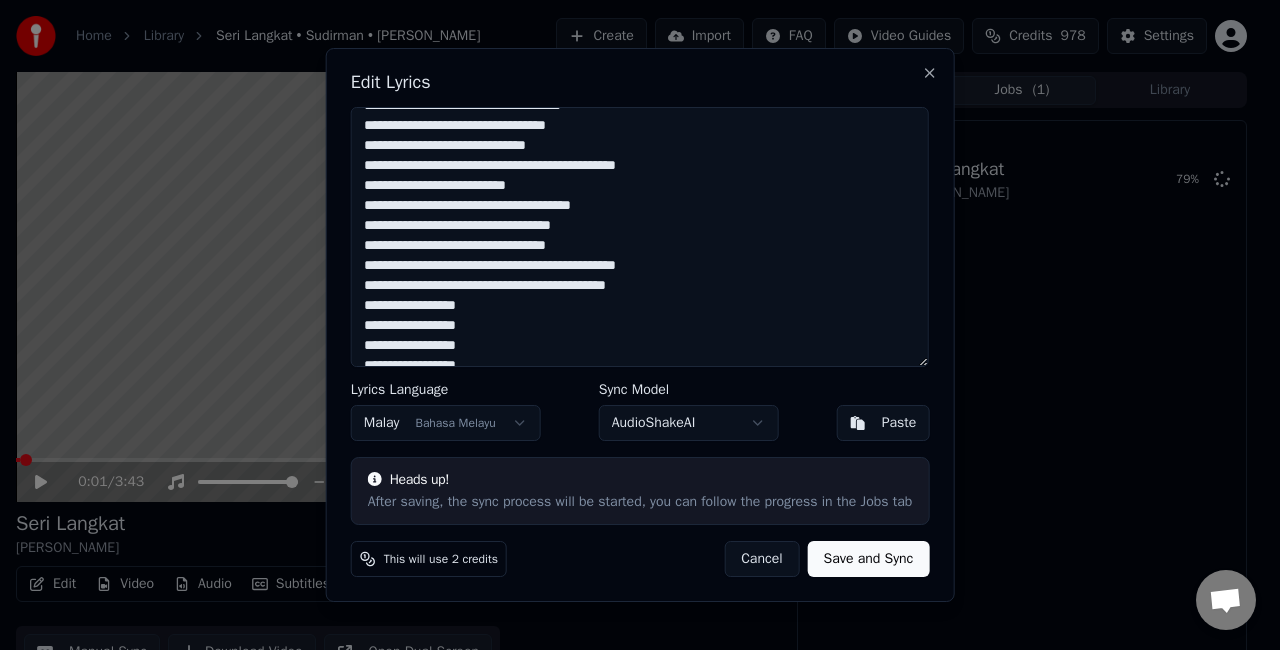 click at bounding box center (640, 237) 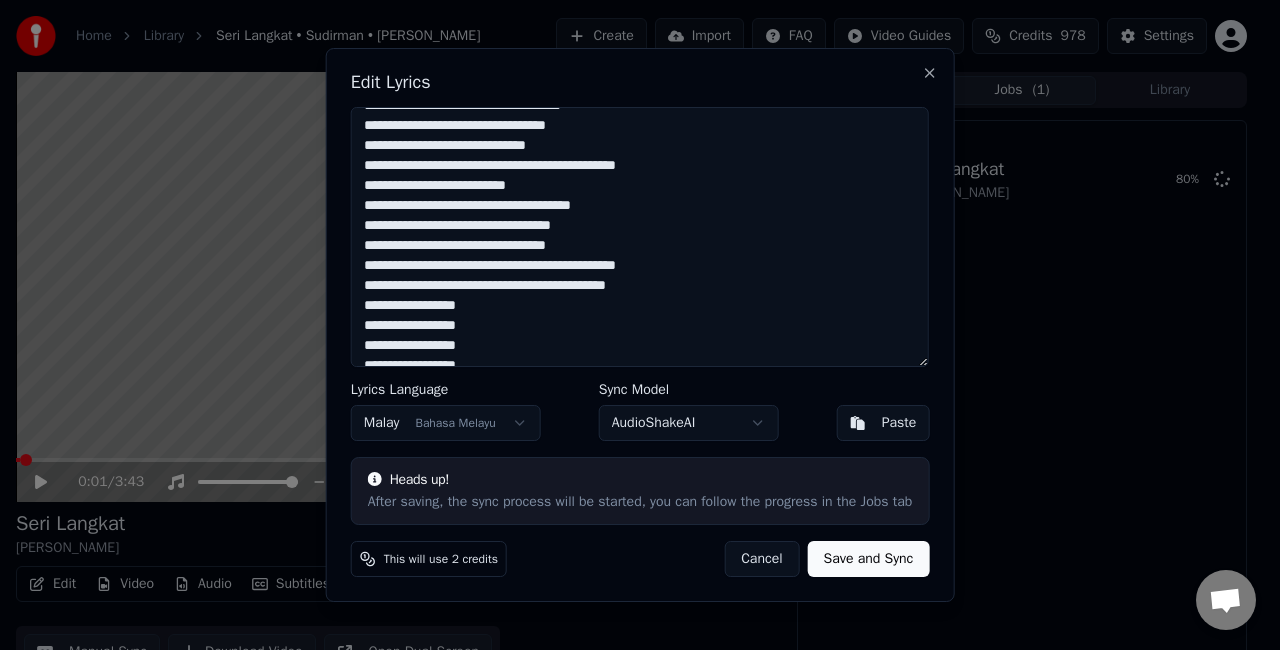 click at bounding box center (640, 237) 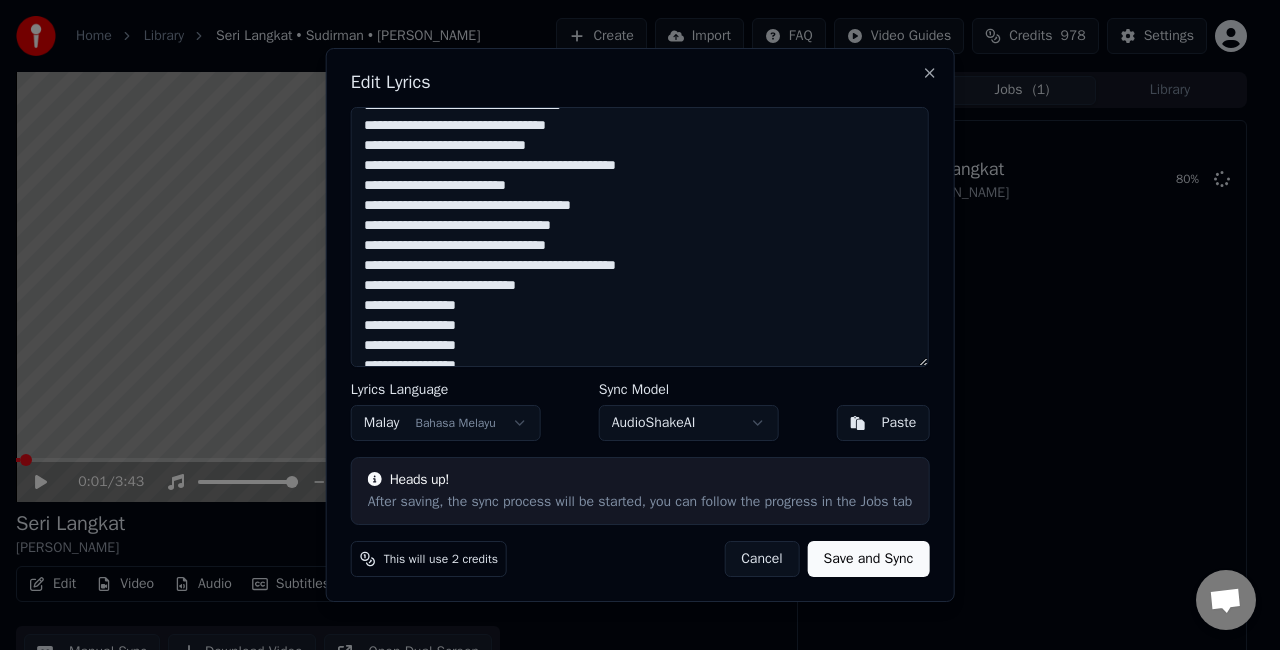 scroll, scrollTop: 476, scrollLeft: 0, axis: vertical 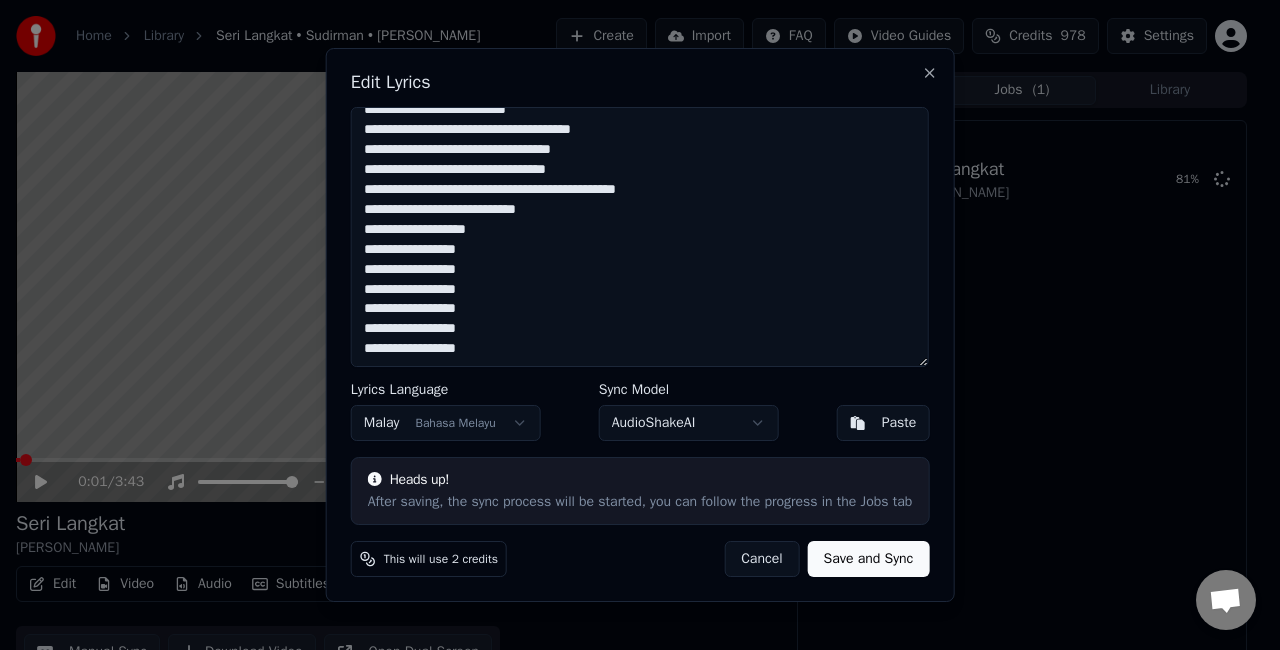 click at bounding box center (640, 237) 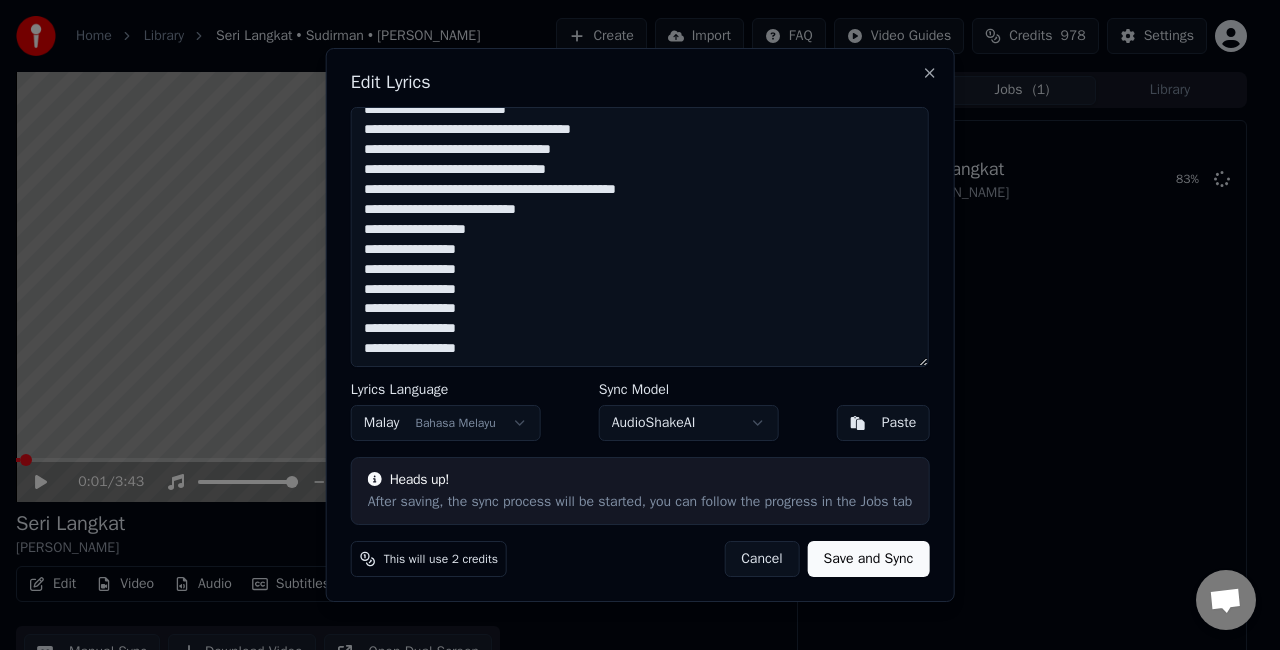type on "**********" 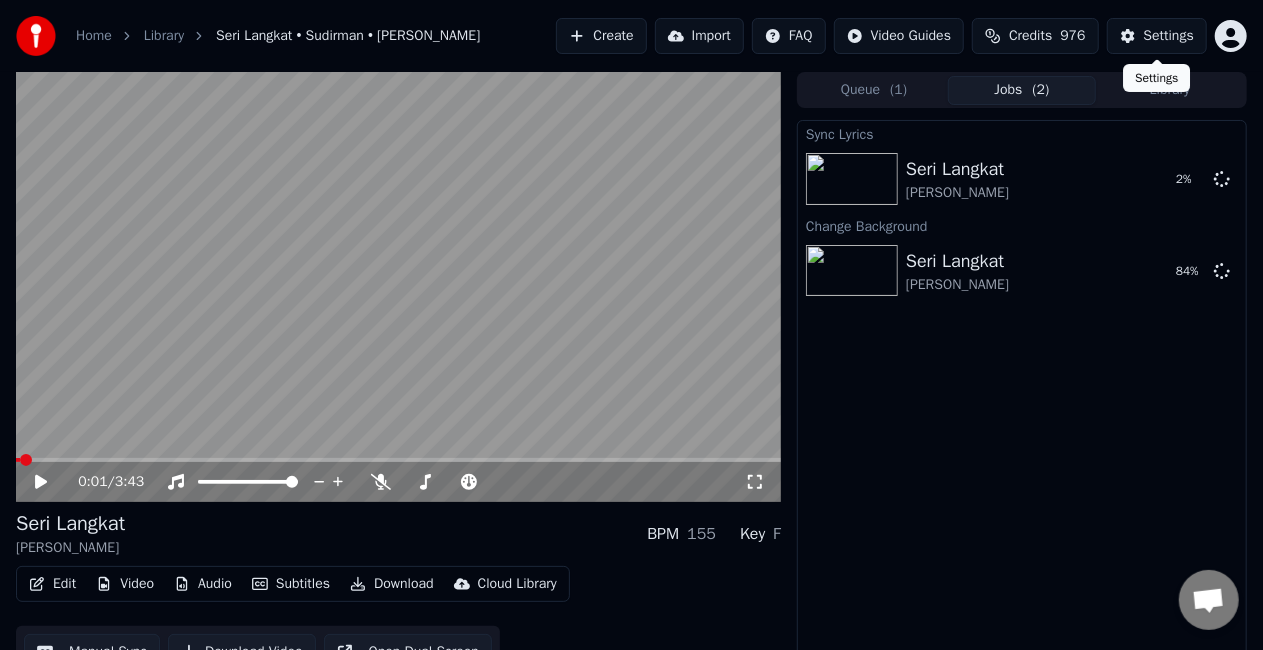 click on "Settings" at bounding box center (1169, 36) 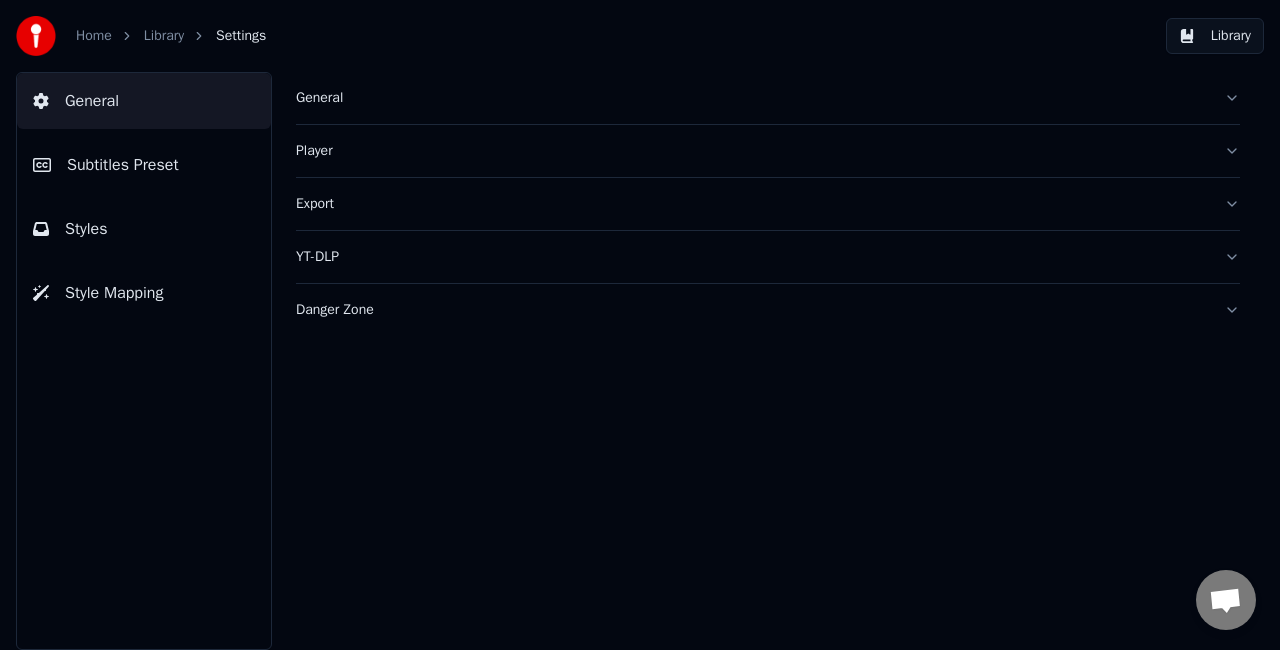click on "Subtitles Preset" at bounding box center [144, 165] 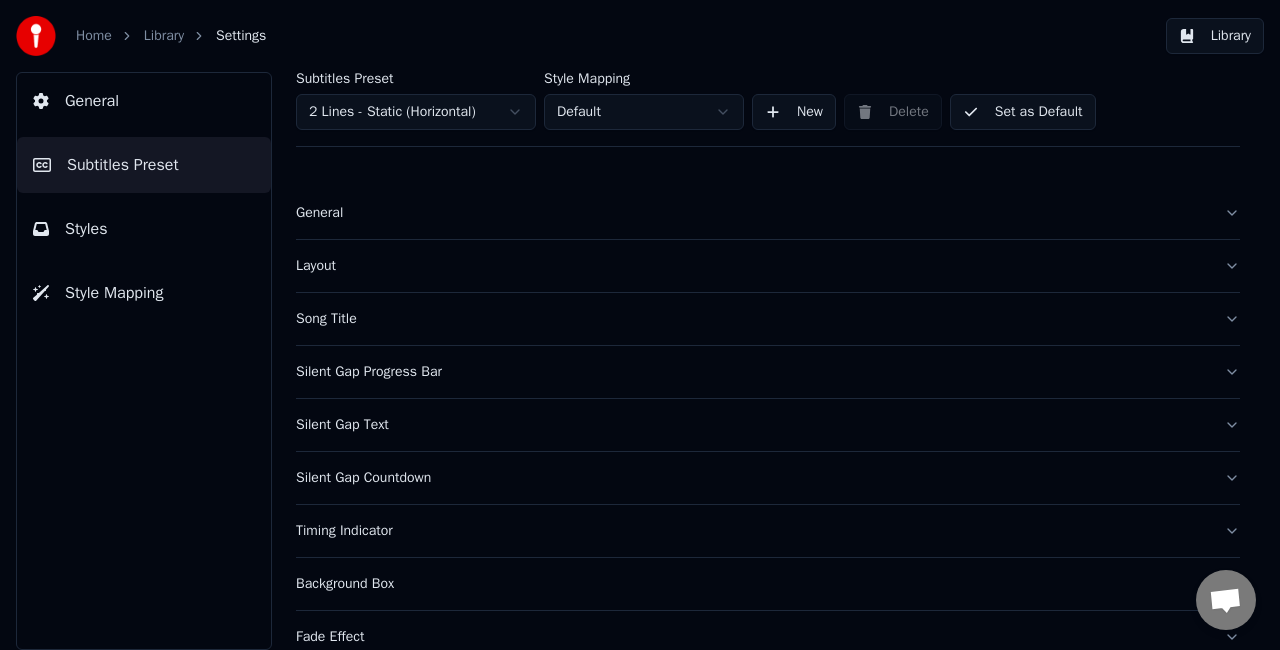 click on "General" at bounding box center [768, 213] 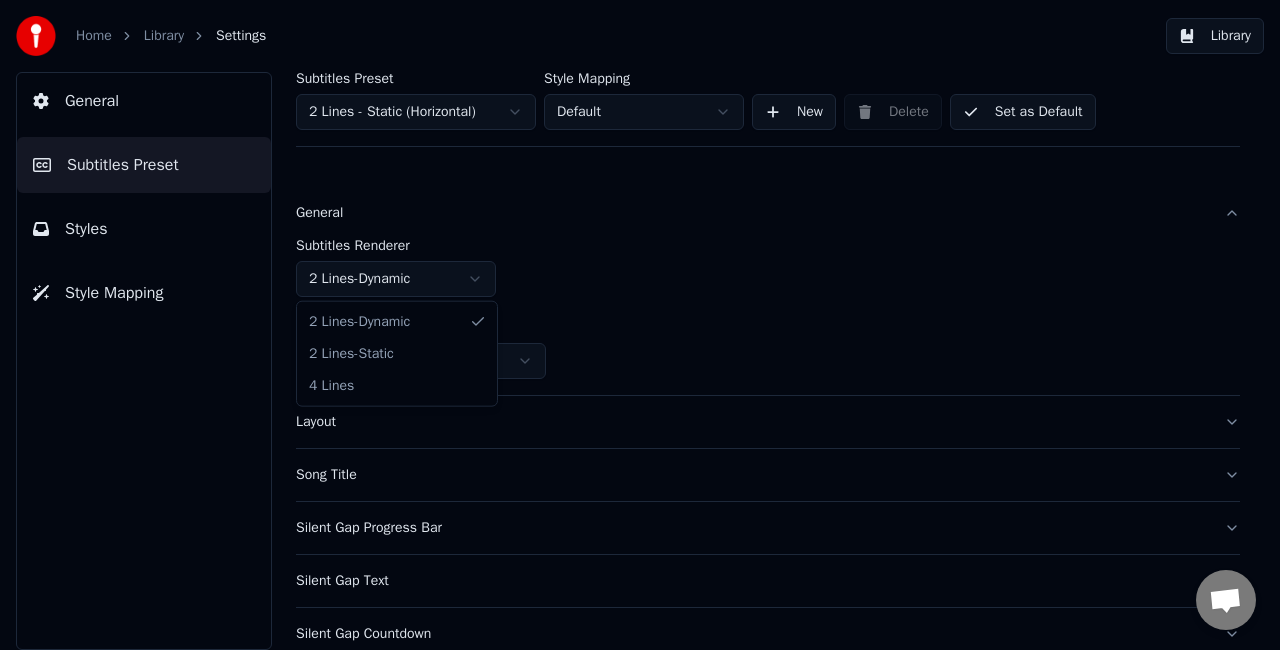 click on "Home Library Settings Library General Subtitles Preset Styles Style Mapping Subtitles Preset 2 Lines - Static (Horizontal) Style Mapping Default New Delete Set as Default General Subtitles Renderer 2 Lines  -  Dynamic Resolution Horizontal  -  1920 x 1080  ( 16 : 9 ) Layout Song Title Silent Gap Progress Bar Silent Gap Text Silent Gap Countdown Timing Indicator Background Box Fade Effect Offset Max Characters Per Line Auto Line Break 2 Lines  -  Dynamic 2 Lines  -  Static 4 Lines" at bounding box center [640, 325] 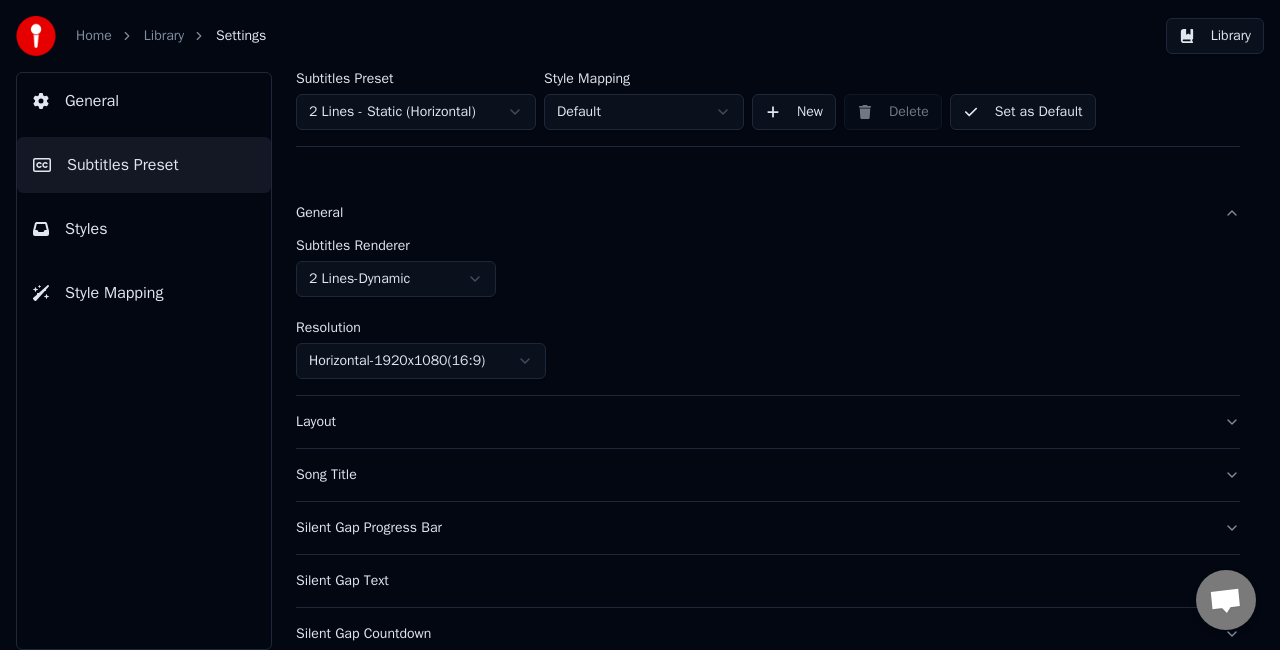 click on "Home Library Settings Library General Subtitles Preset Styles Style Mapping Subtitles Preset 2 Lines - Static (Horizontal) Style Mapping Default New Delete Set as Default General Subtitles Renderer 2 Lines  -  Dynamic Resolution Horizontal  -  1920 x 1080  ( 16 : 9 ) Layout Song Title Silent Gap Progress Bar Silent Gap Text Silent Gap Countdown Timing Indicator Background Box Fade Effect Offset Max Characters Per Line Auto Line Break" at bounding box center [640, 325] 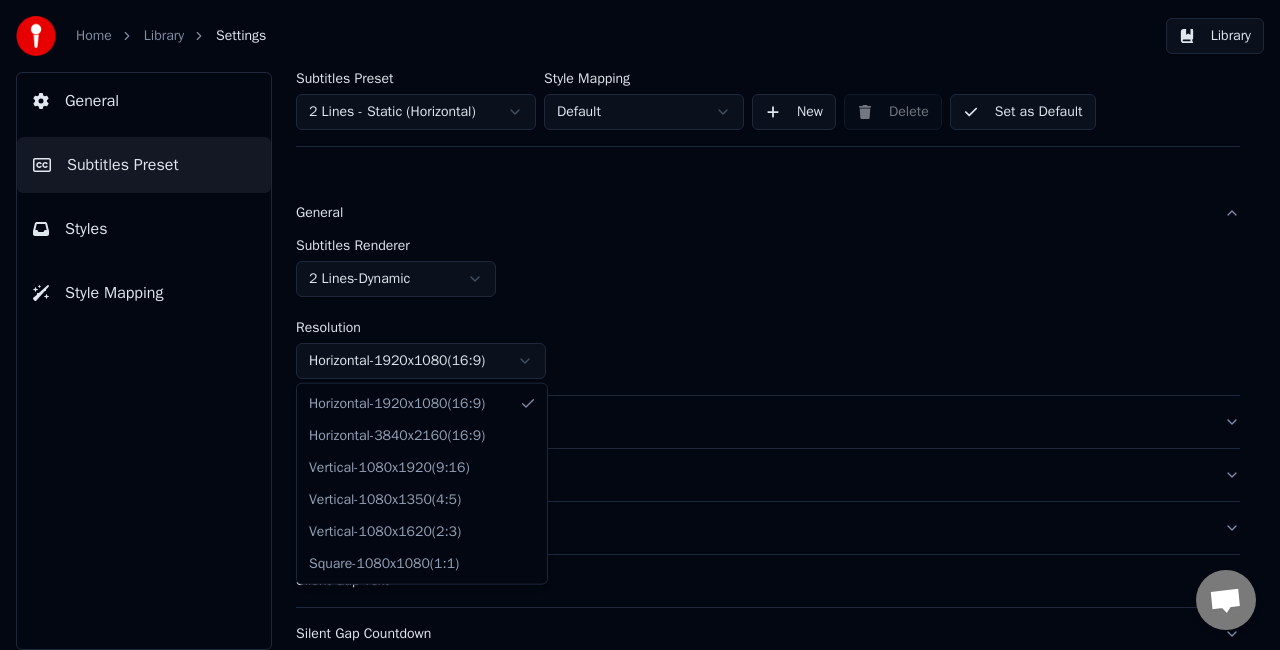 click on "Home Library Settings Library General Subtitles Preset Styles Style Mapping Subtitles Preset 2 Lines - Static (Horizontal) Style Mapping Default New Delete Set as Default General Subtitles Renderer 2 Lines  -  Dynamic Resolution Horizontal  -  1920 x 1080  ( 16 : 9 ) Layout Song Title Silent Gap Progress Bar Silent Gap Text Silent Gap Countdown Timing Indicator Background Box Fade Effect Offset Max Characters Per Line Auto Line Break Horizontal  -  1920 x 1080  ( 16 : 9 ) Horizontal  -  3840 x 2160  ( 16 : 9 ) Vertical  -  1080 x 1920  ( 9 : 16 ) Vertical  -  1080 x 1350  ( 4 : 5 ) Vertical  -  1080 x 1620  ( 2 : 3 ) Square  -  1080 x 1080  ( 1 : 1 )" at bounding box center (640, 325) 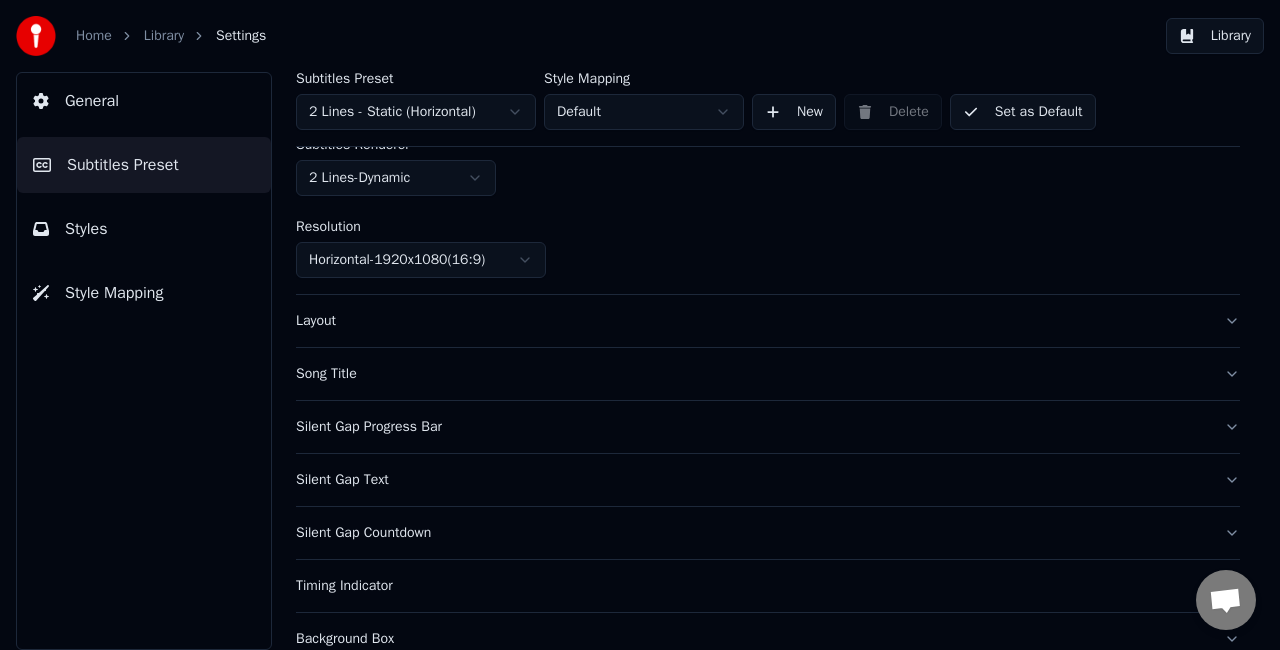 scroll, scrollTop: 200, scrollLeft: 0, axis: vertical 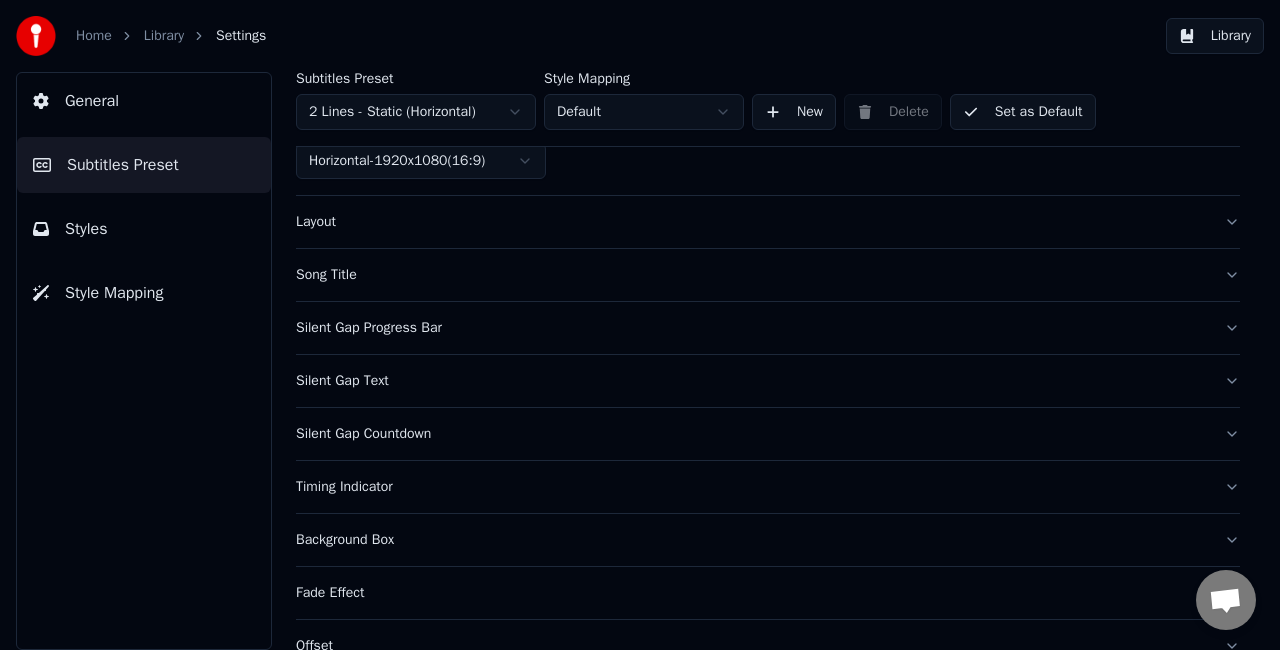 click on "Layout" at bounding box center (752, 222) 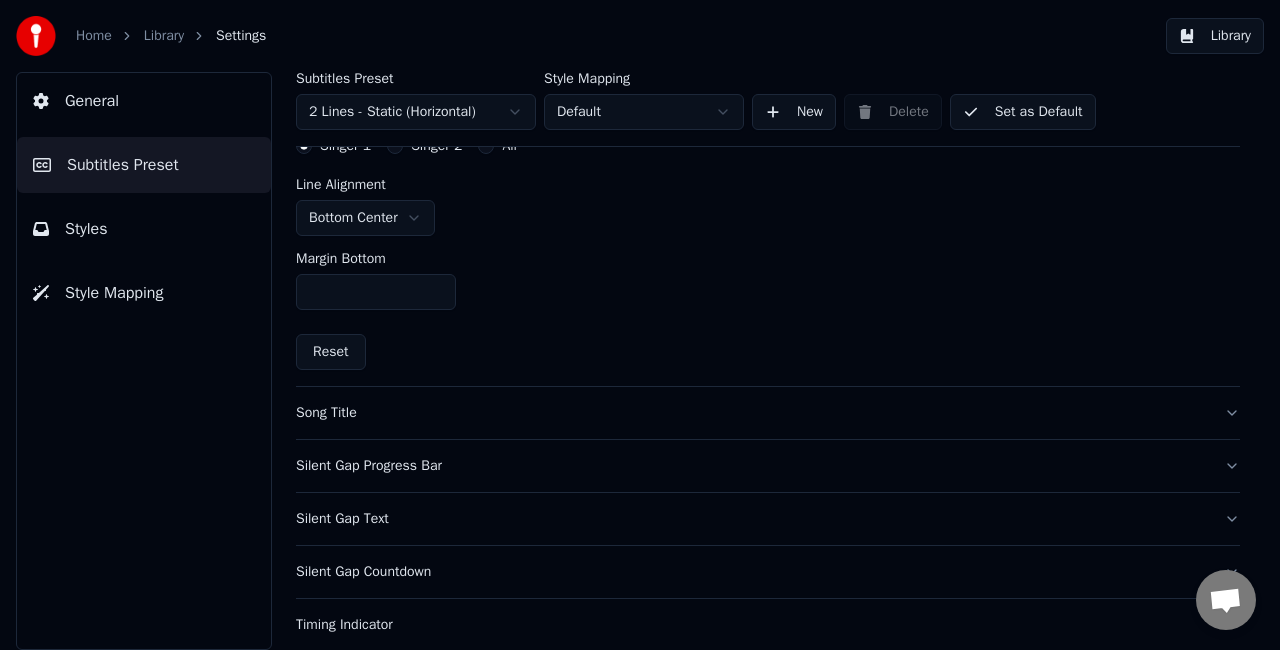 scroll, scrollTop: 500, scrollLeft: 0, axis: vertical 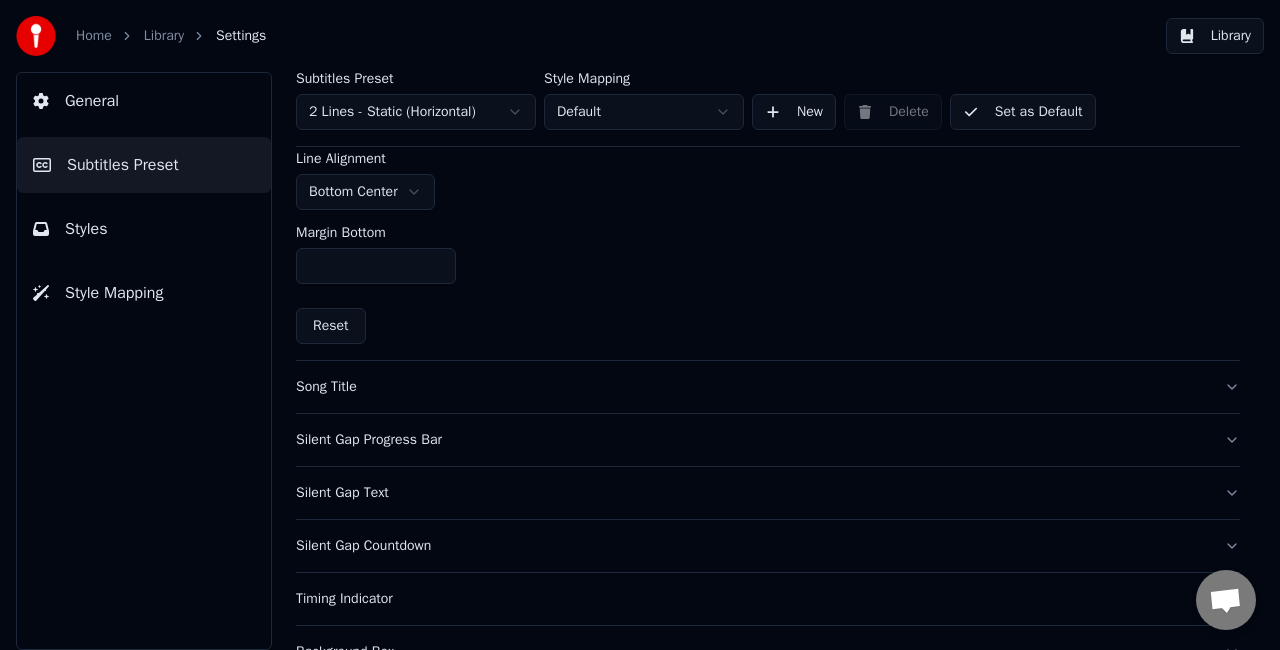 click on "Song Title" at bounding box center [752, 387] 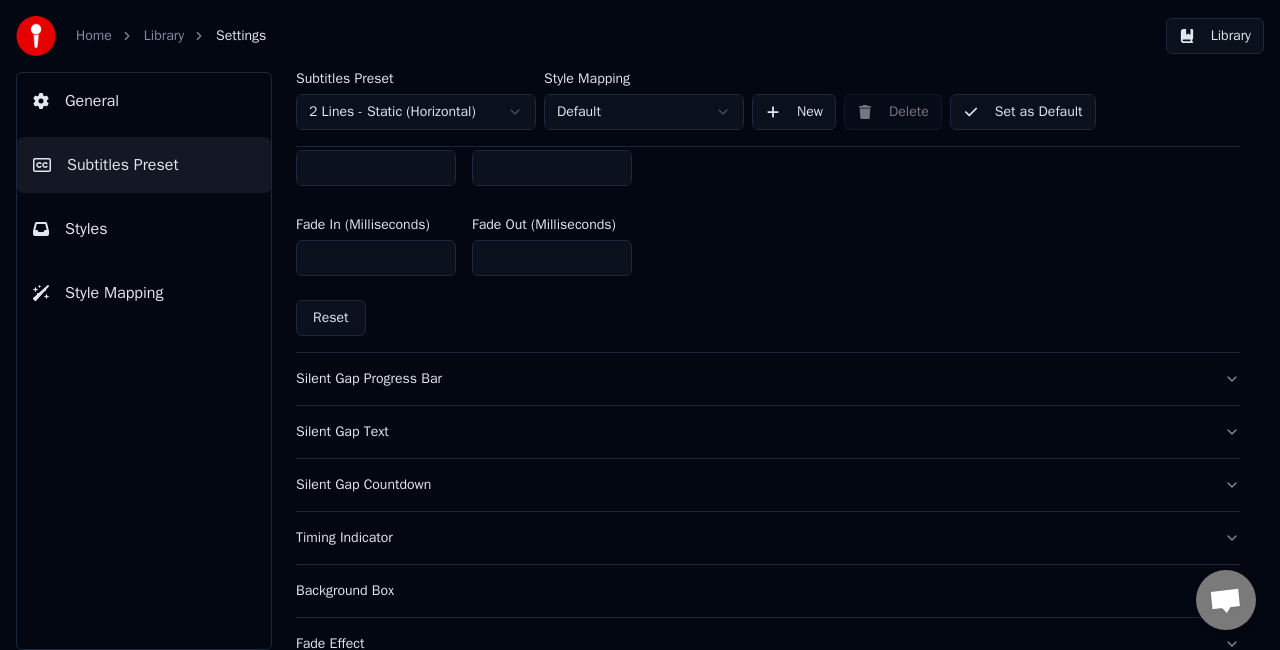 scroll, scrollTop: 1100, scrollLeft: 0, axis: vertical 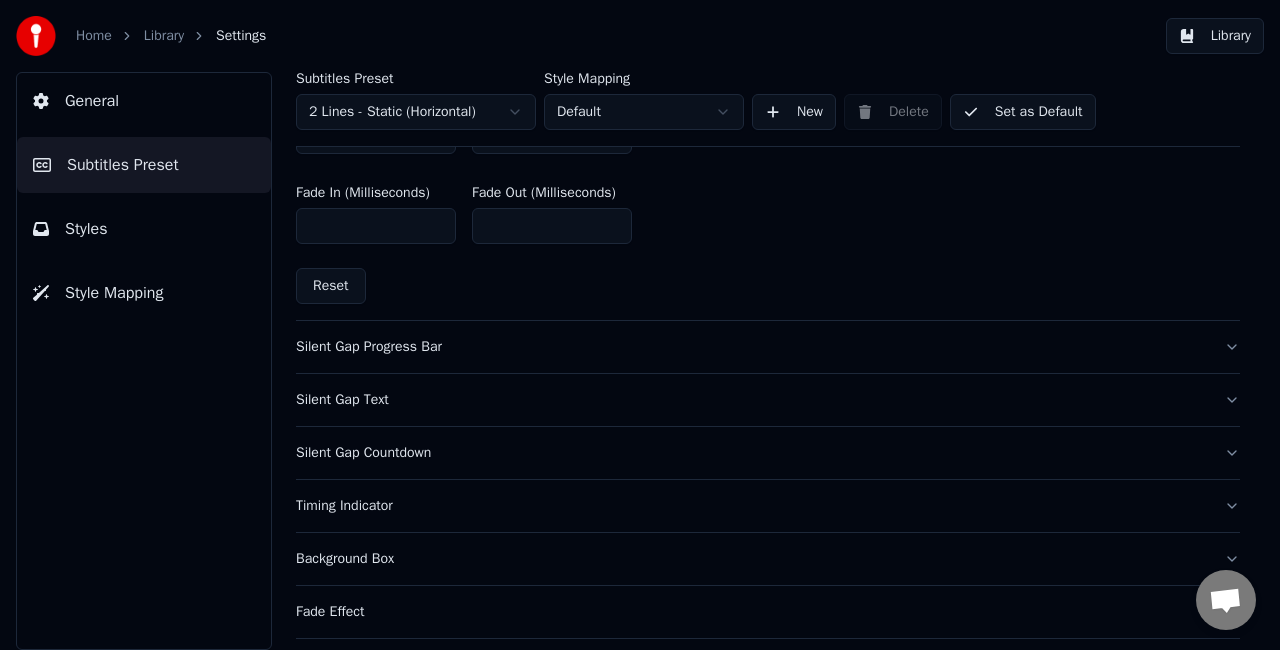 click on "Silent Gap Progress Bar" at bounding box center (768, 347) 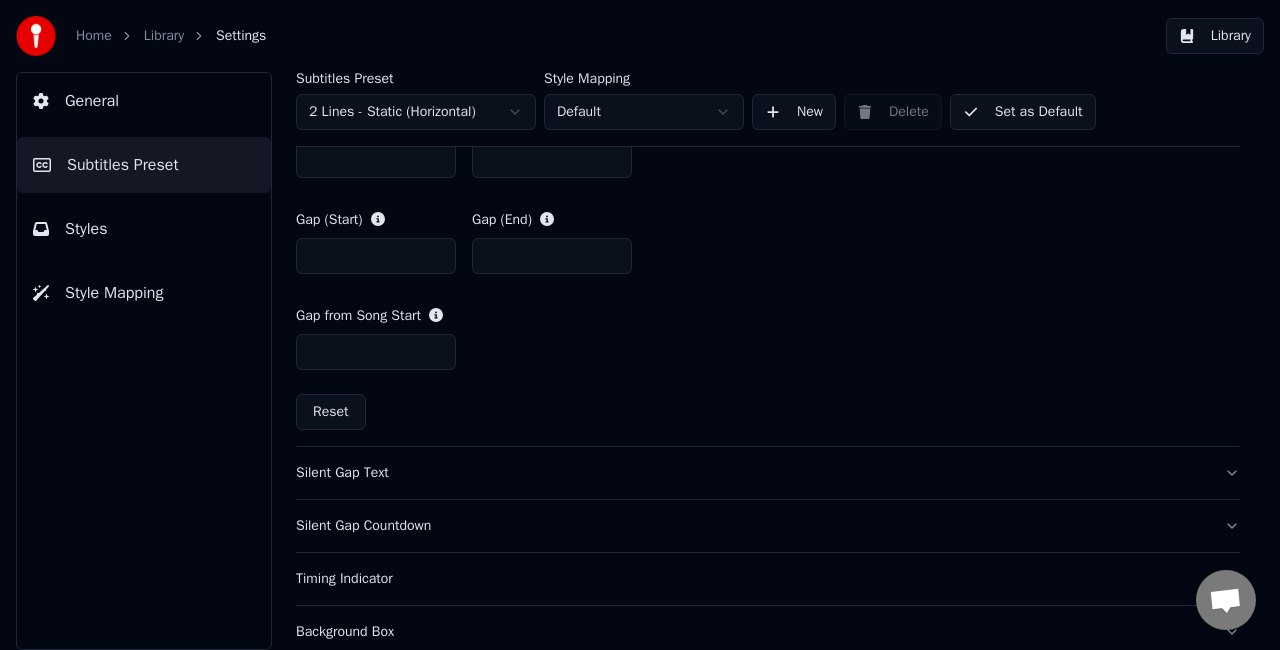 scroll, scrollTop: 1016, scrollLeft: 0, axis: vertical 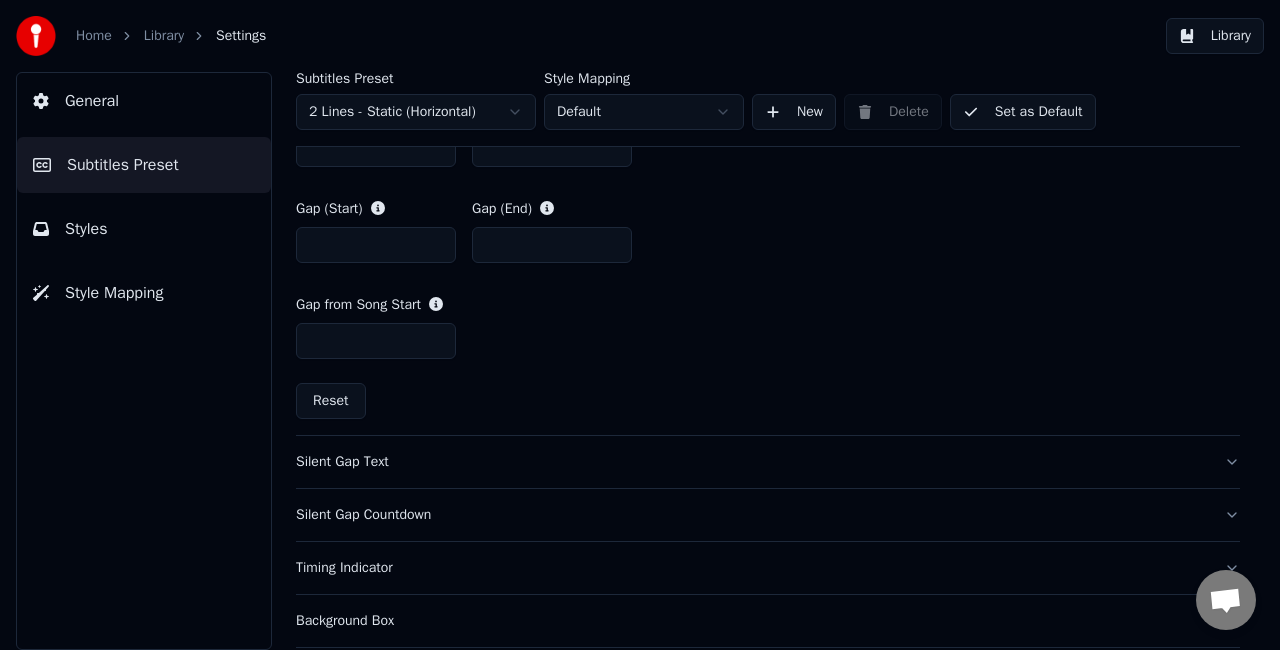 click on "Silent Gap Text" at bounding box center (752, 462) 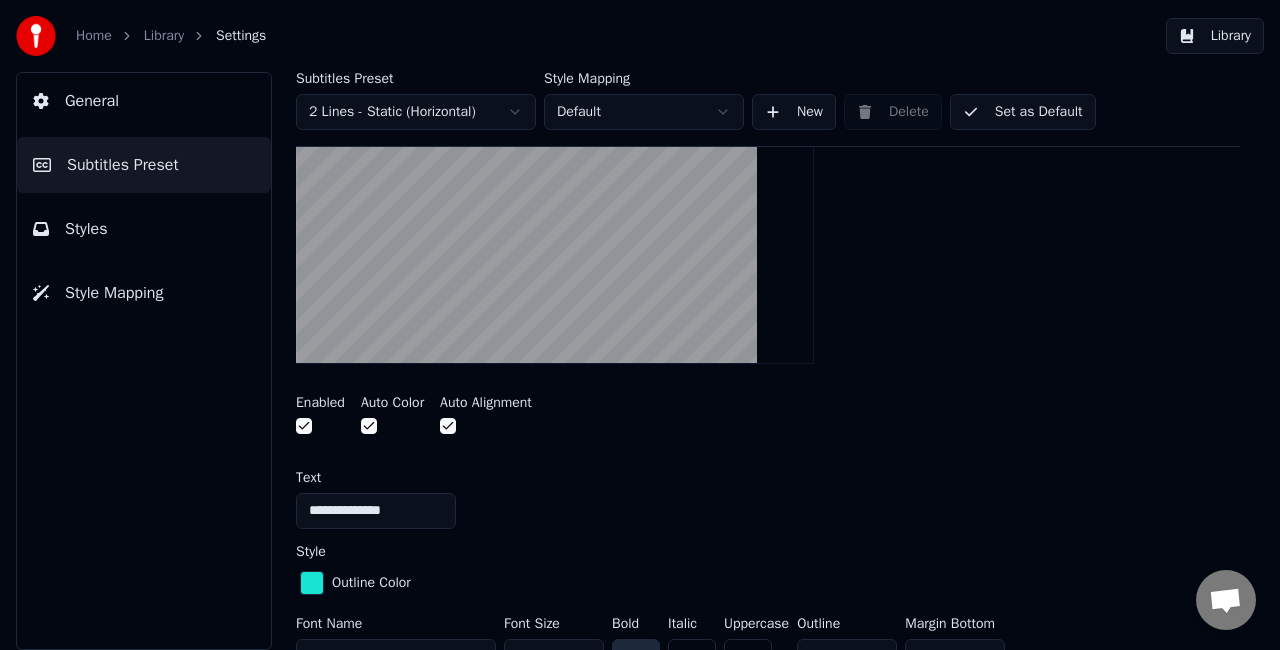 scroll, scrollTop: 334, scrollLeft: 0, axis: vertical 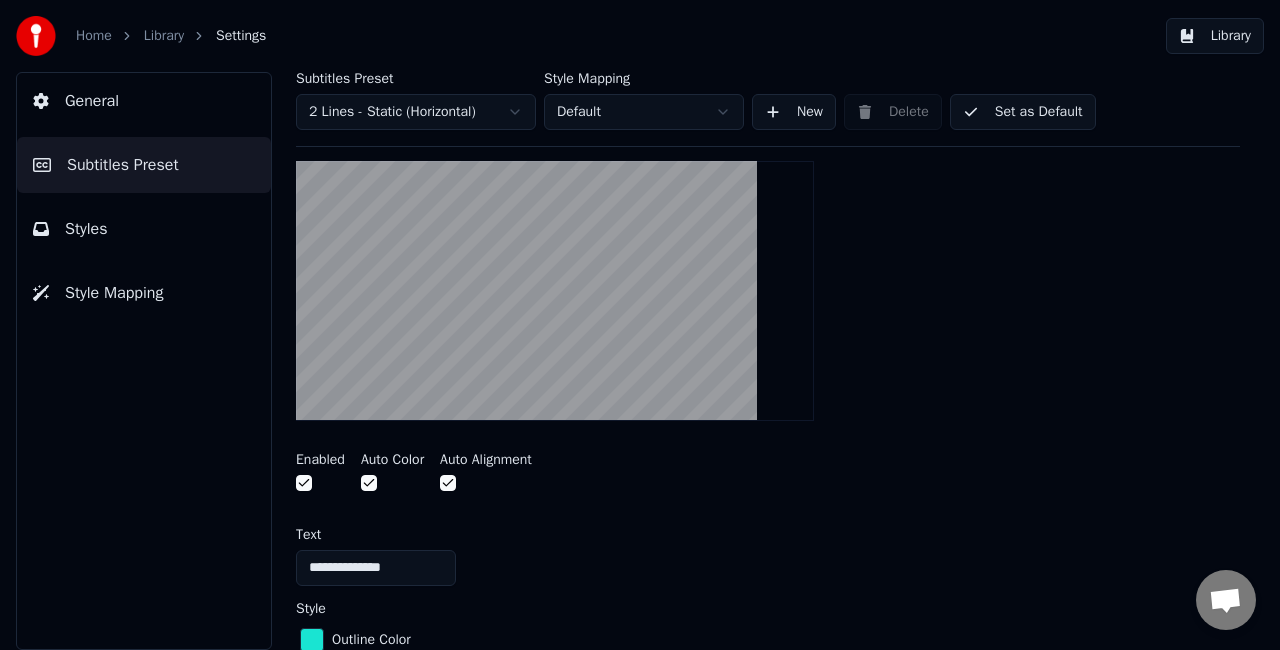 click at bounding box center (304, 483) 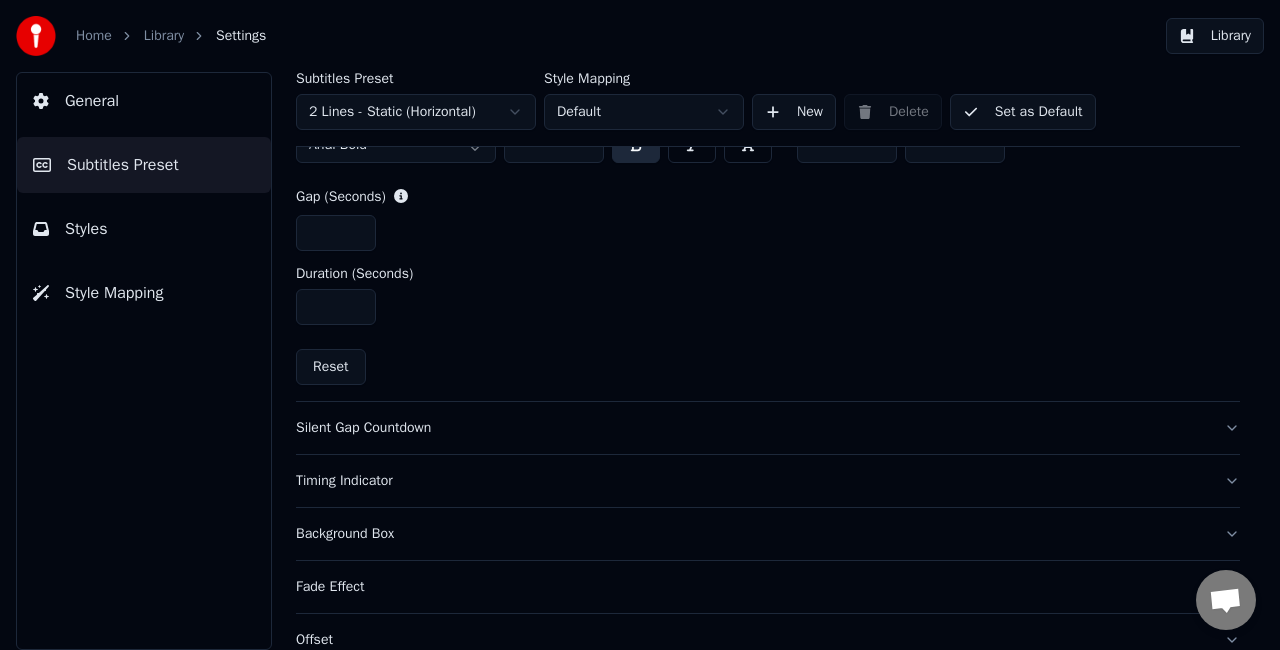 scroll, scrollTop: 934, scrollLeft: 0, axis: vertical 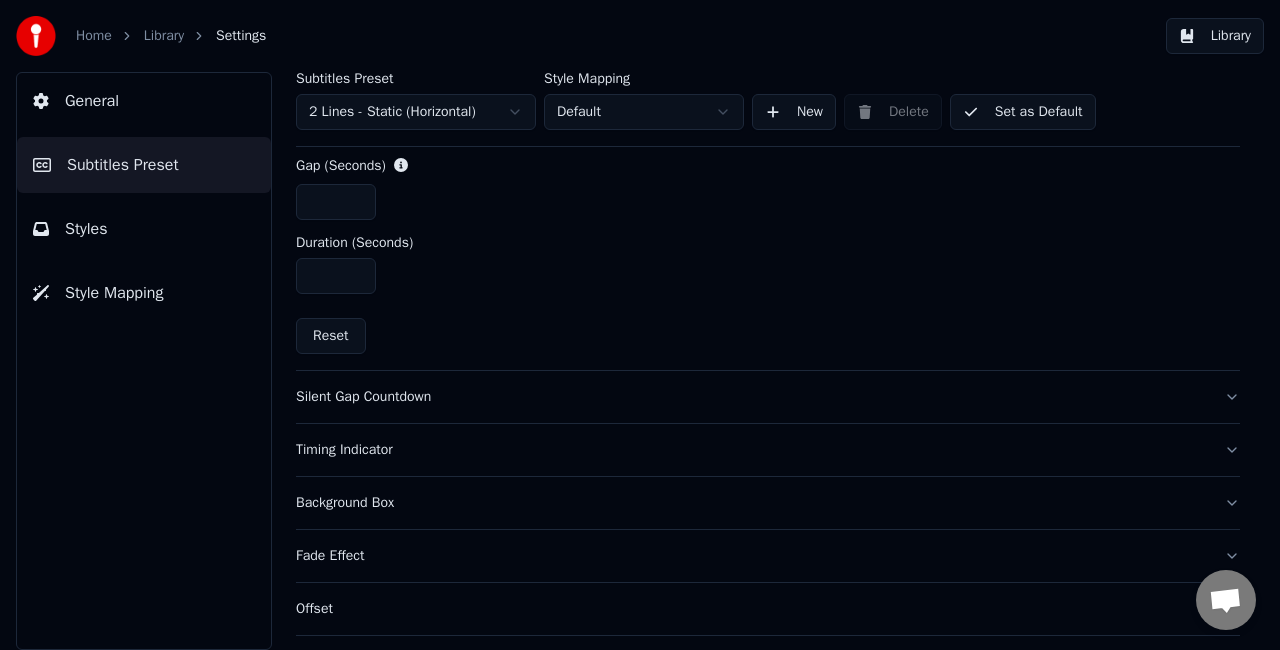 click on "Silent Gap Countdown" at bounding box center [752, 397] 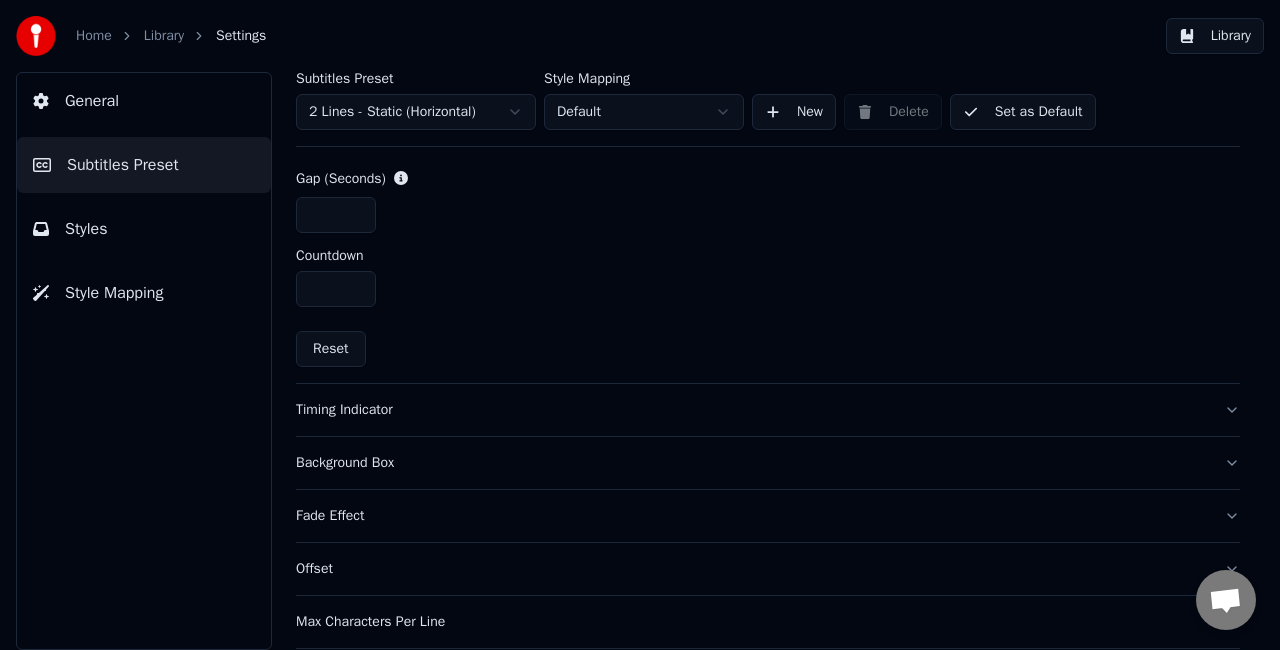 scroll, scrollTop: 897, scrollLeft: 0, axis: vertical 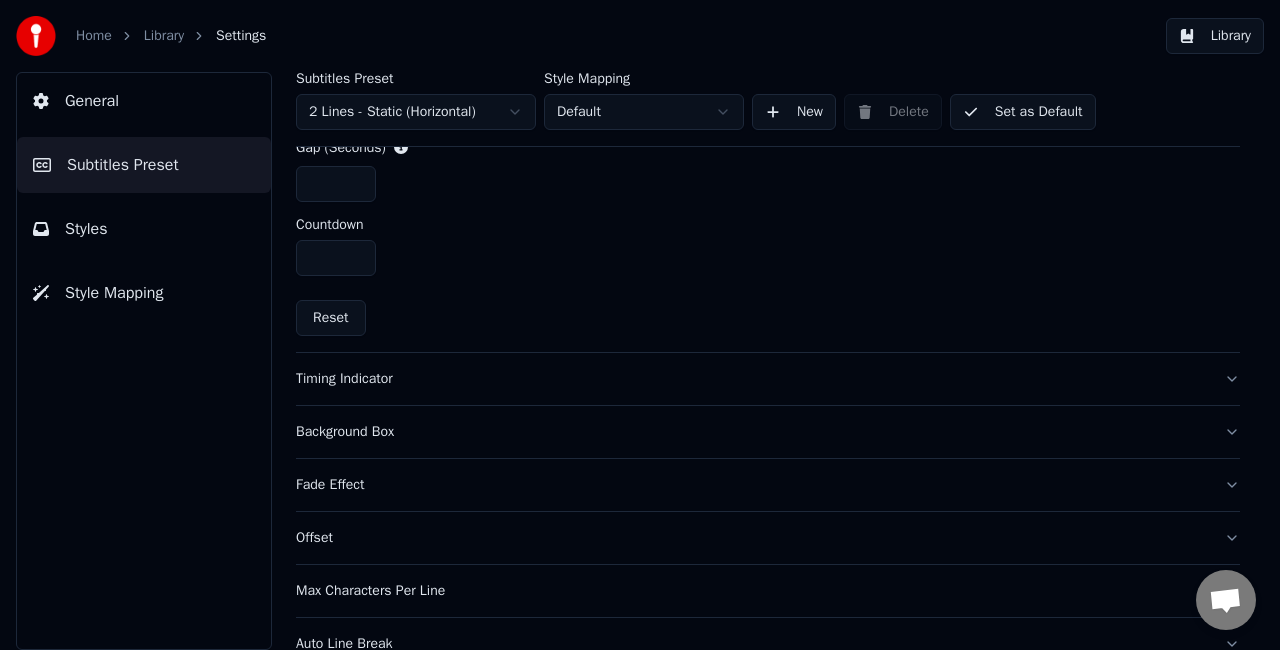 click on "Timing Indicator" at bounding box center [752, 379] 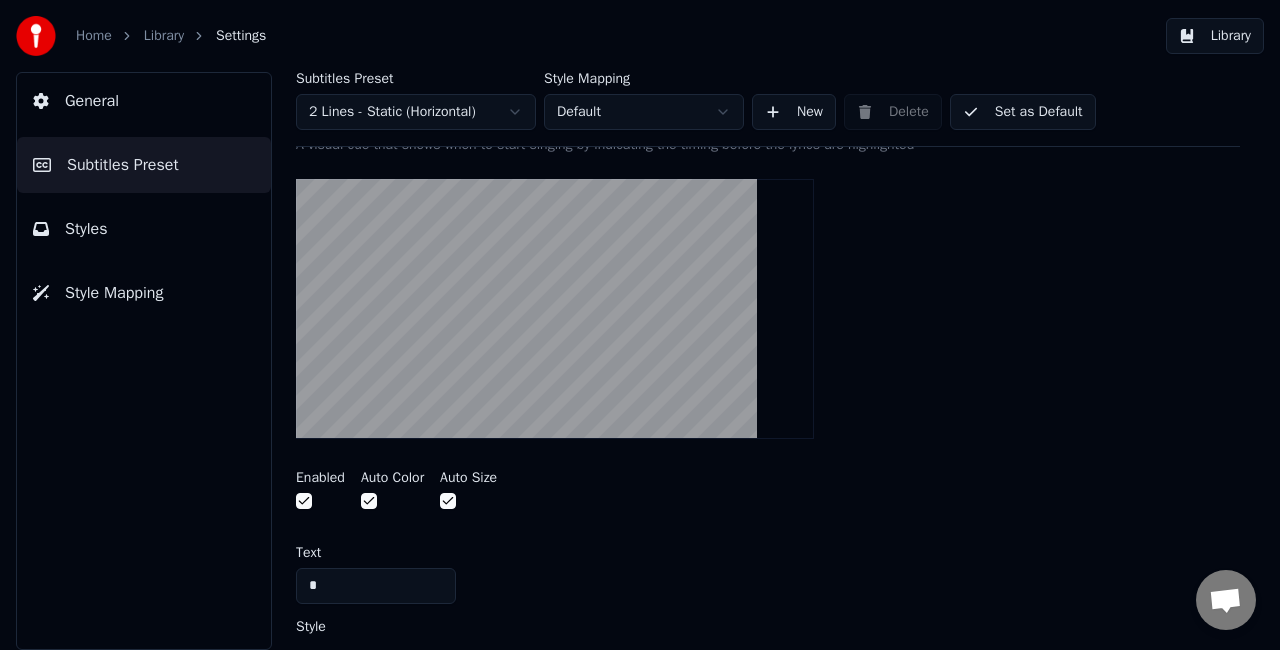 scroll, scrollTop: 397, scrollLeft: 0, axis: vertical 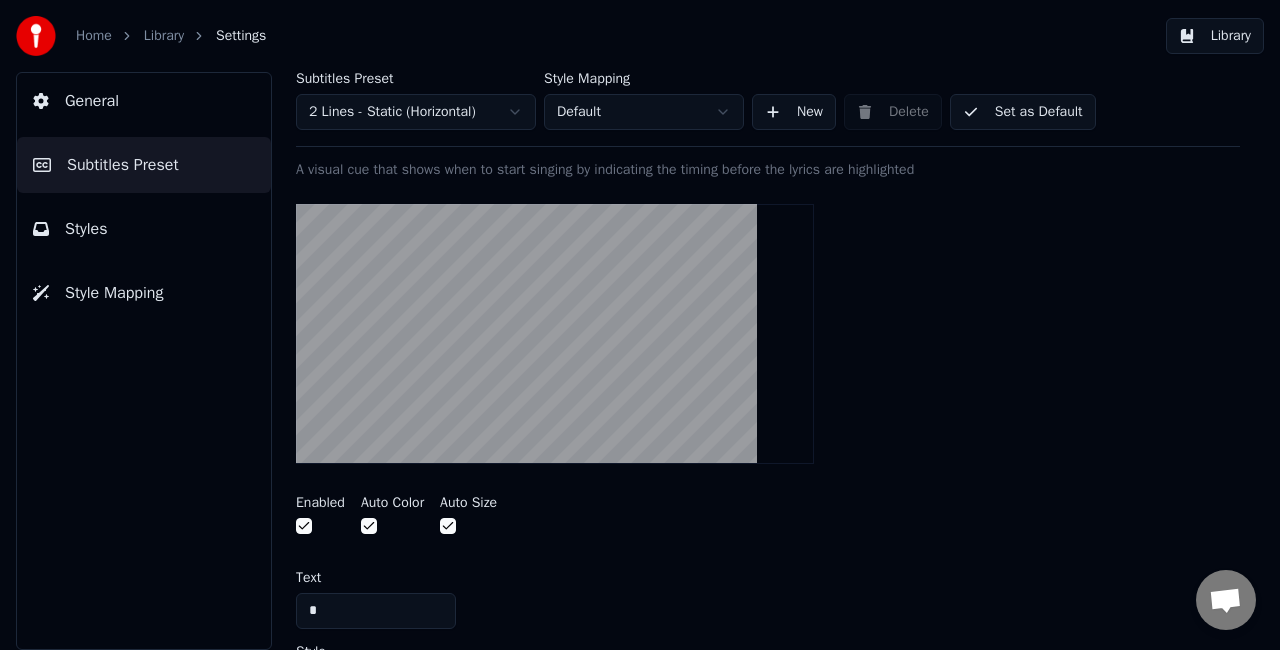 click on "*" at bounding box center (376, 611) 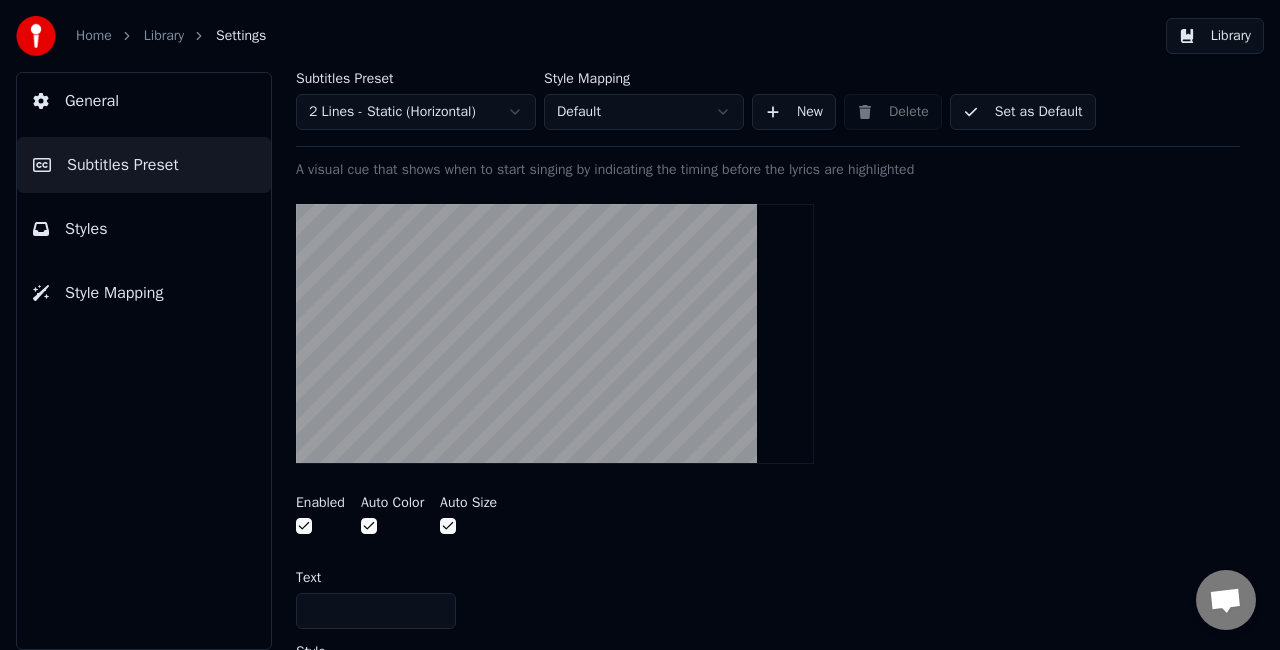 type on "*" 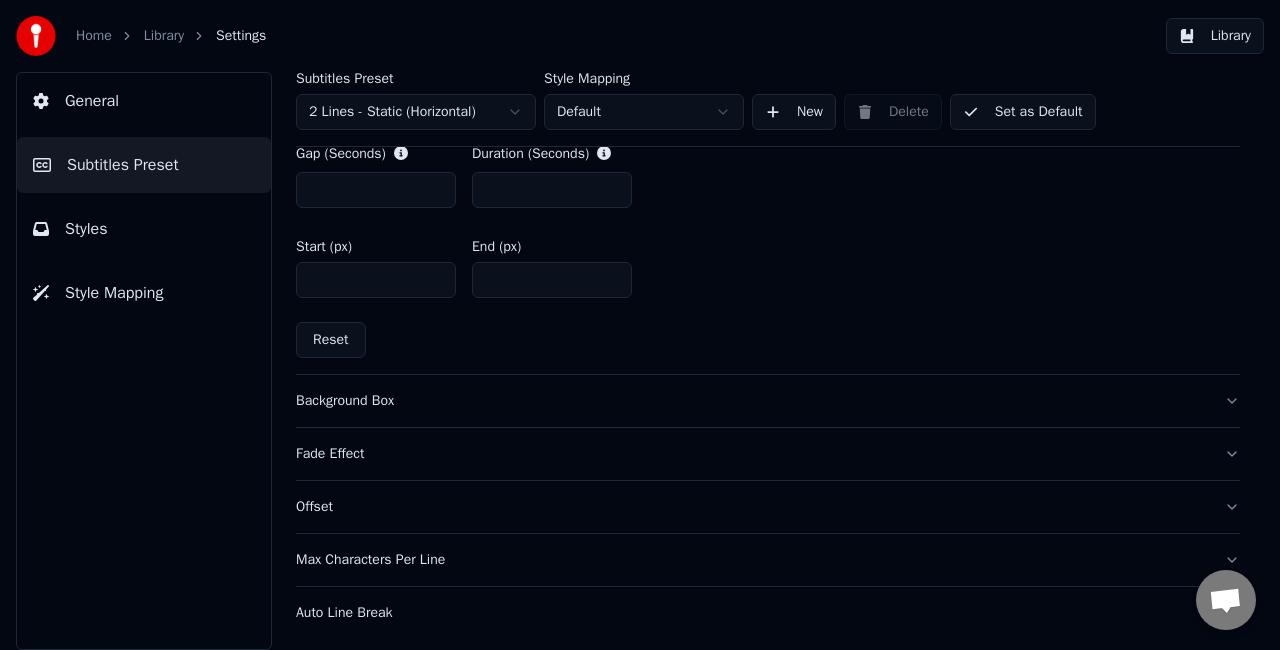 click on "Background Box" at bounding box center (752, 401) 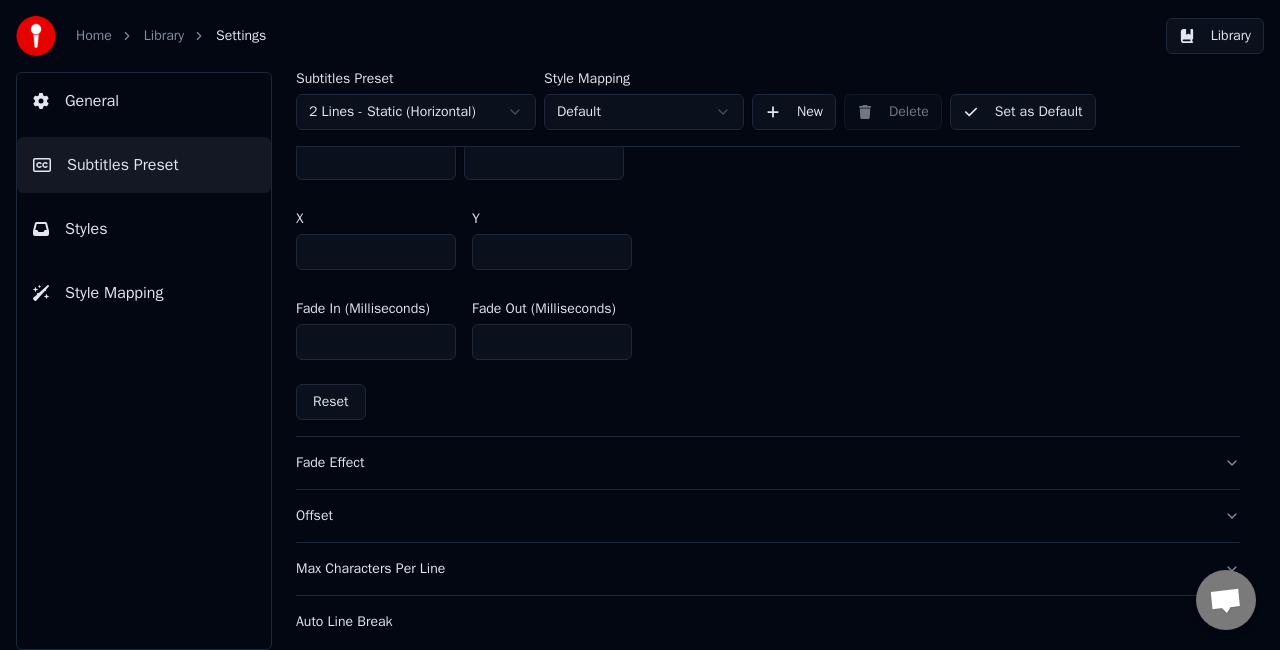scroll, scrollTop: 1234, scrollLeft: 0, axis: vertical 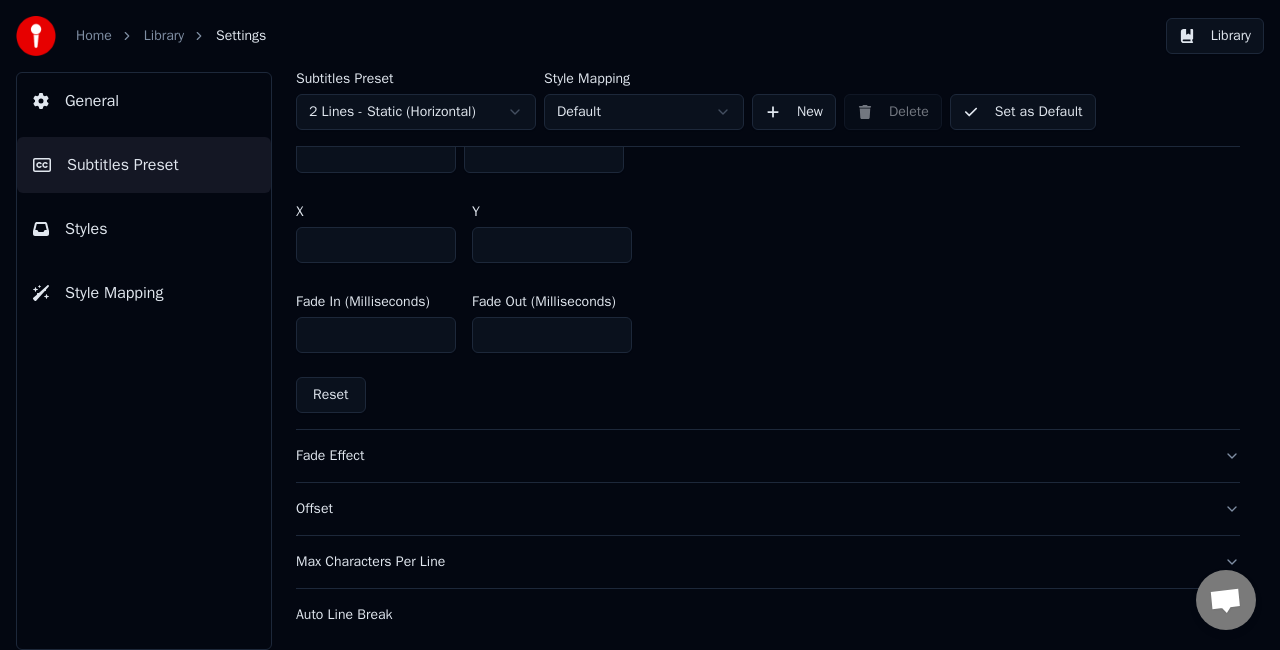 click on "Fade Effect" at bounding box center (752, 456) 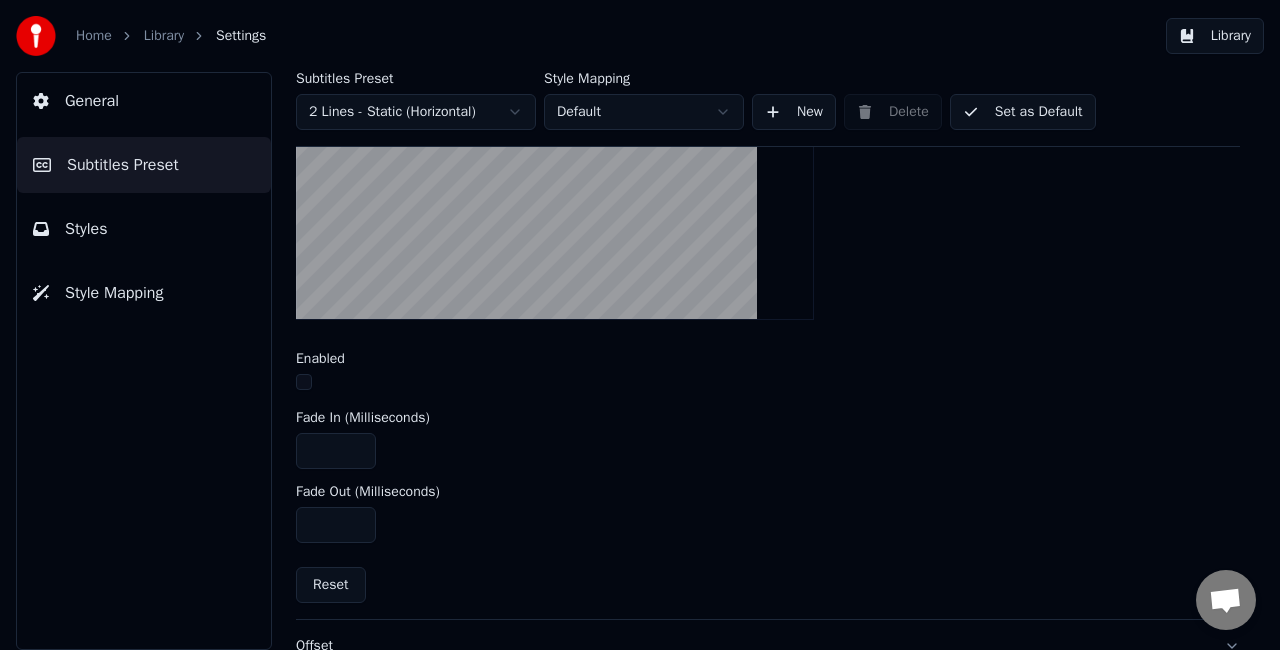 scroll, scrollTop: 554, scrollLeft: 0, axis: vertical 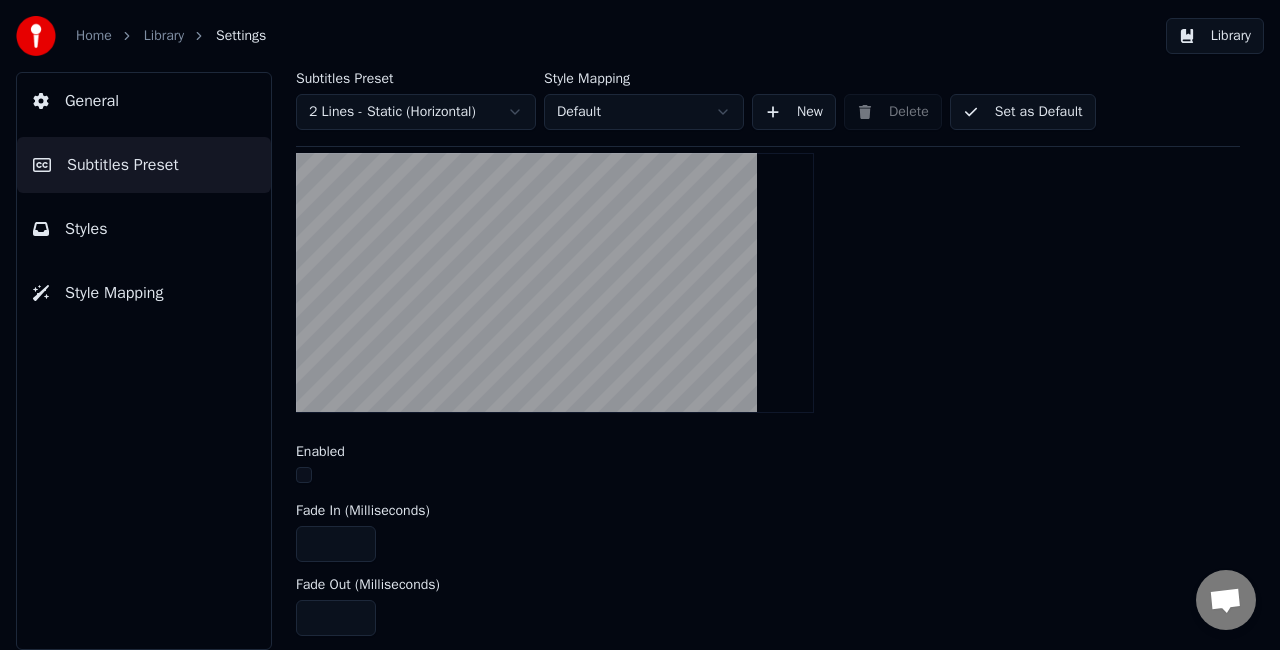click at bounding box center [304, 475] 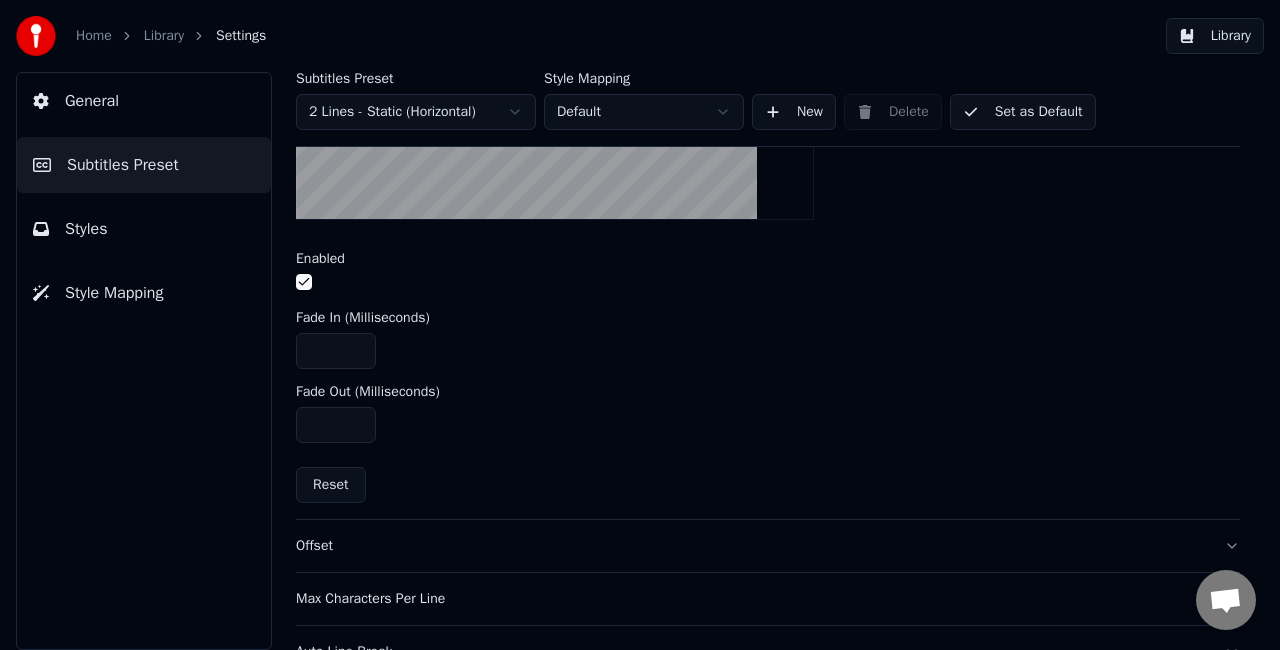 scroll, scrollTop: 786, scrollLeft: 0, axis: vertical 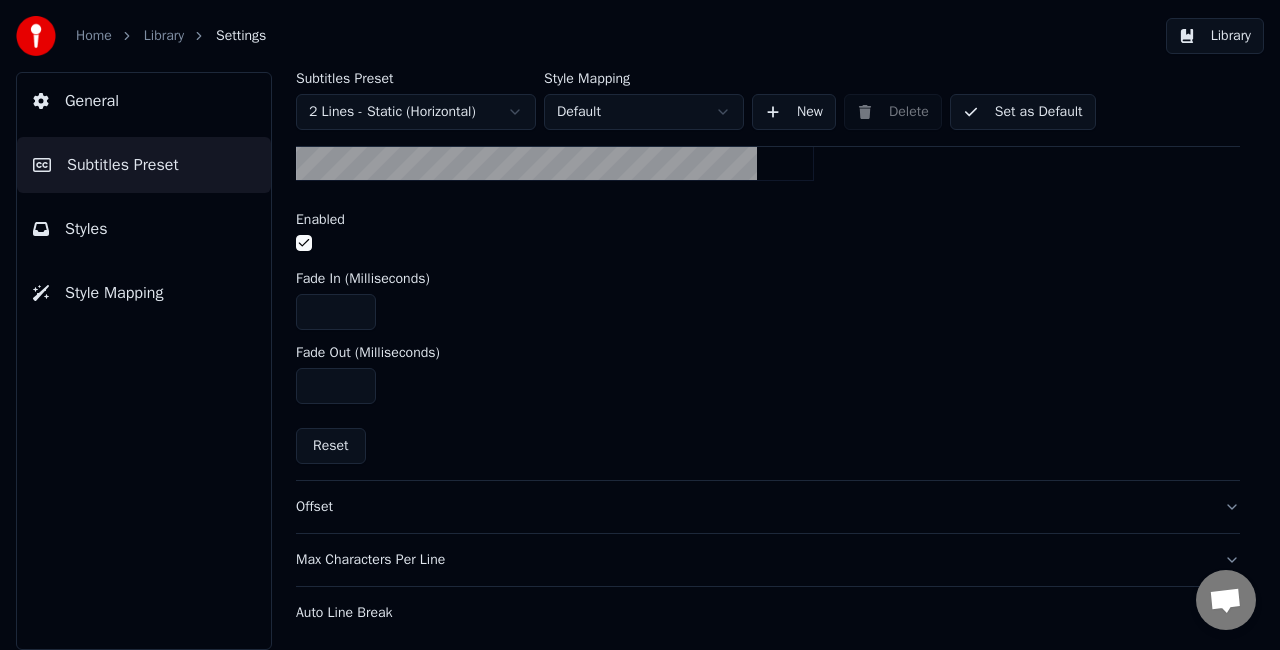 click on "Offset" at bounding box center [752, 507] 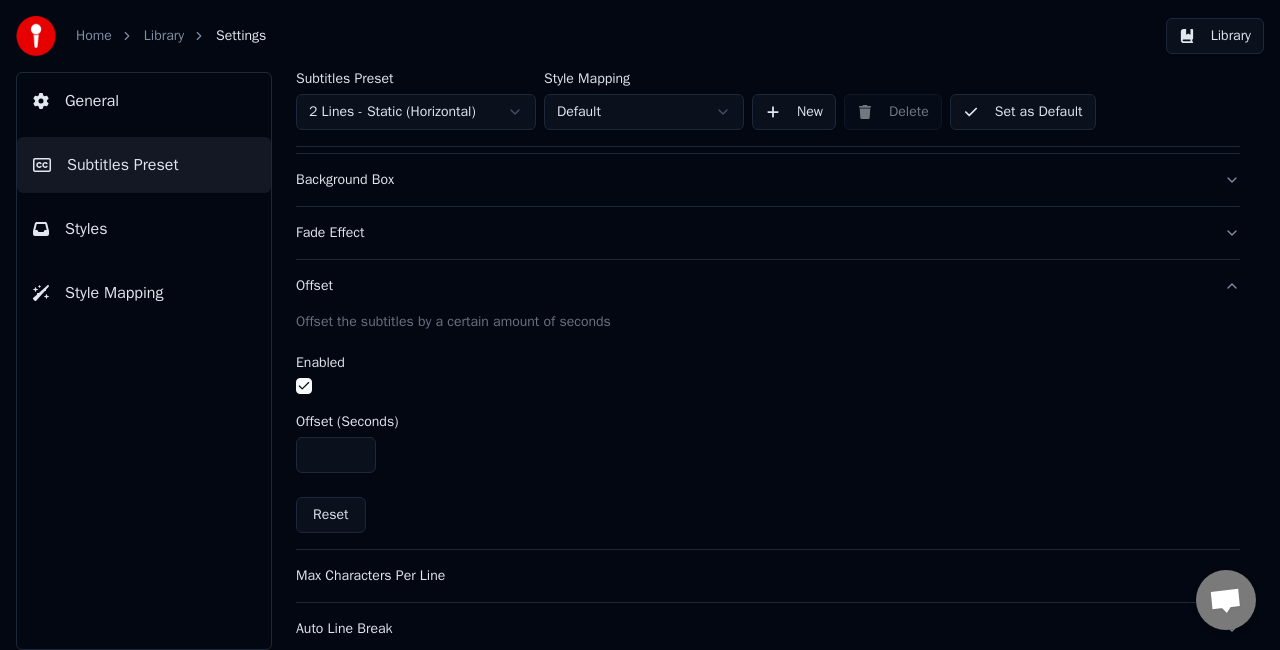 scroll, scrollTop: 420, scrollLeft: 0, axis: vertical 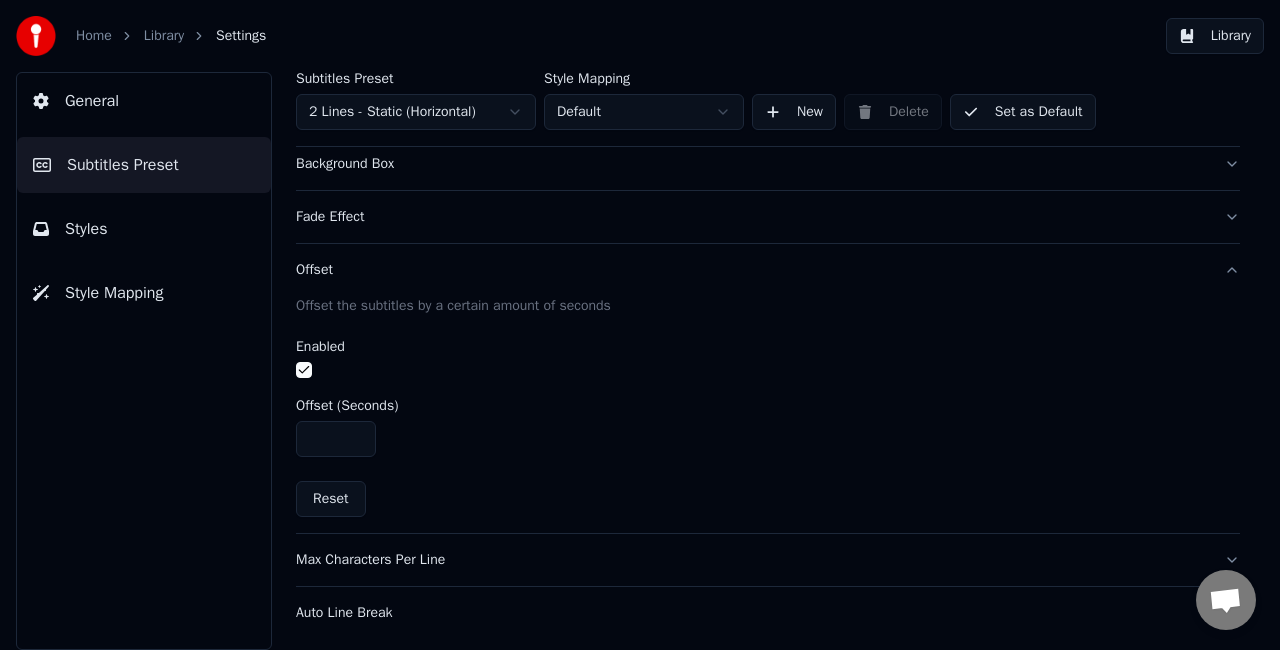 click on "***" at bounding box center (336, 439) 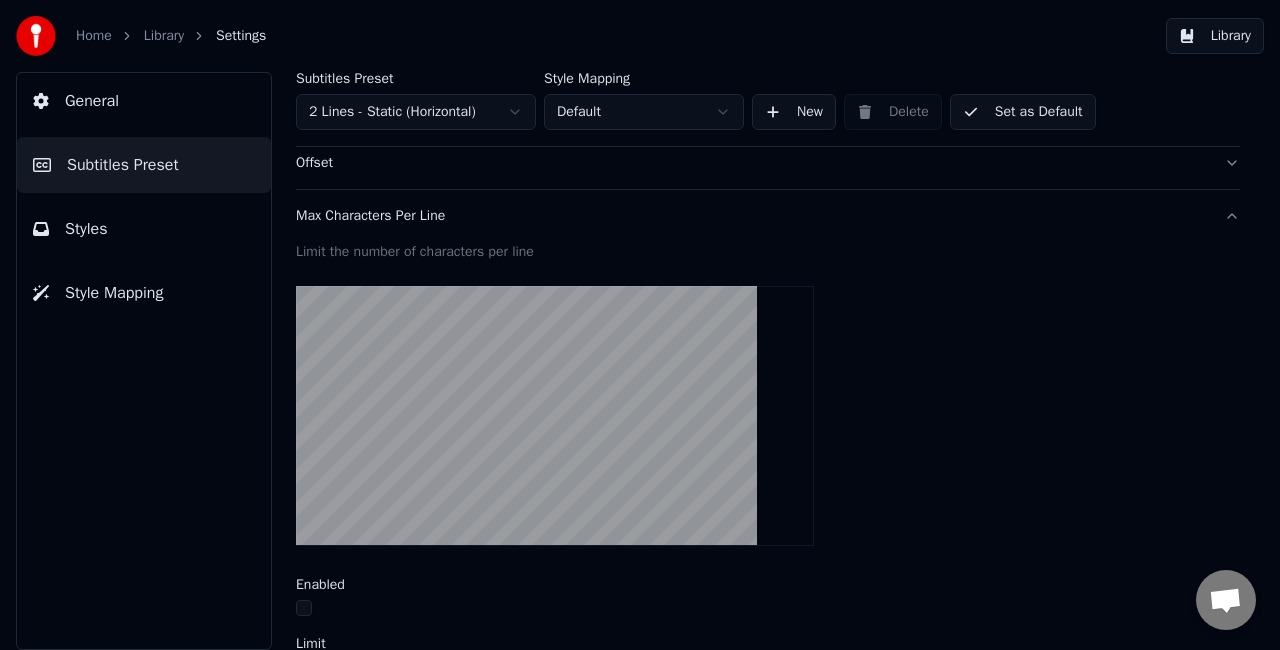 scroll, scrollTop: 620, scrollLeft: 0, axis: vertical 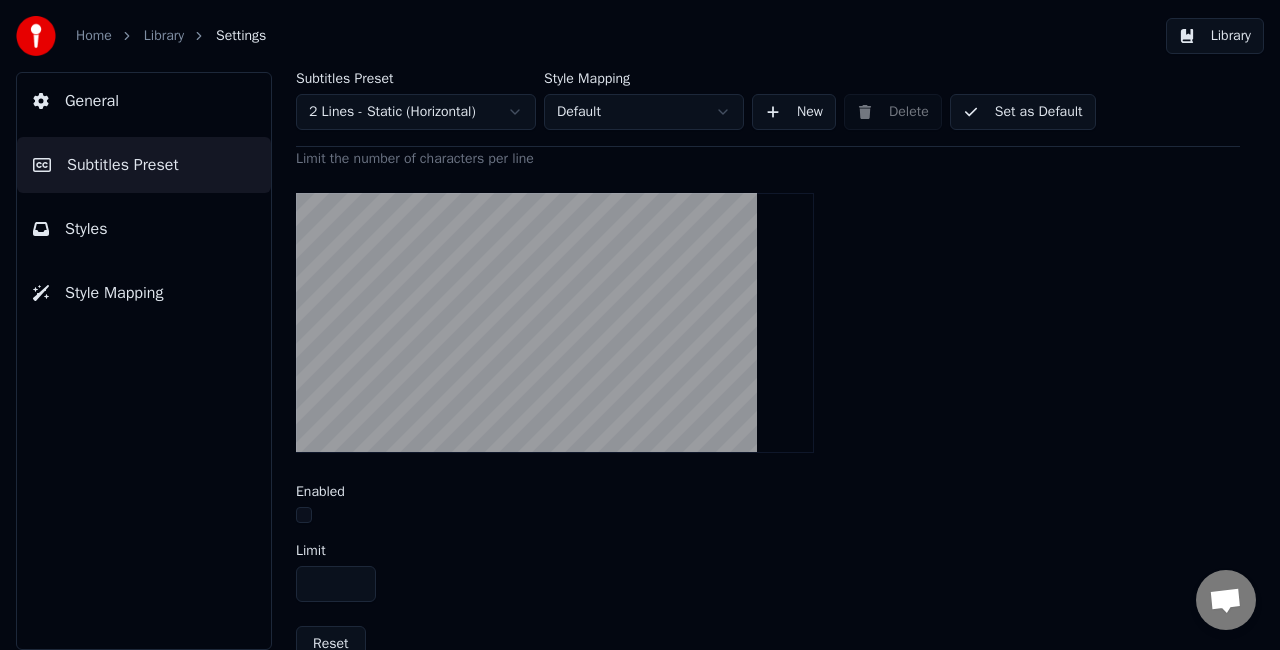 click at bounding box center [304, 515] 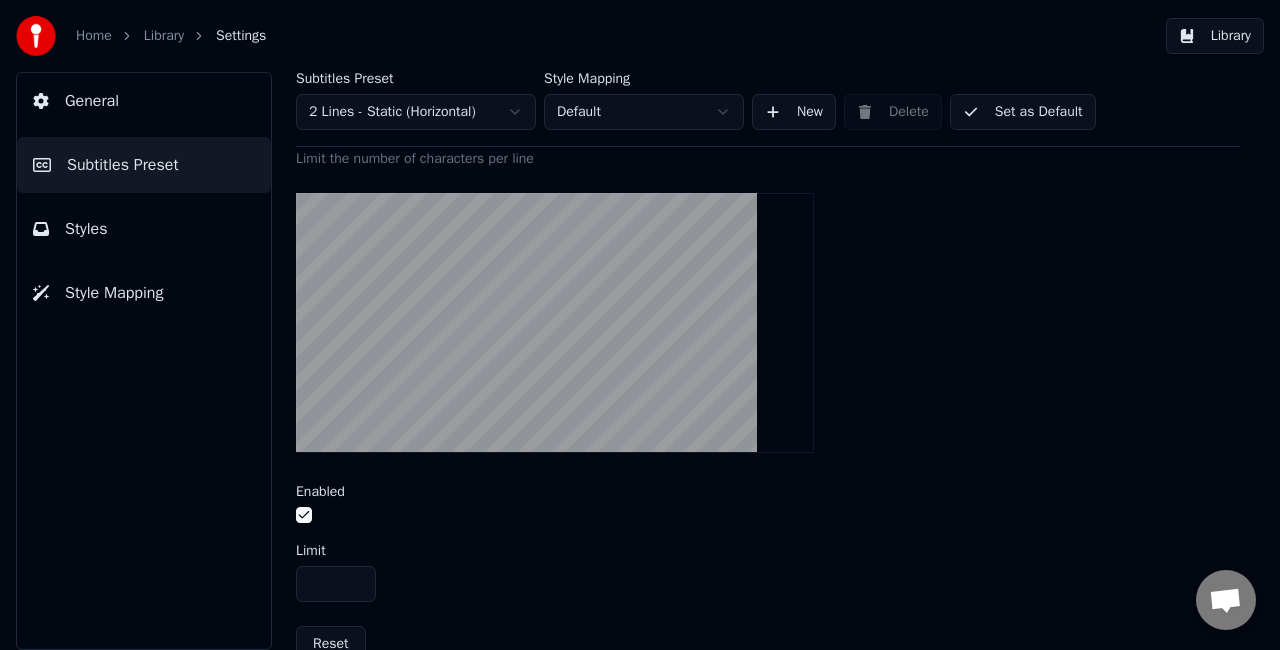 click at bounding box center (304, 515) 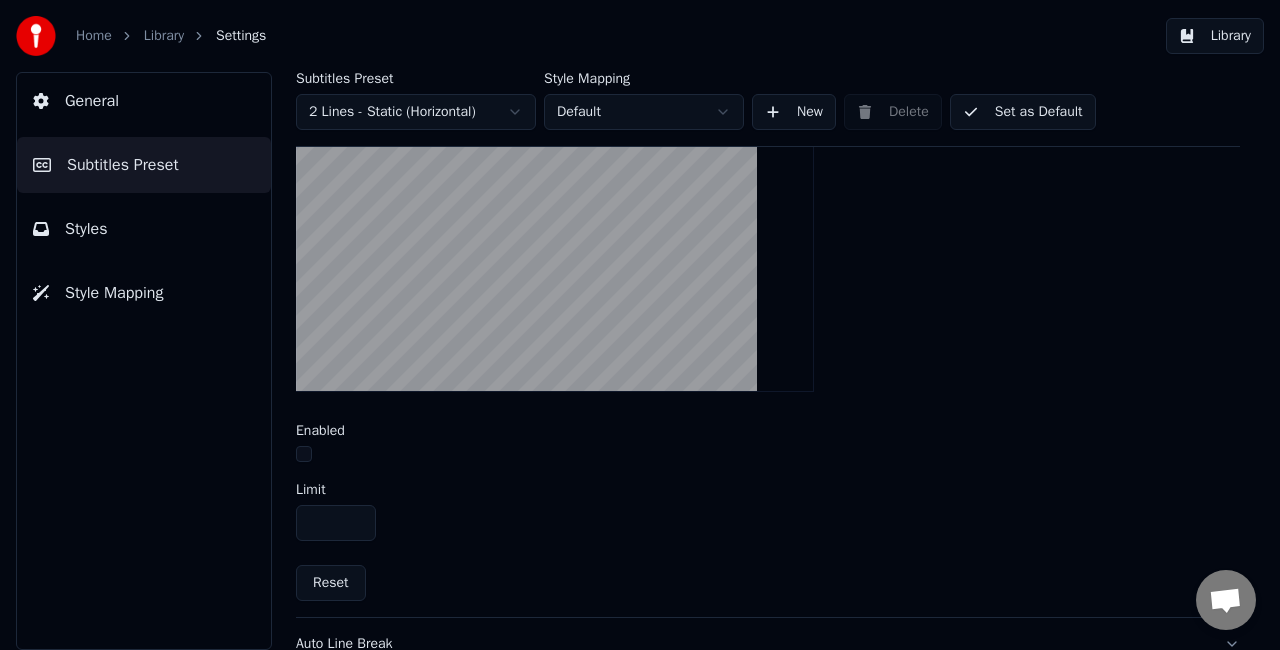 scroll, scrollTop: 712, scrollLeft: 0, axis: vertical 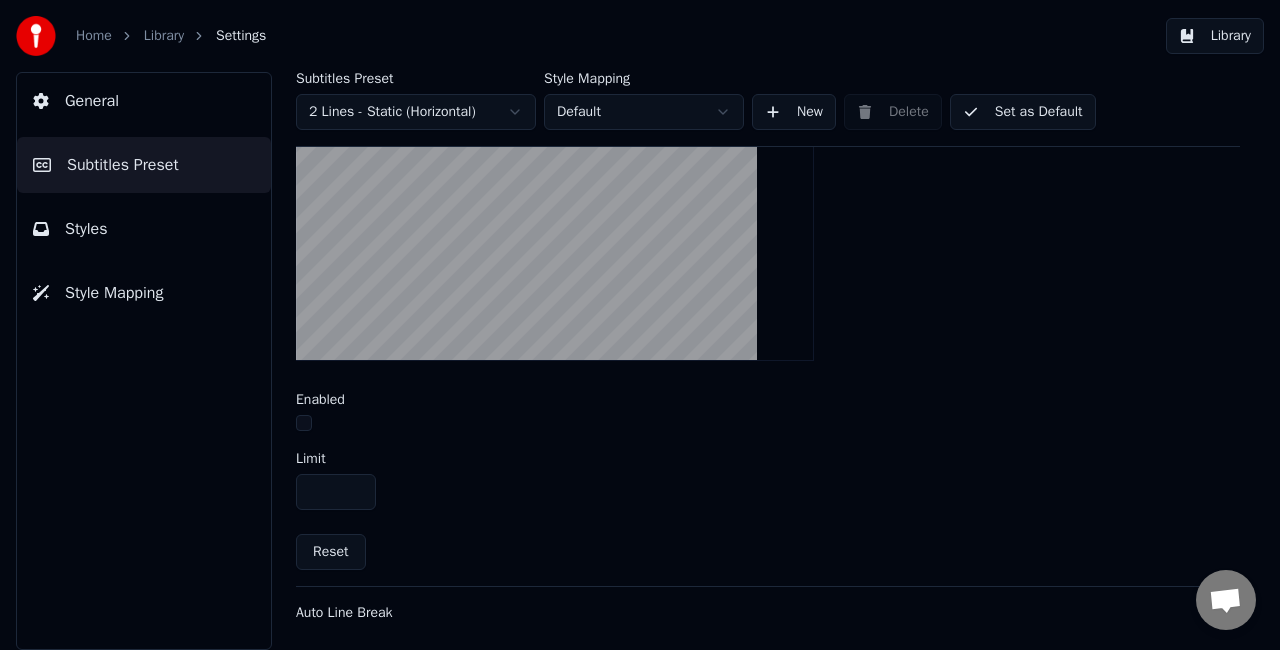 click on "Auto Line Break" at bounding box center (752, 613) 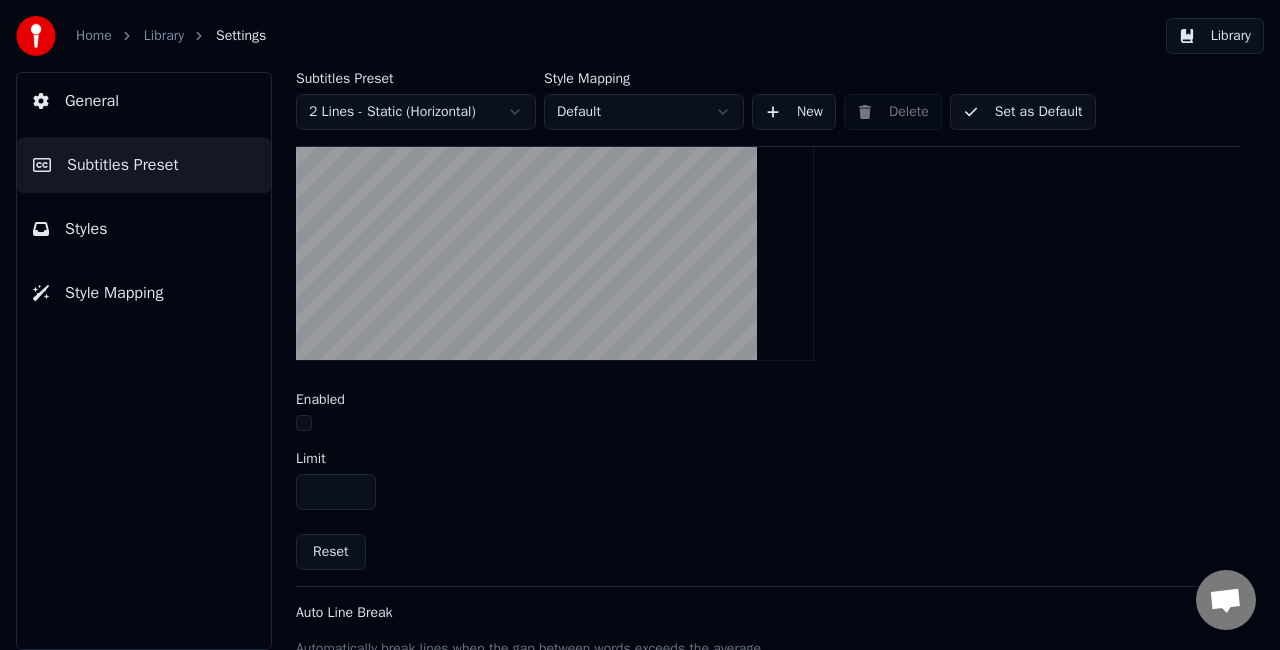 scroll, scrollTop: 420, scrollLeft: 0, axis: vertical 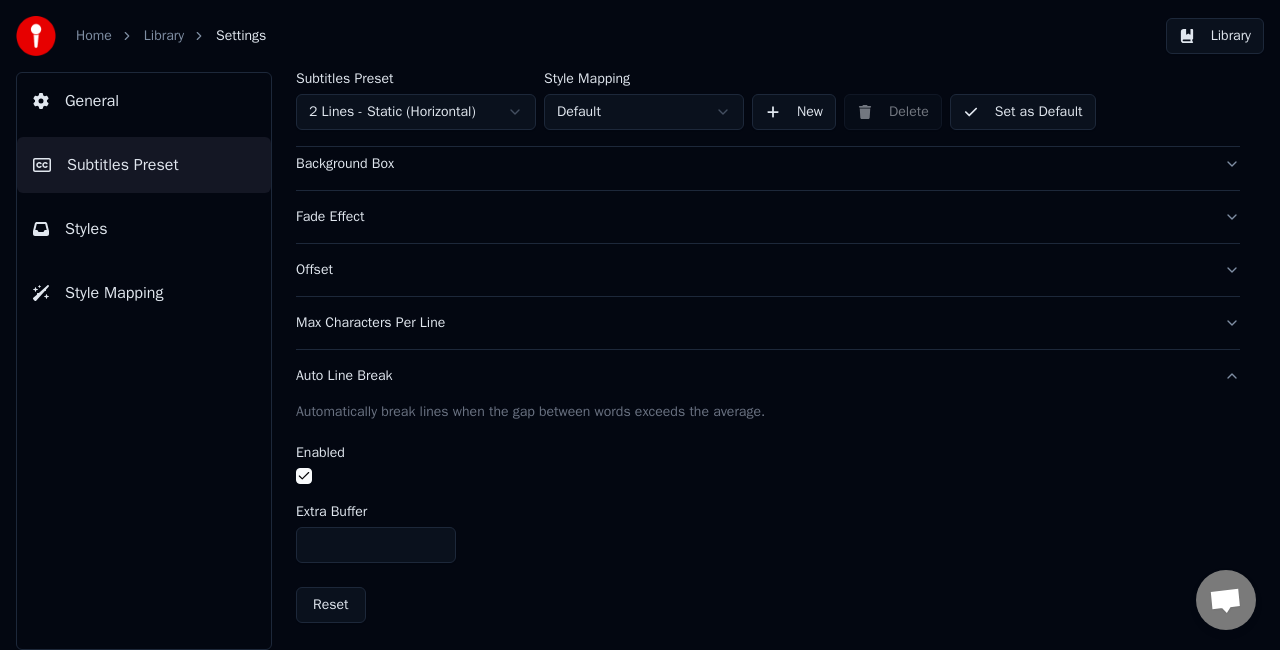 click on "Library" at bounding box center (1215, 36) 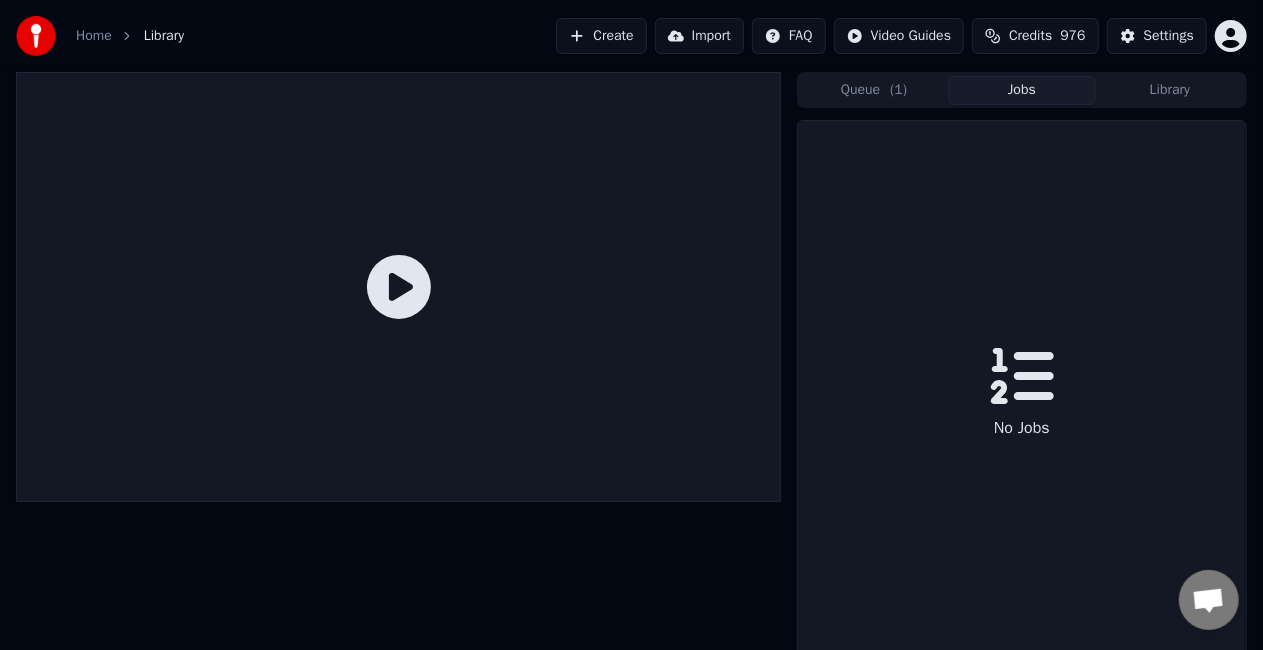 click on "Jobs" at bounding box center (1022, 90) 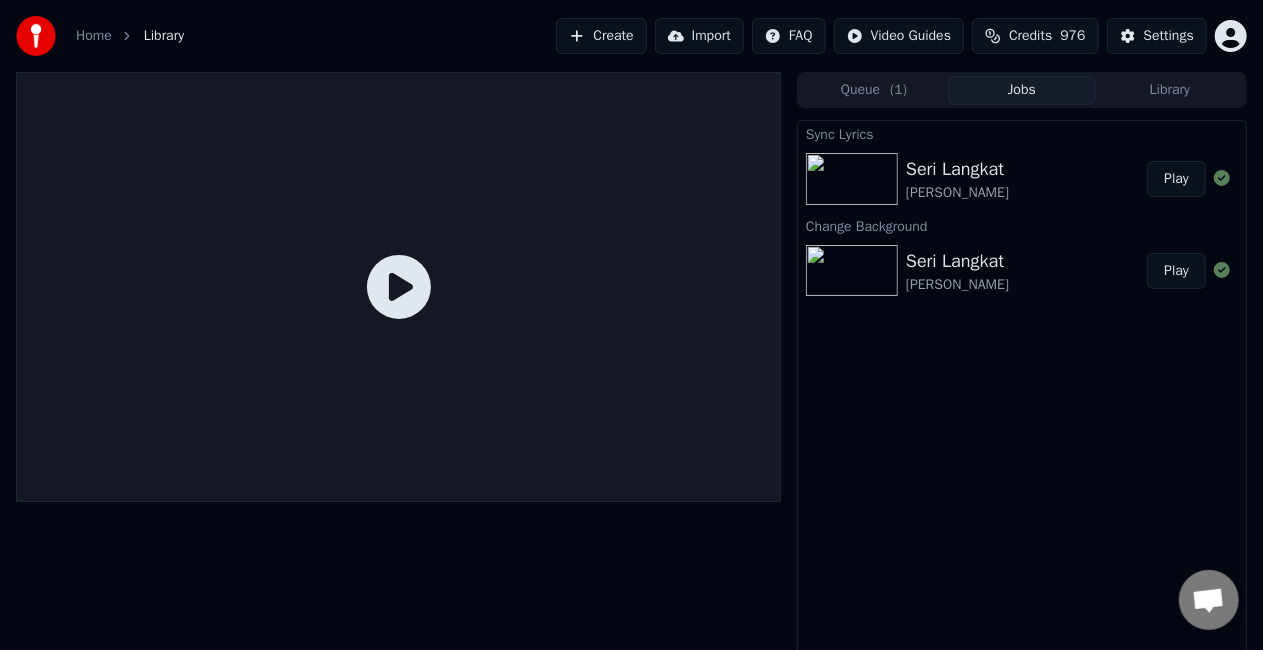 click on "Play" at bounding box center [1176, 179] 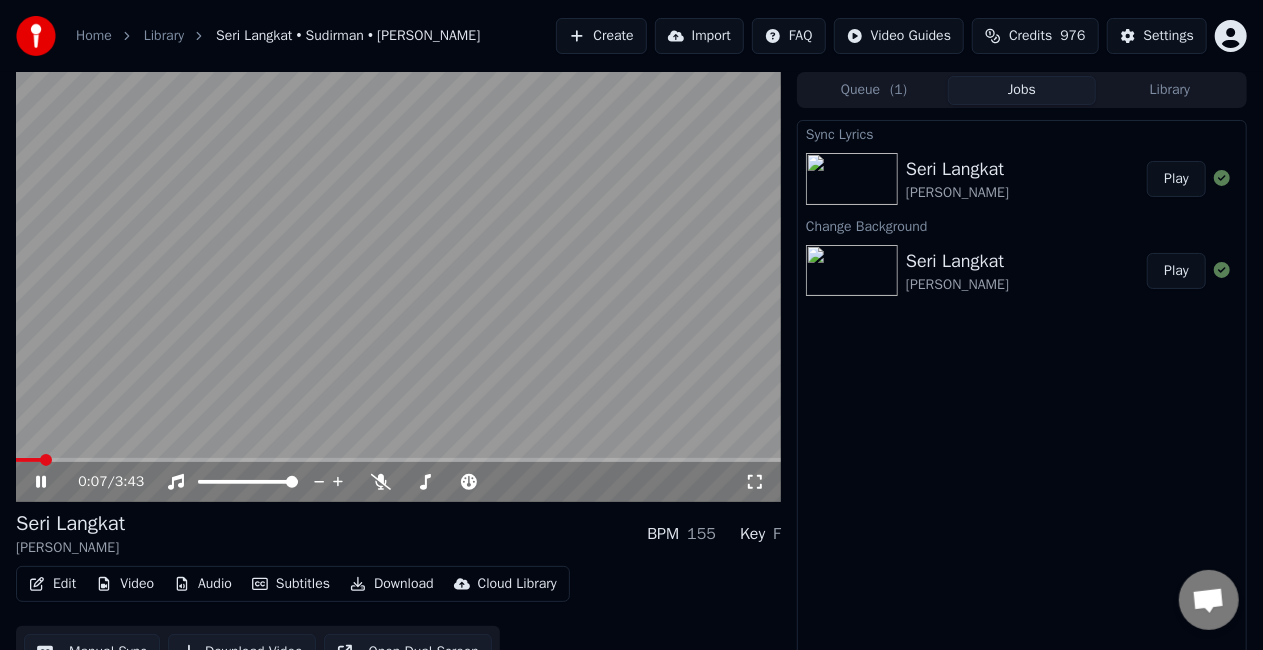 click 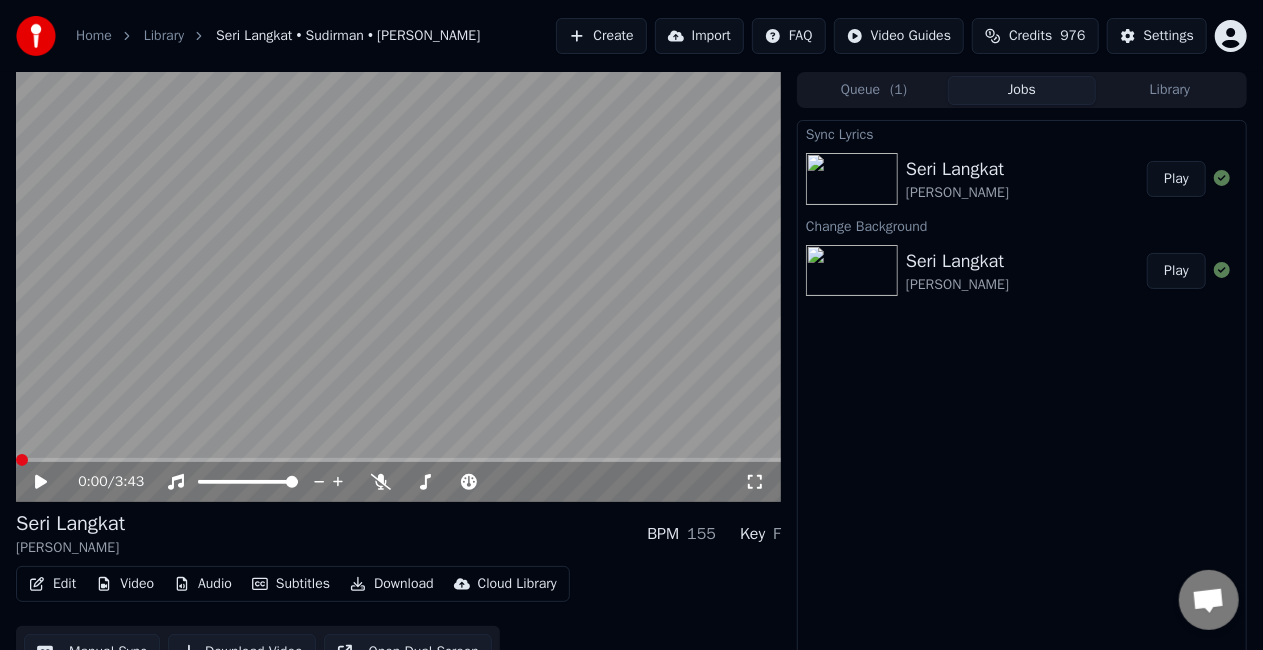 click at bounding box center (22, 460) 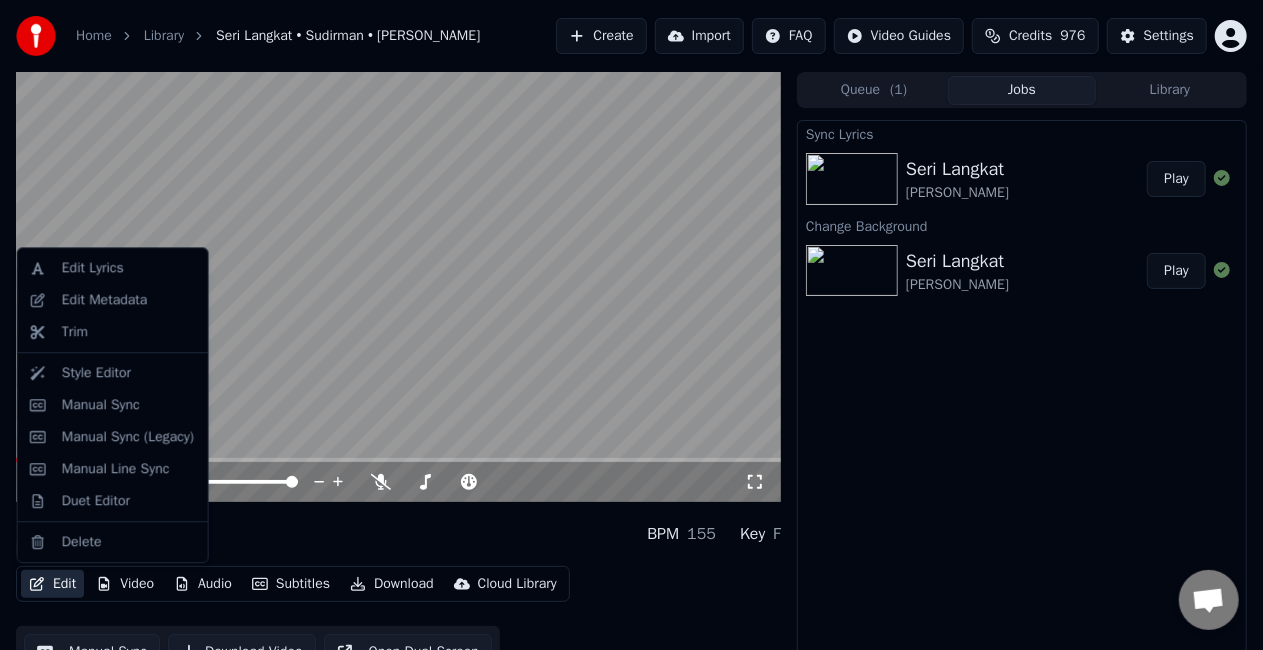 click on "Edit" at bounding box center [52, 584] 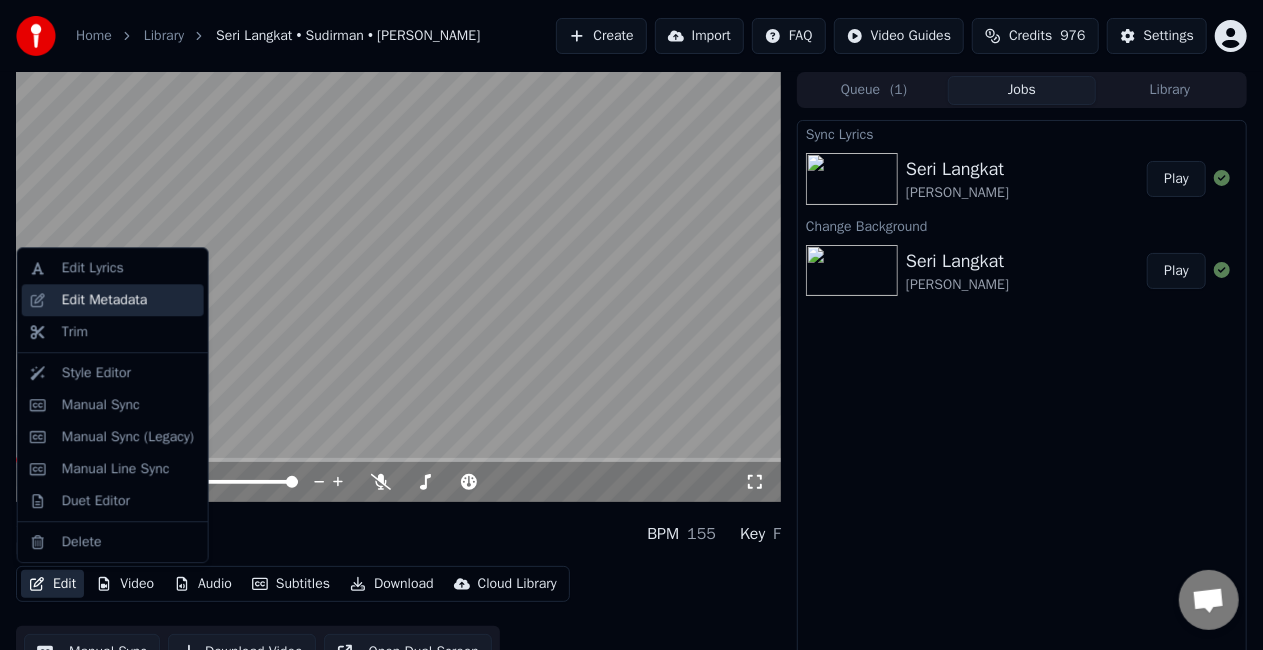 click on "Edit Metadata" at bounding box center [105, 300] 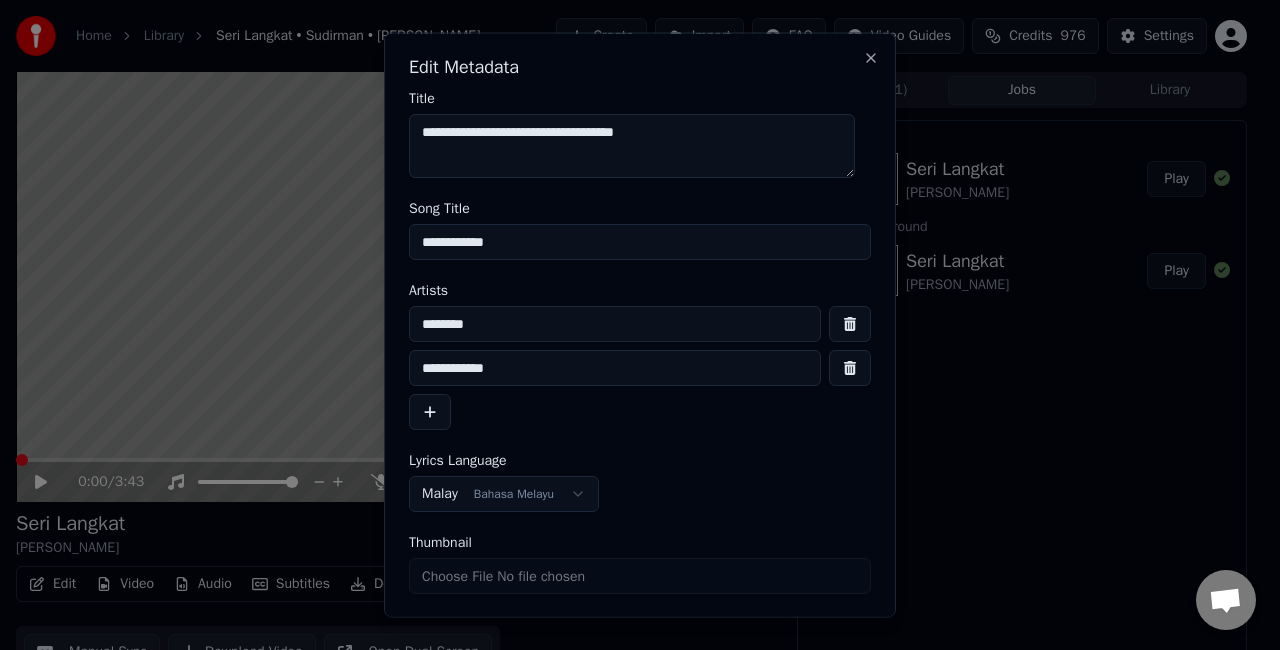 click on "**********" at bounding box center (640, 242) 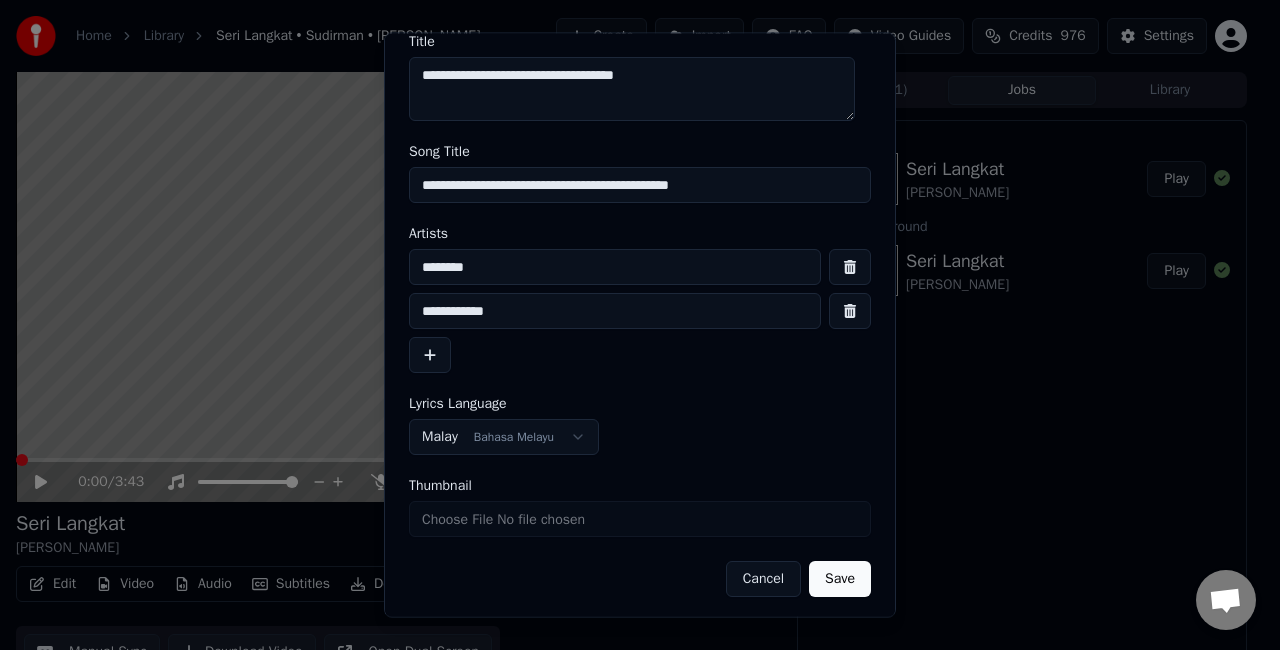 scroll, scrollTop: 60, scrollLeft: 0, axis: vertical 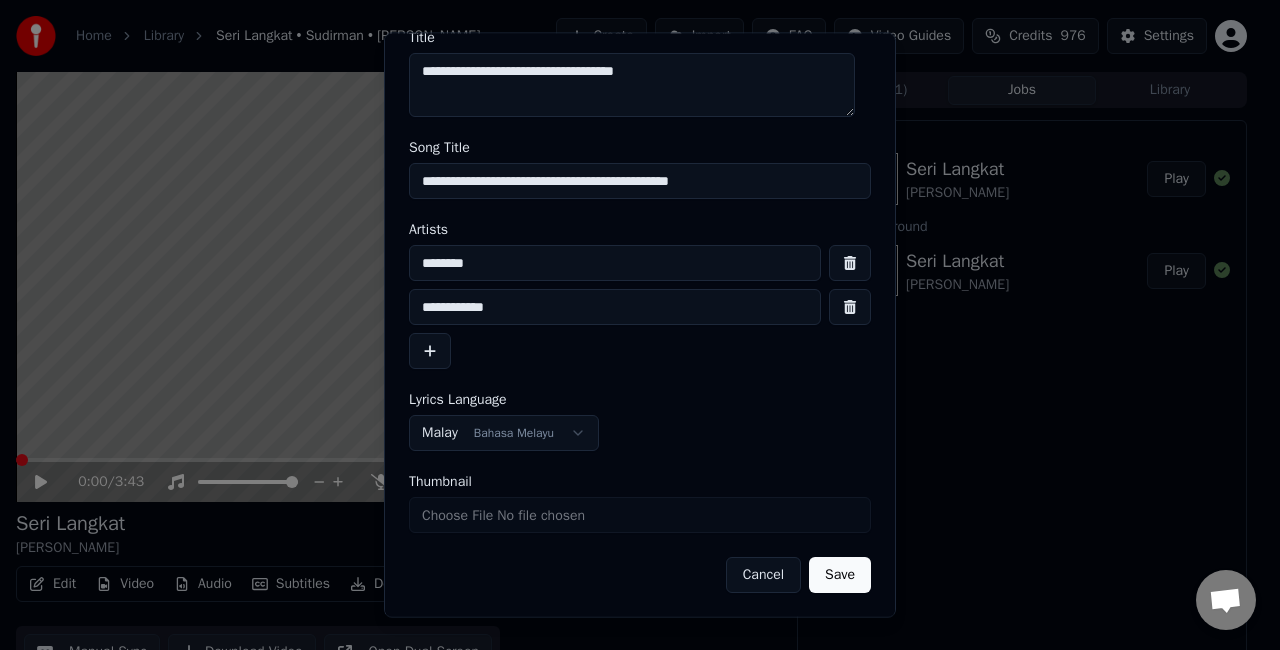 type on "**********" 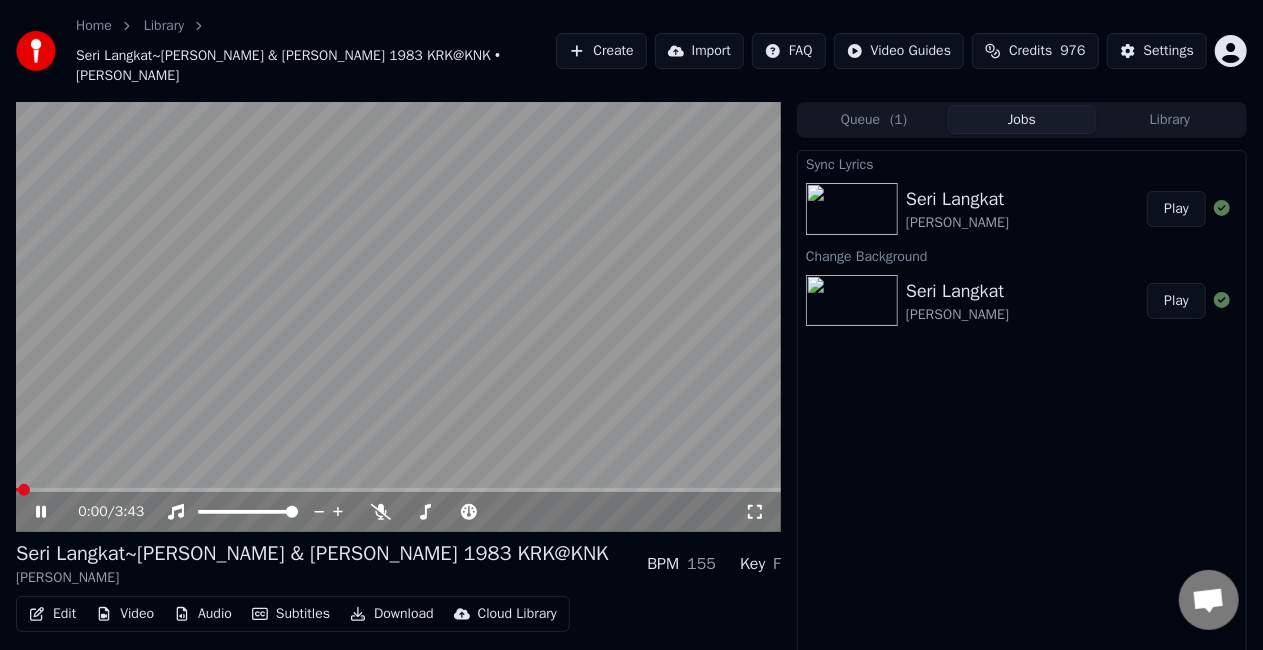 click 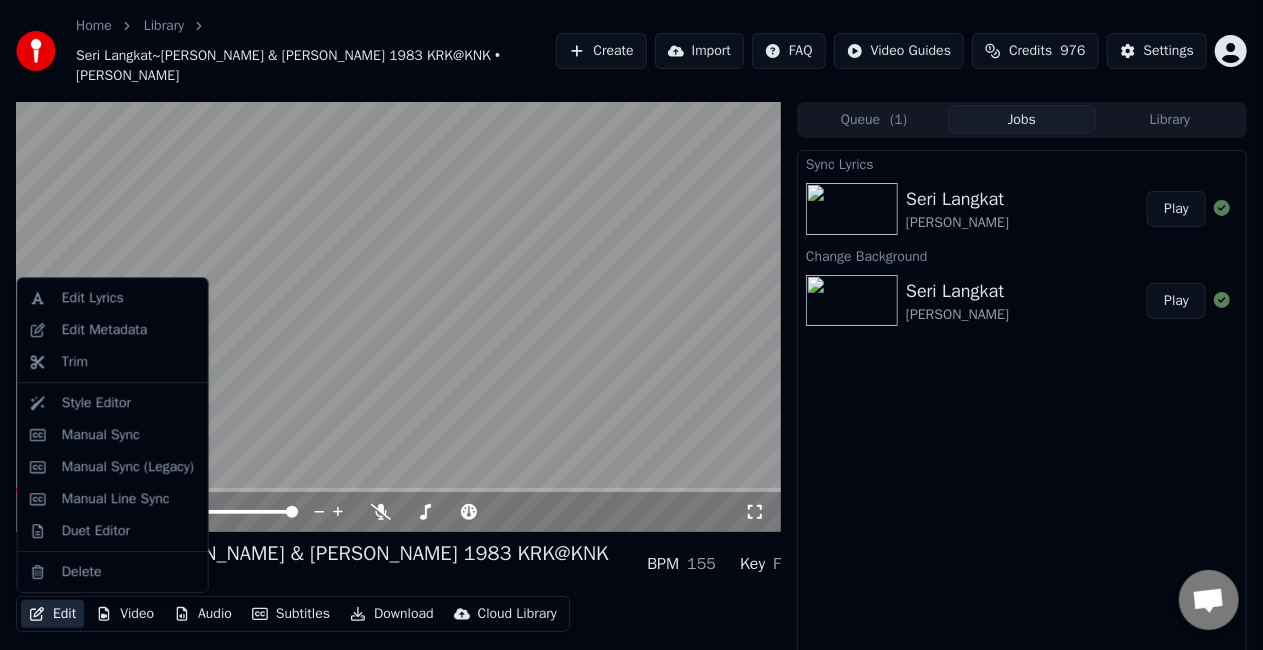 click on "Edit" at bounding box center (52, 614) 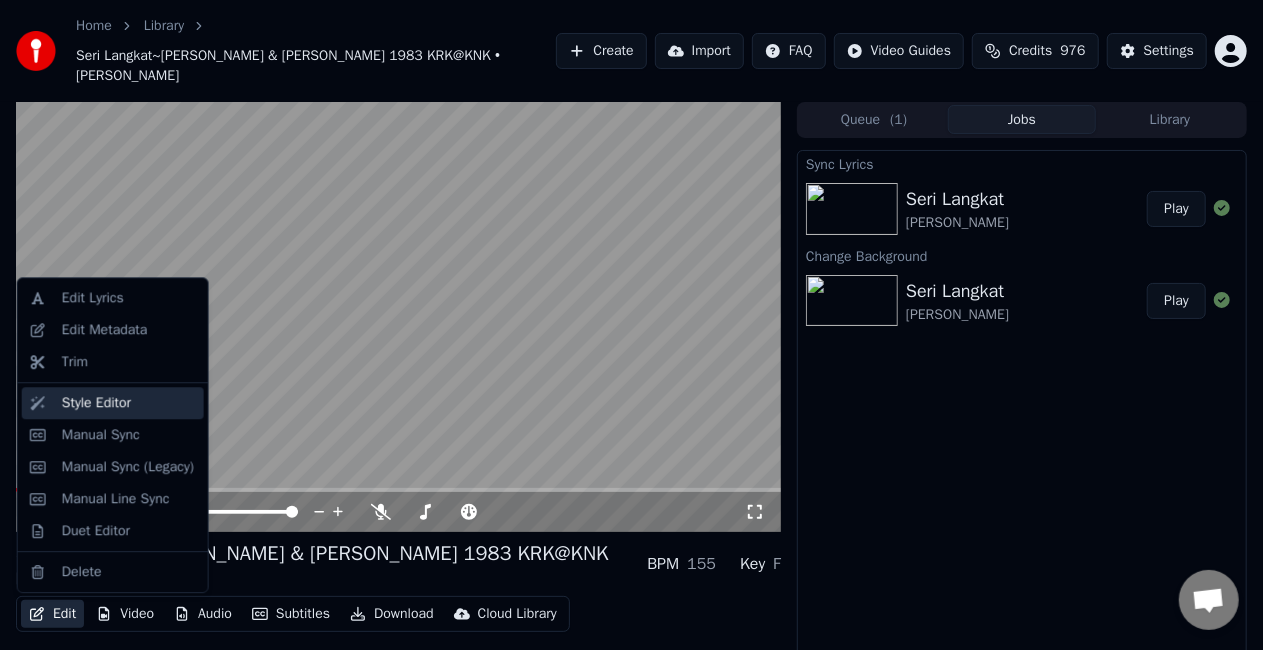 click on "Style Editor" at bounding box center [96, 403] 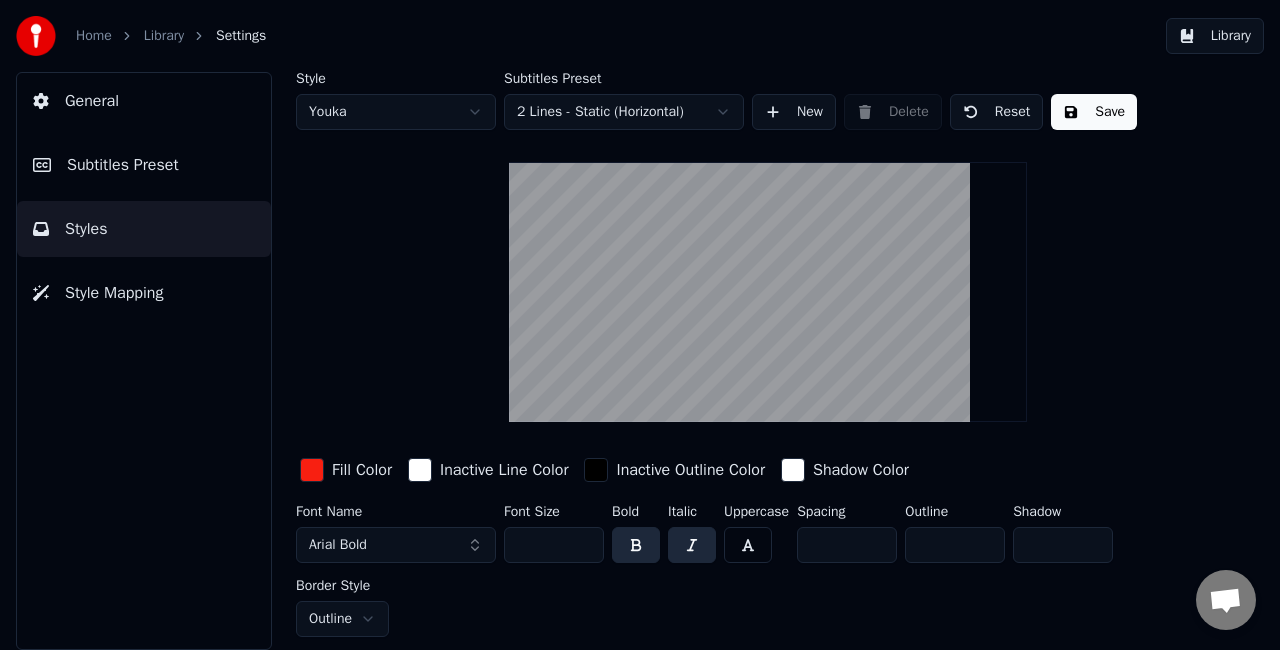 click on "Style Mapping" at bounding box center [144, 293] 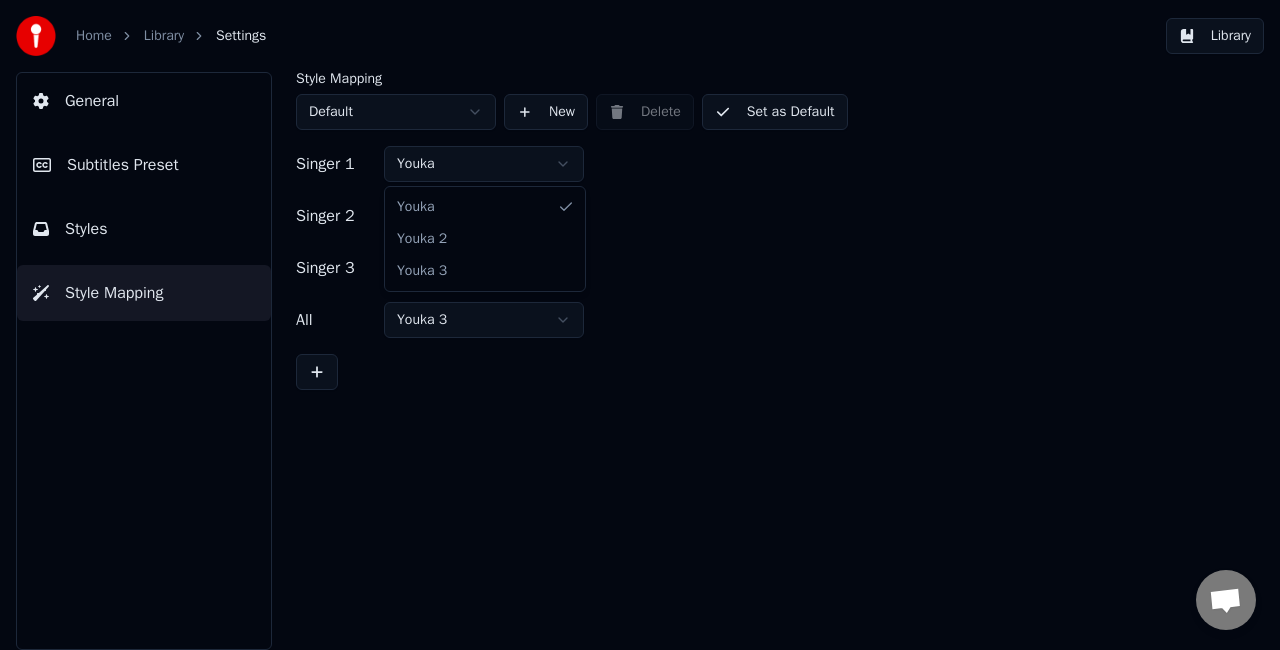 click on "Home Library Settings Library General Subtitles Preset Styles Style Mapping Style Mapping Default New Delete Set as Default Singer   1 Youka Singer   2 Youka 2 Singer   3 Youka 3 All Youka 3 [PERSON_NAME] 2 Youka 3" at bounding box center [640, 325] 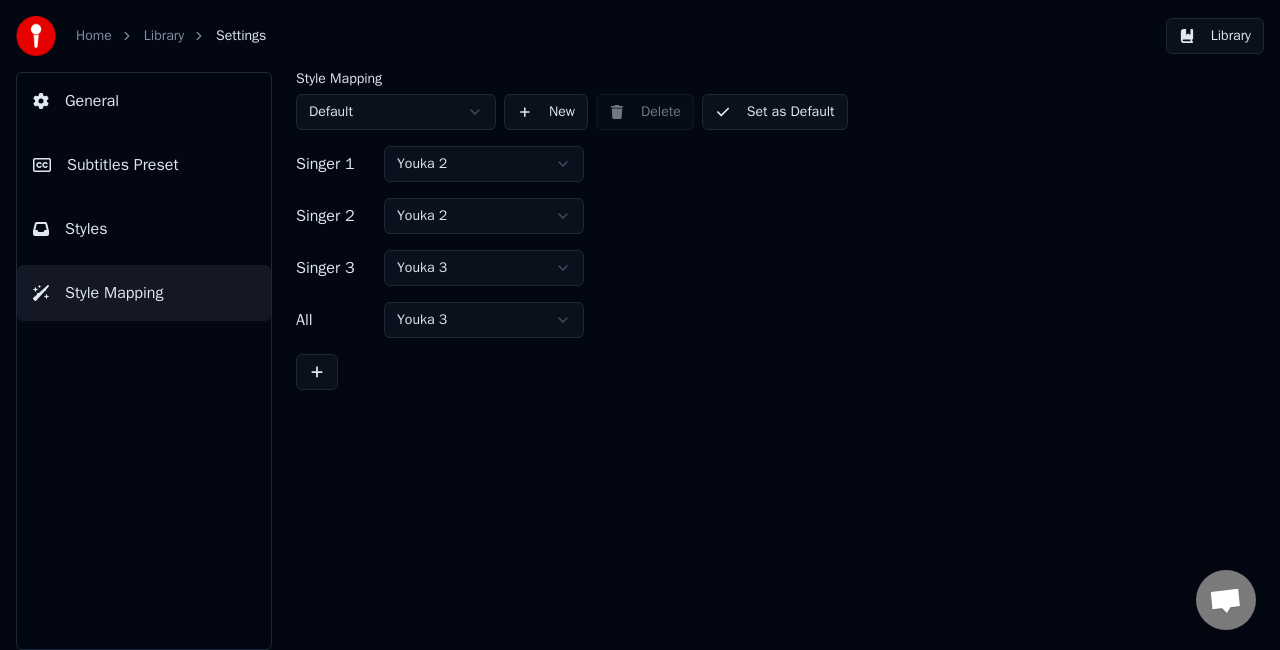 click on "Home Library Settings Library General Subtitles Preset Styles Style Mapping Style Mapping Default New Delete Set as Default Singer   1 Youka 2 Singer   2 Youka 2 Singer   3 Youka 3 All Youka 3" at bounding box center [640, 325] 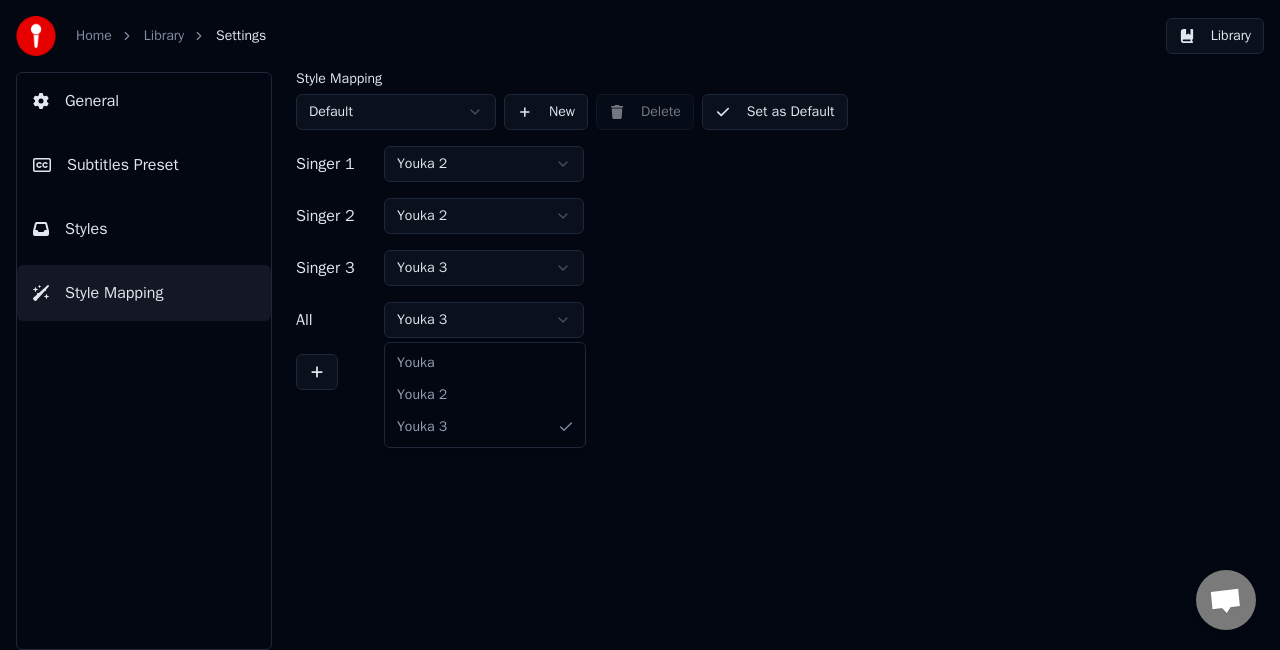 click on "Home Library Settings Library General Subtitles Preset Styles Style Mapping Style Mapping Default New Delete Set as Default Singer   1 Youka 2 Singer   2 Youka 2 Singer   3 Youka 3 All Youka 3 [PERSON_NAME] 2 Youka 3" at bounding box center (640, 325) 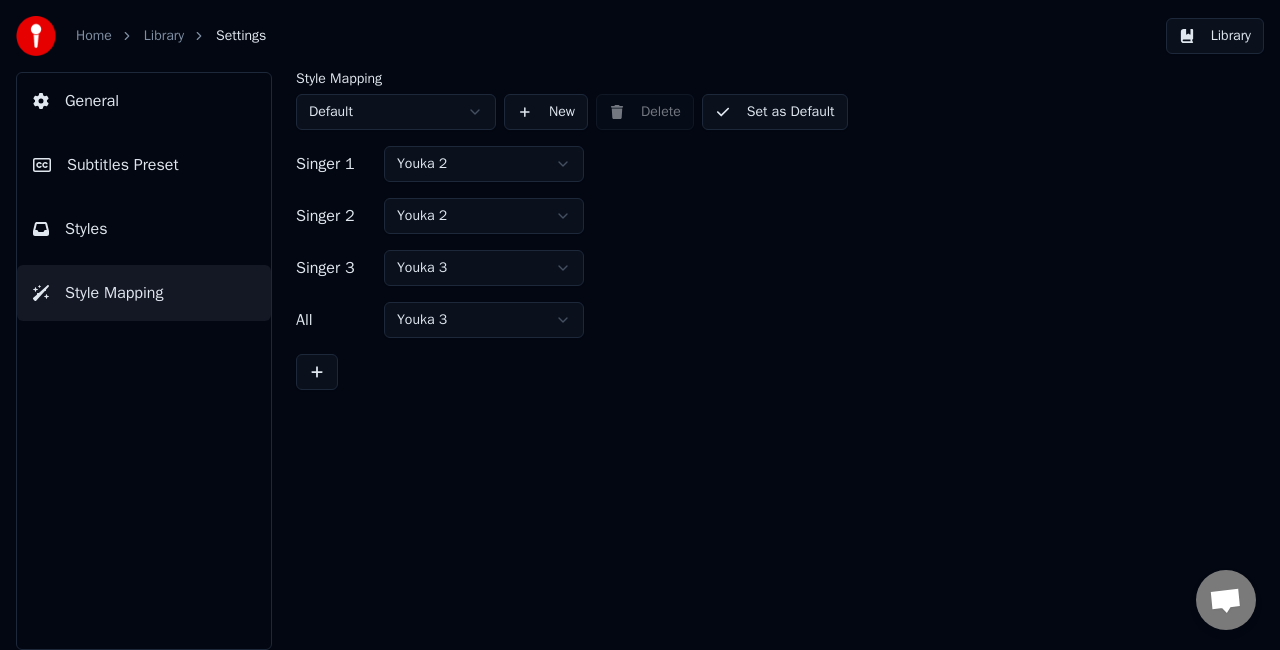 click on "Home Library Settings Library General Subtitles Preset Styles Style Mapping Style Mapping Default New Delete Set as Default Singer   1 Youka 2 Singer   2 Youka 2 Singer   3 Youka 3 All Youka 3" at bounding box center (640, 325) 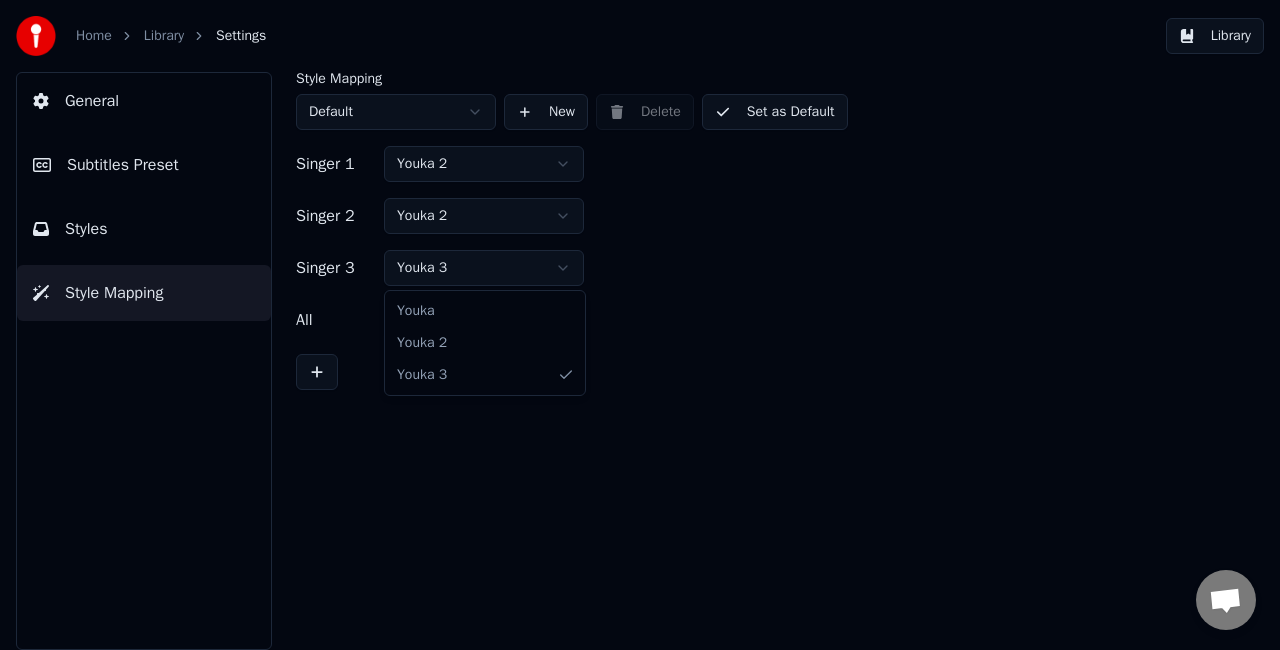 click on "Home Library Settings Library General Subtitles Preset Styles Style Mapping Style Mapping Default New Delete Set as Default Singer   1 Youka 2 Singer   2 Youka 2 Singer   3 Youka 3 All Youka 3 [PERSON_NAME] 2 Youka 3" at bounding box center (640, 325) 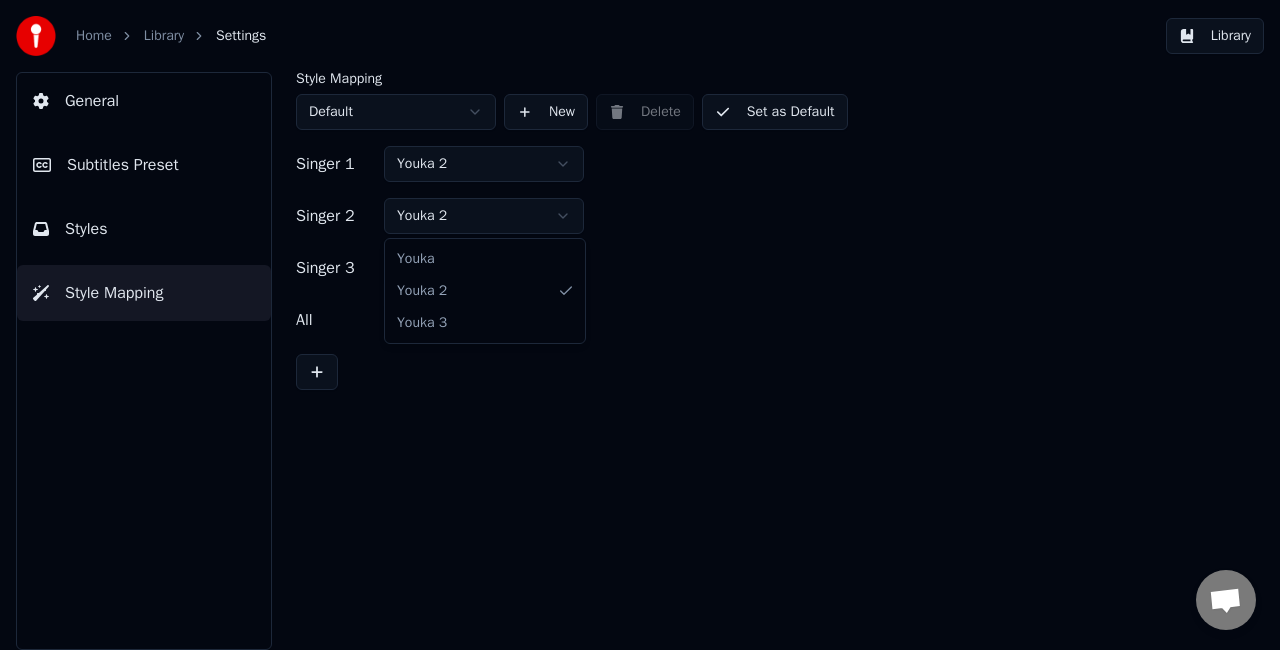 click on "Home Library Settings Library General Subtitles Preset Styles Style Mapping Style Mapping Default New Delete Set as Default Singer   1 Youka 2 Singer   2 Youka 2 Singer   3 Youka 3 All Youka 3 [PERSON_NAME] 2 Youka 3" at bounding box center (640, 325) 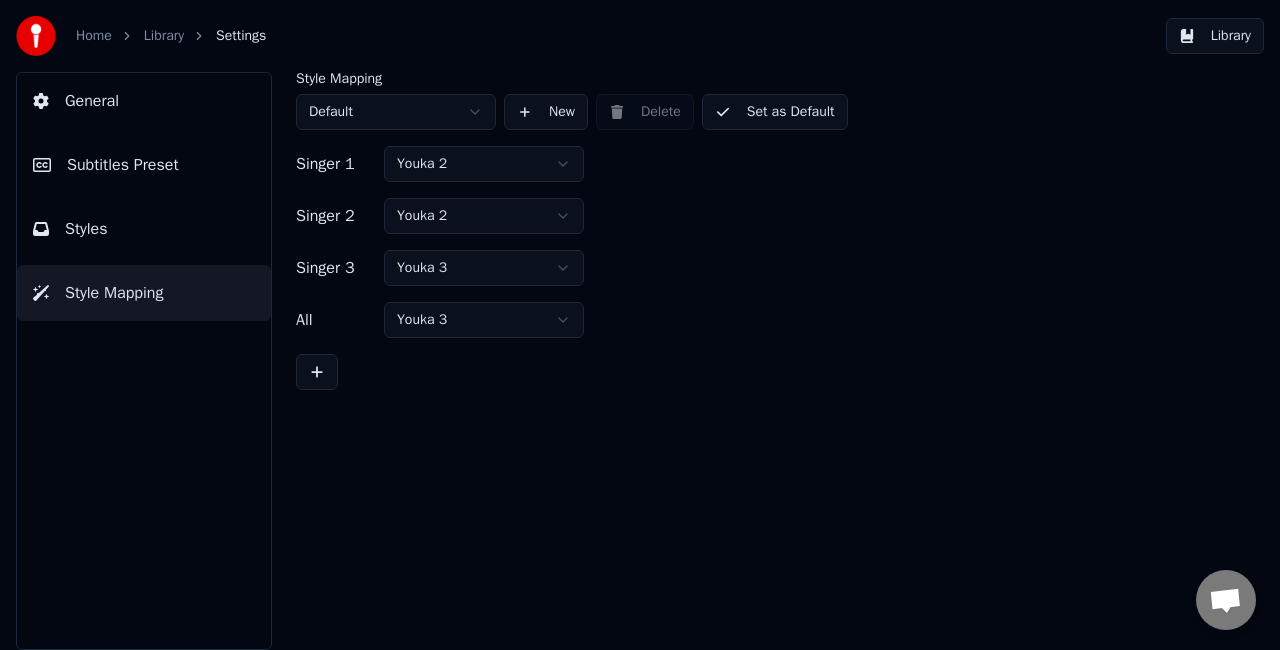 click on "Home Library Settings Library General Subtitles Preset Styles Style Mapping Style Mapping Default New Delete Set as Default Singer   1 Youka 2 Singer   2 Youka 2 Singer   3 Youka 3 All Youka 3" at bounding box center (640, 325) 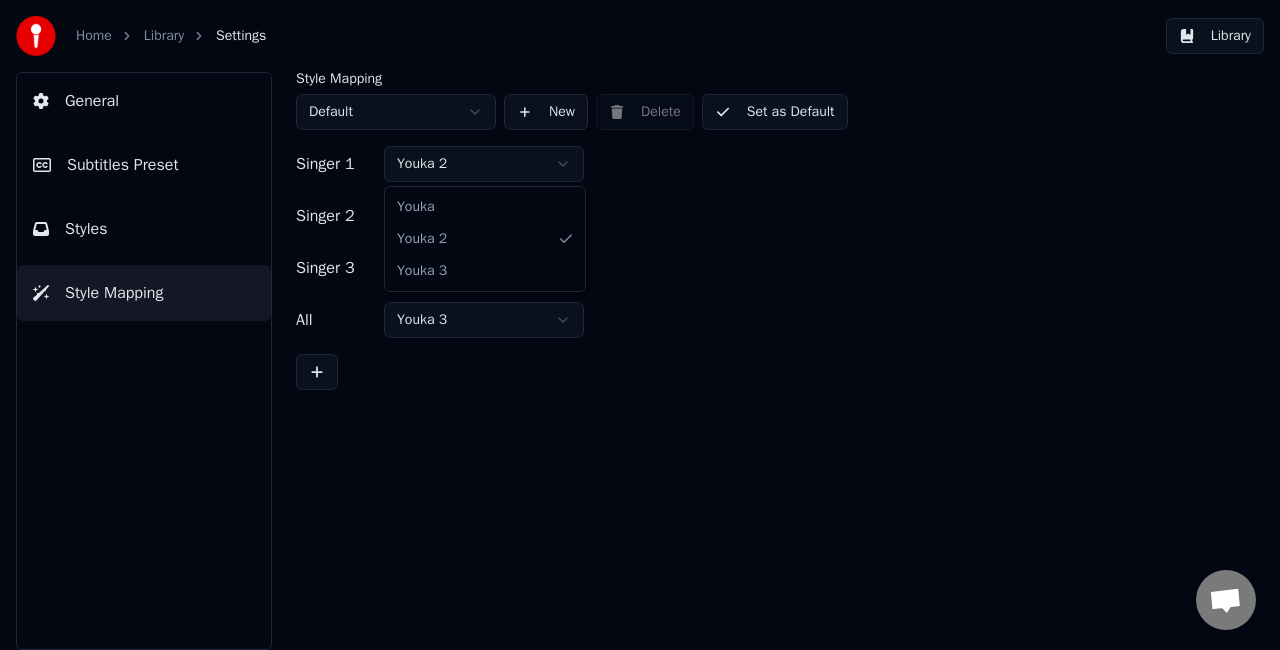 click on "Home Library Settings Library General Subtitles Preset Styles Style Mapping Style Mapping Default New Delete Set as Default Singer   1 Youka 2 Singer   2 Youka 2 Singer   3 Youka 3 All Youka 3 [PERSON_NAME] 2 Youka 3" at bounding box center [640, 325] 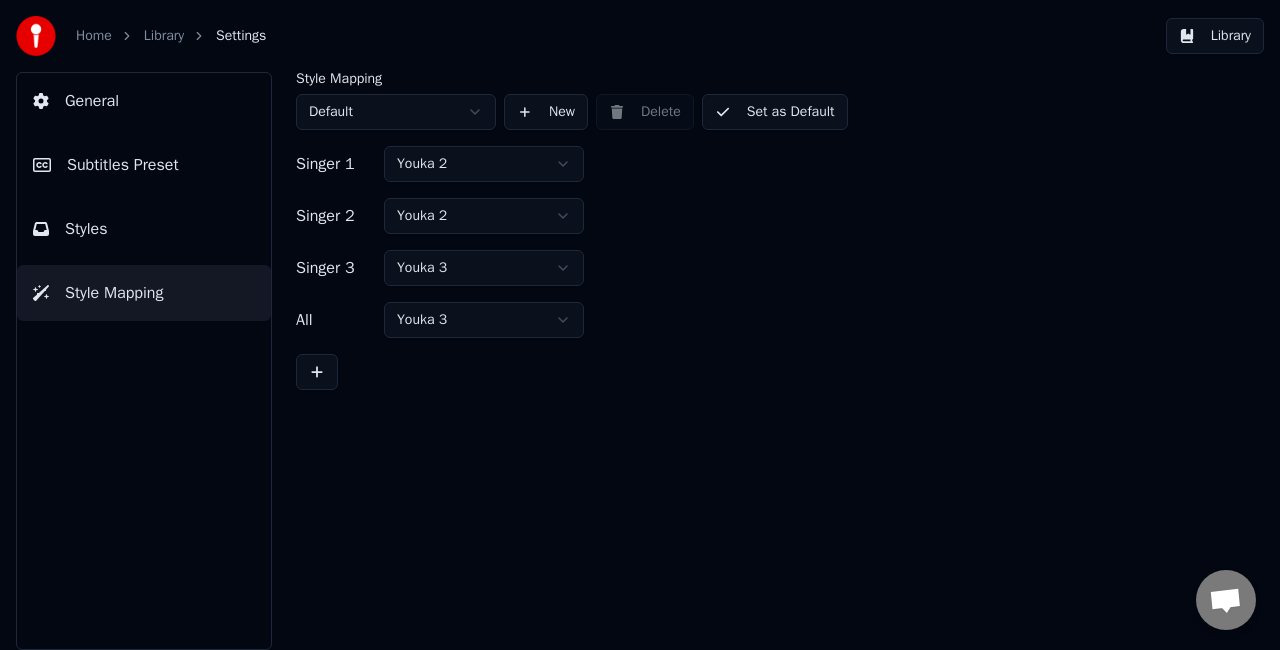 click at bounding box center (317, 372) 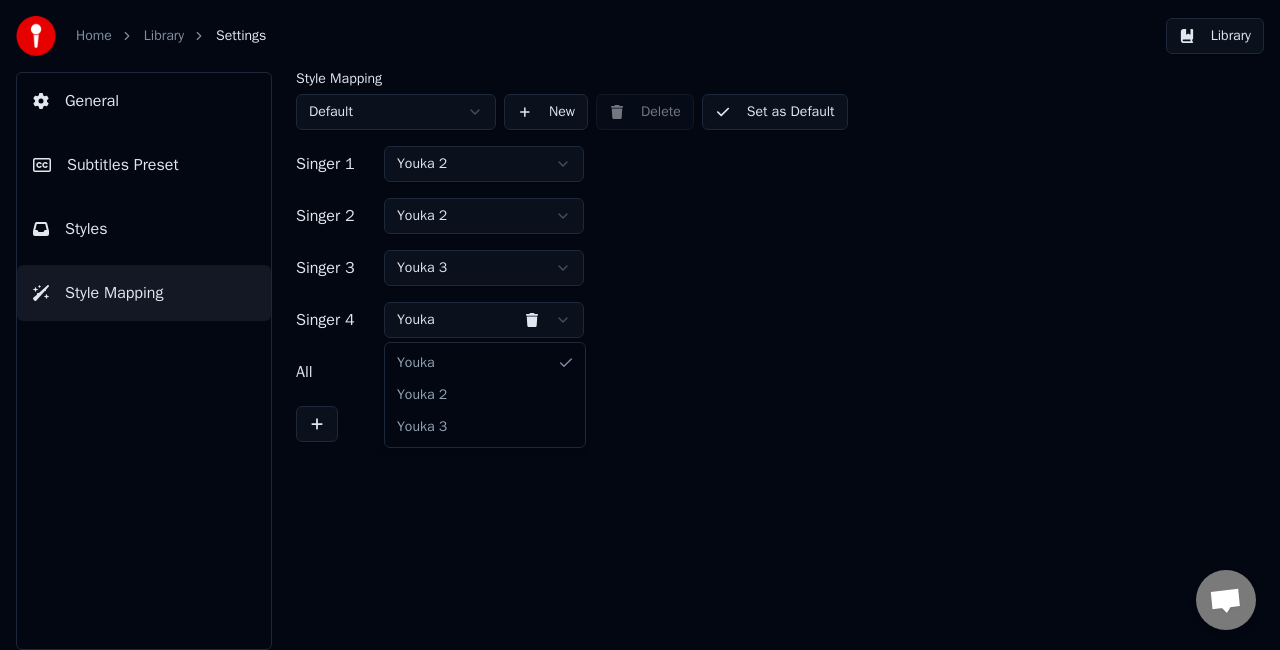 click on "Home Library Settings Library General Subtitles Preset Styles Style Mapping Style Mapping Default New Delete Set as Default Singer   1 Youka 2 Singer   2 Youka 2 Singer   3 Youka 3 Singer   4 Youka All Youka 3 [PERSON_NAME] 2 Youka 3" at bounding box center [640, 325] 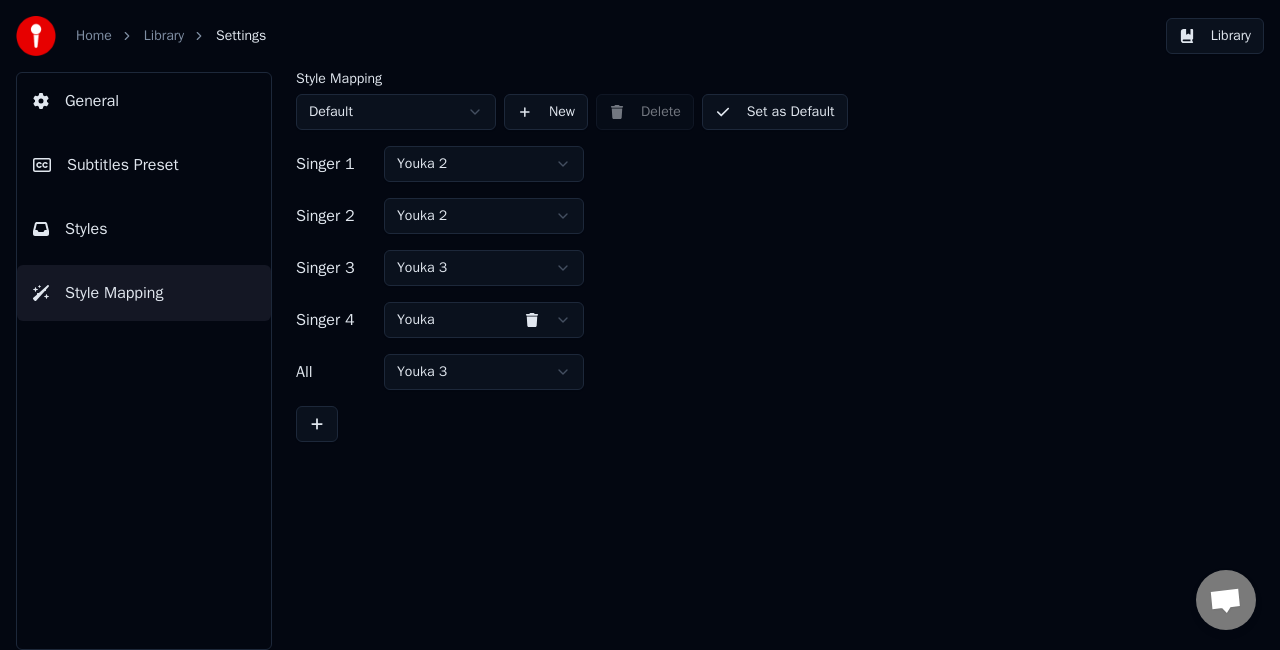 click on "Home Library Settings Library General Subtitles Preset Styles Style Mapping Style Mapping Default New Delete Set as Default Singer   1 Youka 2 Singer   2 Youka 2 Singer   3 Youka 3 Singer   4 Youka All Youka 3" at bounding box center (640, 325) 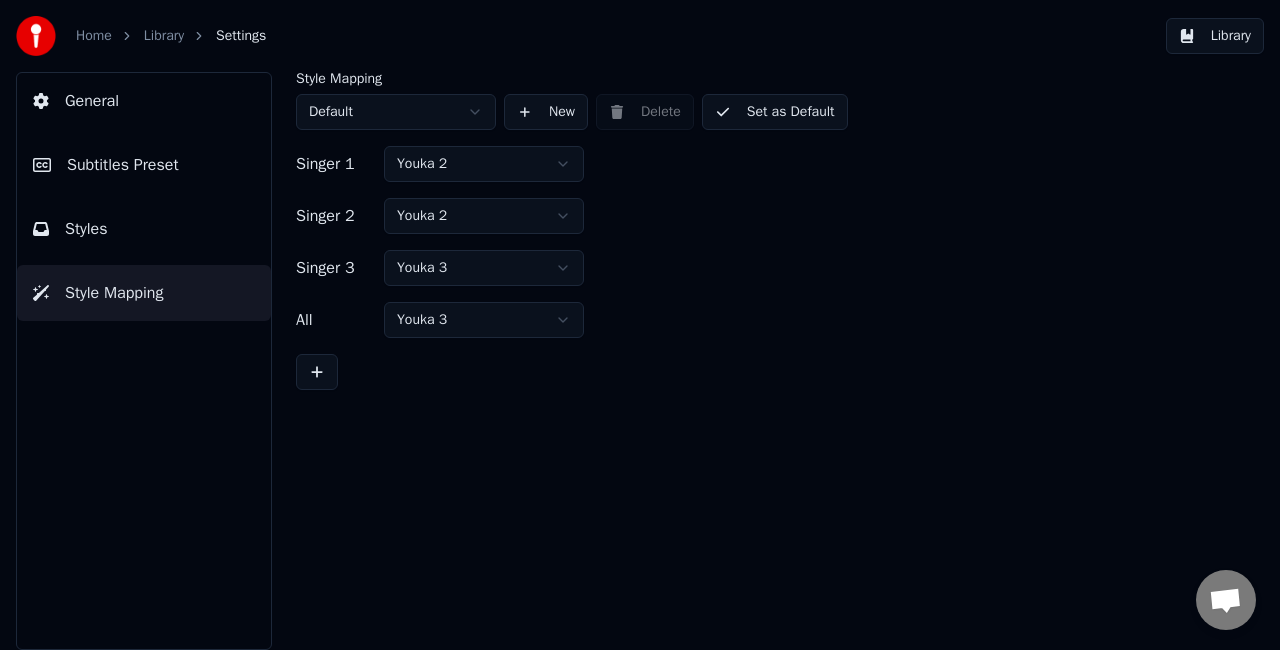 click on "Set as Default" at bounding box center (775, 112) 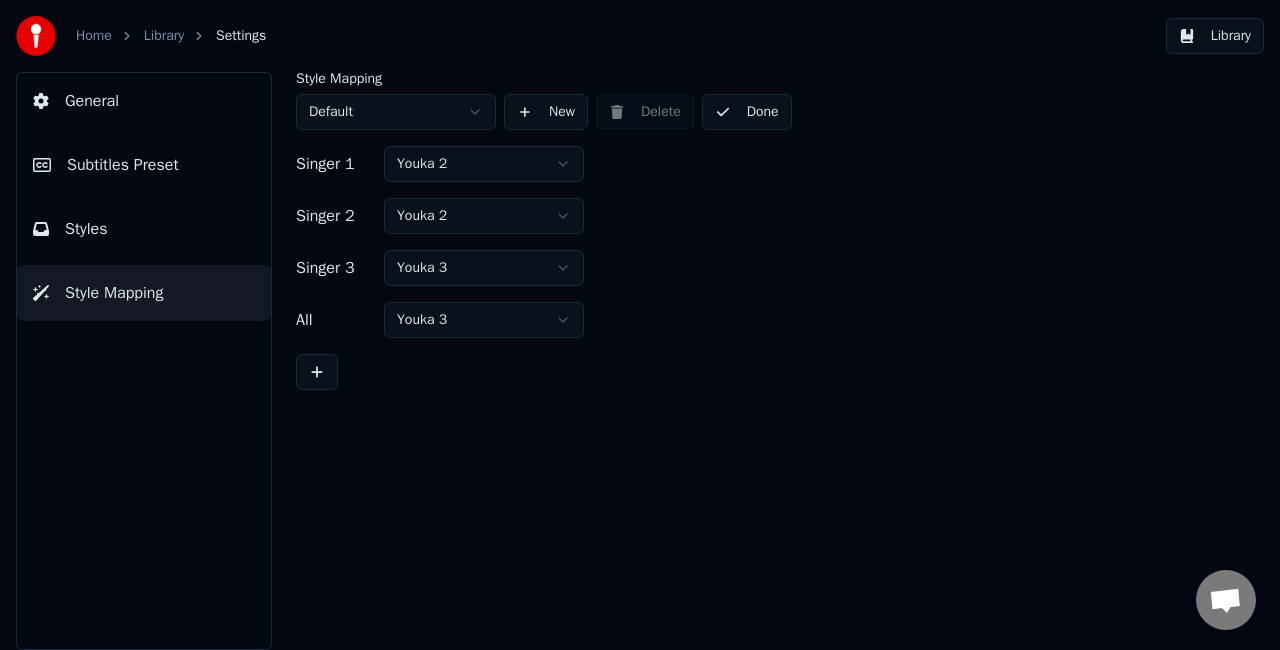 click on "Library" at bounding box center [1215, 36] 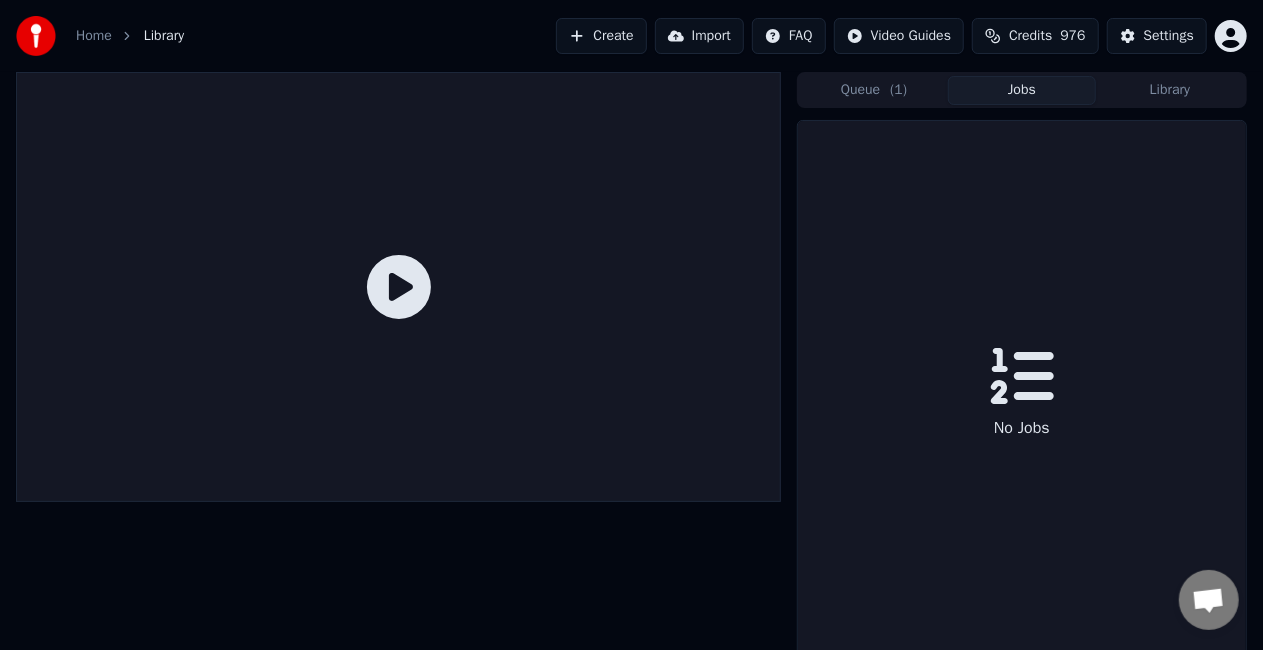 click on "Jobs" at bounding box center [1022, 90] 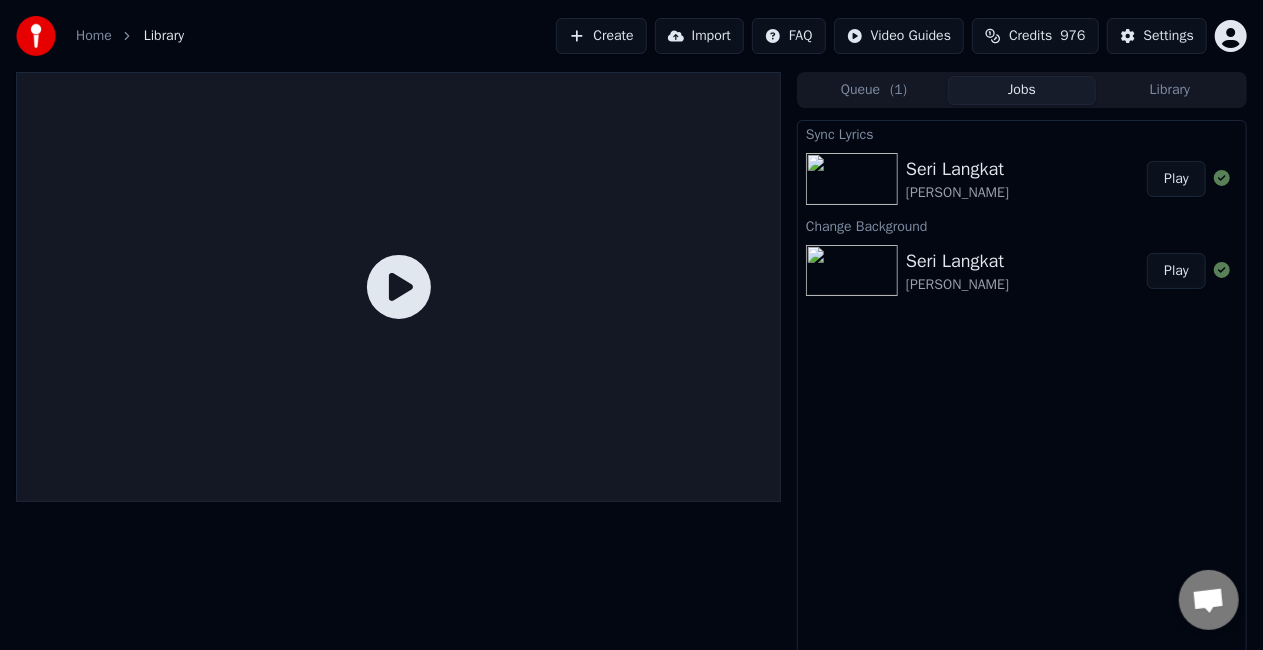 click on "Play" at bounding box center [1176, 179] 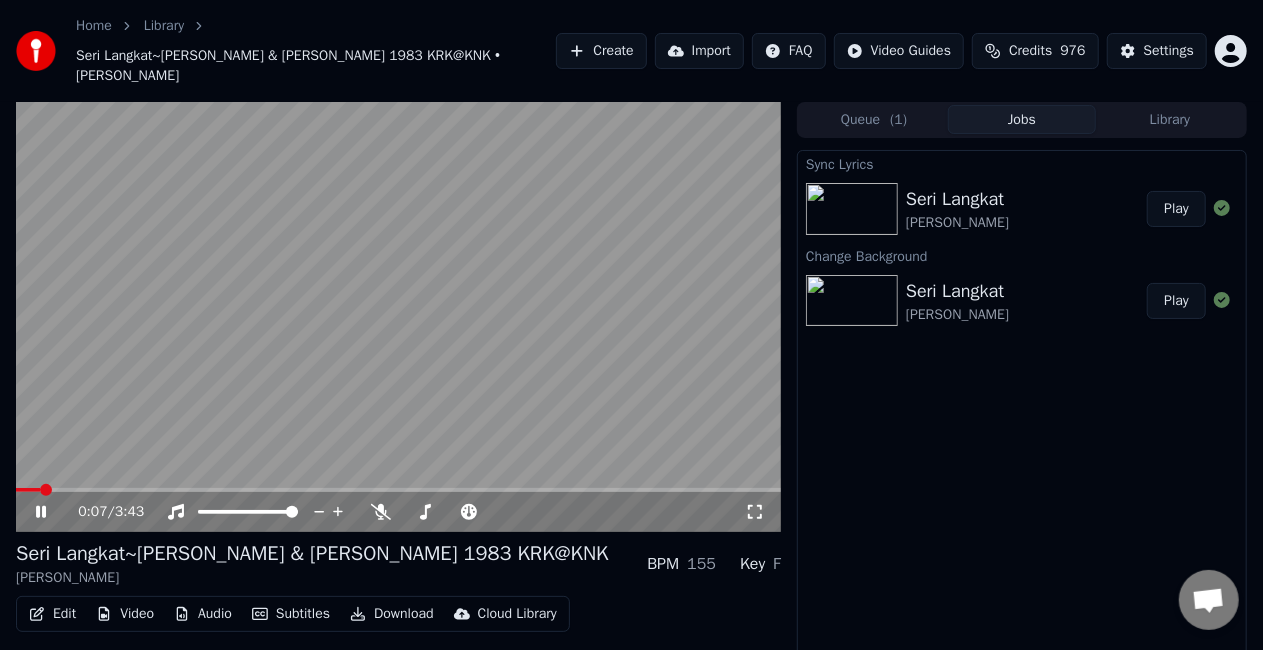 click at bounding box center (28, 490) 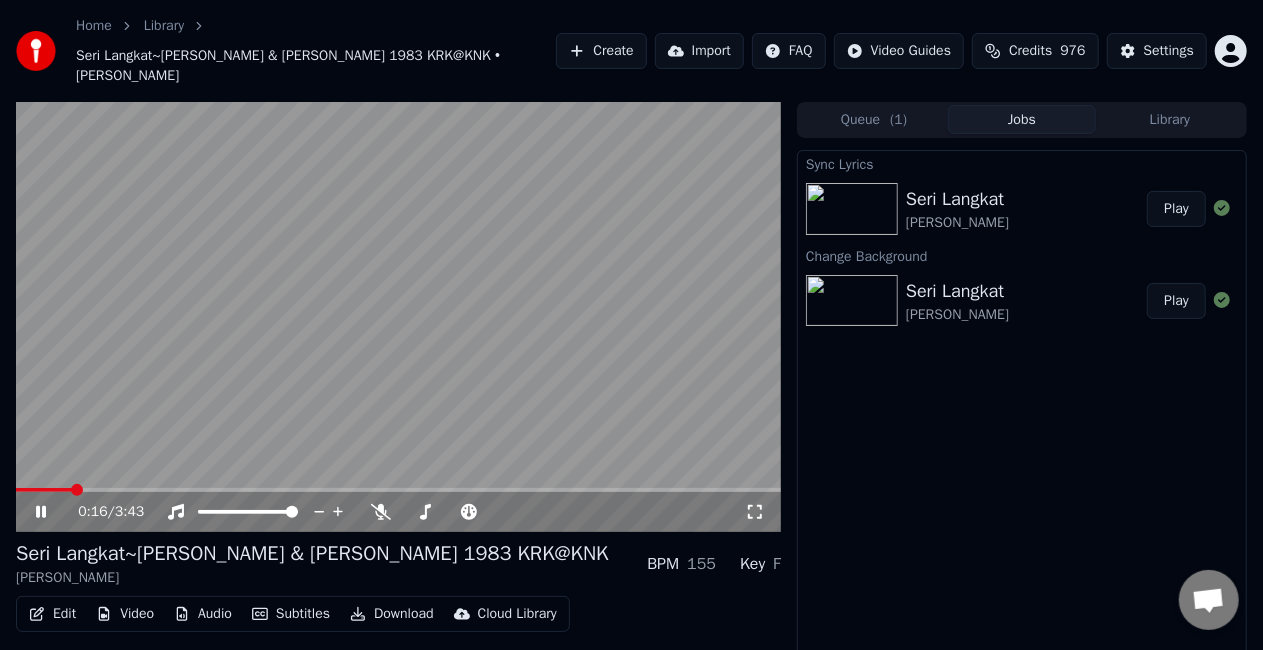 click 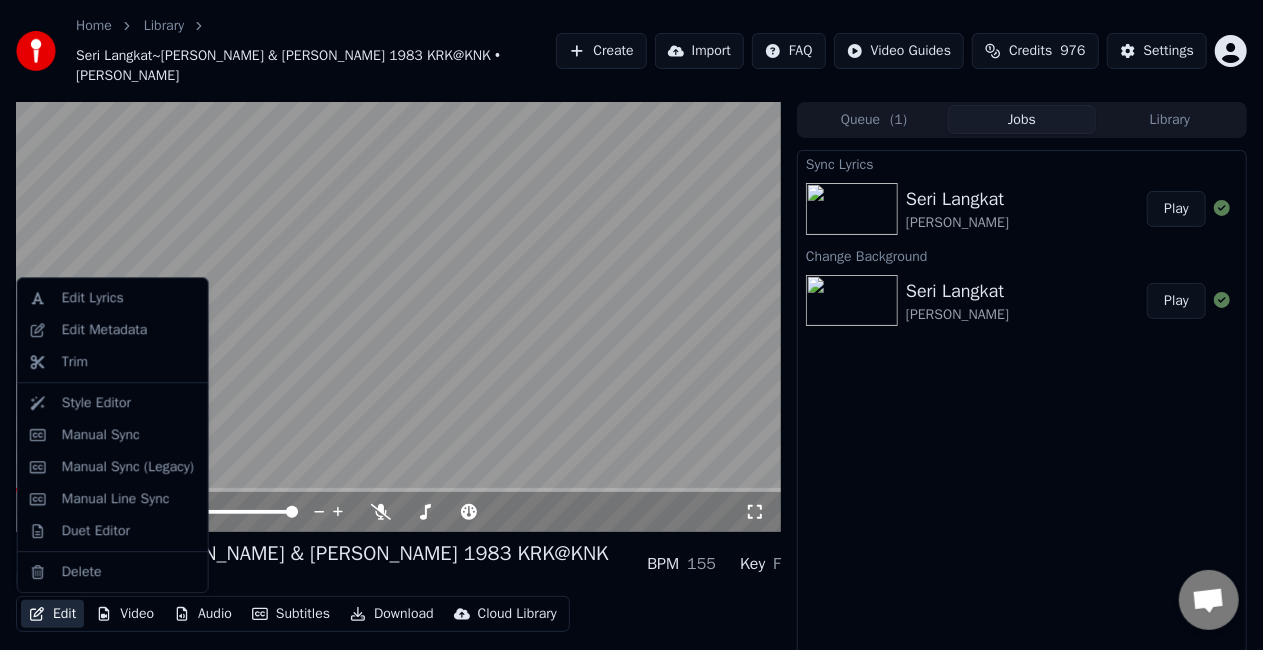 click on "Edit" at bounding box center (52, 614) 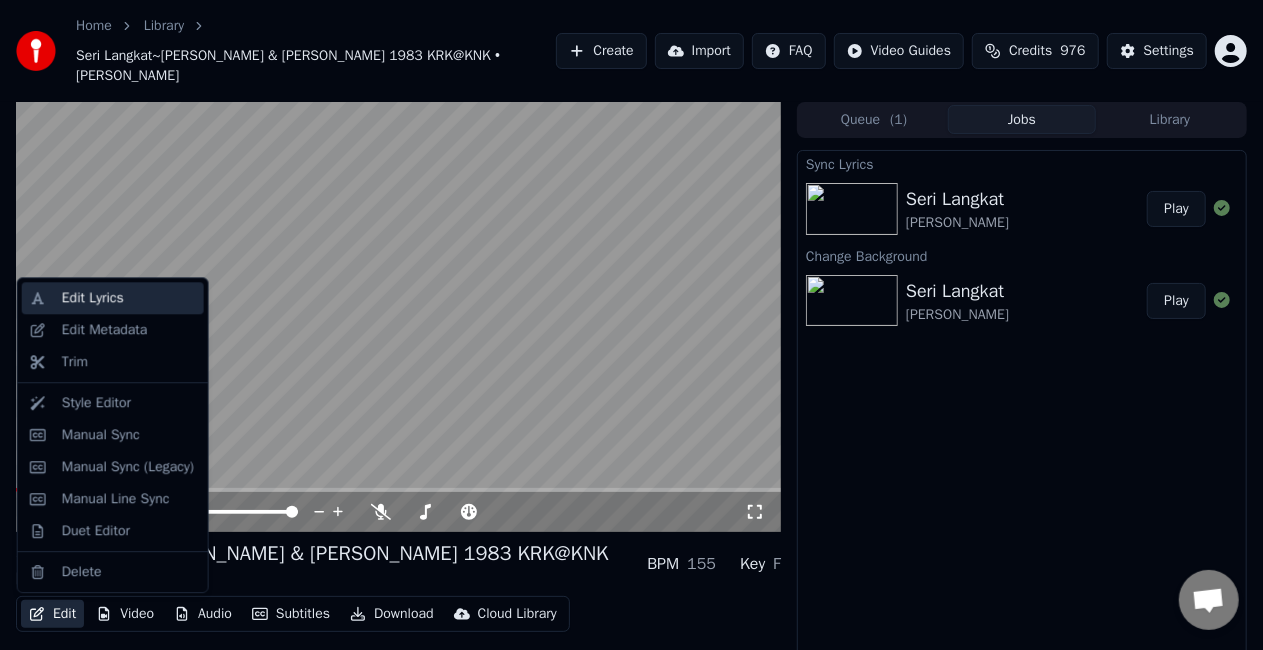 click on "Edit Lyrics" at bounding box center [93, 298] 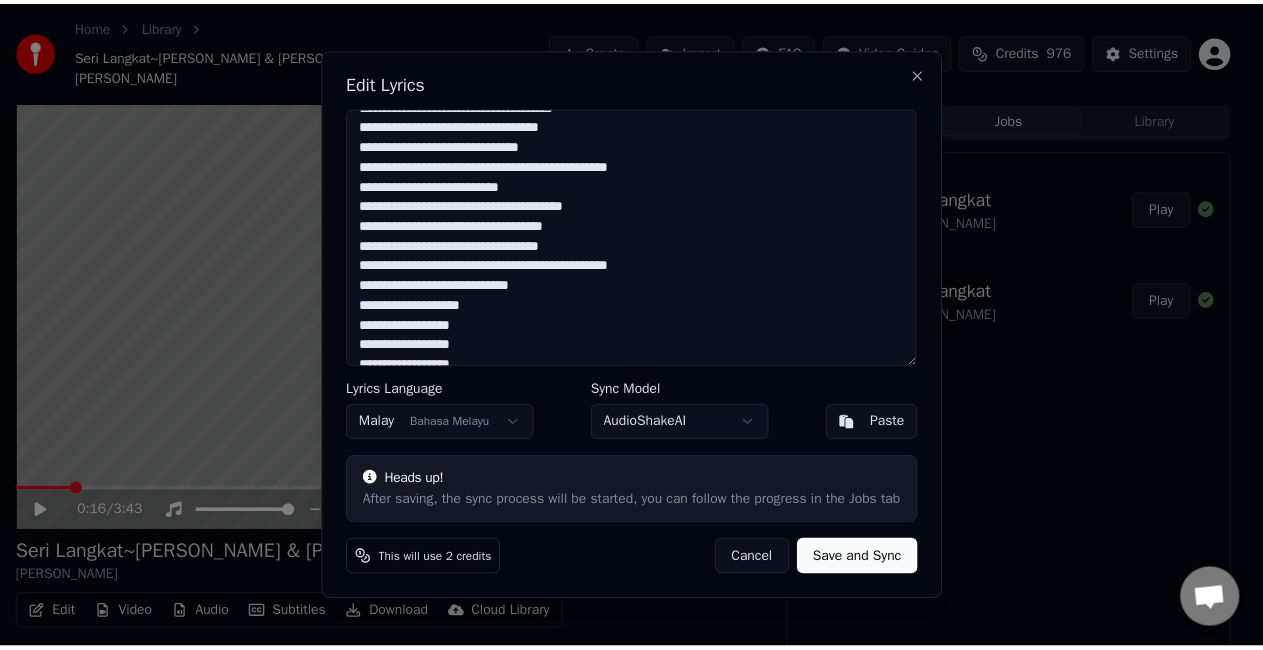 scroll, scrollTop: 476, scrollLeft: 0, axis: vertical 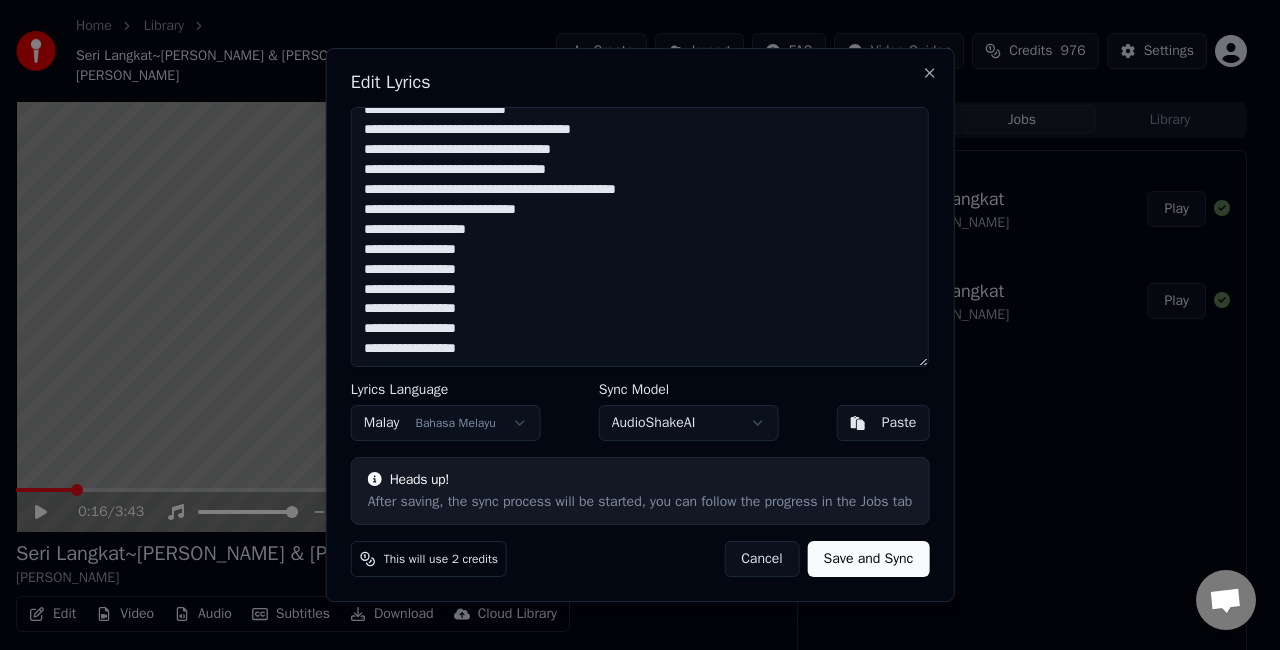 click on "Save and Sync" at bounding box center (869, 559) 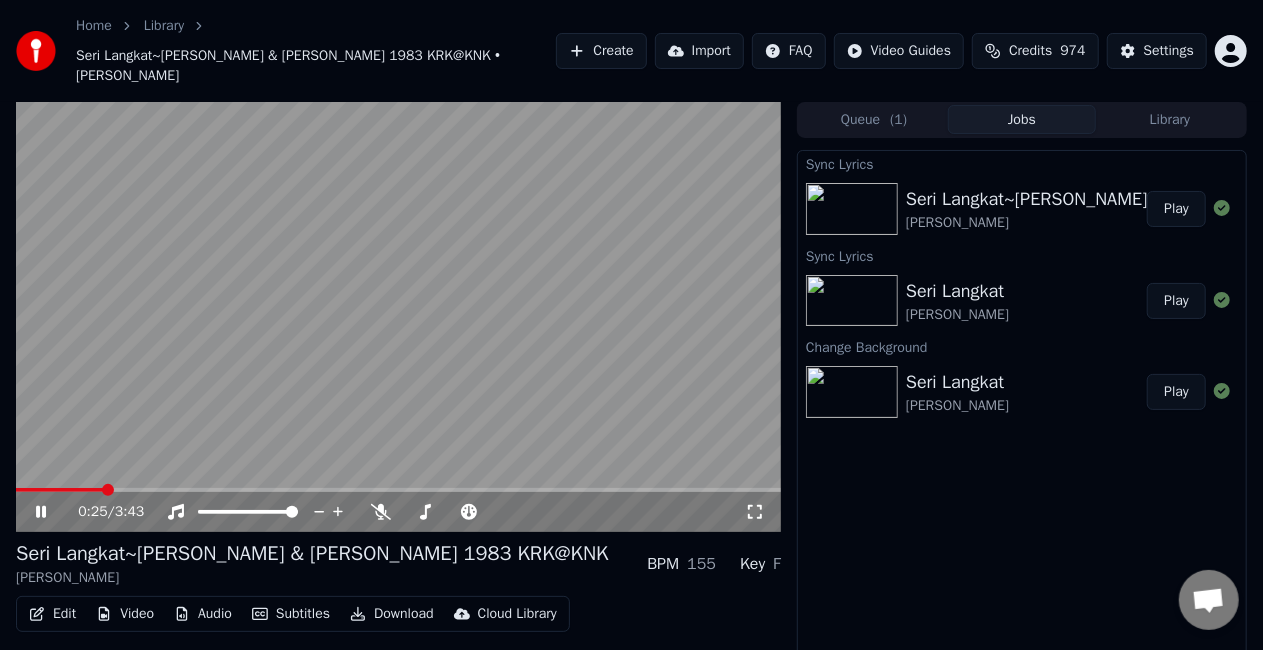 click at bounding box center (398, 317) 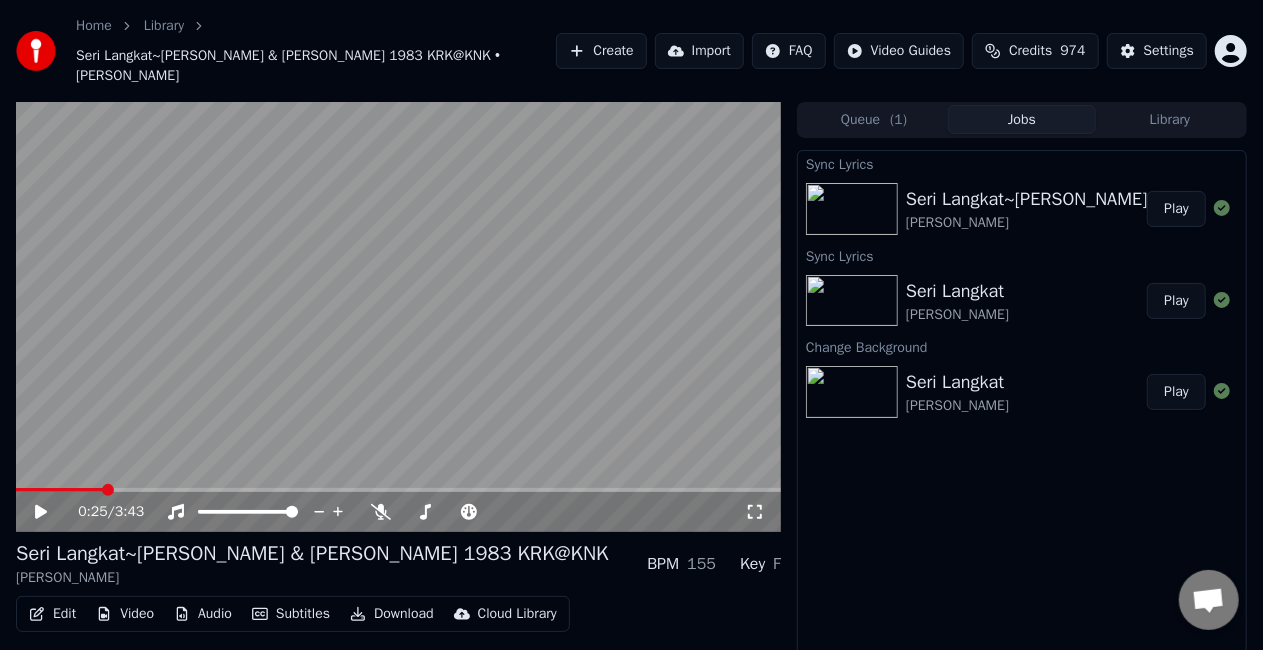 click on "Edit" at bounding box center (52, 614) 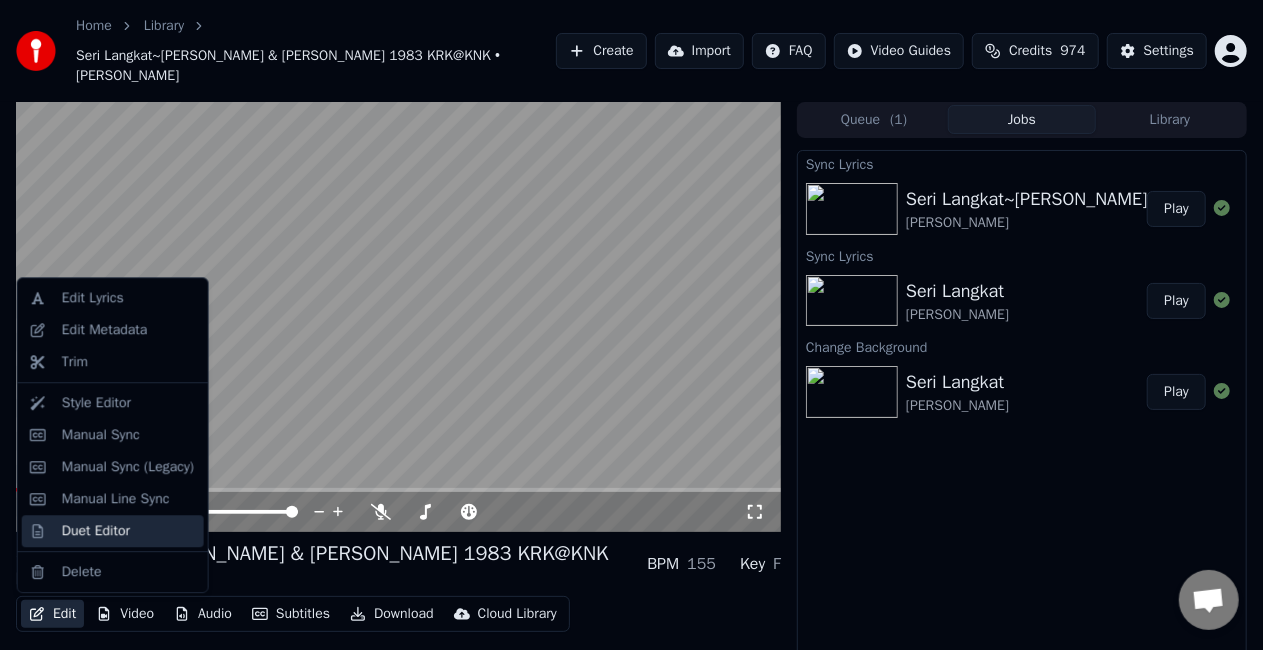 click on "Duet Editor" at bounding box center (96, 531) 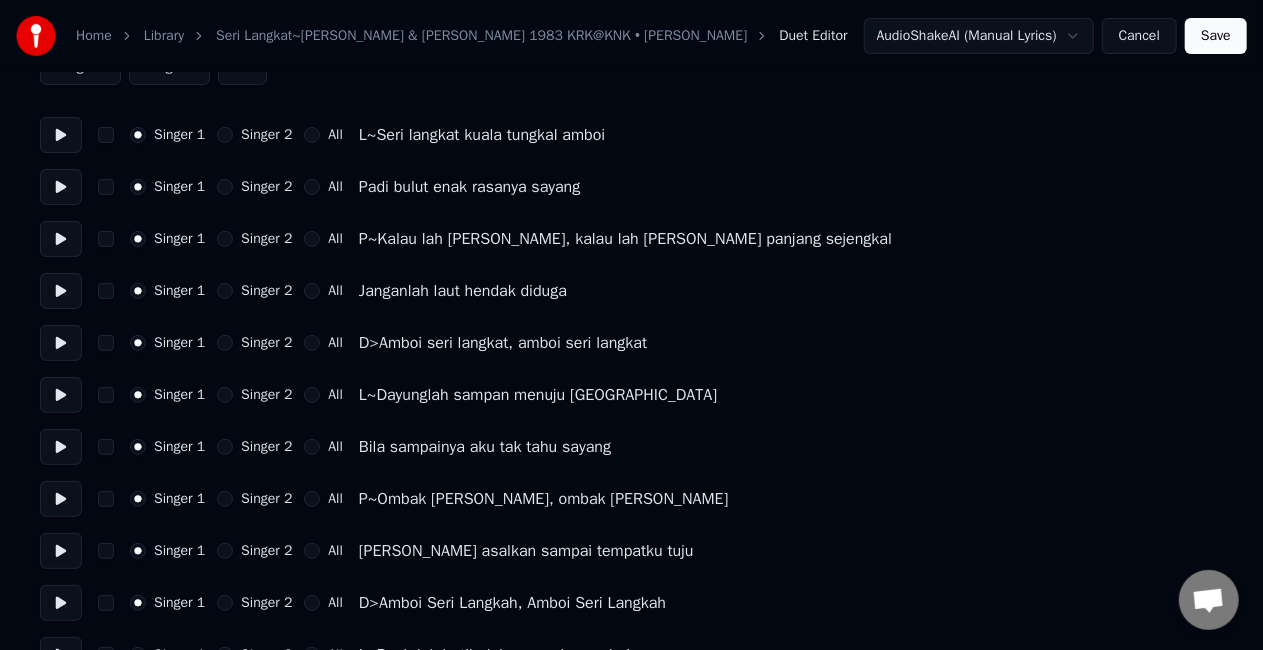 scroll, scrollTop: 100, scrollLeft: 0, axis: vertical 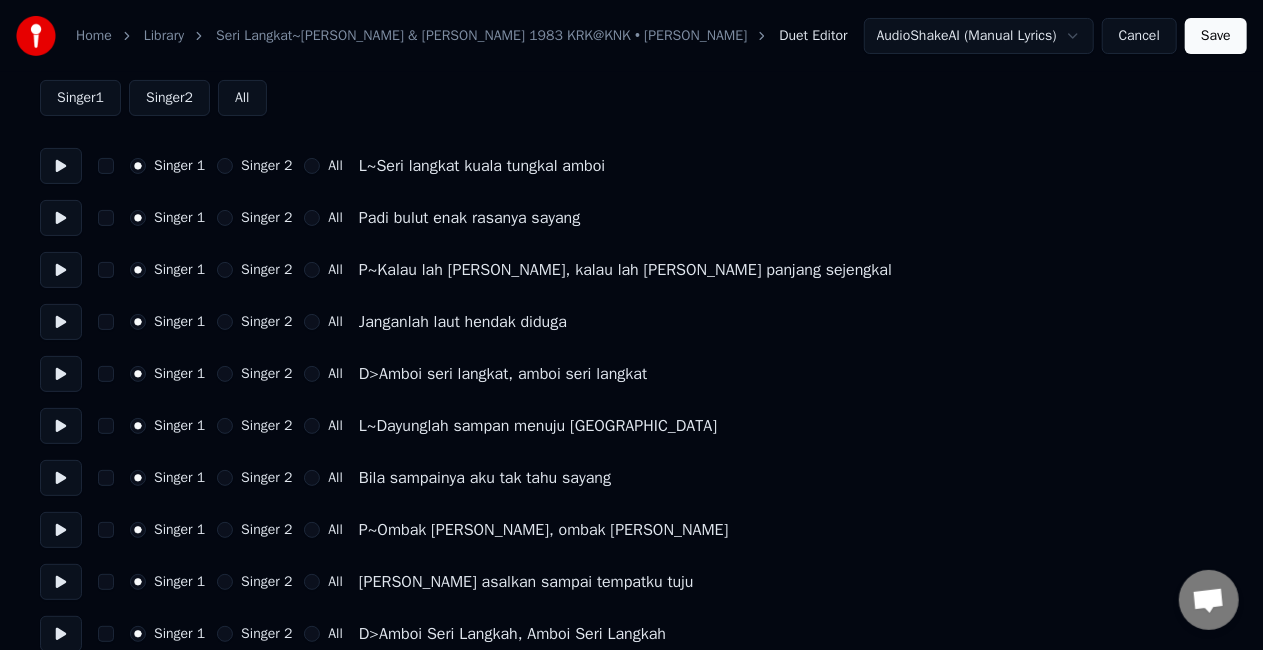 click on "Singer 2" at bounding box center (225, 270) 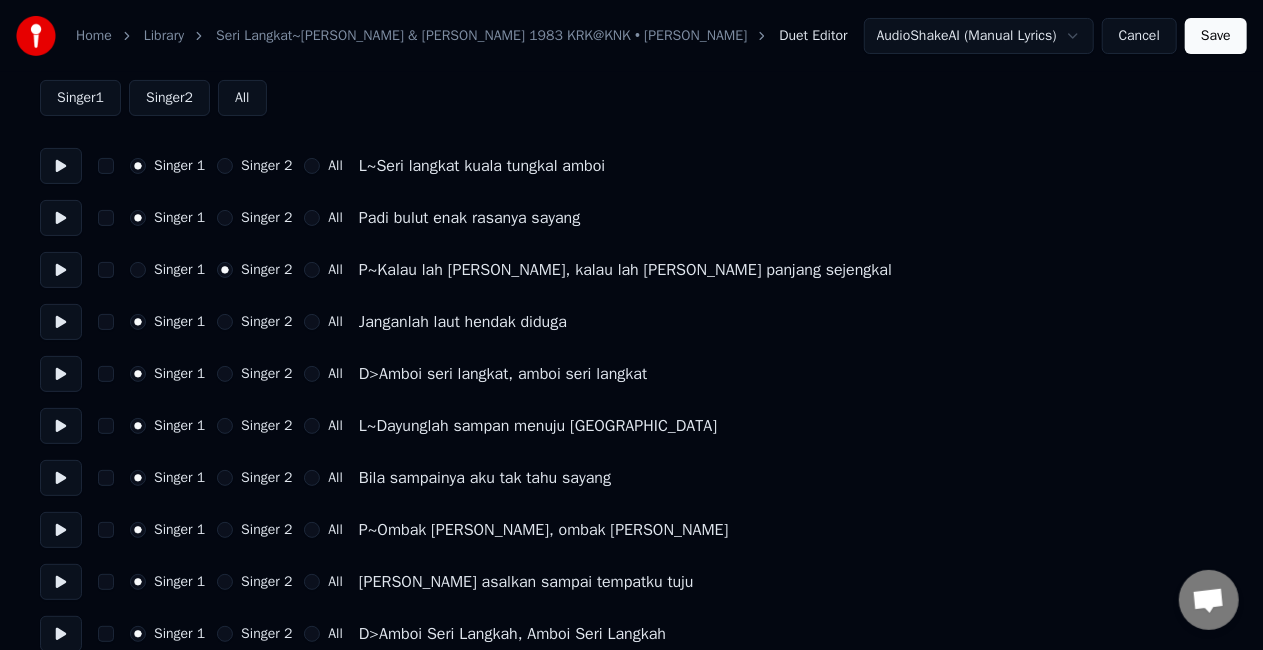 click on "Singer 2" at bounding box center [225, 322] 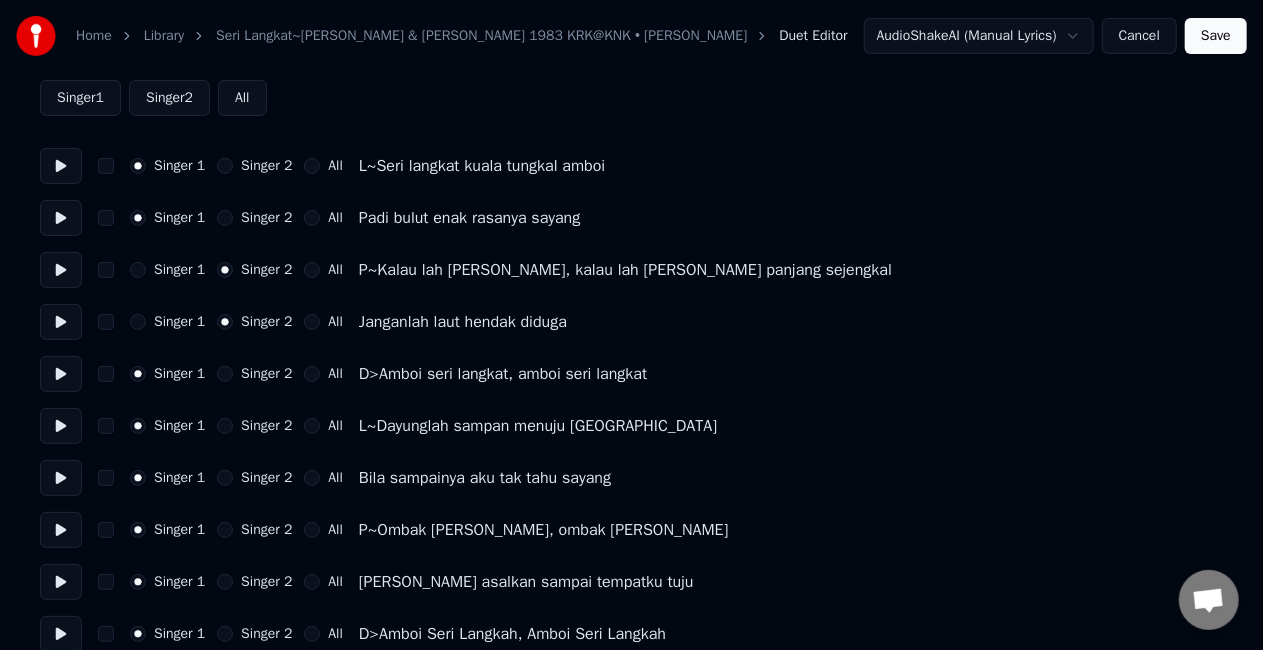 click on "All" at bounding box center (312, 374) 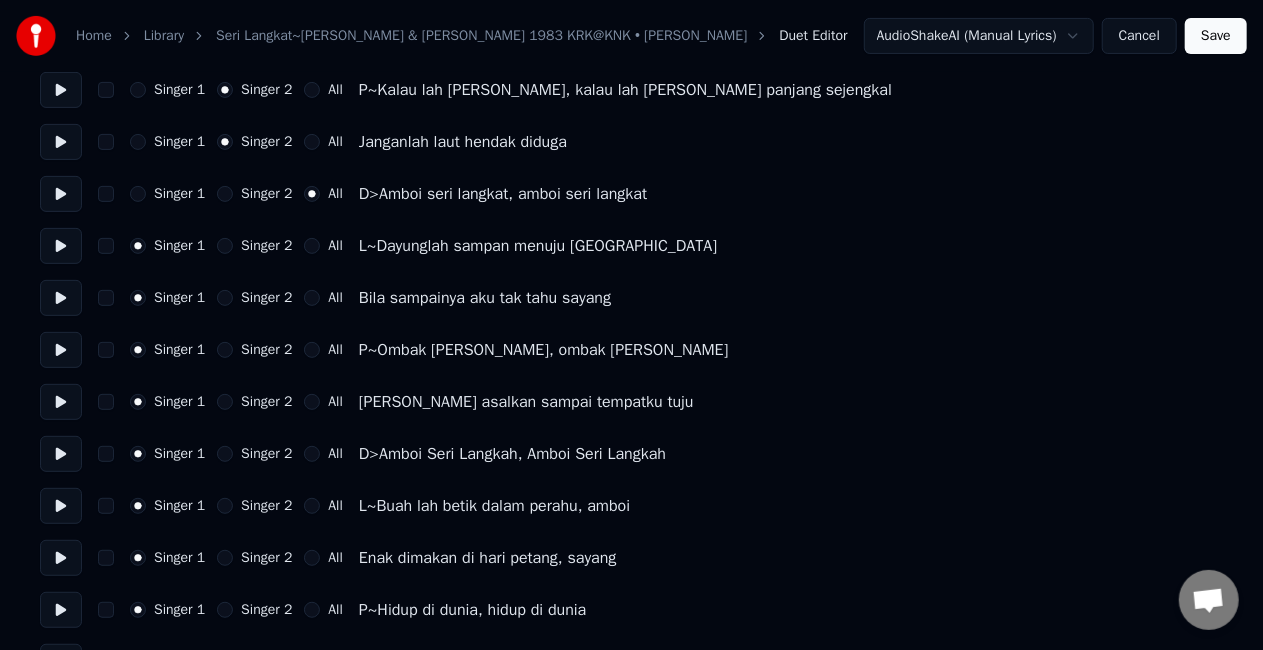 scroll, scrollTop: 300, scrollLeft: 0, axis: vertical 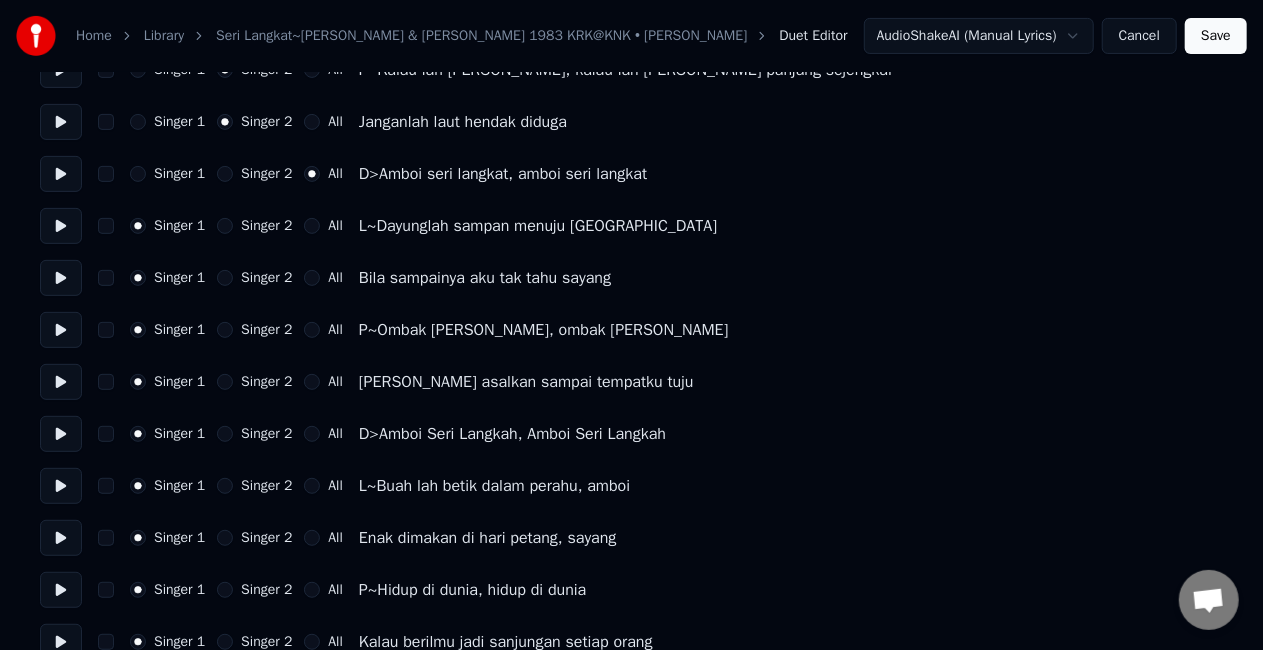 click on "Singer 2" at bounding box center [225, 330] 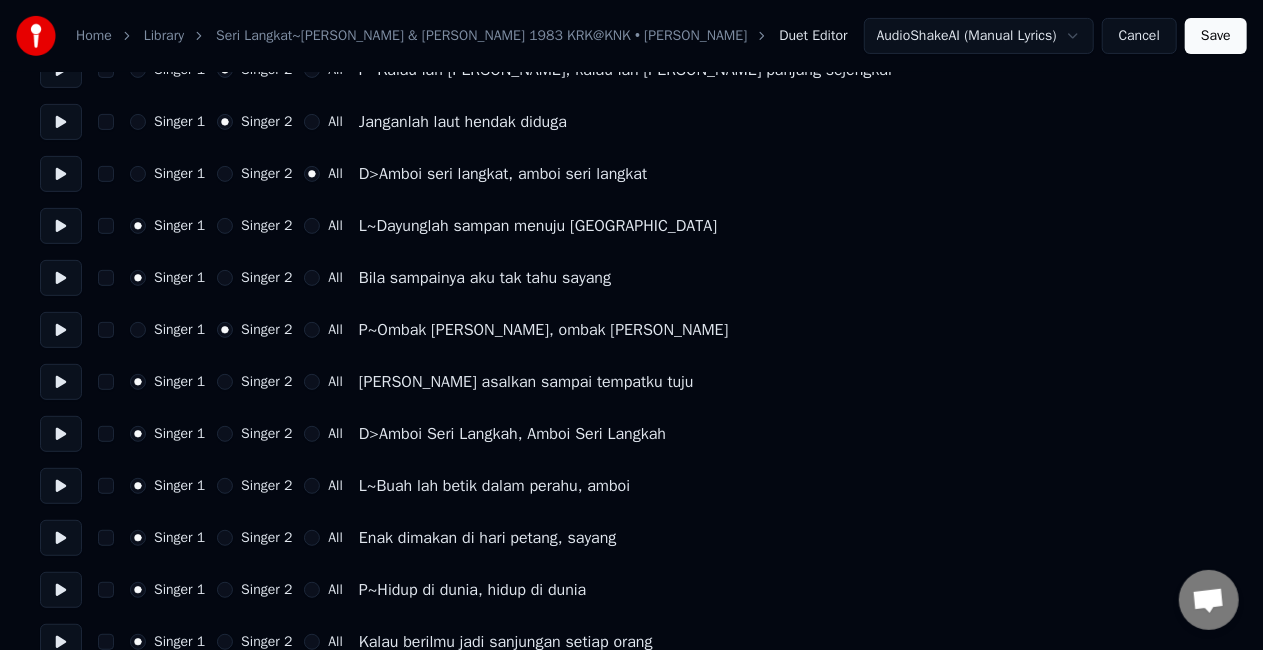 click on "Singer 2" at bounding box center (225, 382) 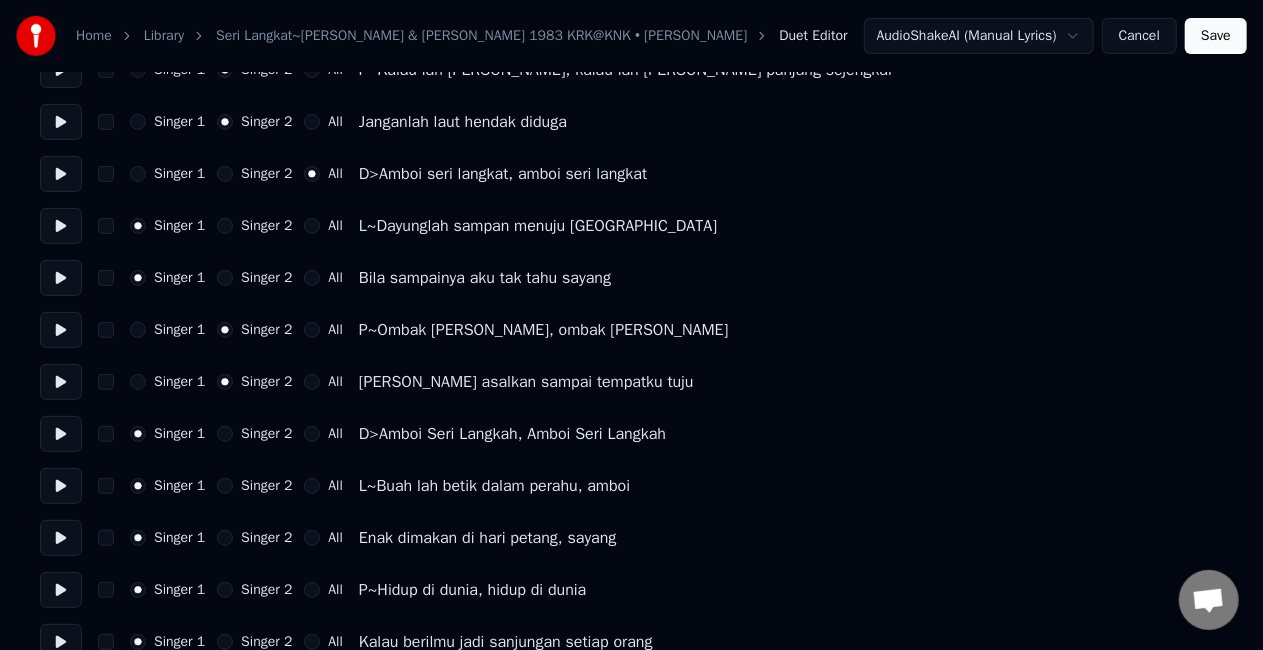 click on "All" at bounding box center [312, 434] 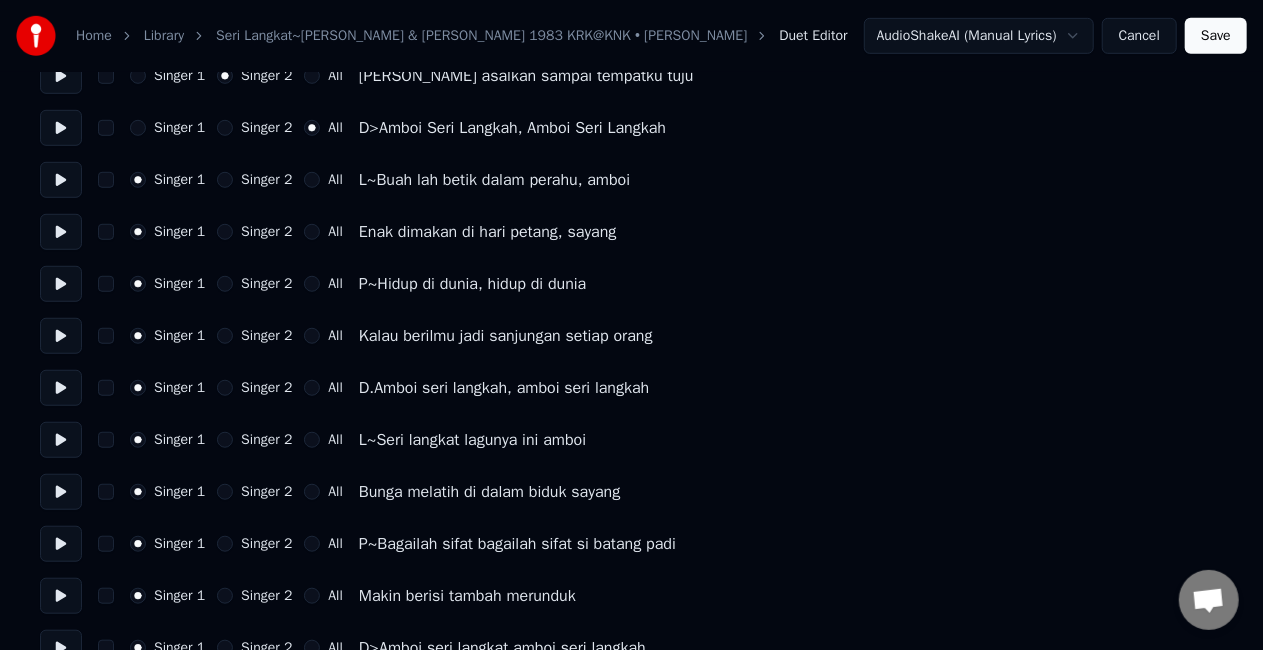 scroll, scrollTop: 700, scrollLeft: 0, axis: vertical 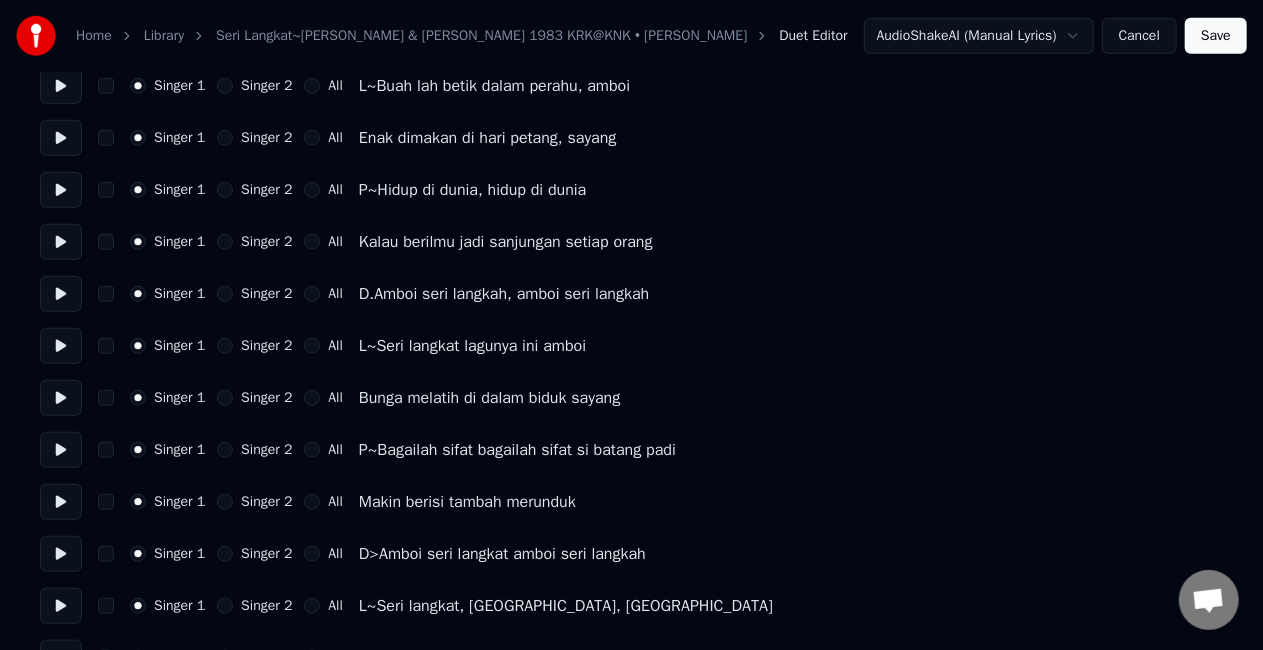 click on "Singer 2" at bounding box center [225, 190] 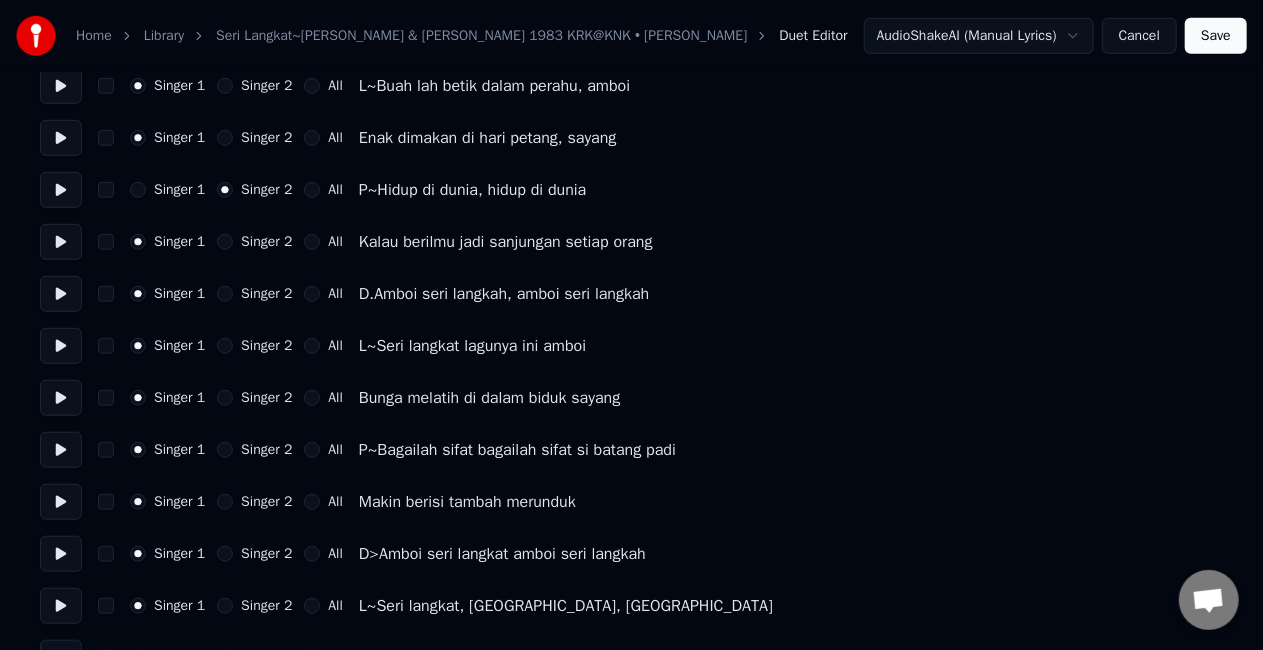 click on "Singer 2" at bounding box center (225, 242) 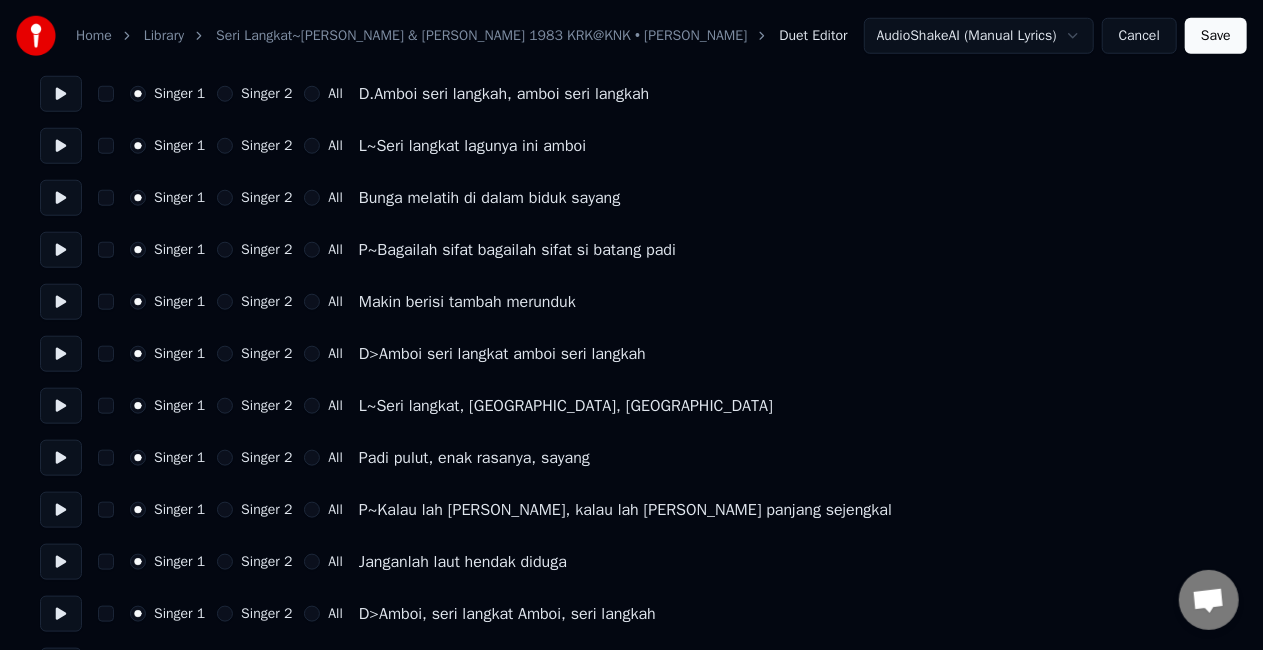 scroll, scrollTop: 800, scrollLeft: 0, axis: vertical 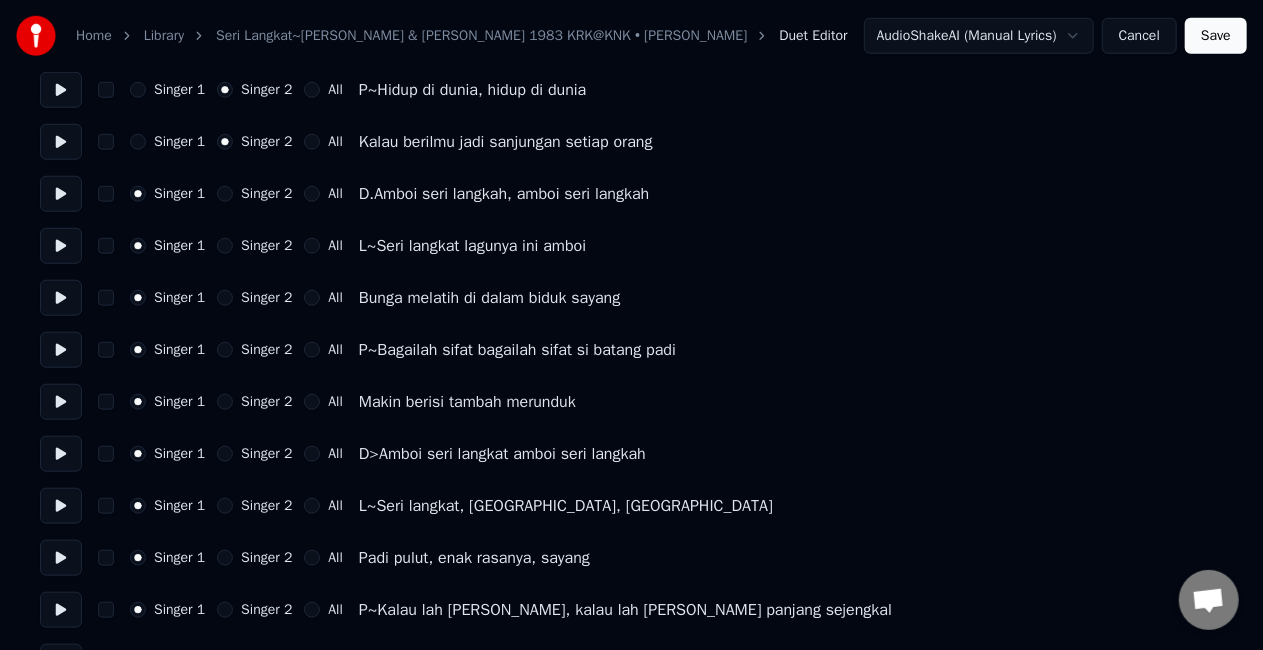 click on "All" at bounding box center [312, 194] 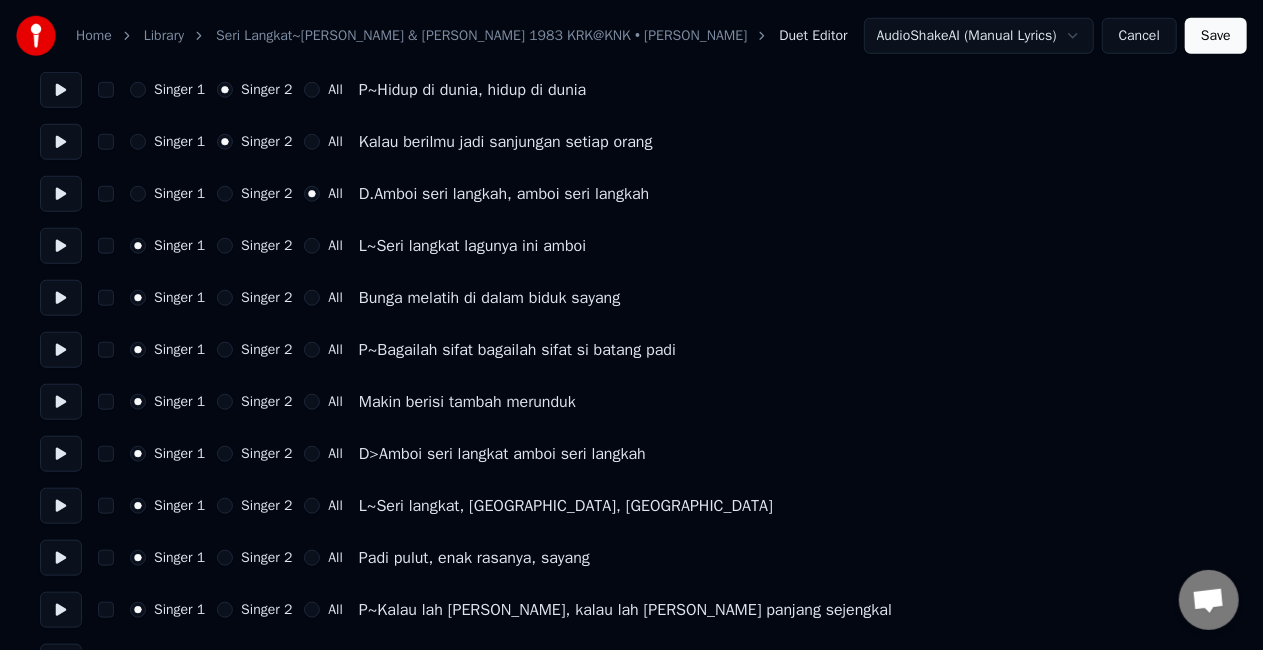 click on "Singer 2" at bounding box center (225, 350) 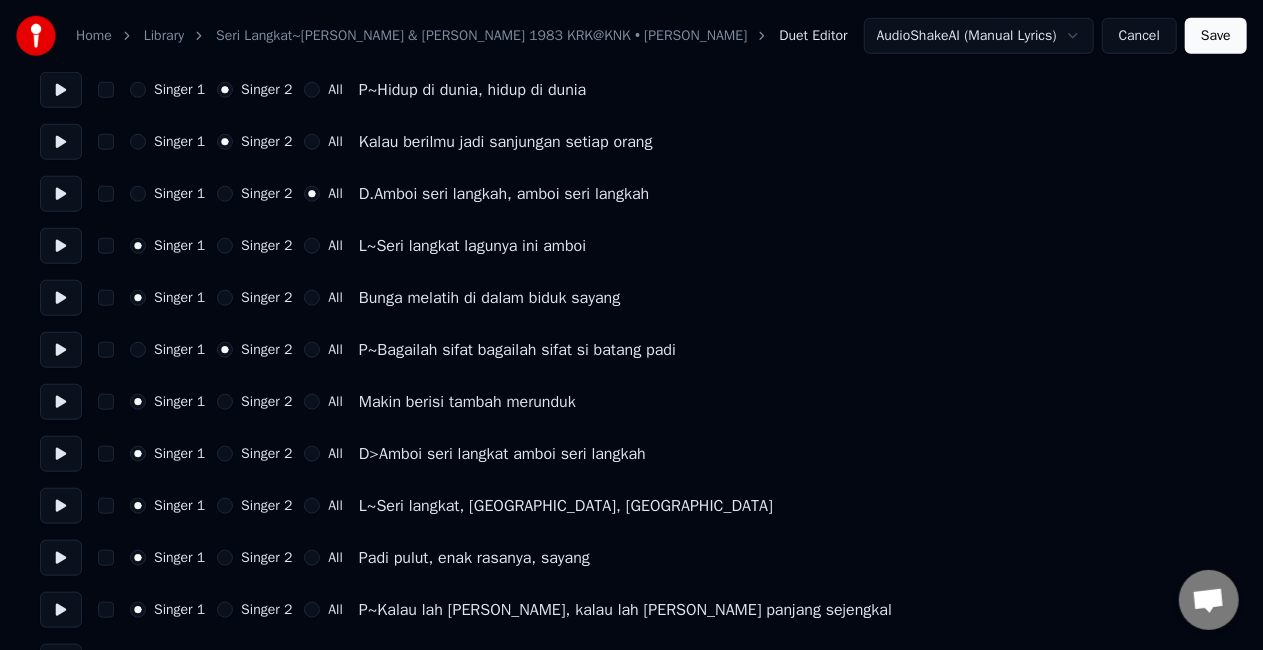 click on "Singer 2" at bounding box center (225, 402) 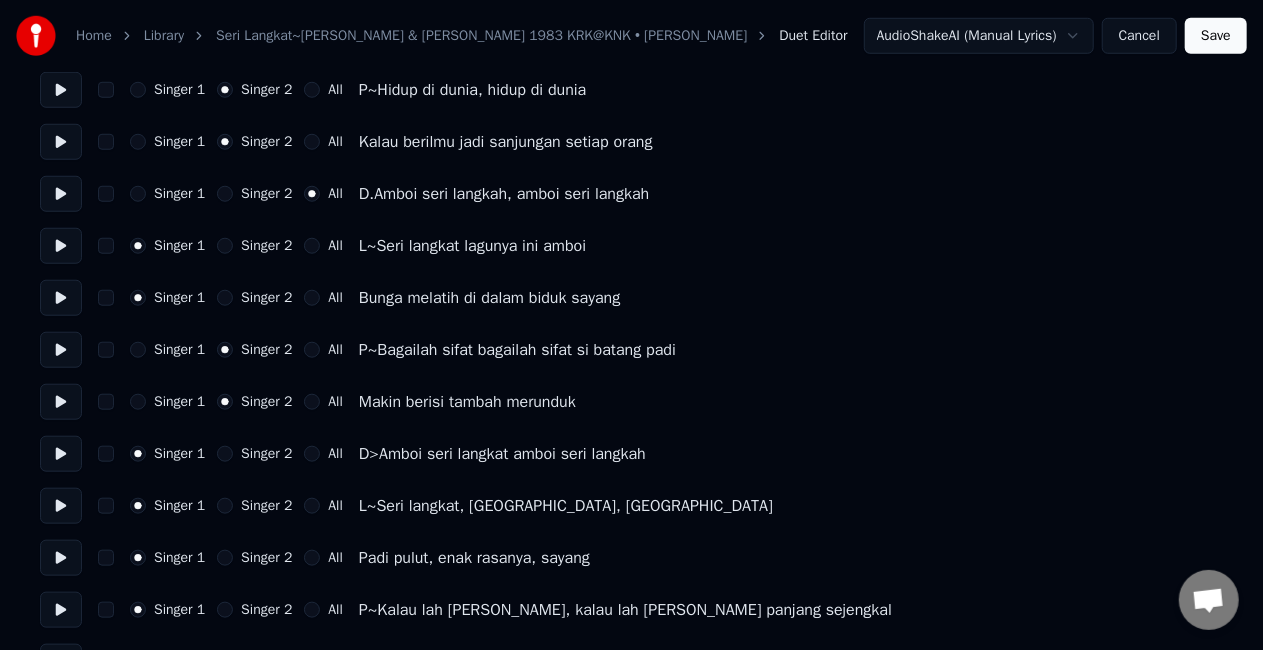 scroll, scrollTop: 900, scrollLeft: 0, axis: vertical 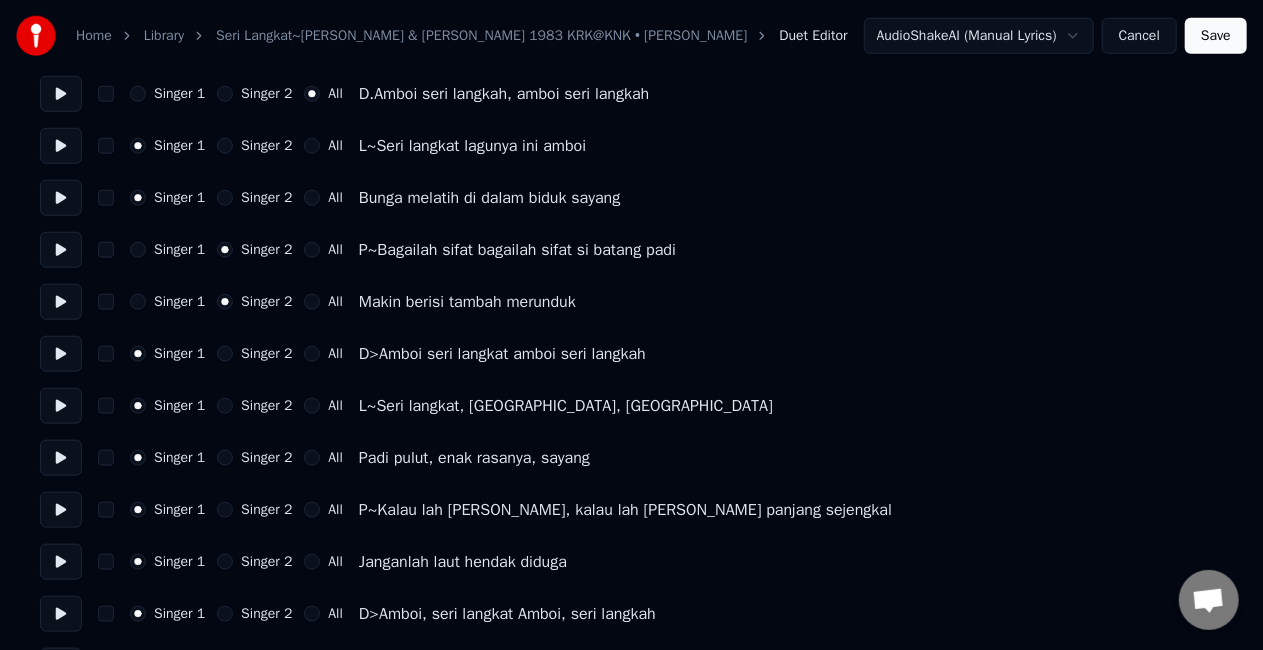 click on "All" at bounding box center [312, 354] 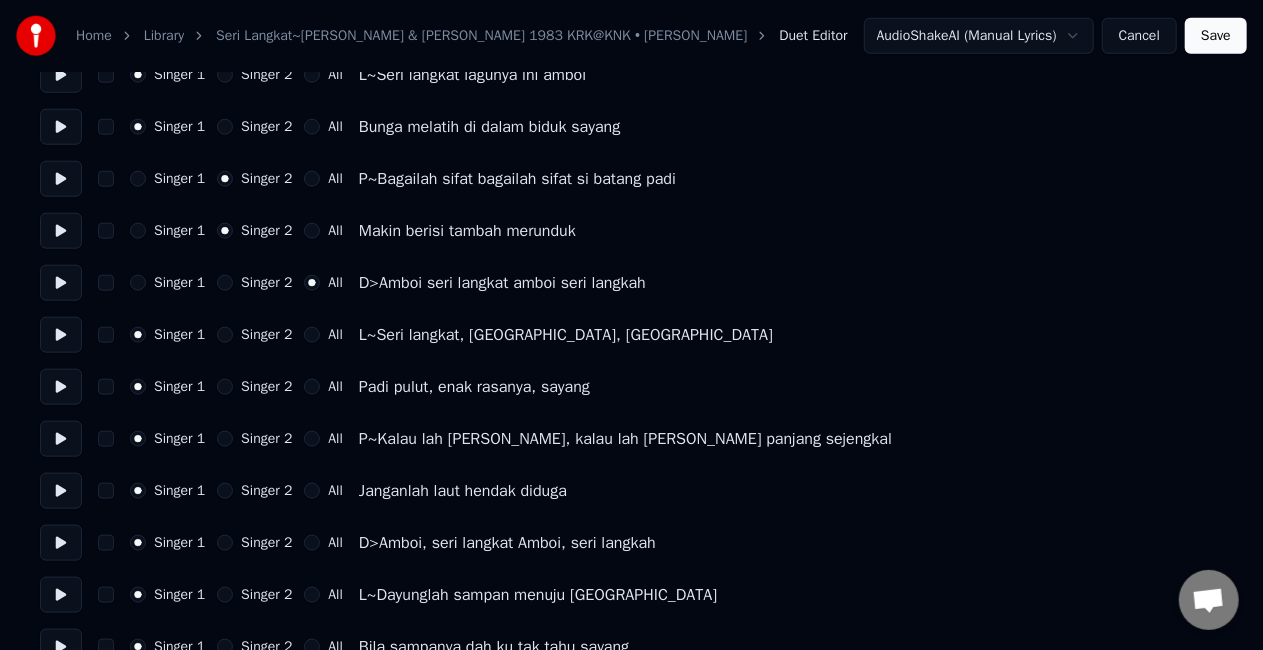 scroll, scrollTop: 1100, scrollLeft: 0, axis: vertical 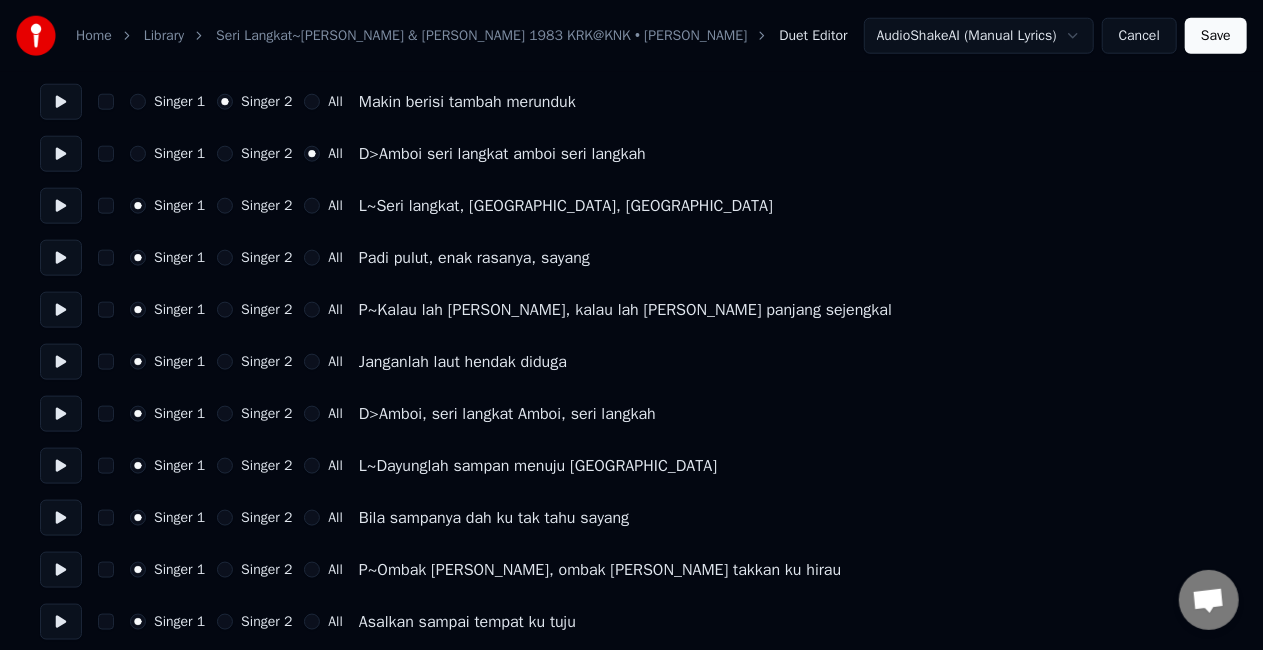click on "Singer 2" at bounding box center (225, 310) 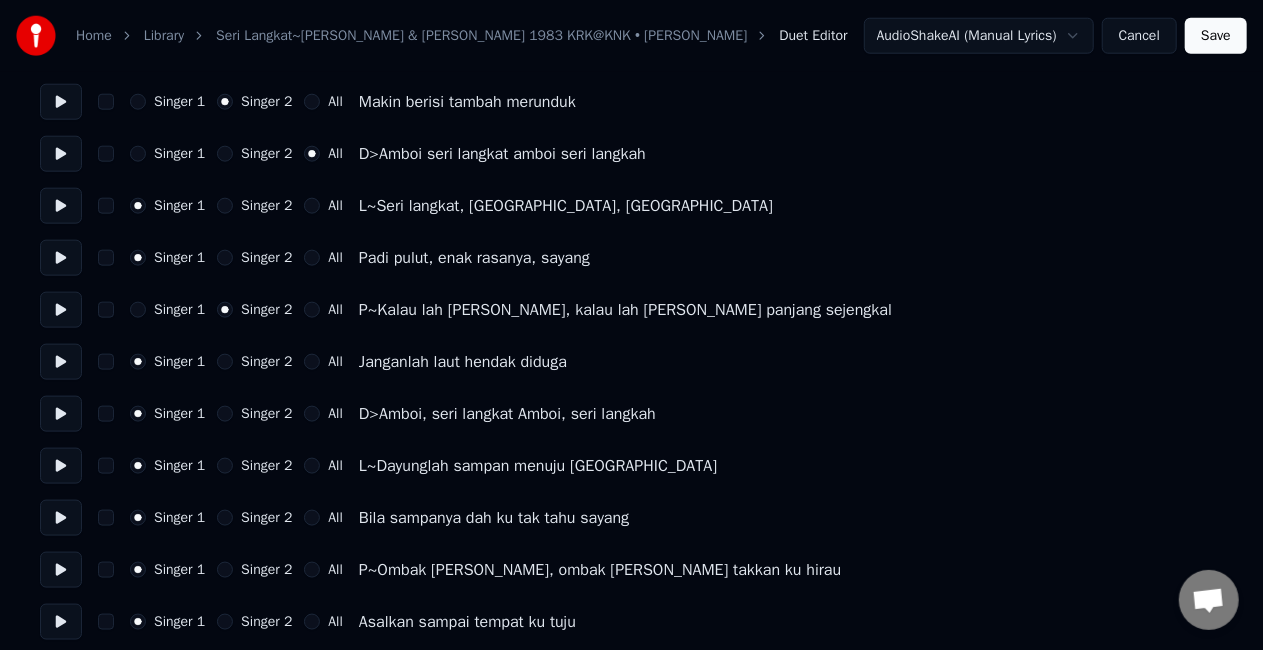 click on "Singer 2" at bounding box center [225, 362] 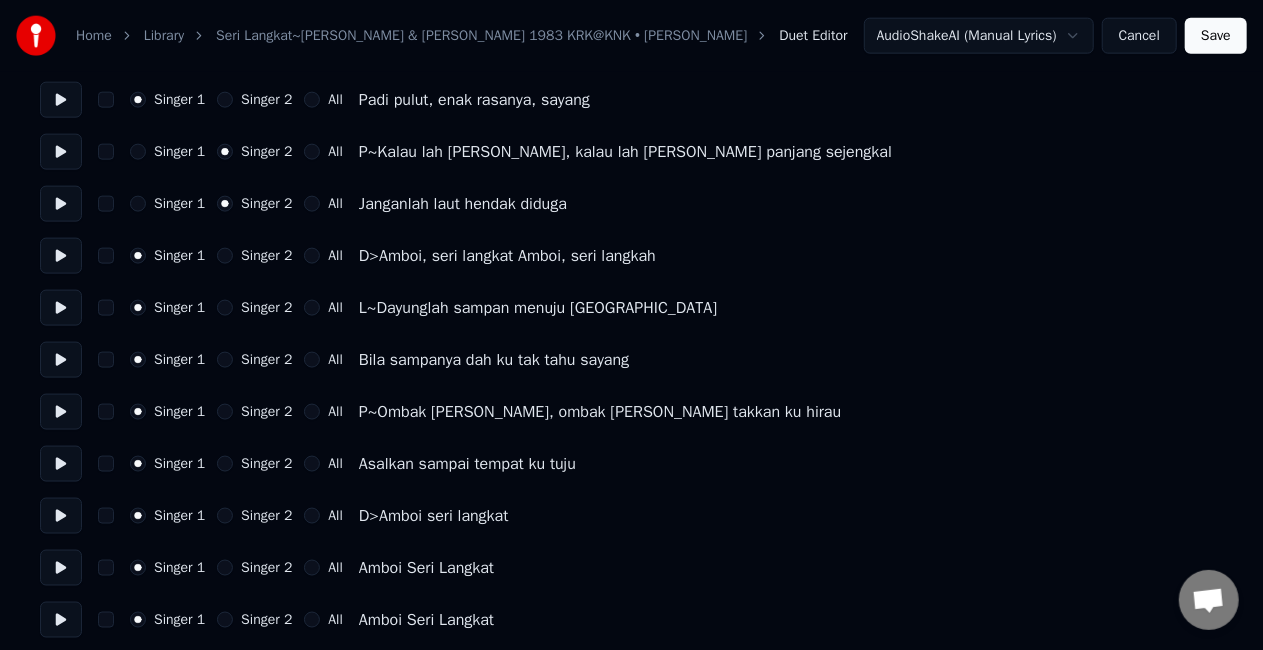scroll, scrollTop: 1300, scrollLeft: 0, axis: vertical 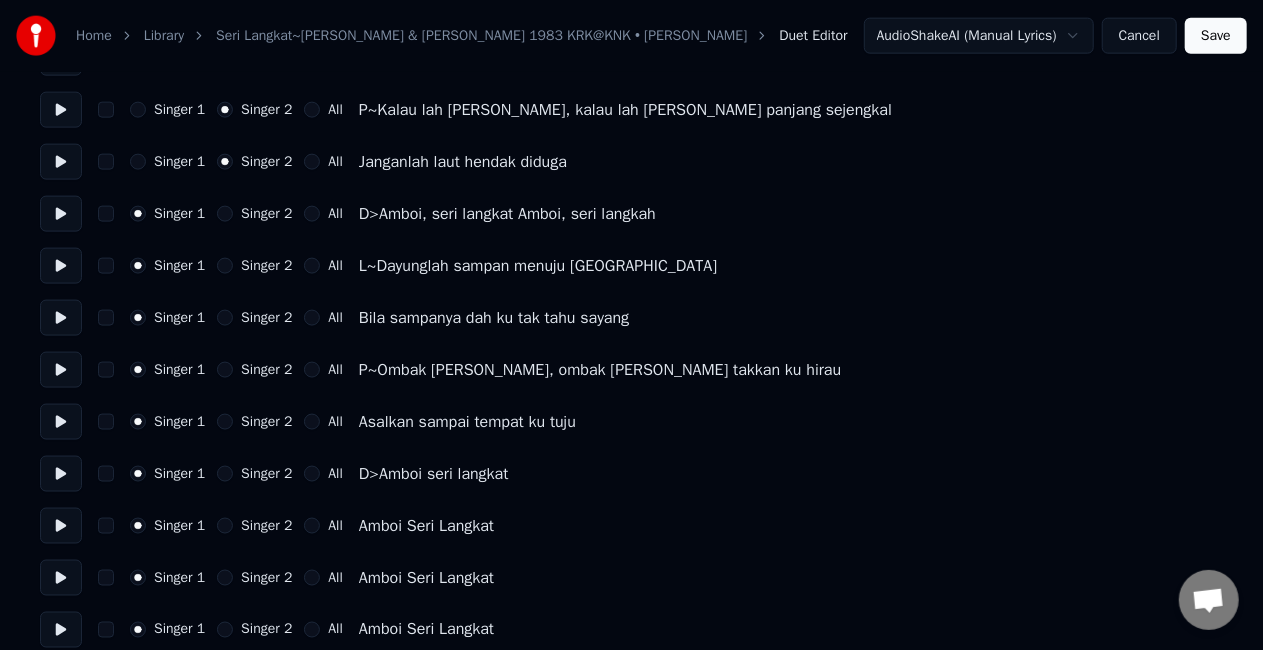 click on "All" at bounding box center (312, 214) 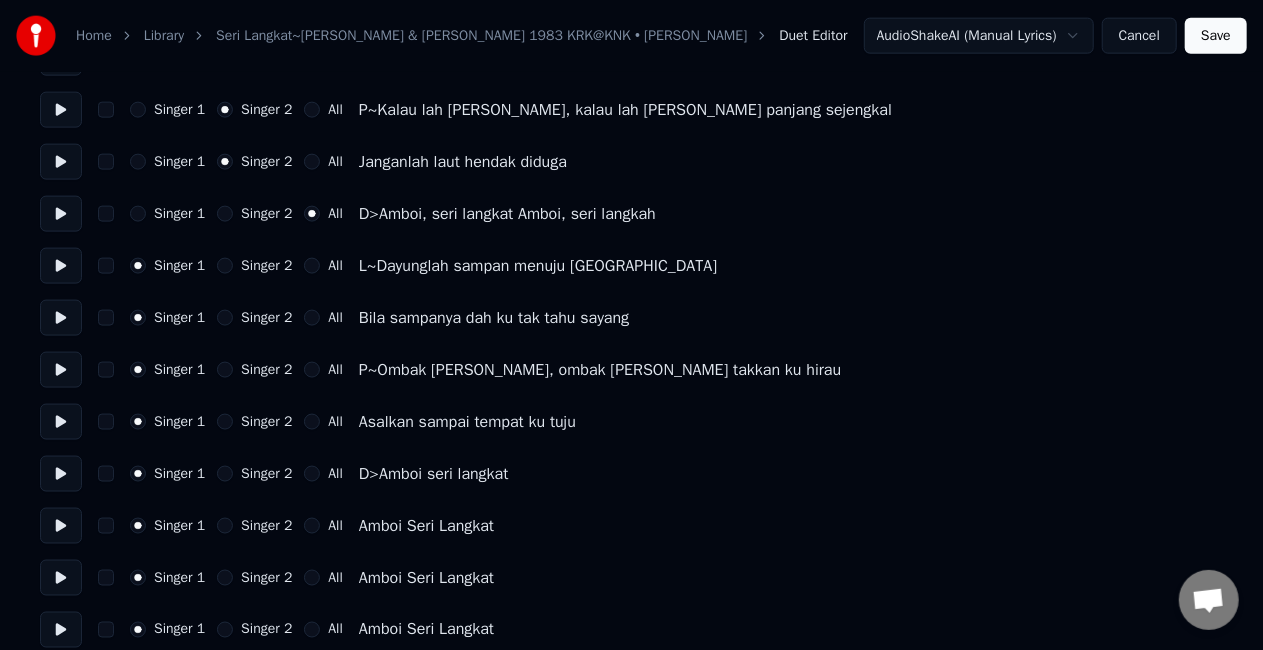 click on "Singer 2" at bounding box center (225, 370) 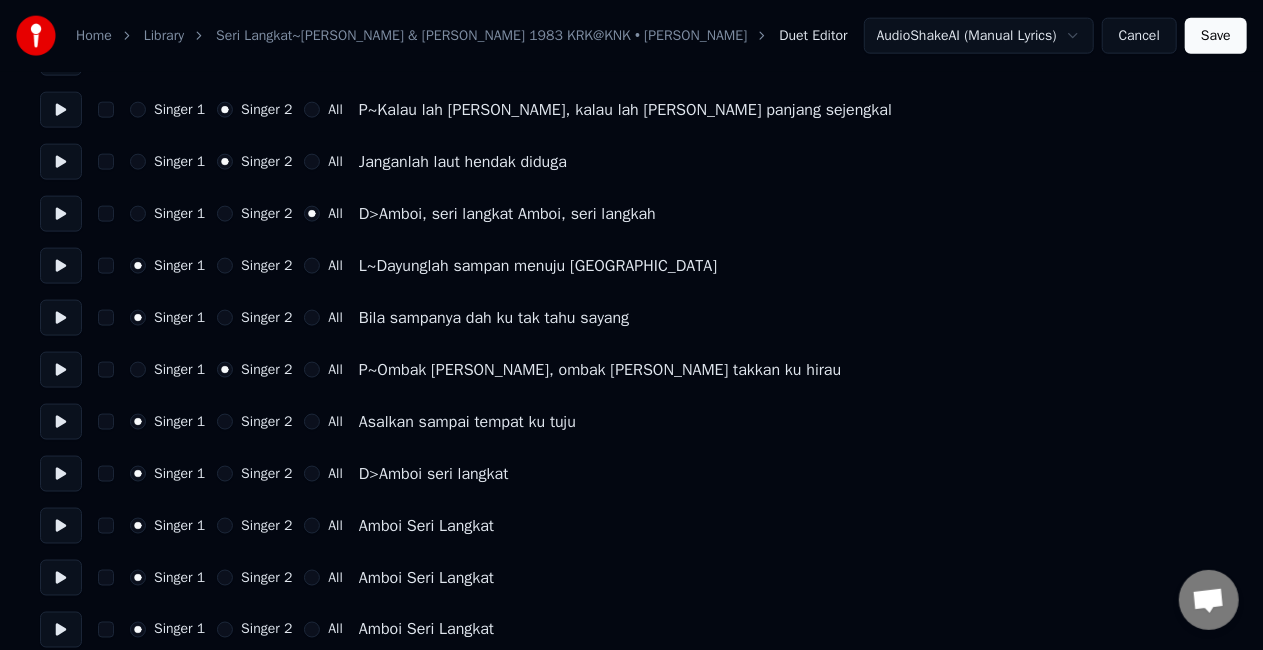 click on "Singer 2" at bounding box center [225, 422] 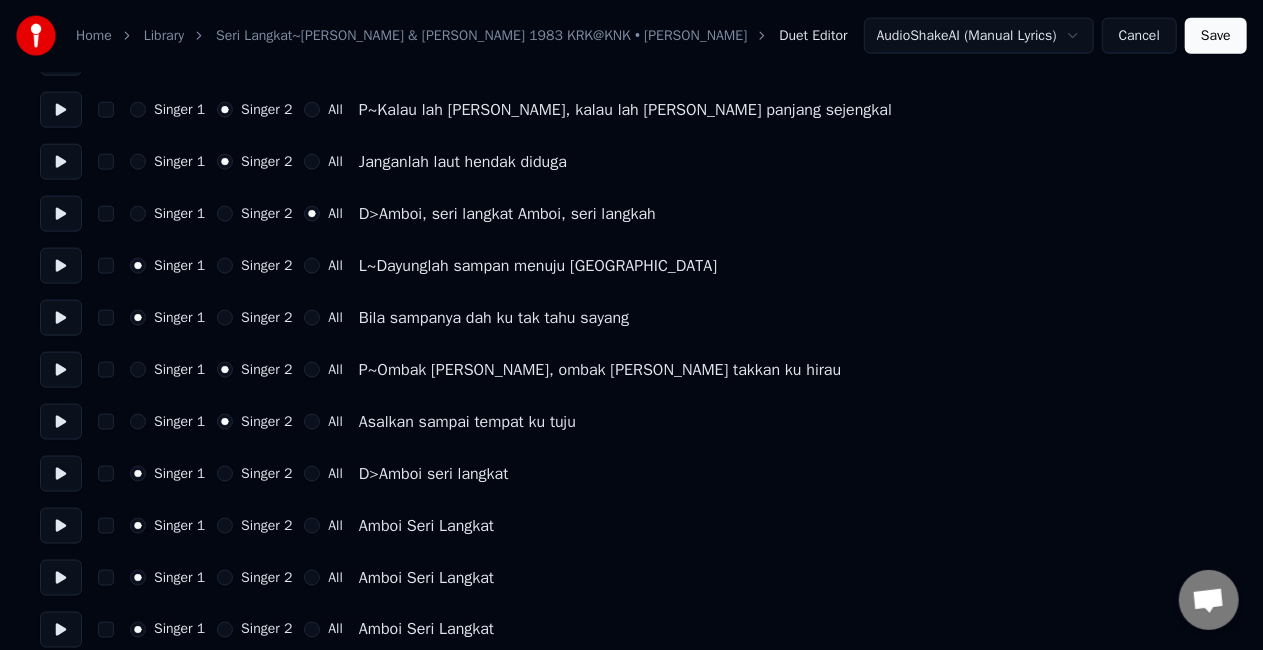 click on "All" at bounding box center [312, 474] 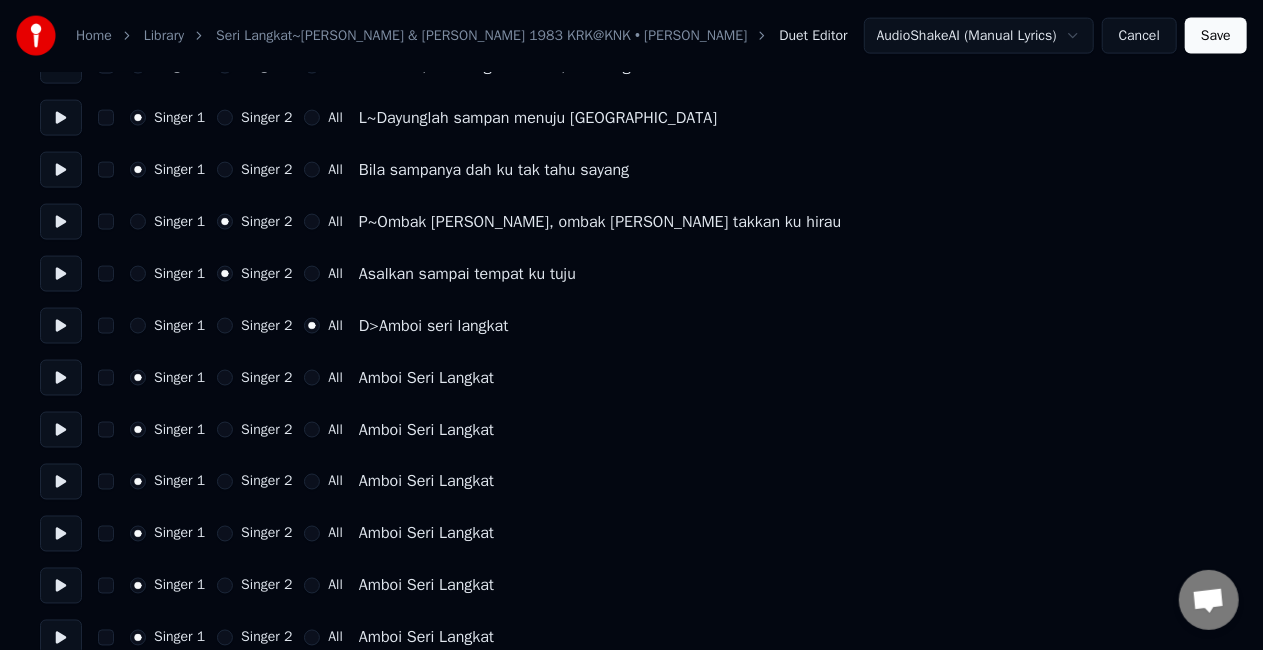 scroll, scrollTop: 1474, scrollLeft: 0, axis: vertical 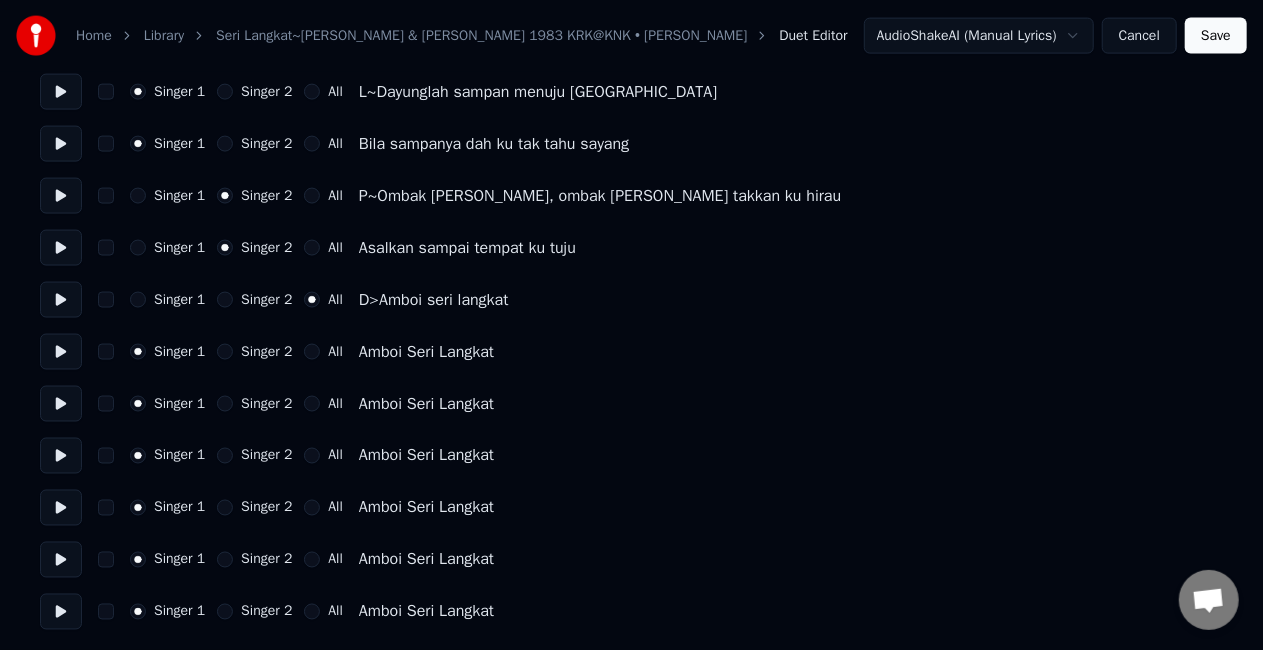 click on "All" at bounding box center (312, 352) 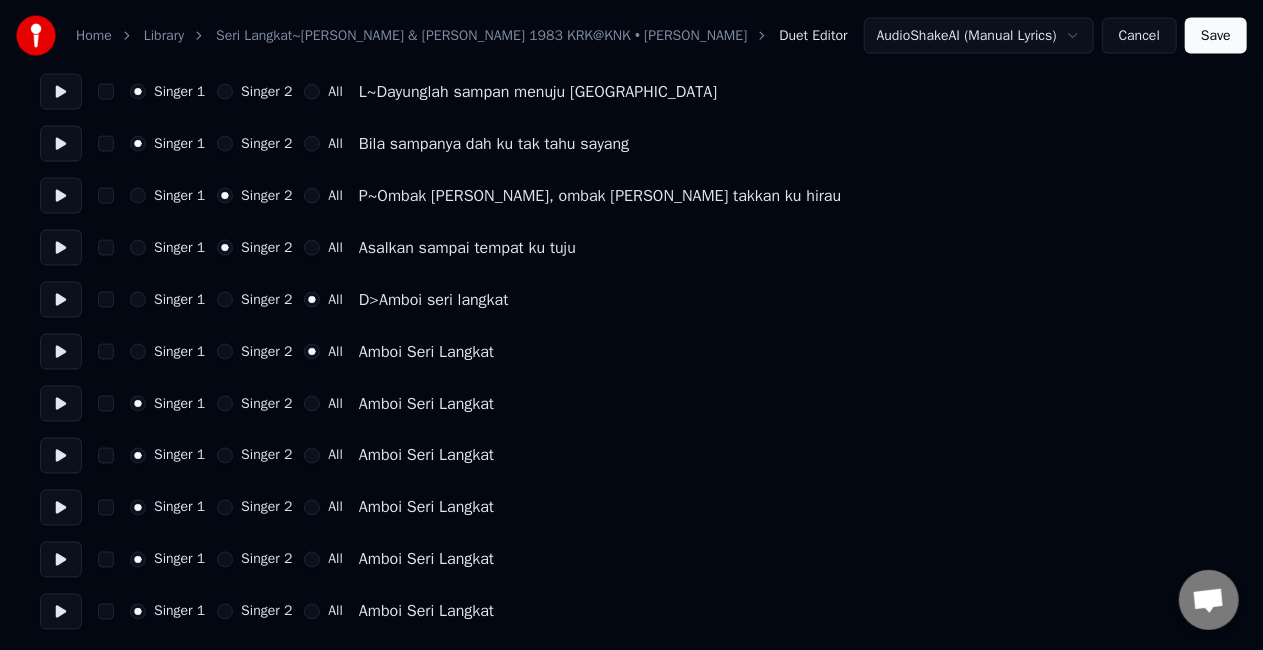 click on "All" at bounding box center [312, 404] 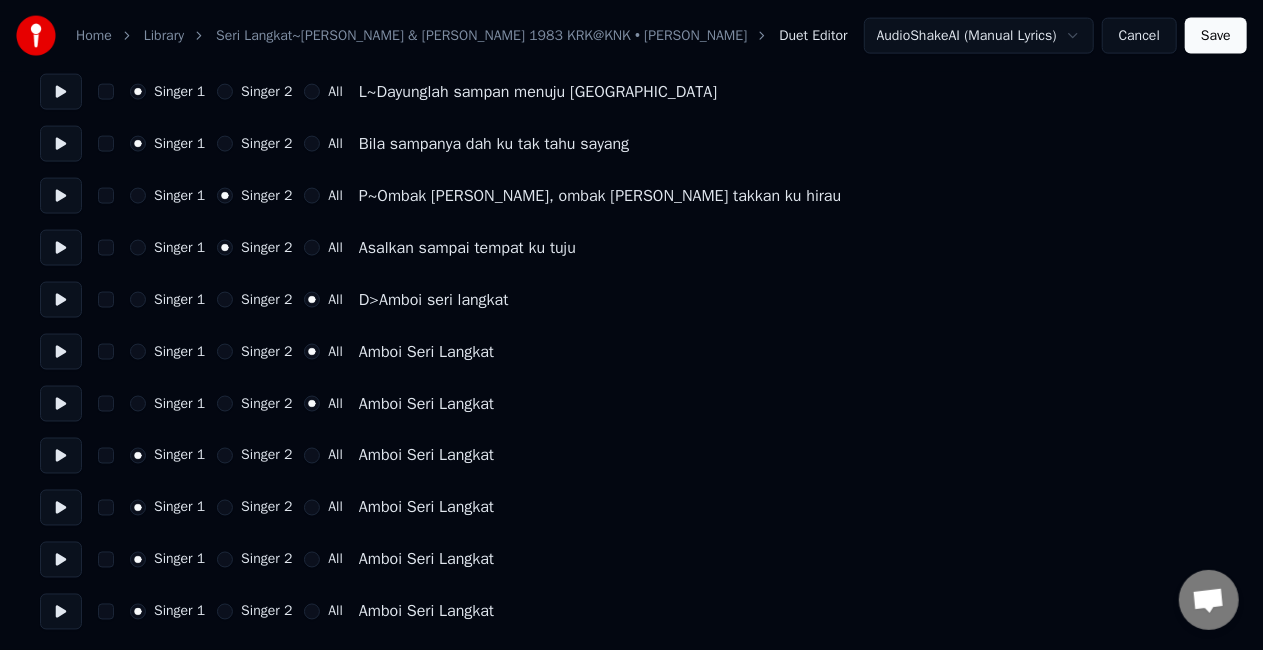 click on "All" at bounding box center (312, 456) 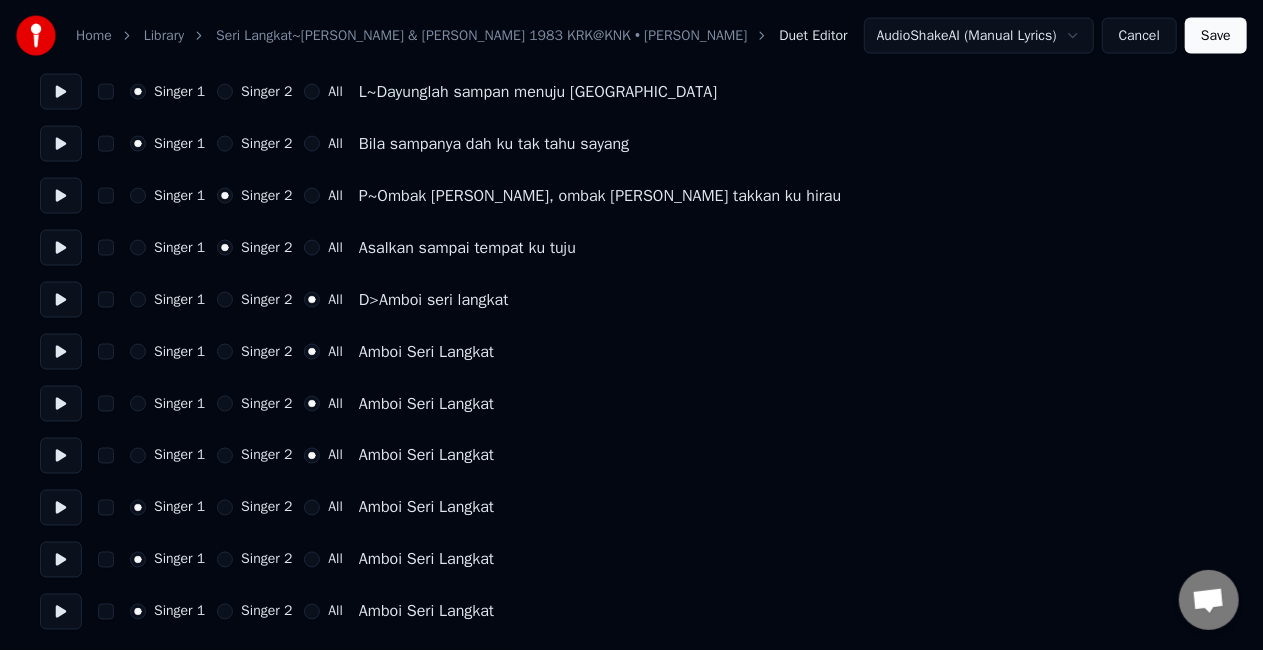 click on "All" at bounding box center [312, 508] 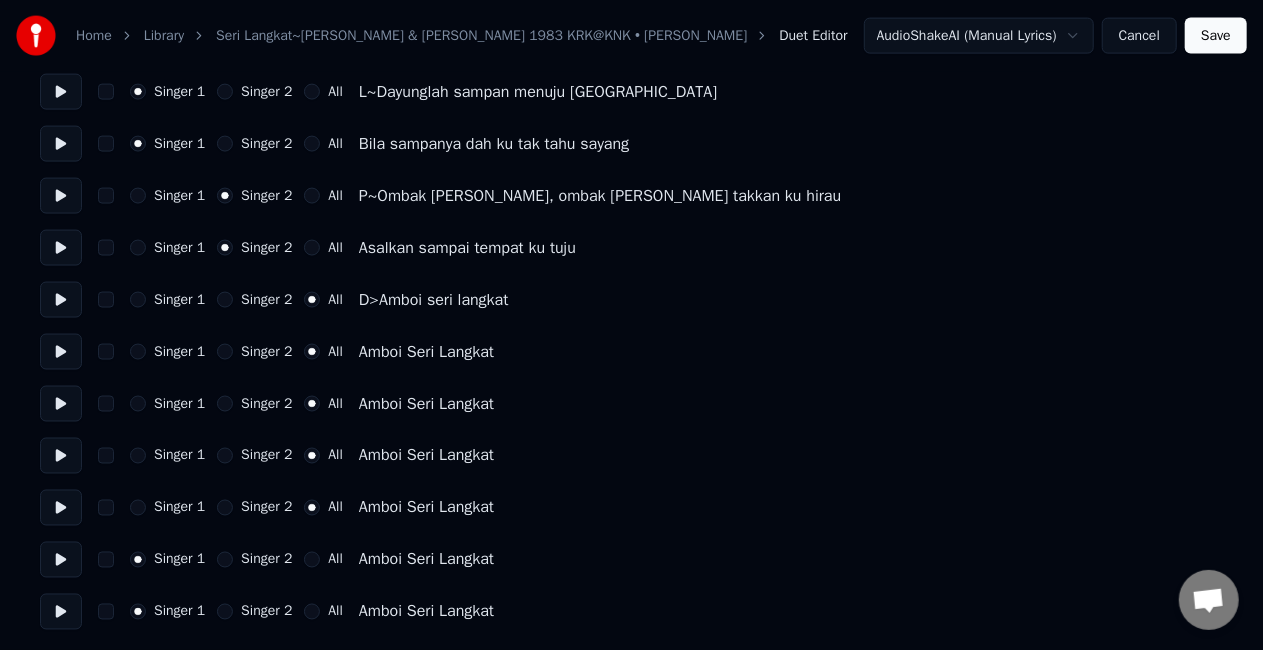 click on "All" at bounding box center (312, 560) 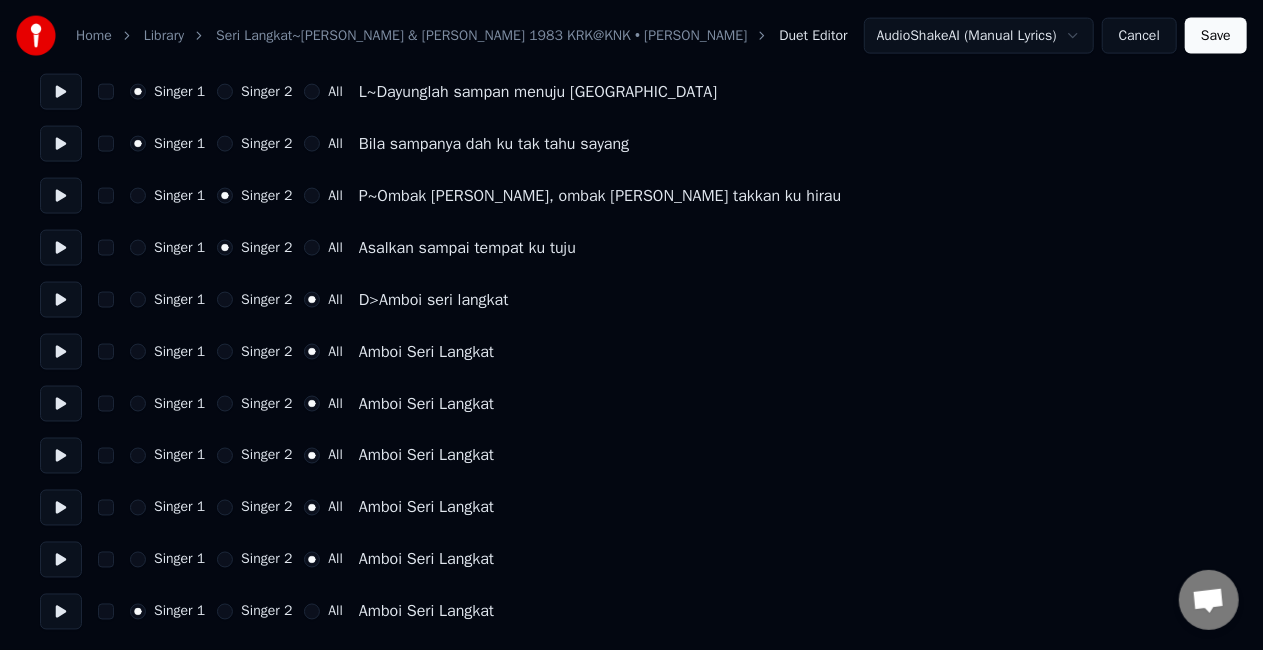 click on "All" at bounding box center (312, 612) 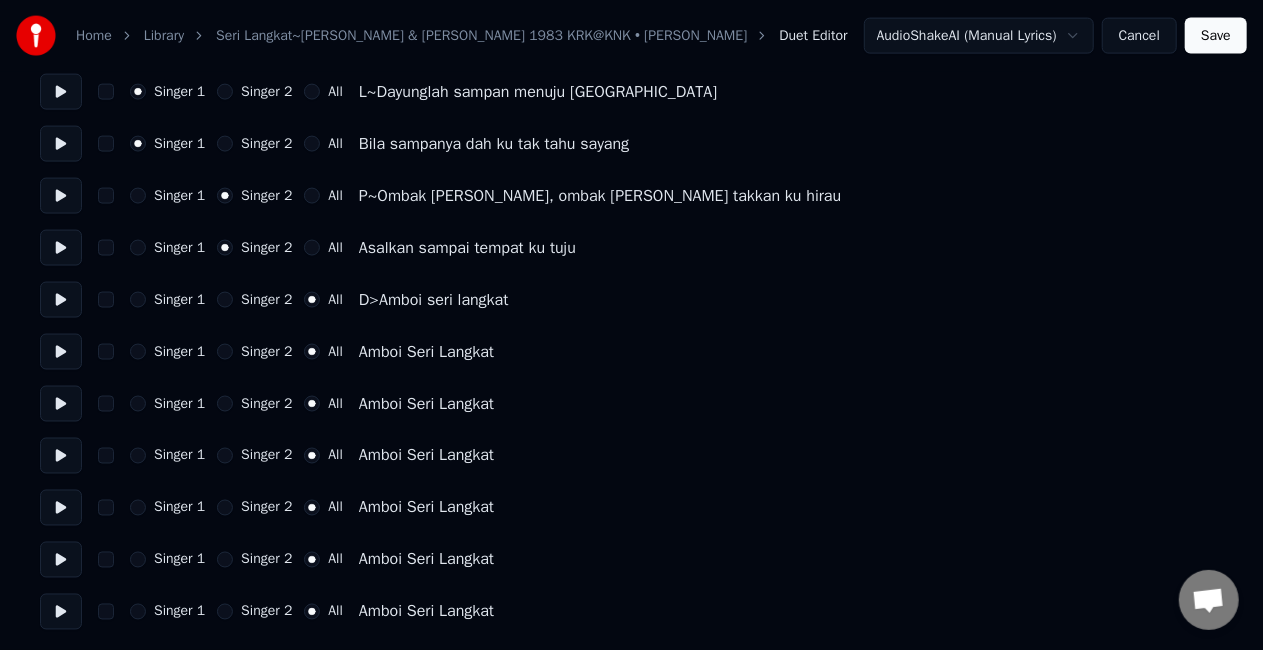 click on "Save" at bounding box center (1216, 36) 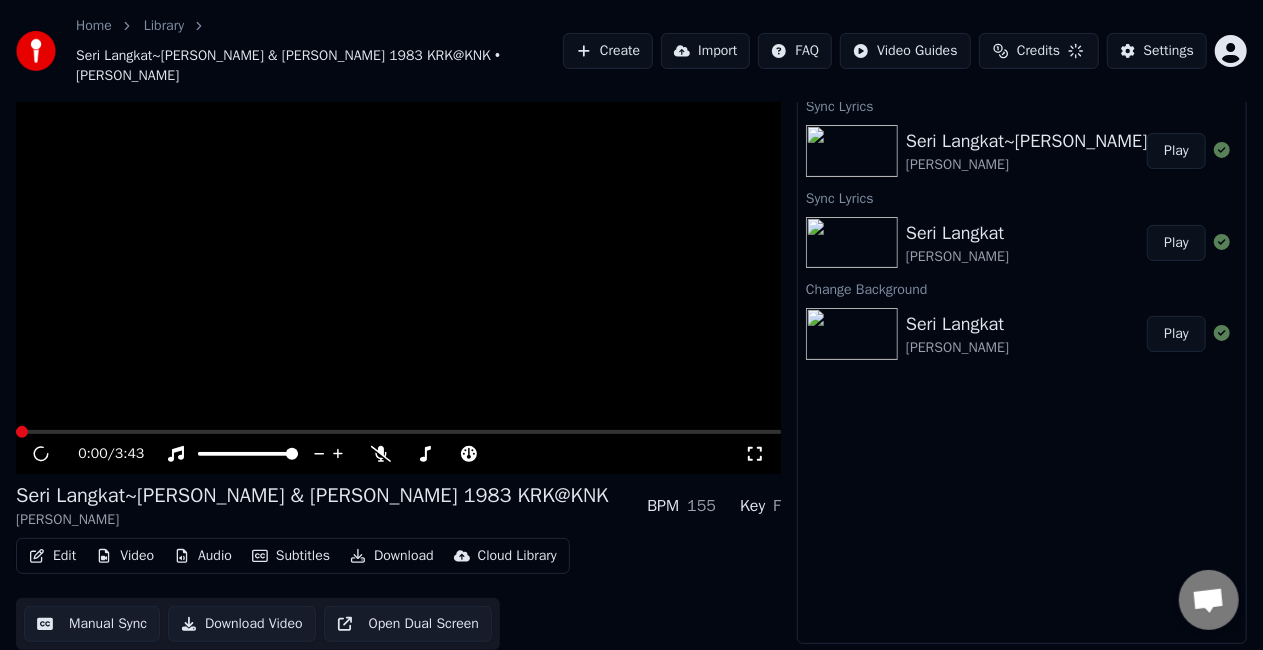 scroll, scrollTop: 58, scrollLeft: 0, axis: vertical 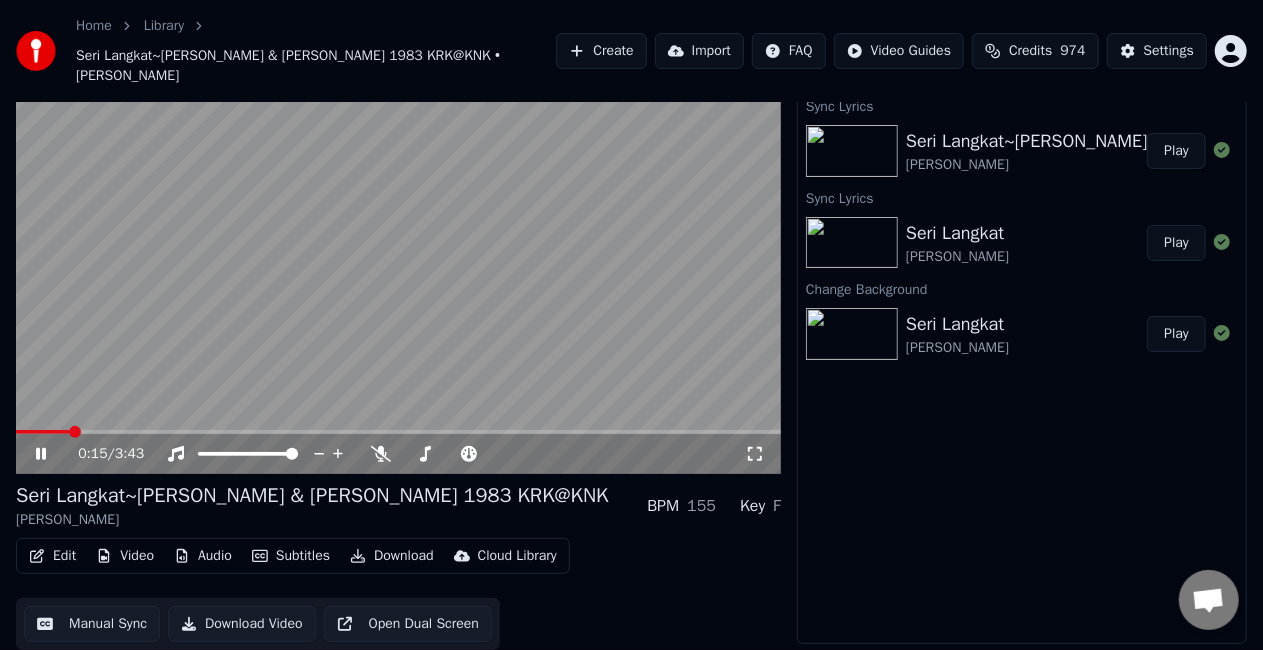 click at bounding box center (398, 259) 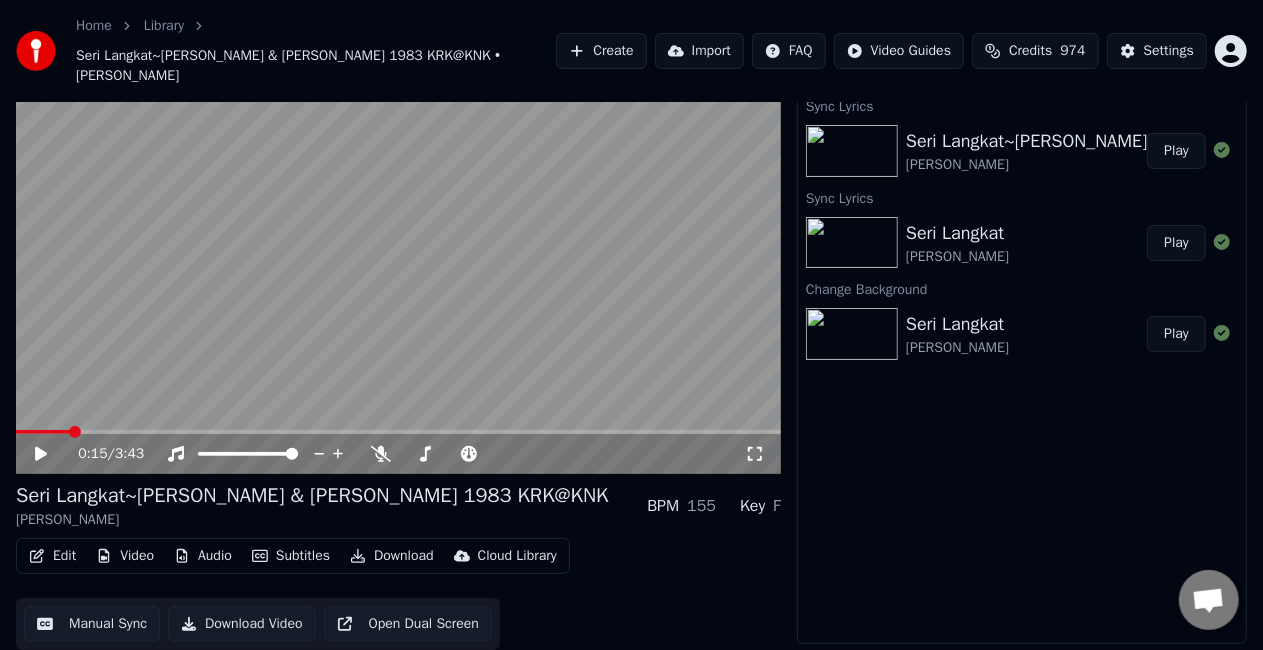 click at bounding box center [398, 259] 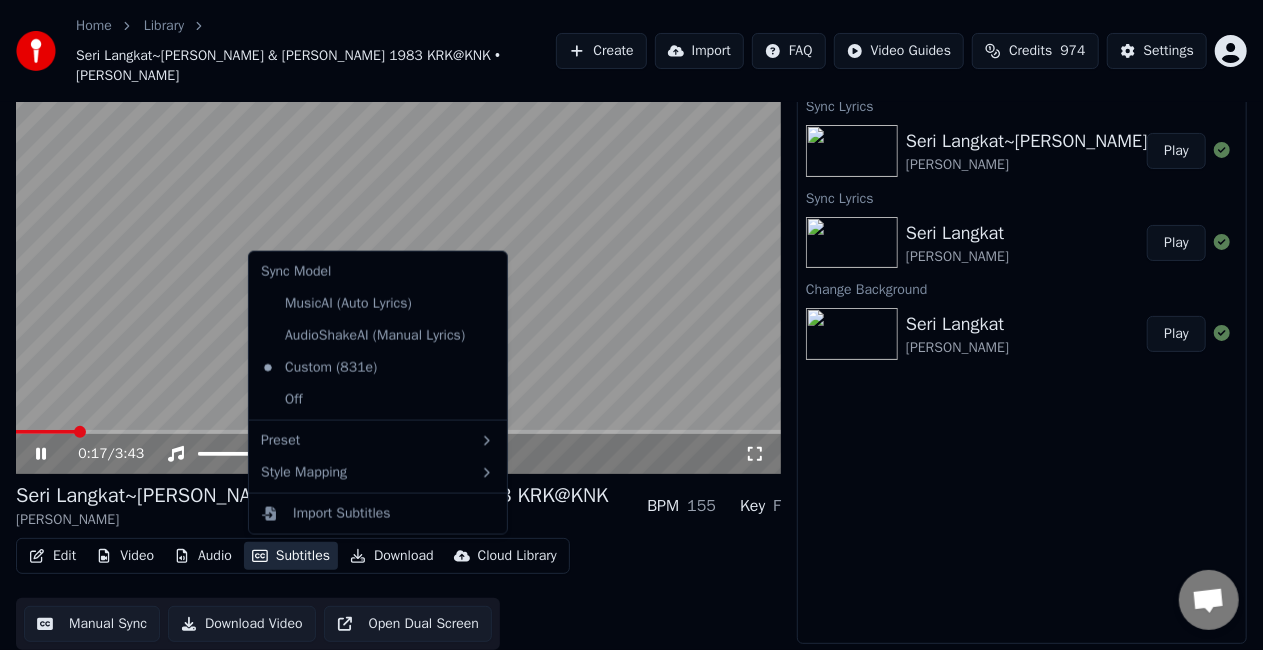 click on "Subtitles" at bounding box center [291, 556] 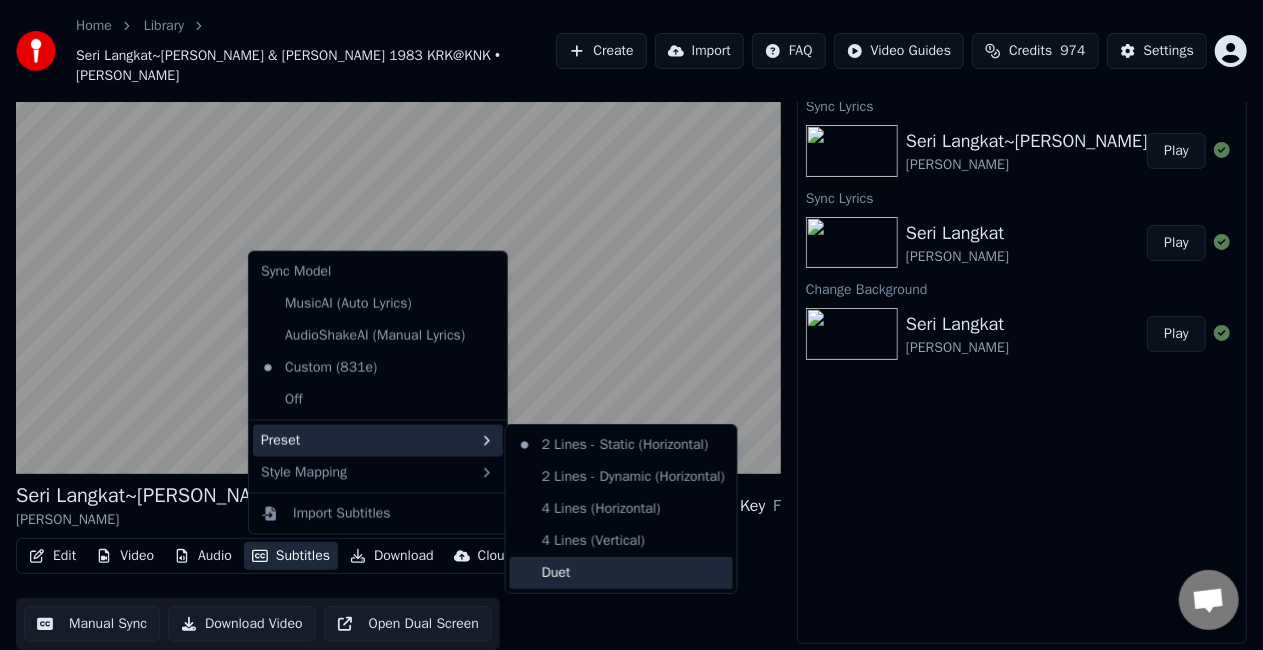 click on "Duet" at bounding box center [621, 573] 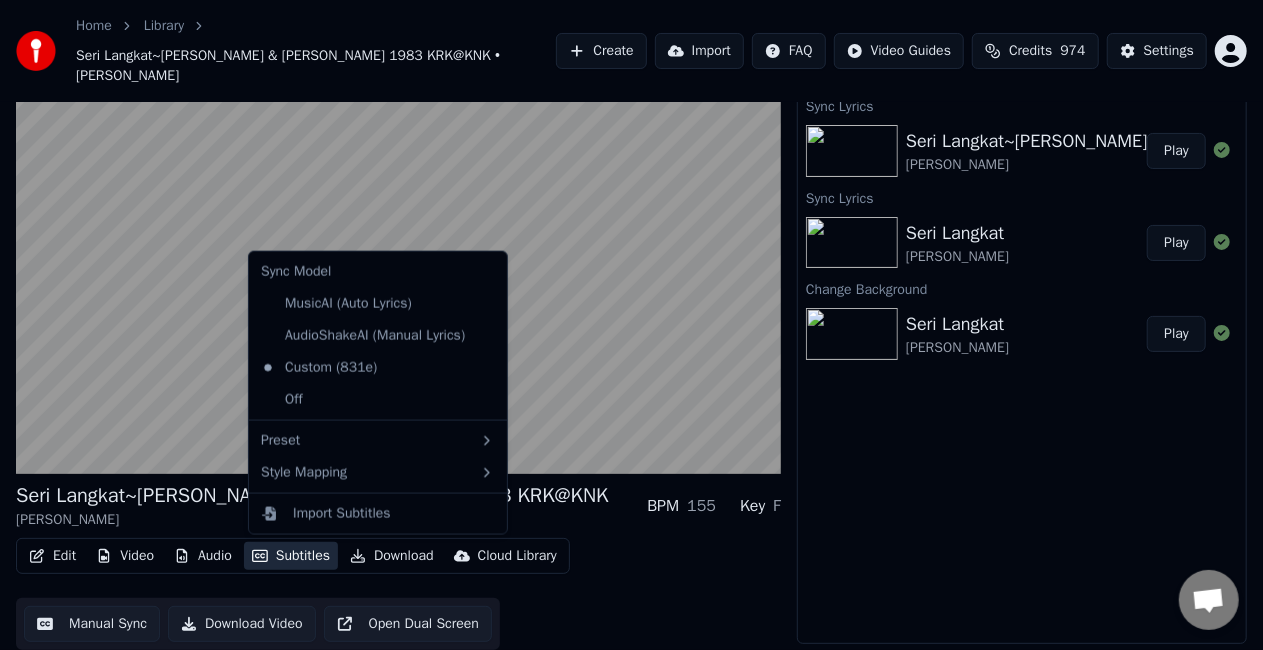 click on "Subtitles" at bounding box center (291, 556) 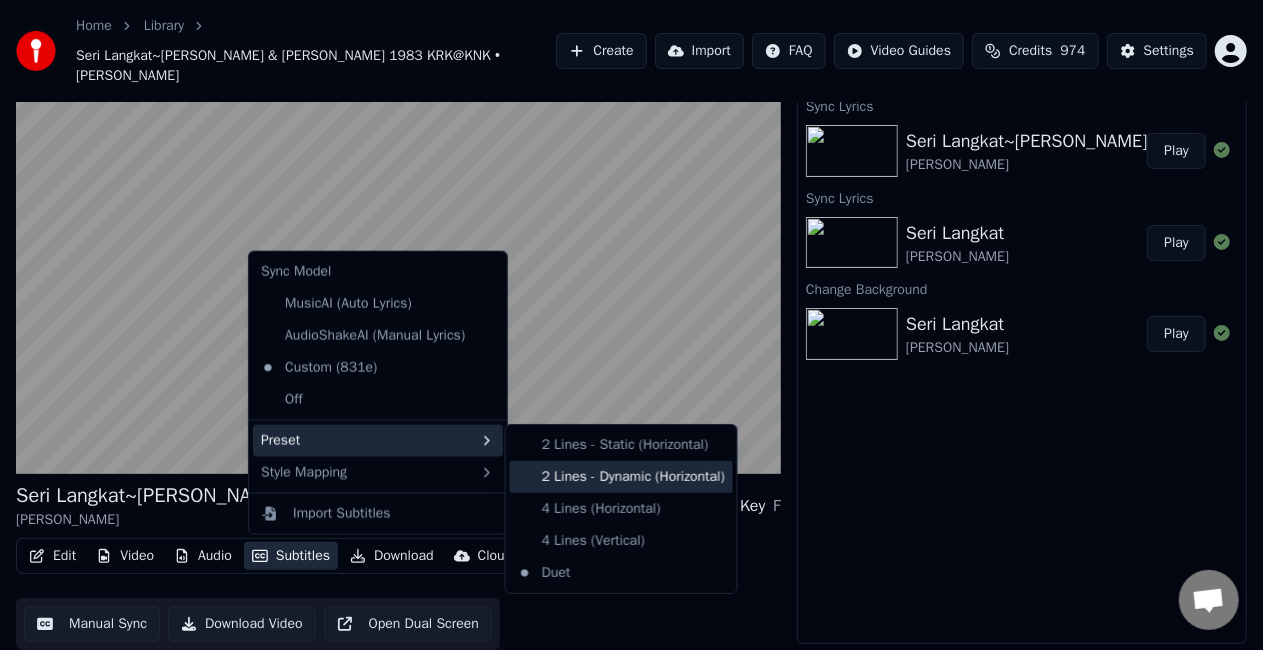 click on "2 Lines - Dynamic (Horizontal)" at bounding box center [621, 477] 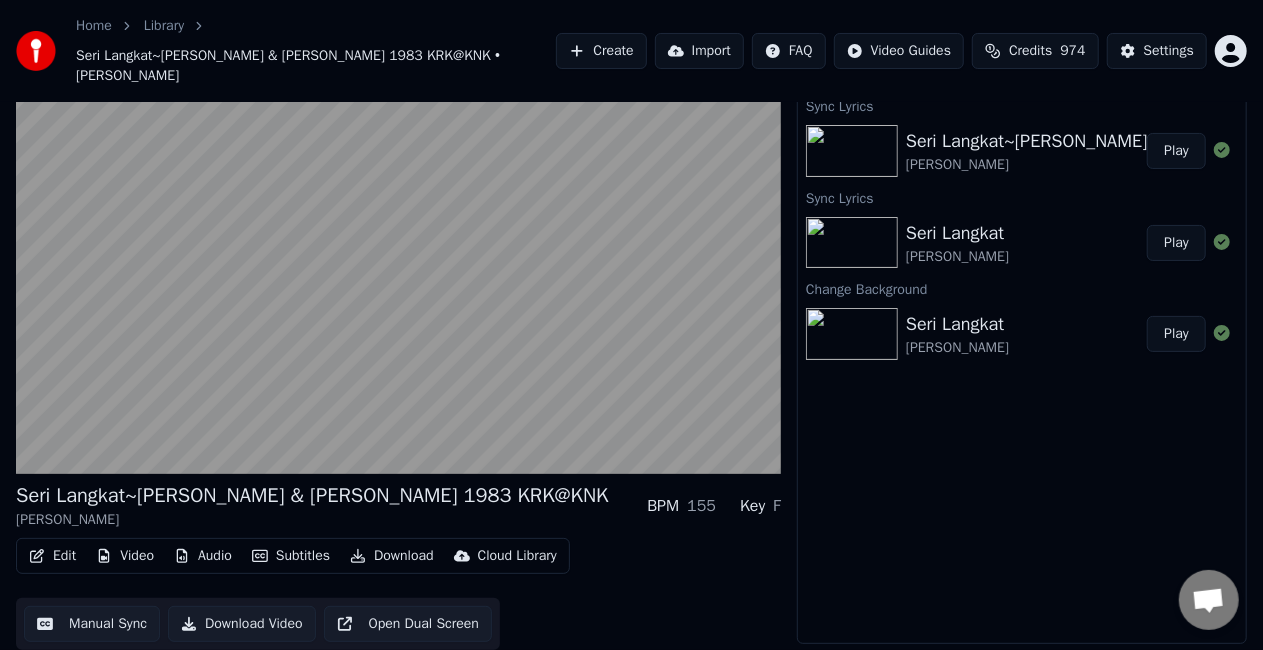 click on "Subtitles" at bounding box center (291, 556) 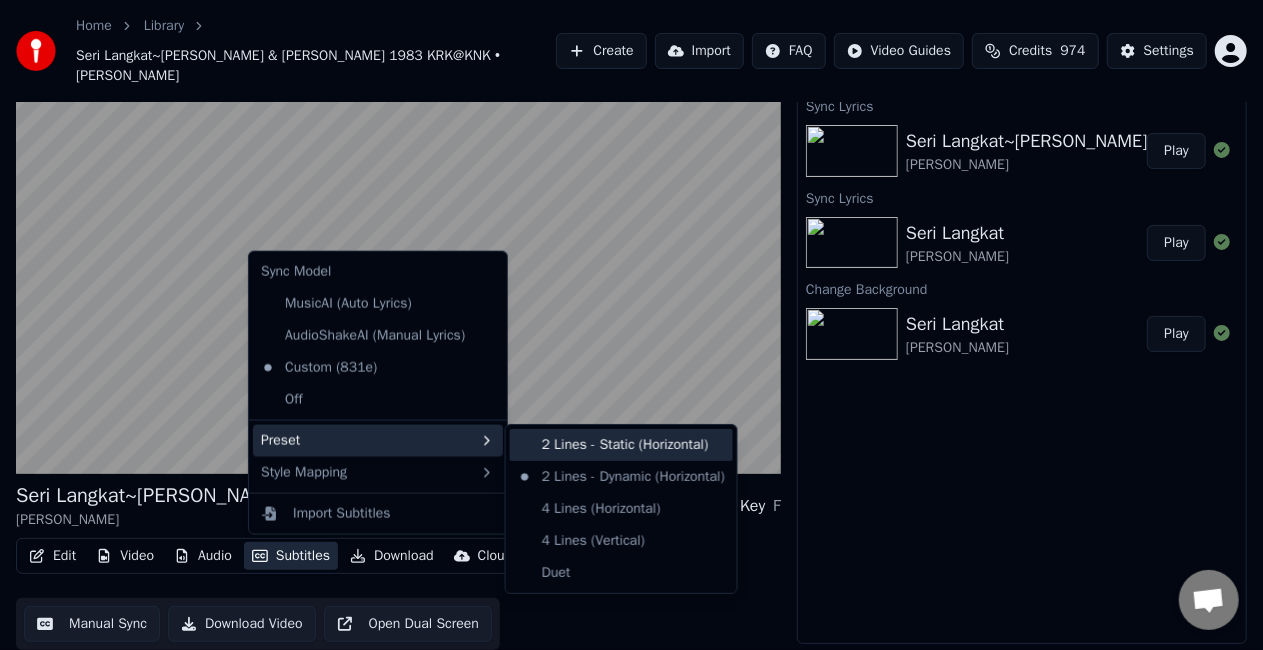 click on "2 Lines - Static (Horizontal)" at bounding box center (621, 445) 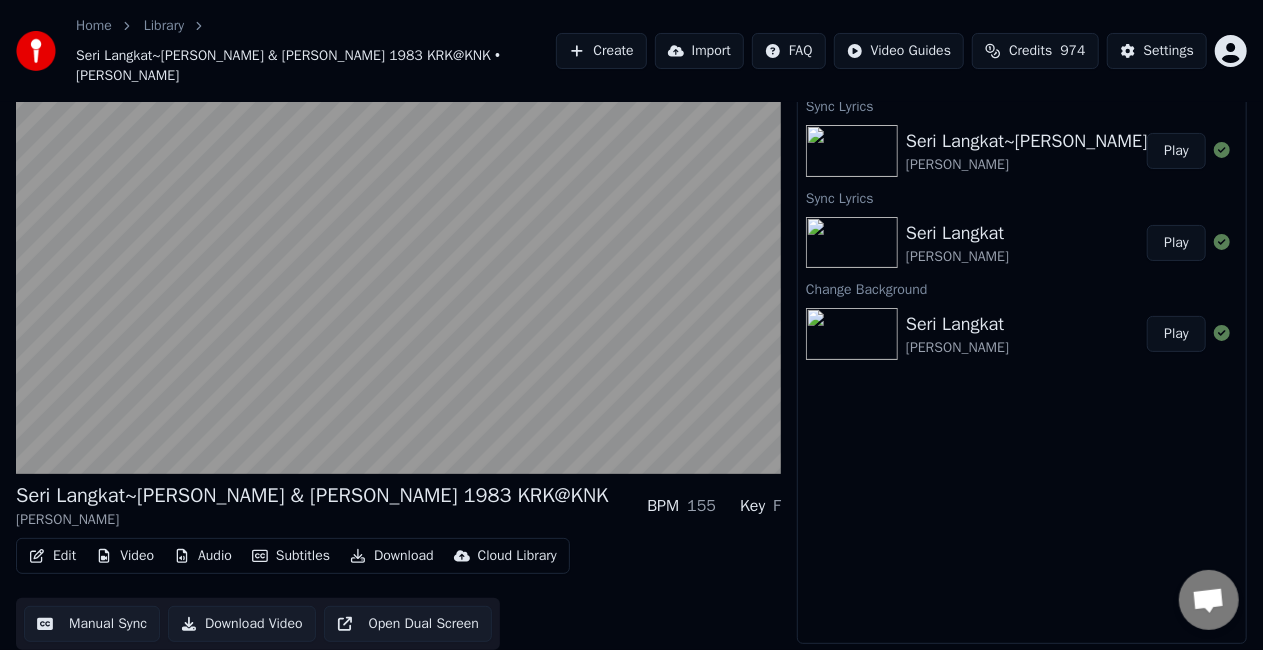 click on "Subtitles" at bounding box center (291, 556) 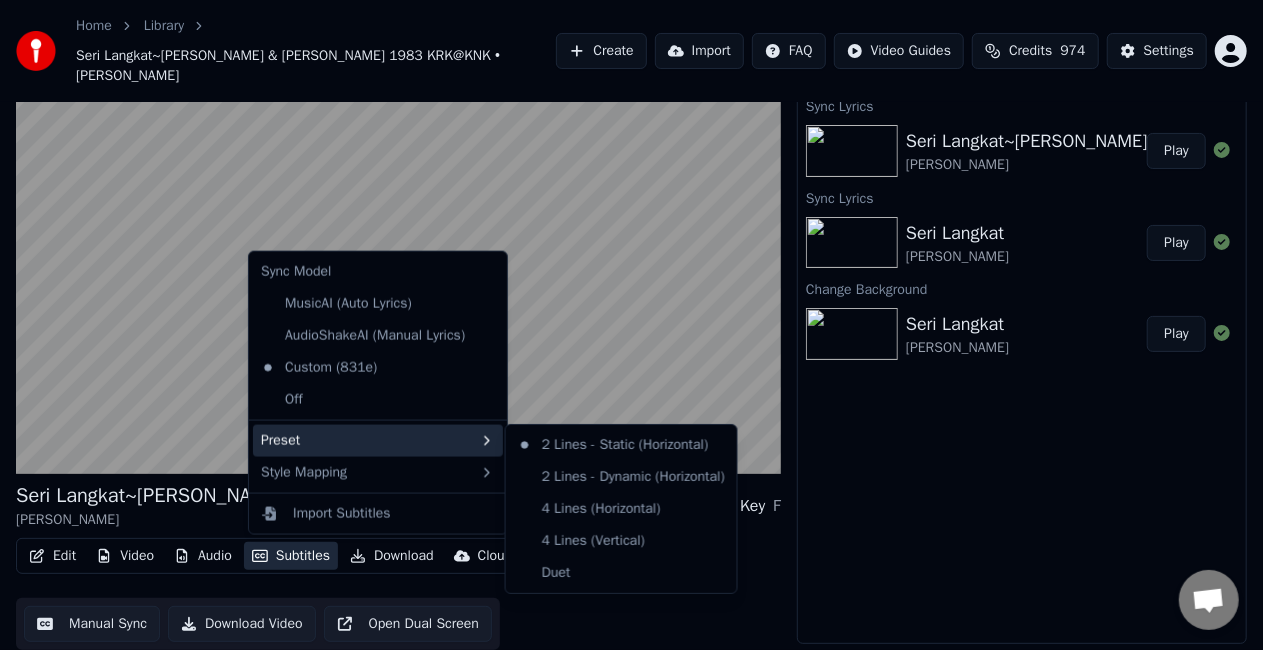 click on "Preset" at bounding box center [378, 441] 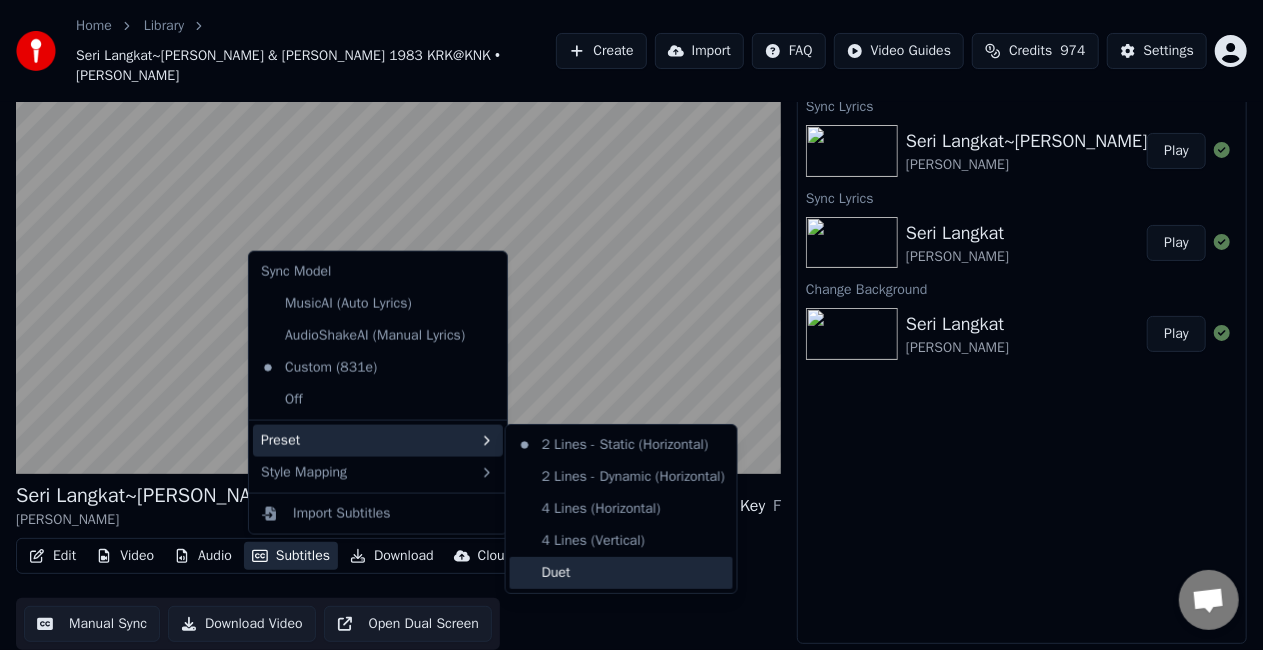 click on "Duet" at bounding box center [621, 573] 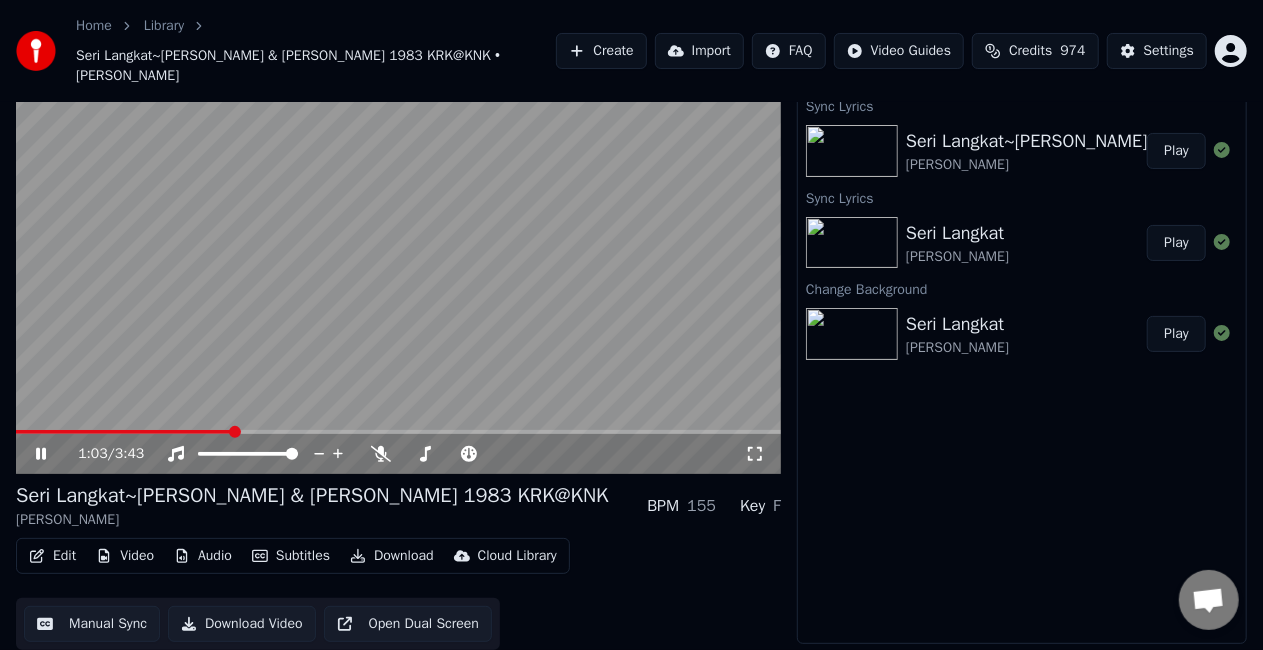 click at bounding box center (398, 259) 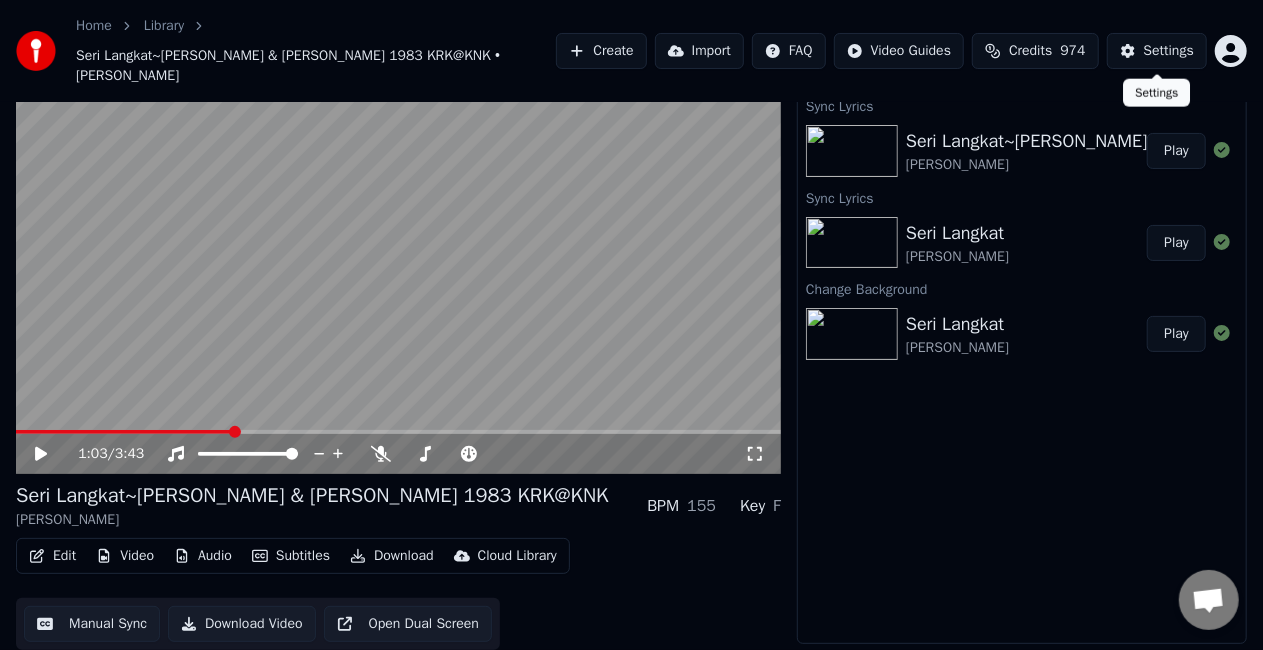 click on "Settings" at bounding box center [1169, 51] 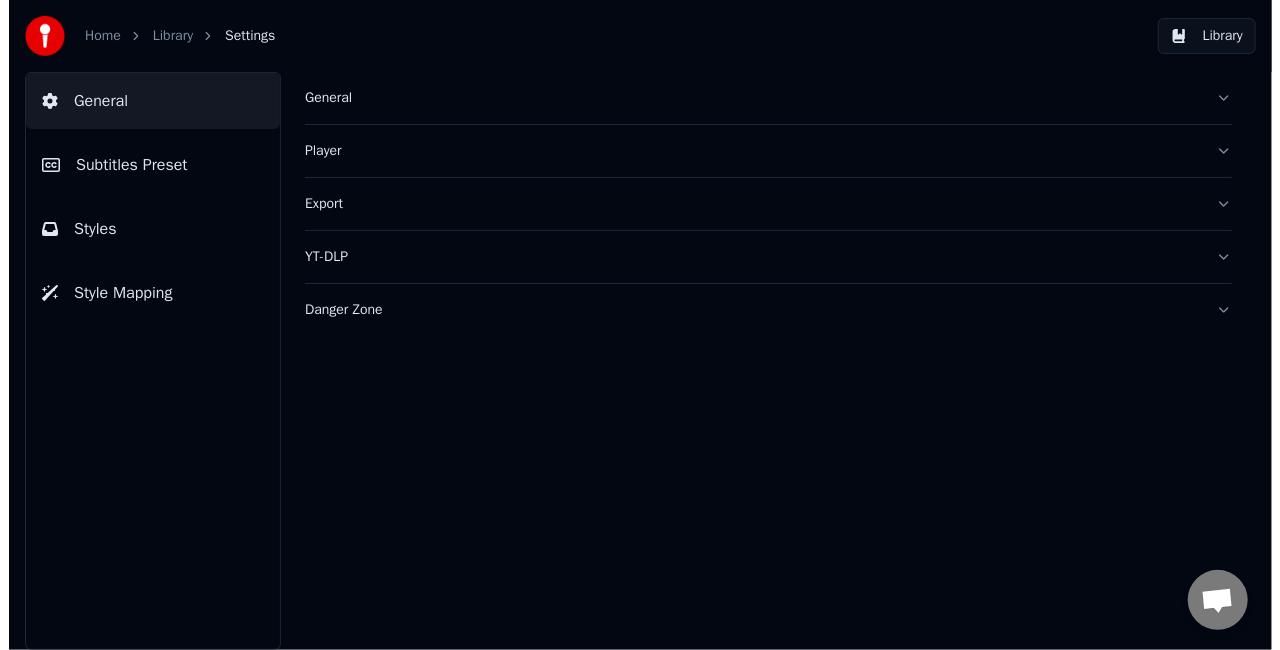 scroll, scrollTop: 0, scrollLeft: 0, axis: both 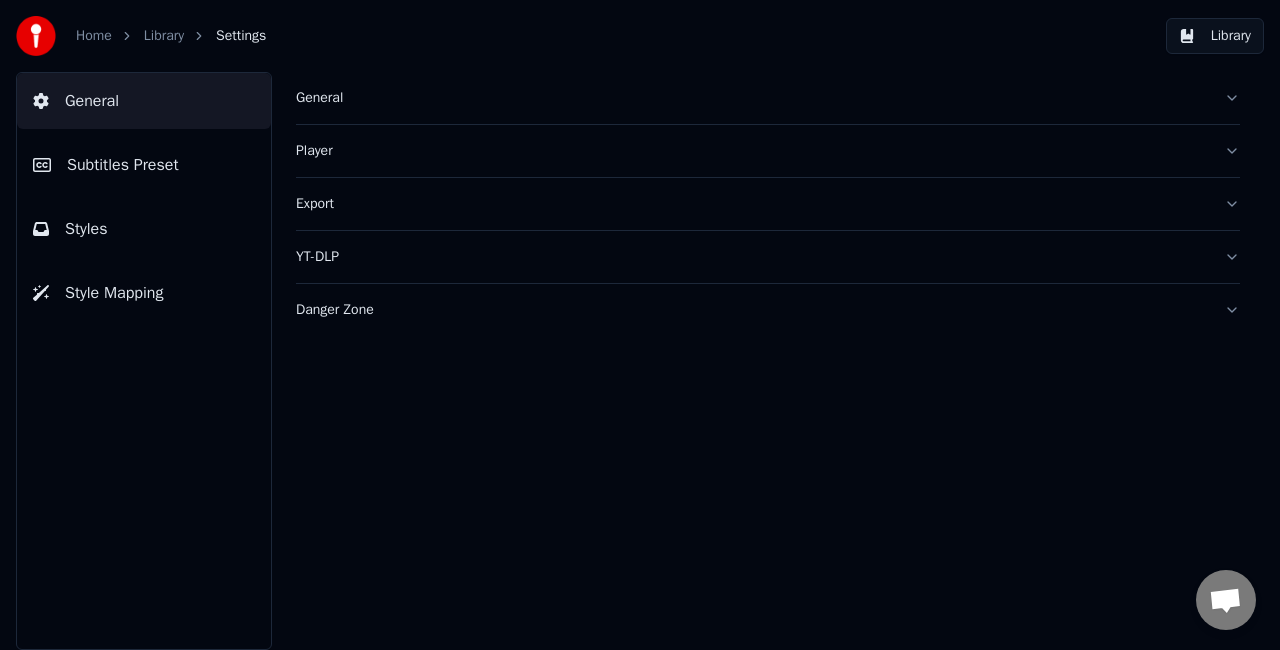click on "Subtitles Preset" at bounding box center (123, 165) 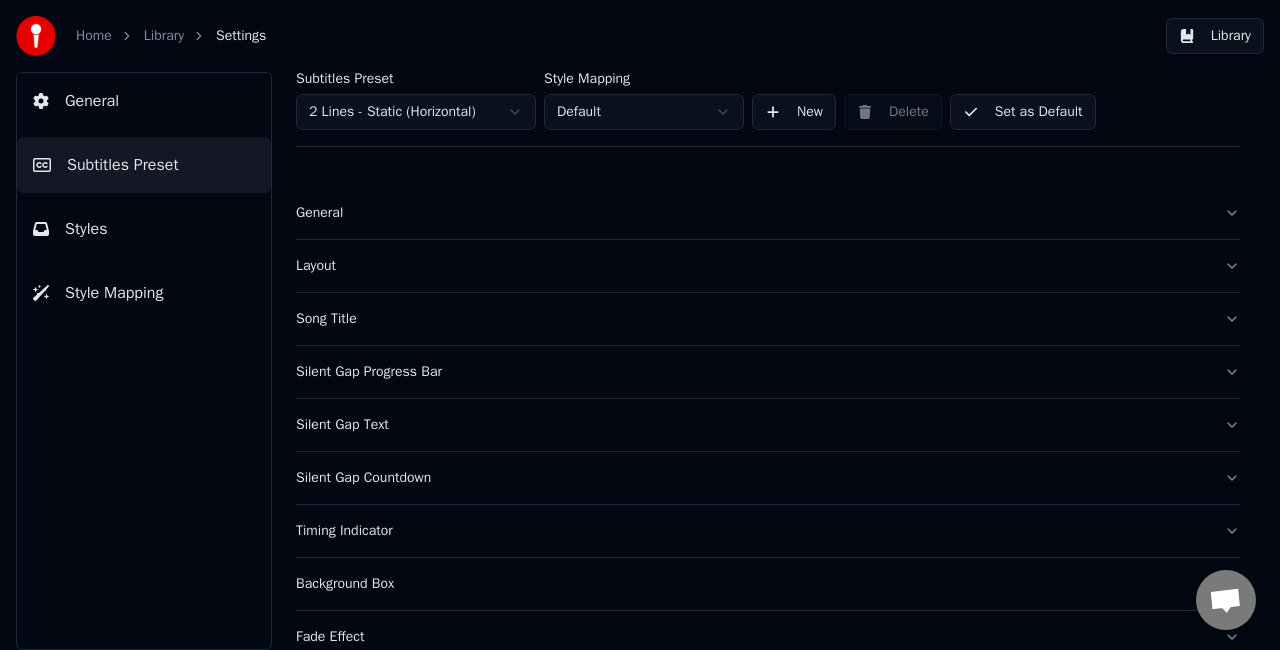 click on "Layout" at bounding box center [752, 266] 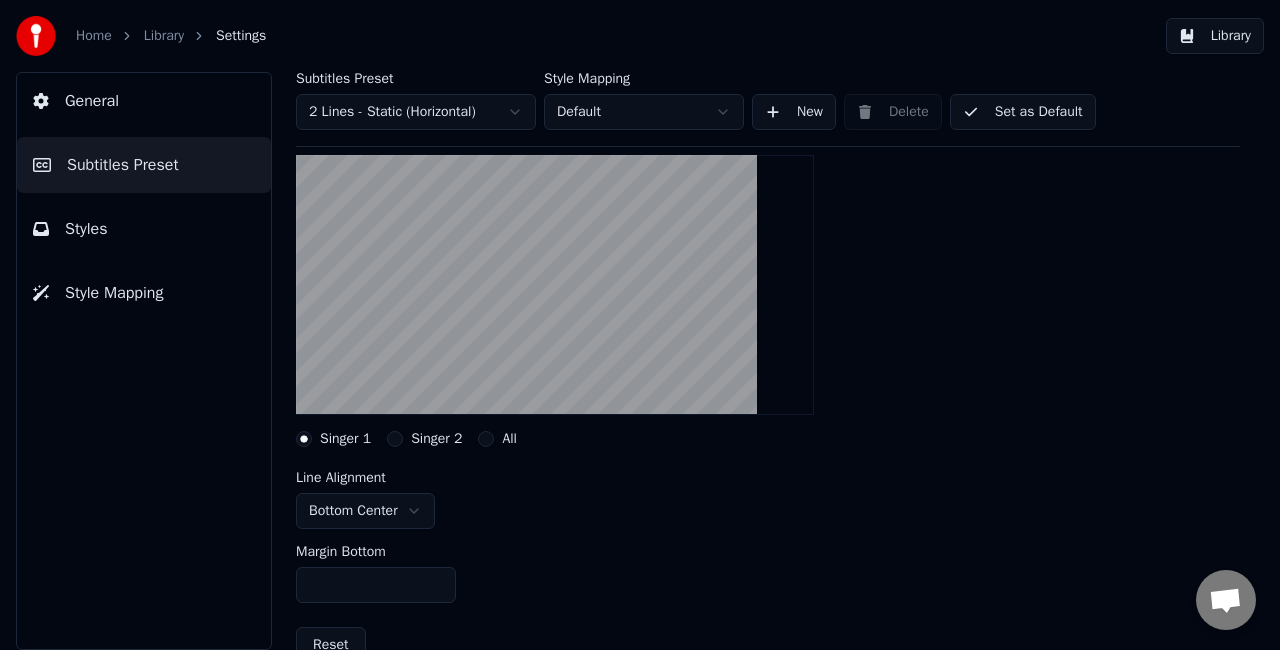 scroll, scrollTop: 200, scrollLeft: 0, axis: vertical 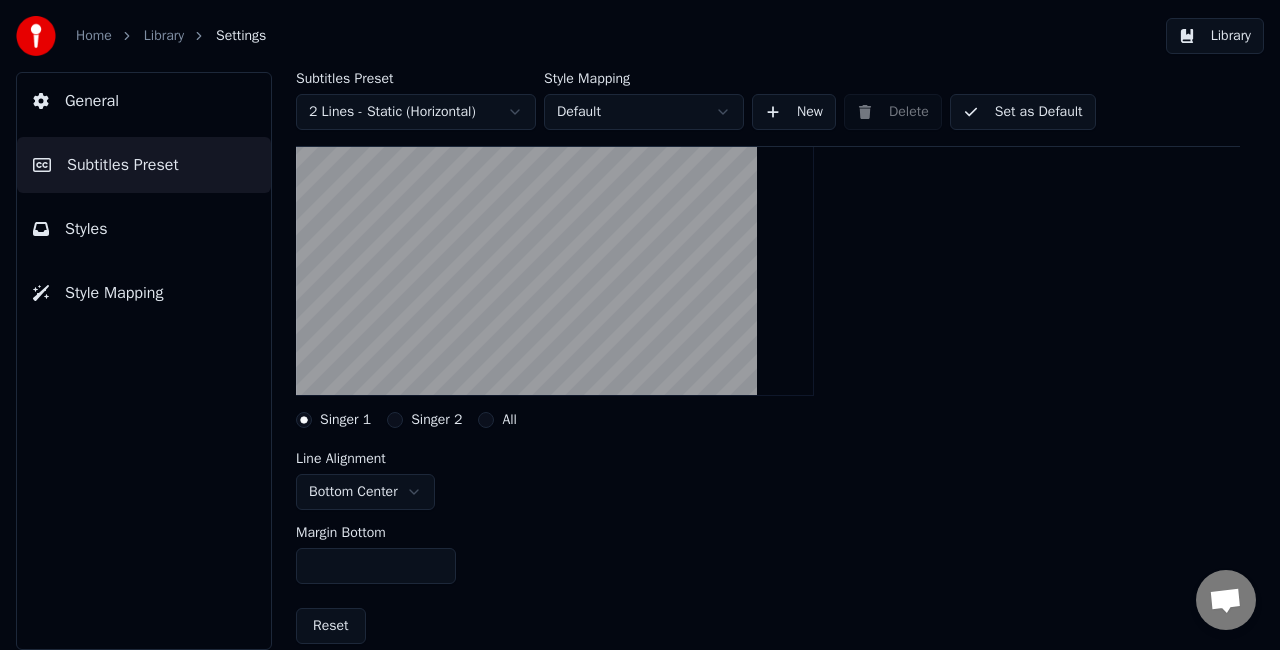 click on "All" at bounding box center (486, 420) 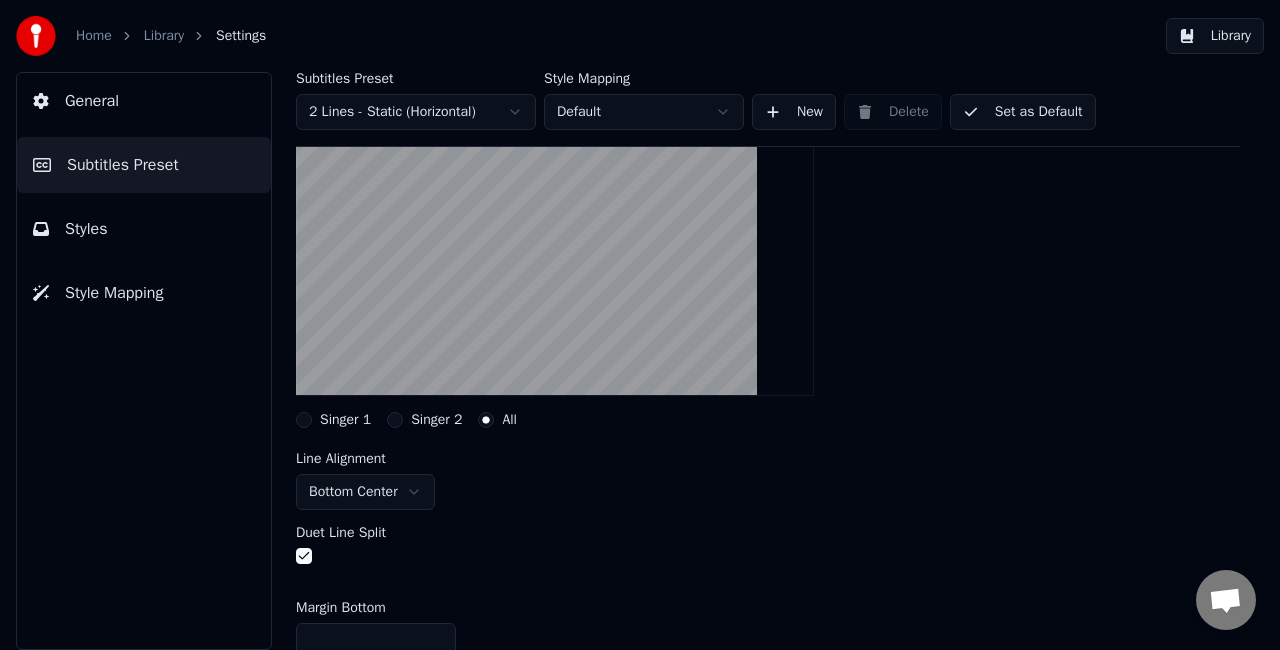 scroll, scrollTop: 400, scrollLeft: 0, axis: vertical 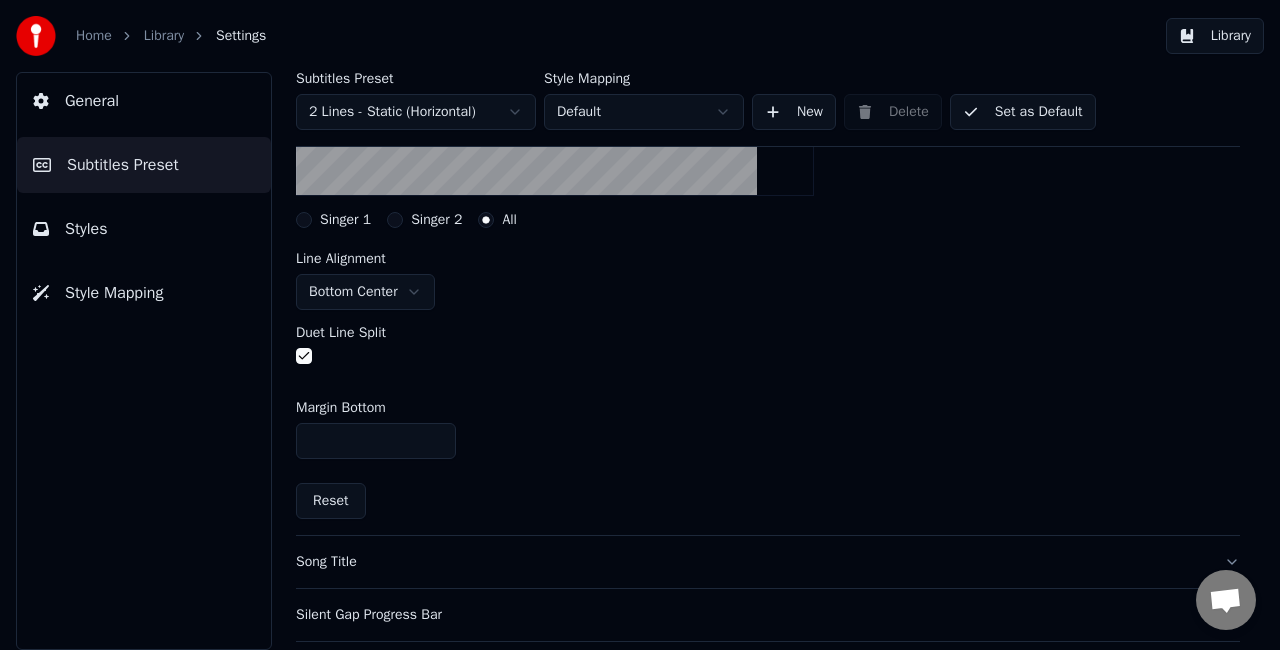 click on "Library" at bounding box center [1215, 36] 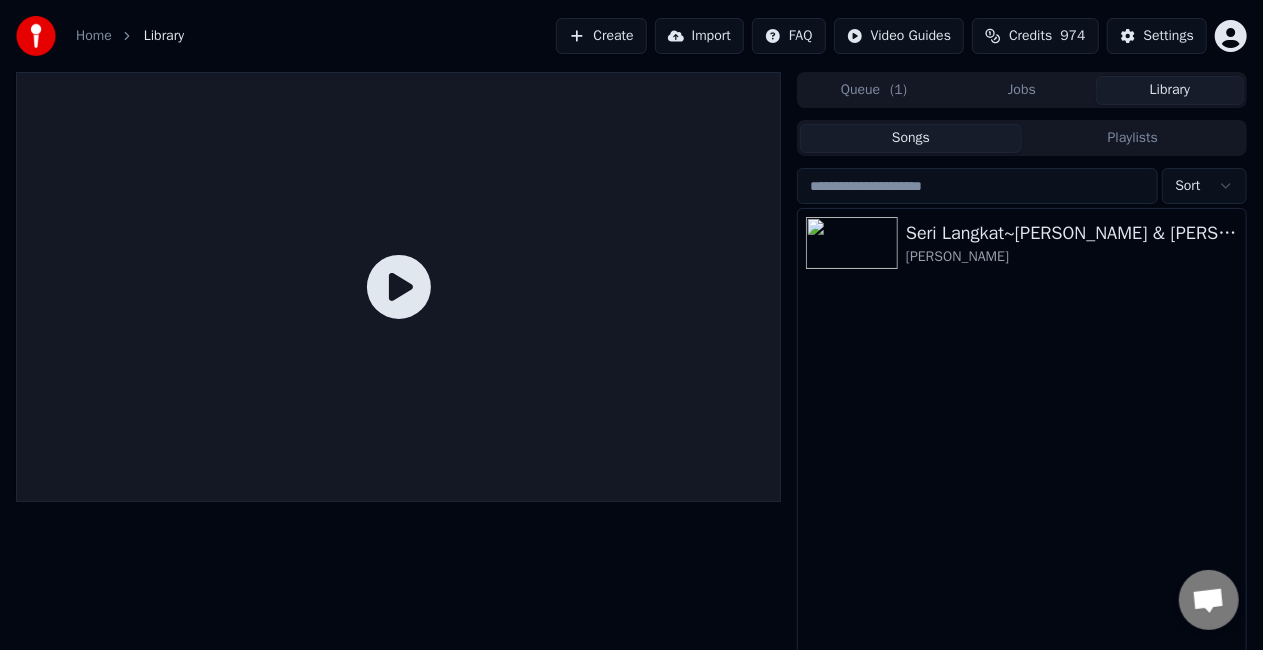 click on "Jobs" at bounding box center (1022, 90) 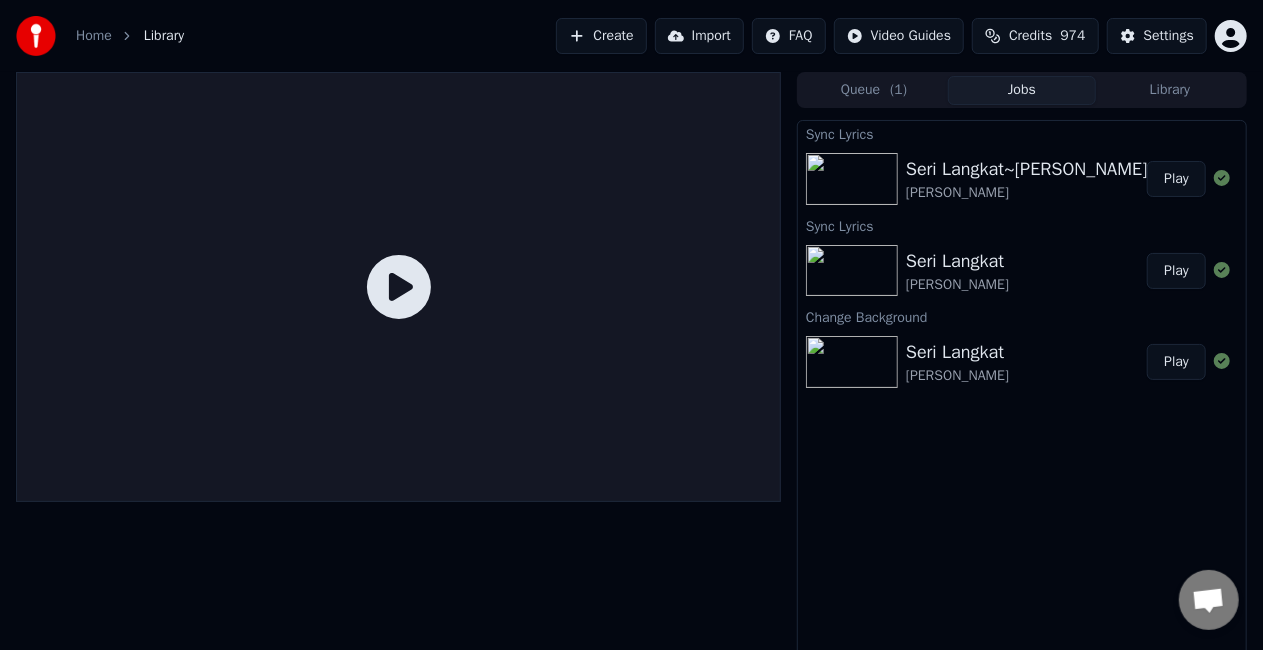 click on "Play" at bounding box center [1176, 179] 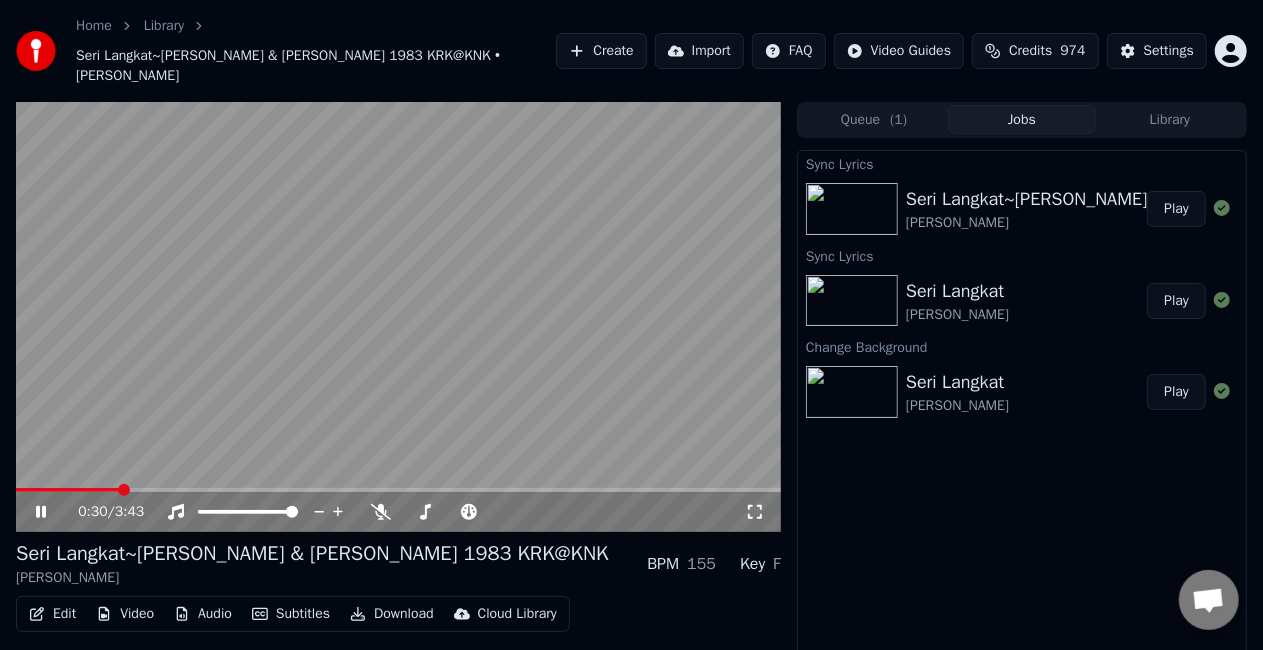 click 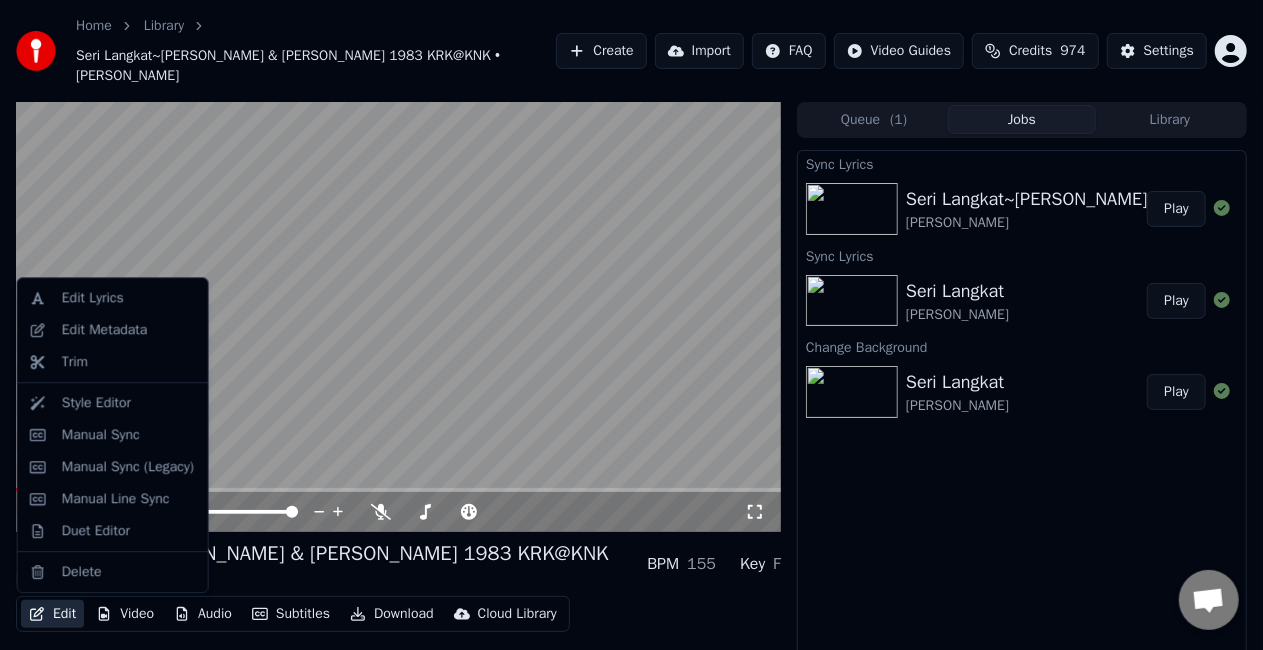 click on "Edit" at bounding box center [52, 614] 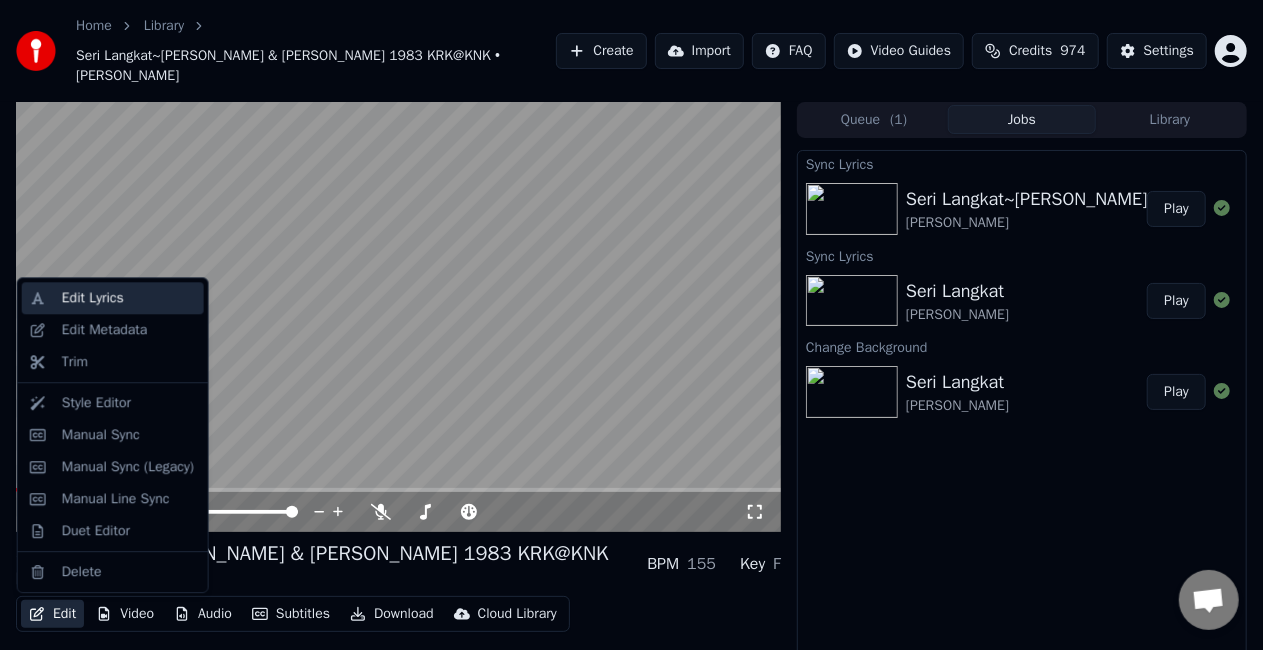 click on "Edit Lyrics" at bounding box center [93, 298] 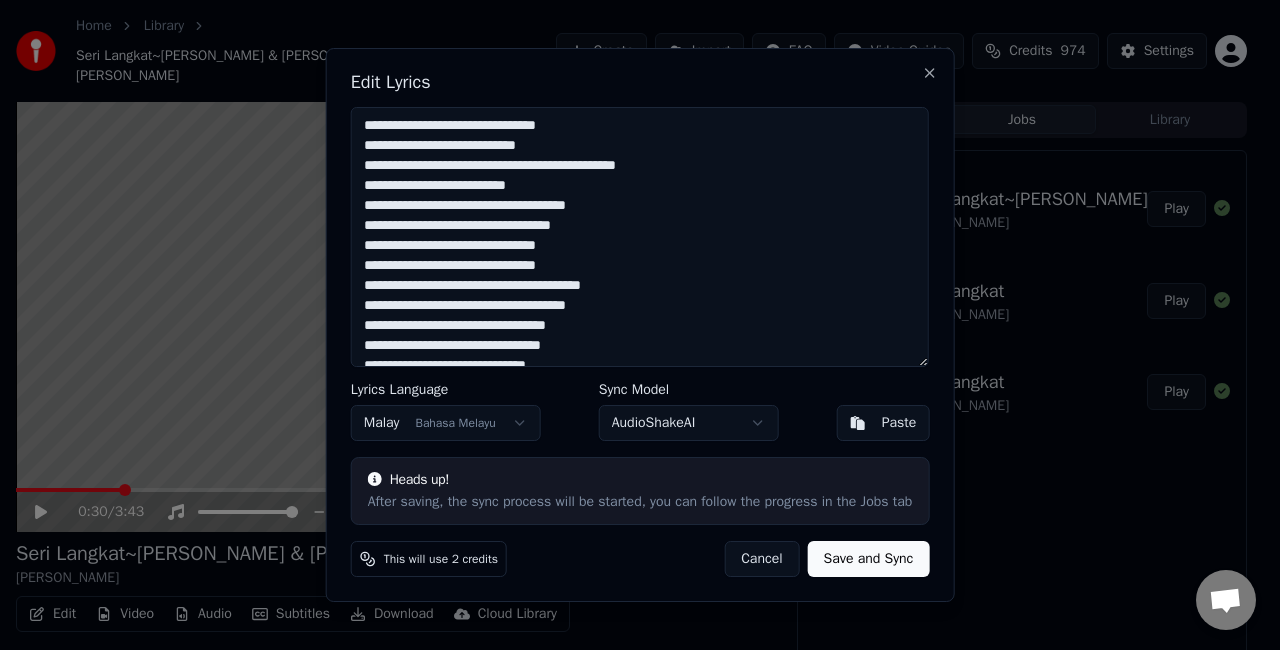 click at bounding box center [640, 237] 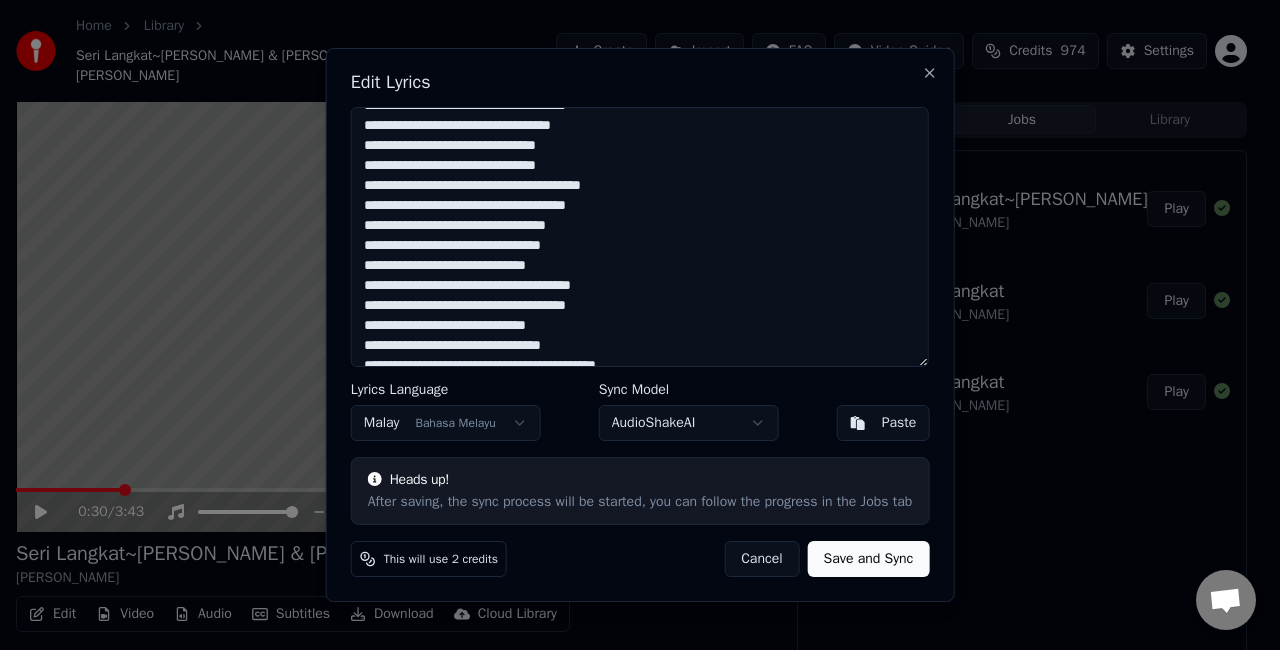 click at bounding box center (640, 237) 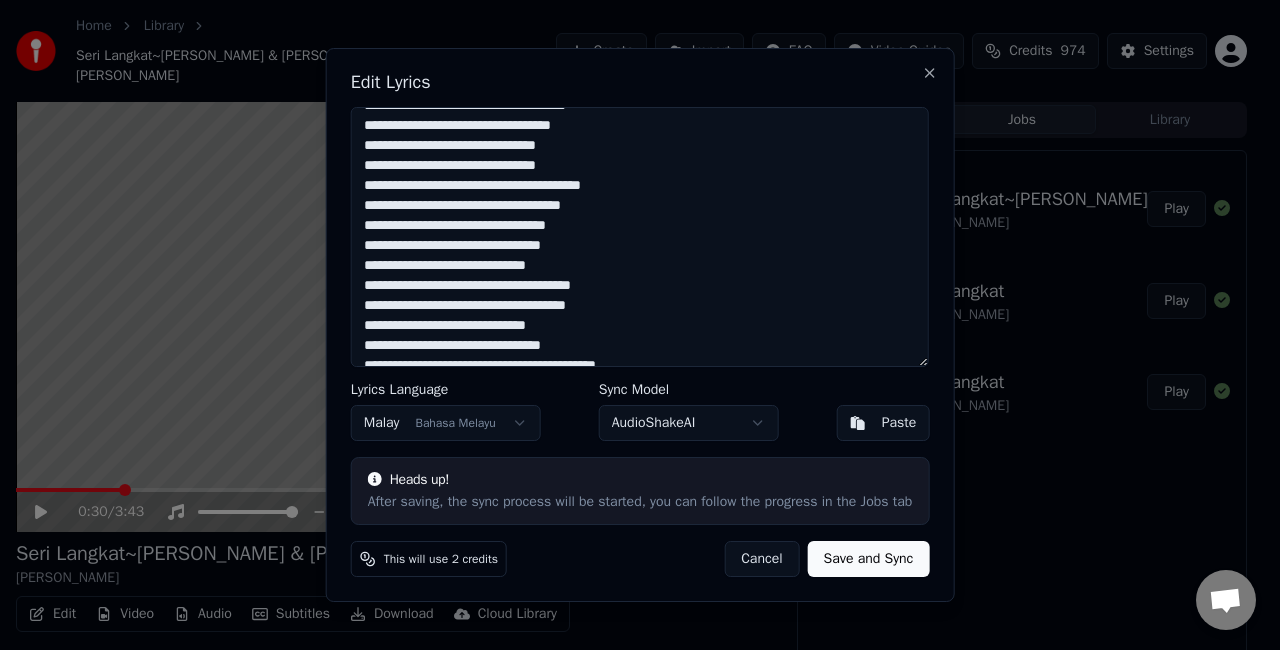 click at bounding box center (640, 237) 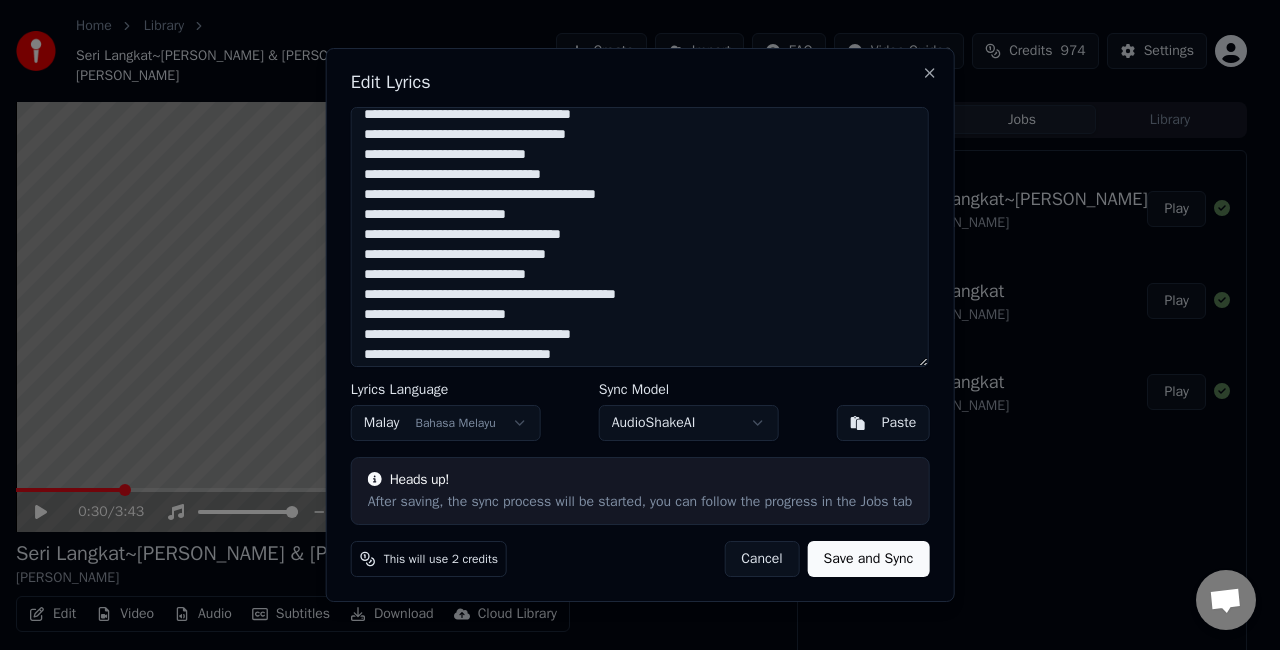 scroll, scrollTop: 300, scrollLeft: 0, axis: vertical 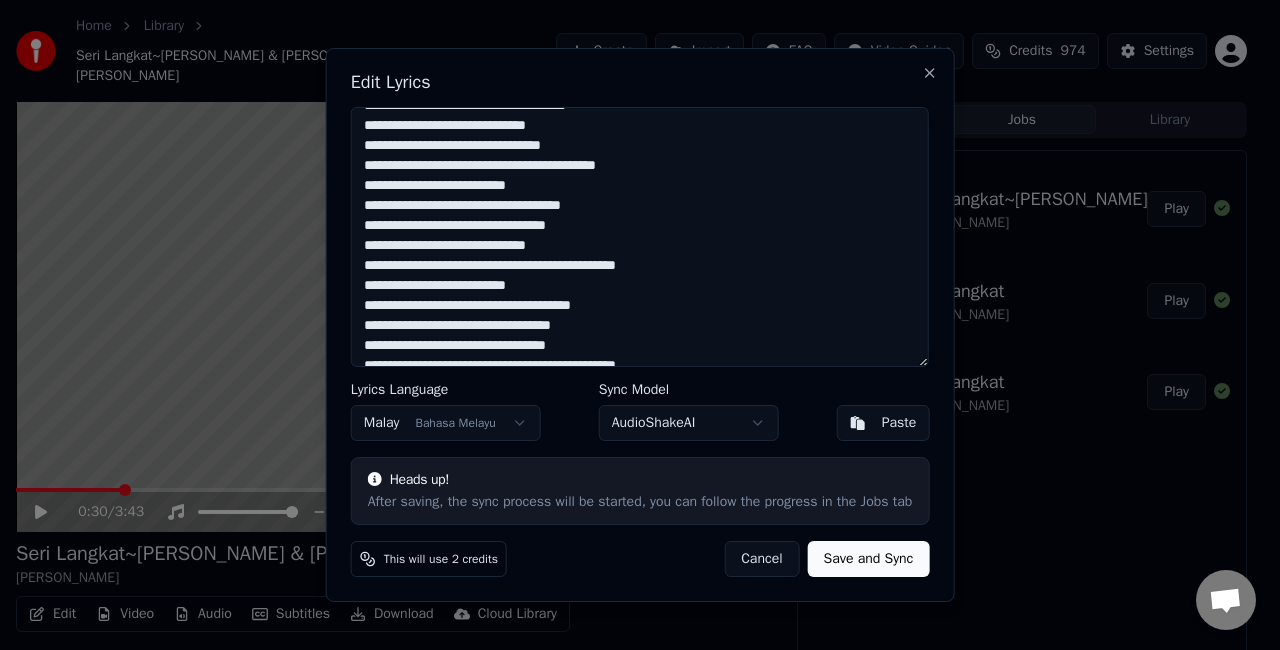 click at bounding box center [640, 237] 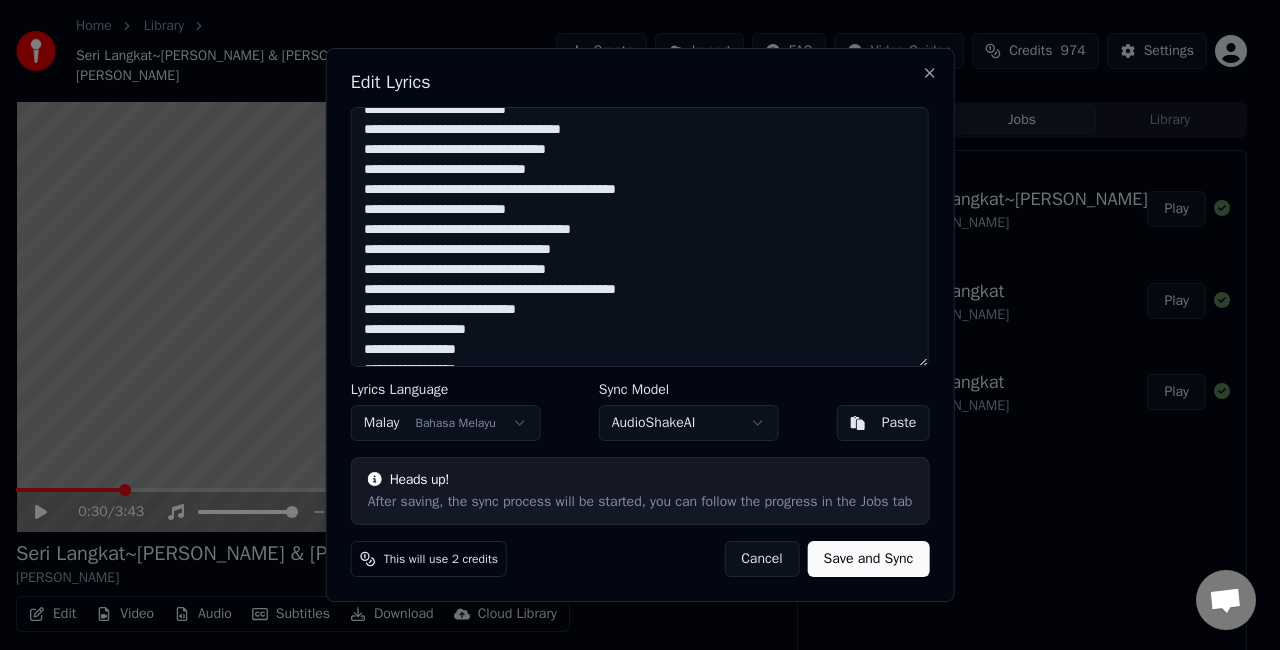 scroll, scrollTop: 400, scrollLeft: 0, axis: vertical 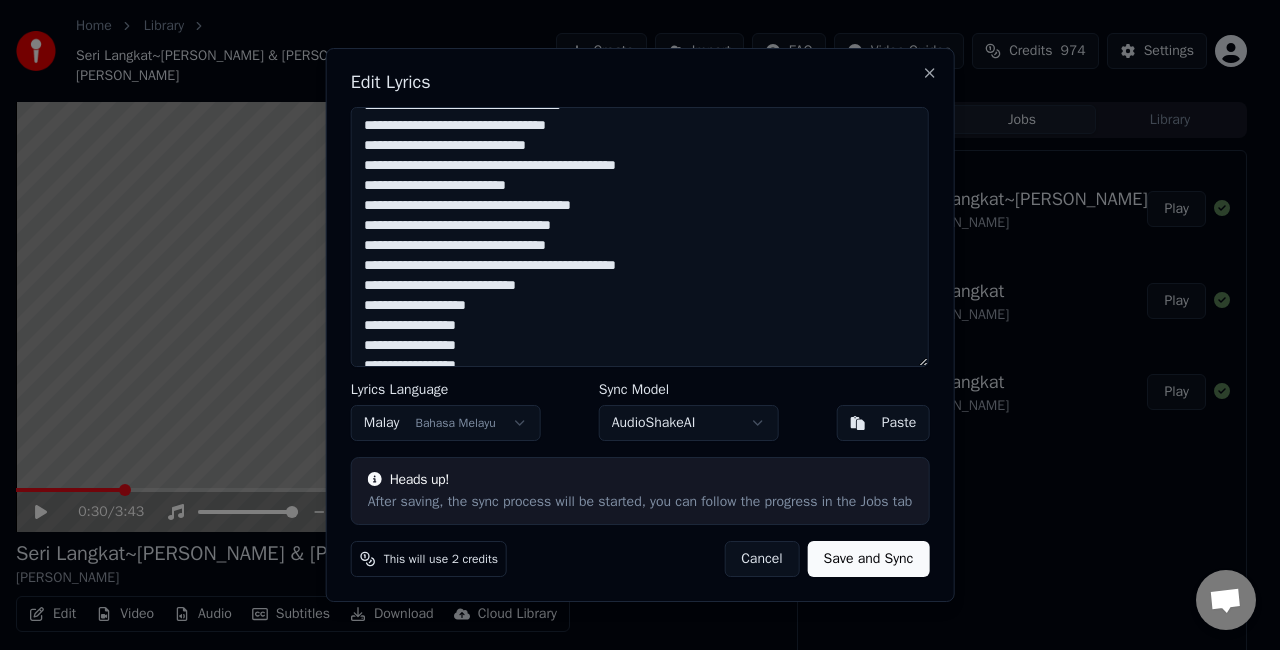 click at bounding box center [640, 237] 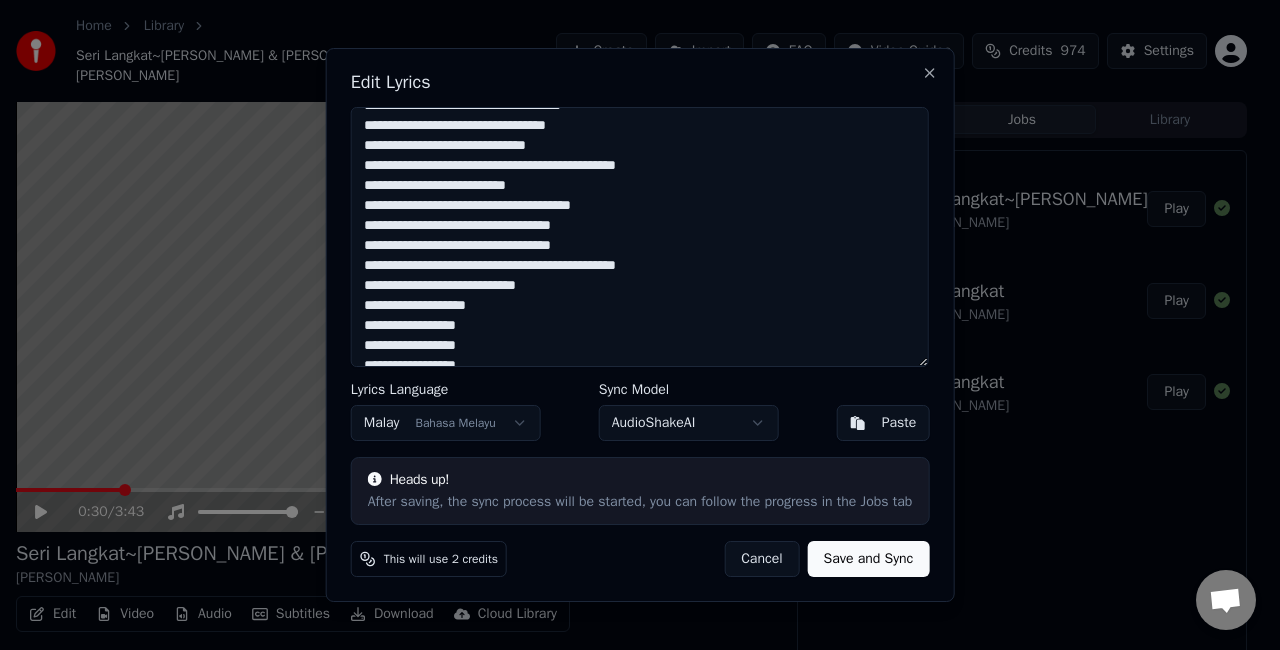 click at bounding box center [640, 237] 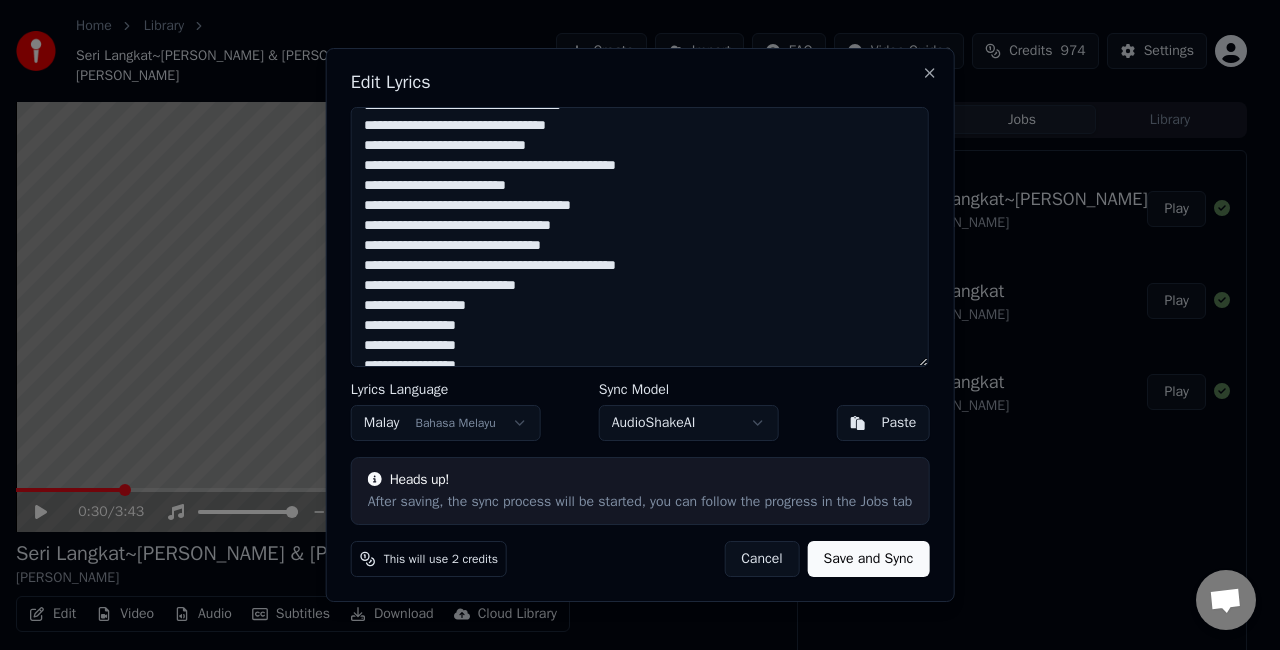 click at bounding box center (640, 237) 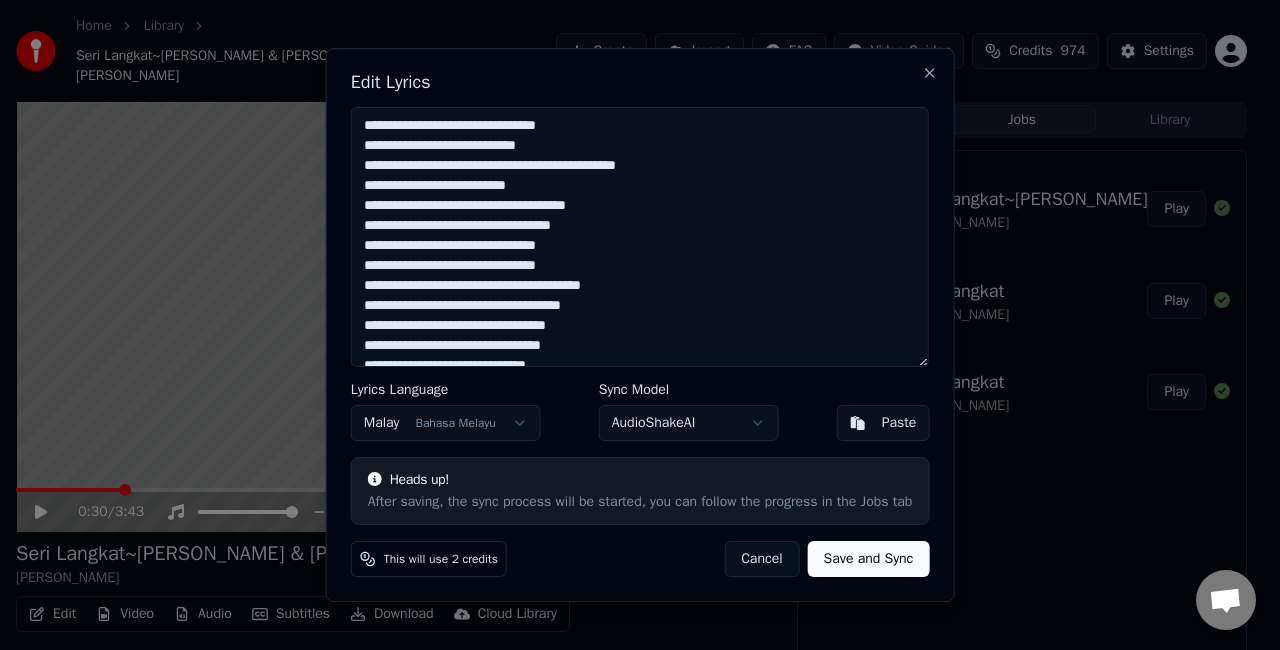 click at bounding box center [640, 237] 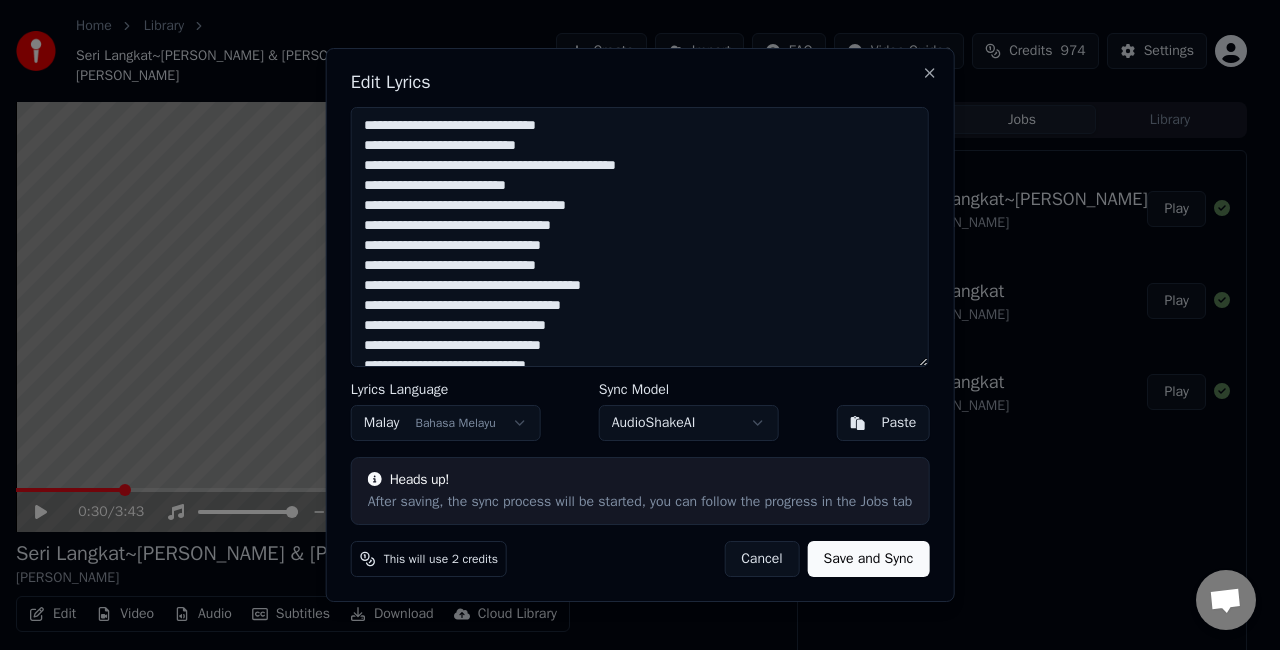 scroll, scrollTop: 100, scrollLeft: 0, axis: vertical 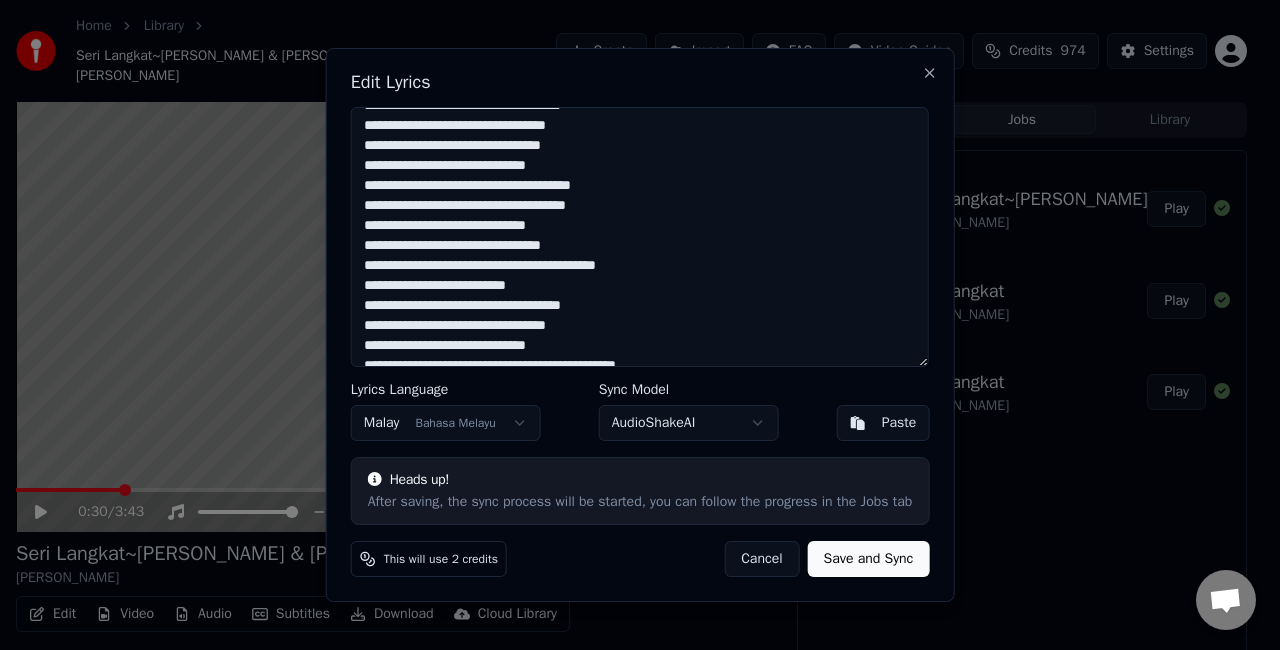 click at bounding box center [640, 237] 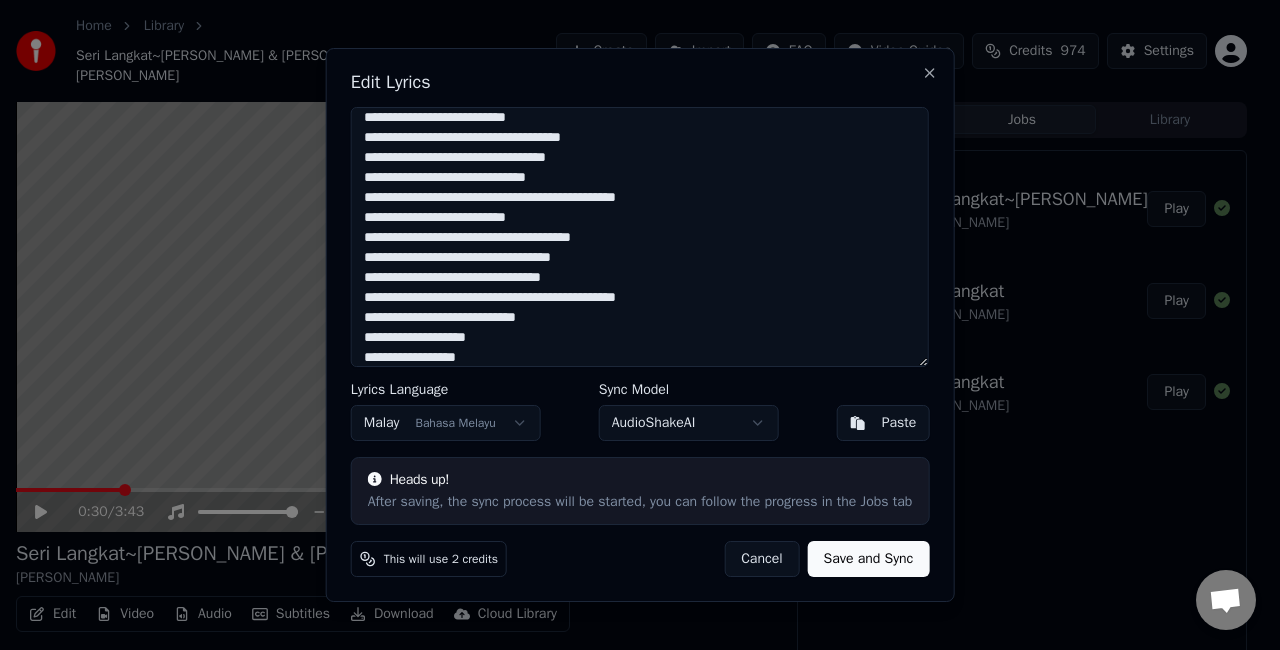 scroll, scrollTop: 379, scrollLeft: 0, axis: vertical 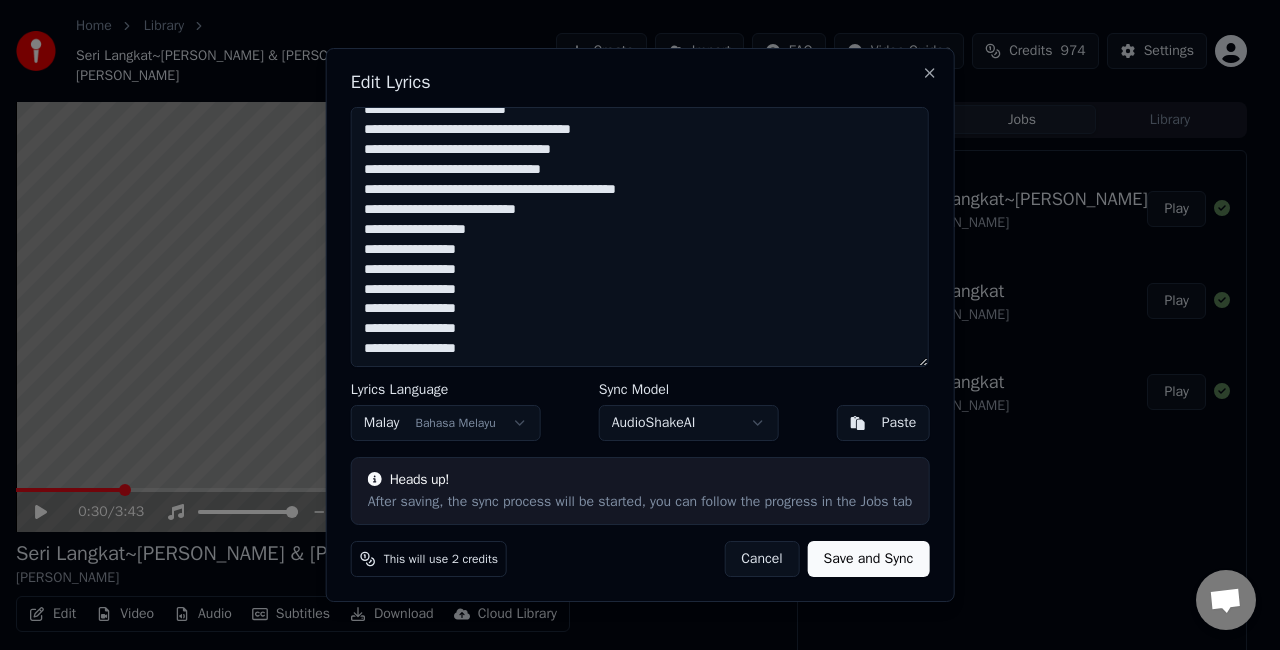 type on "**********" 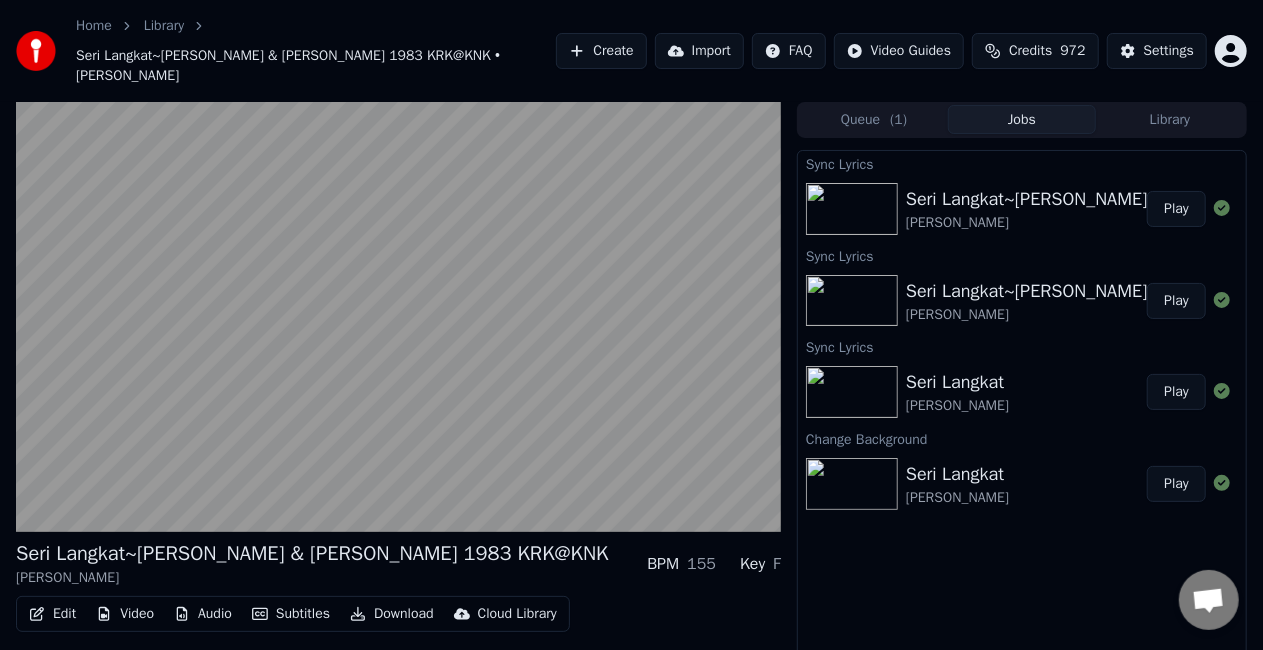 click on "Play" at bounding box center [1176, 209] 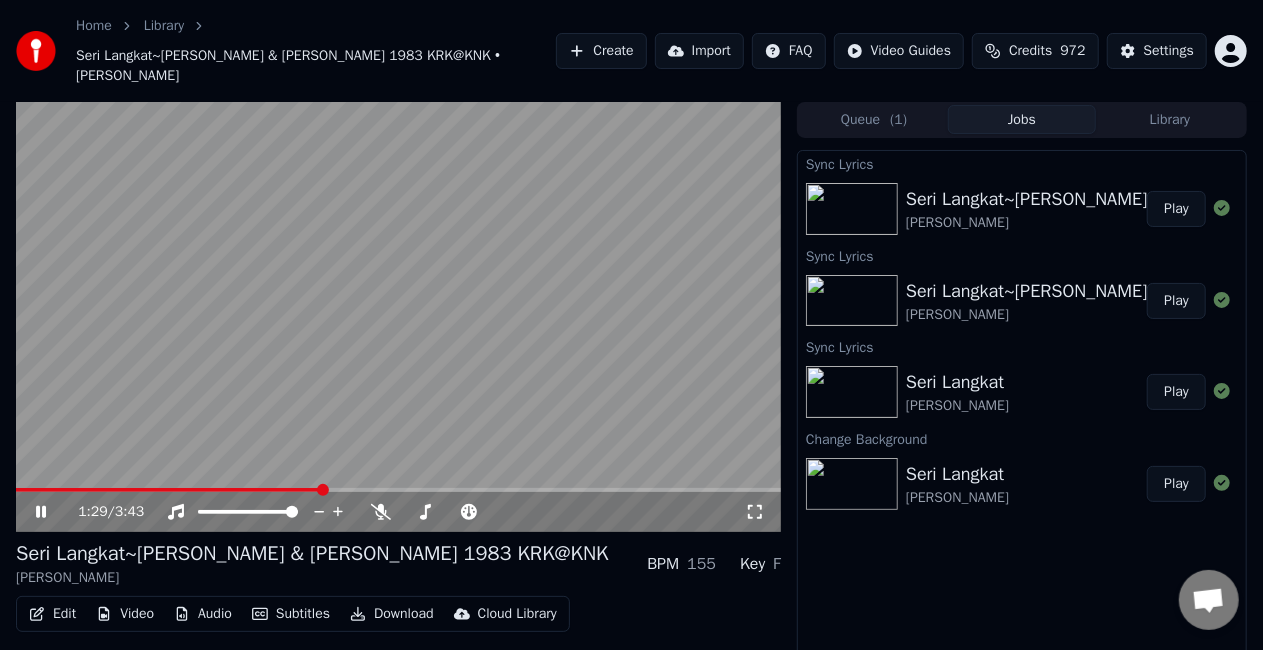 click on "1:29  /  3:43" at bounding box center [398, 512] 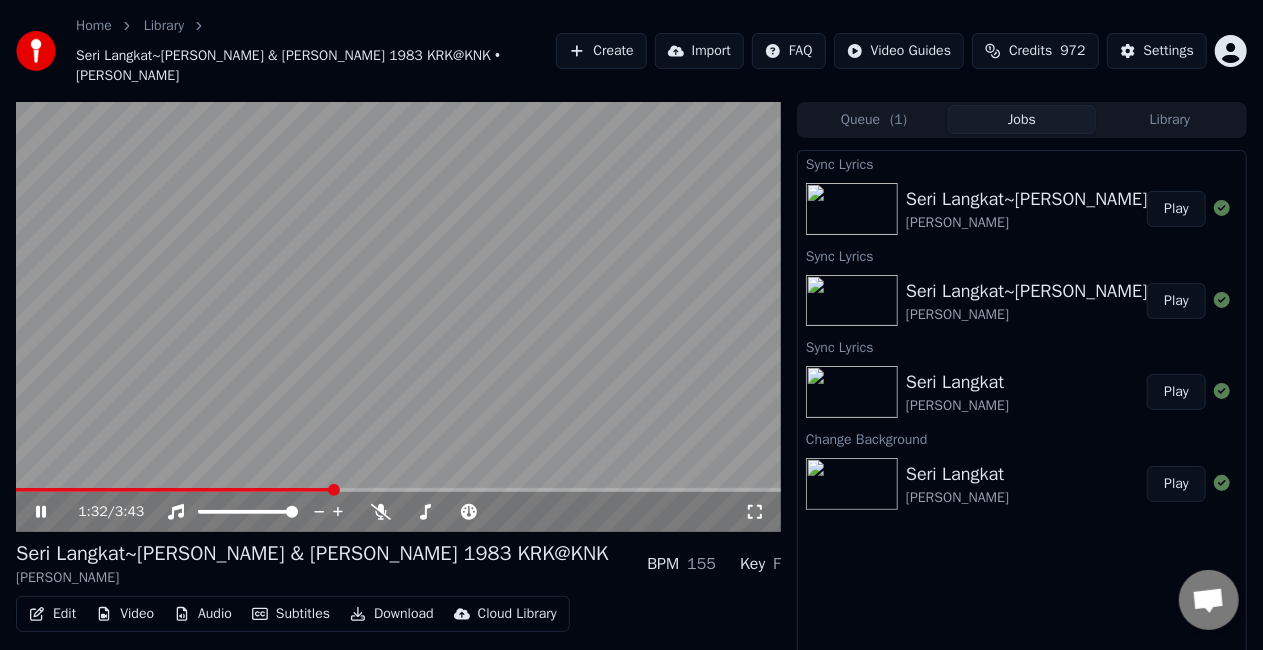 click 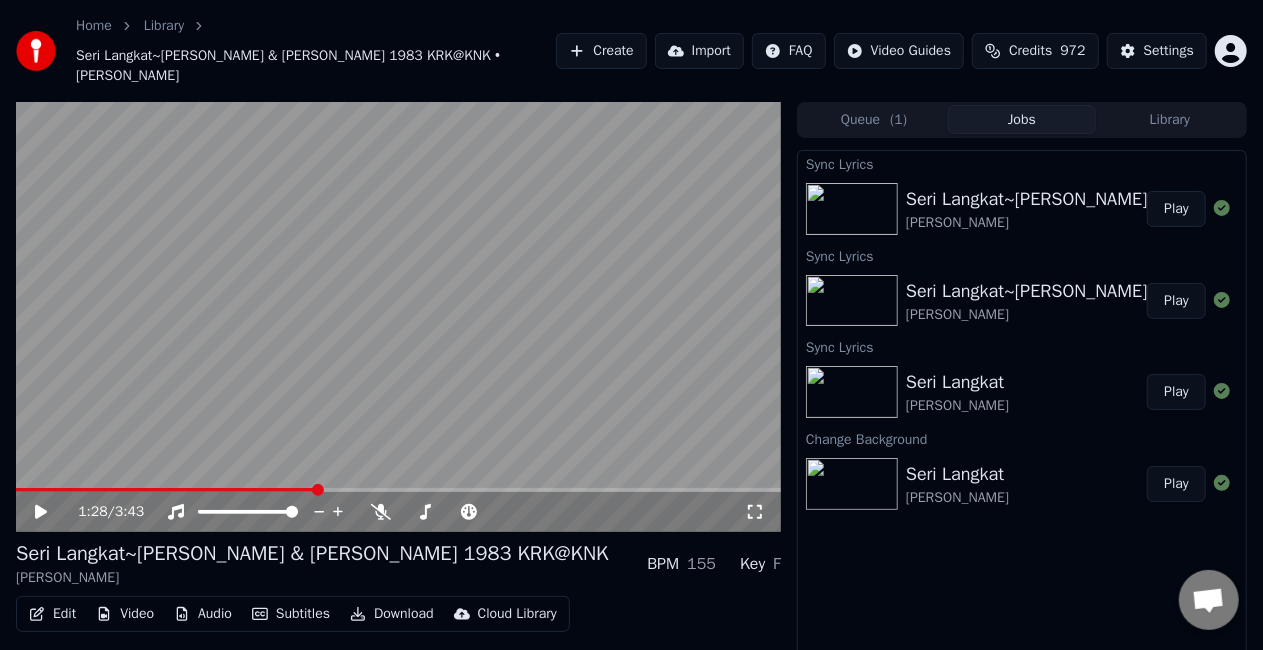 click at bounding box center [166, 490] 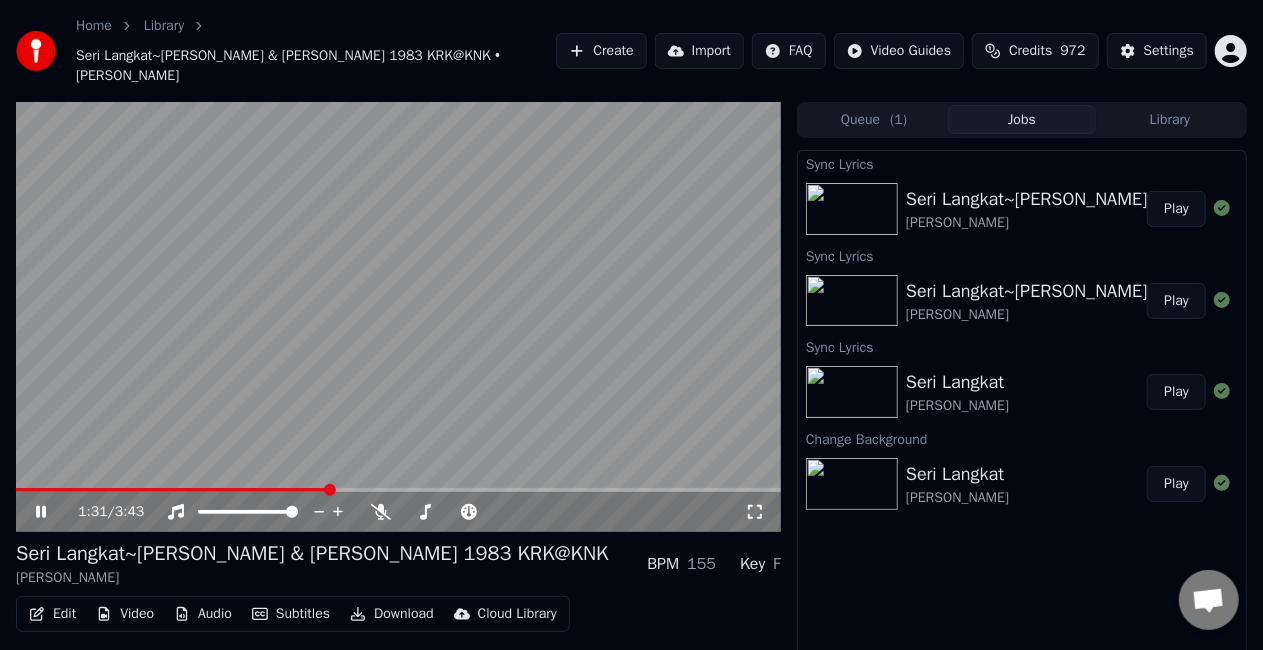 click at bounding box center [172, 490] 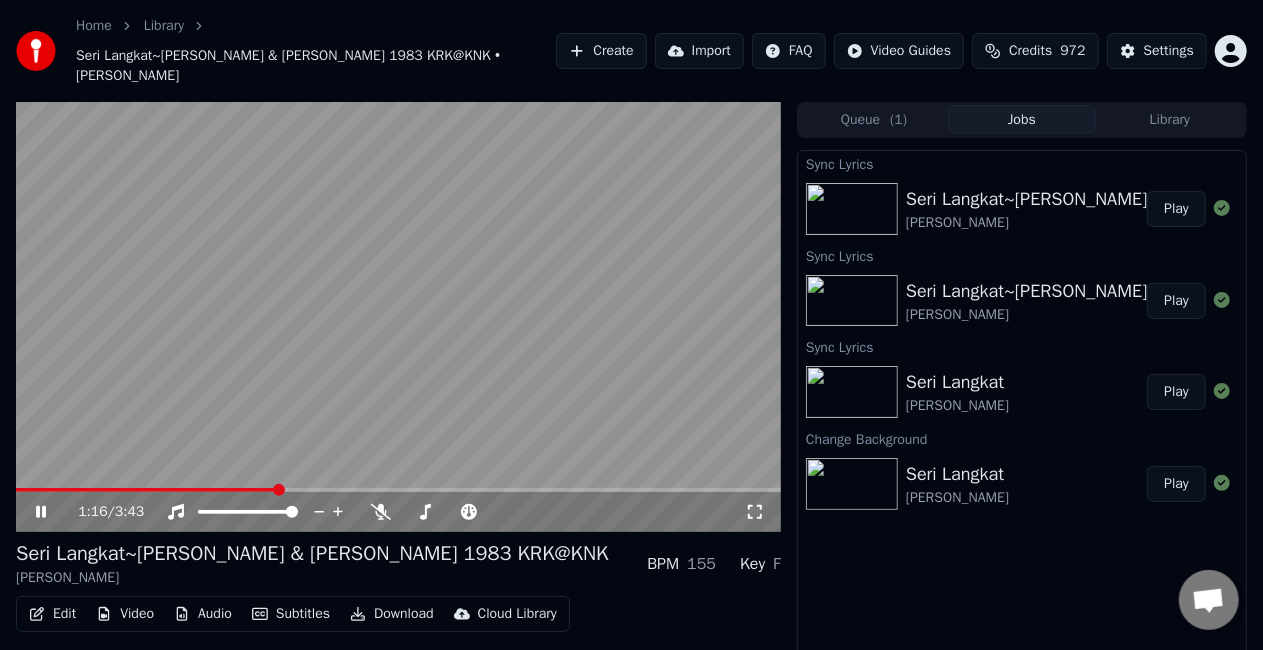 click 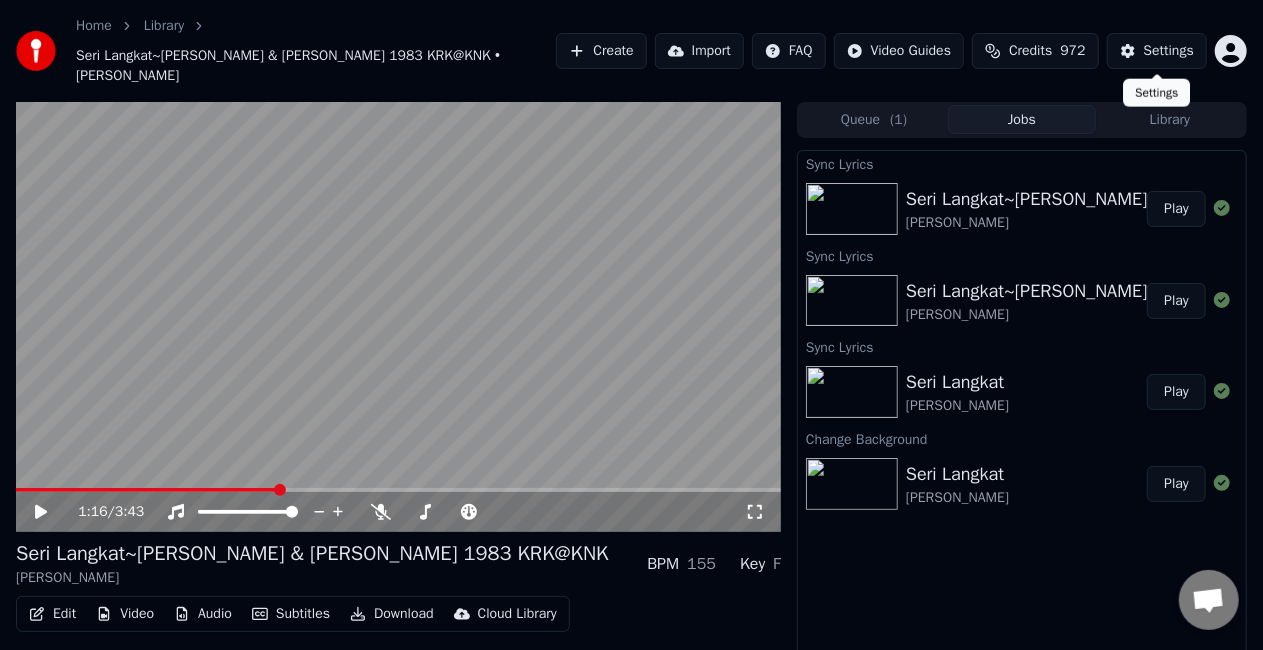 click on "Settings" at bounding box center [1157, 51] 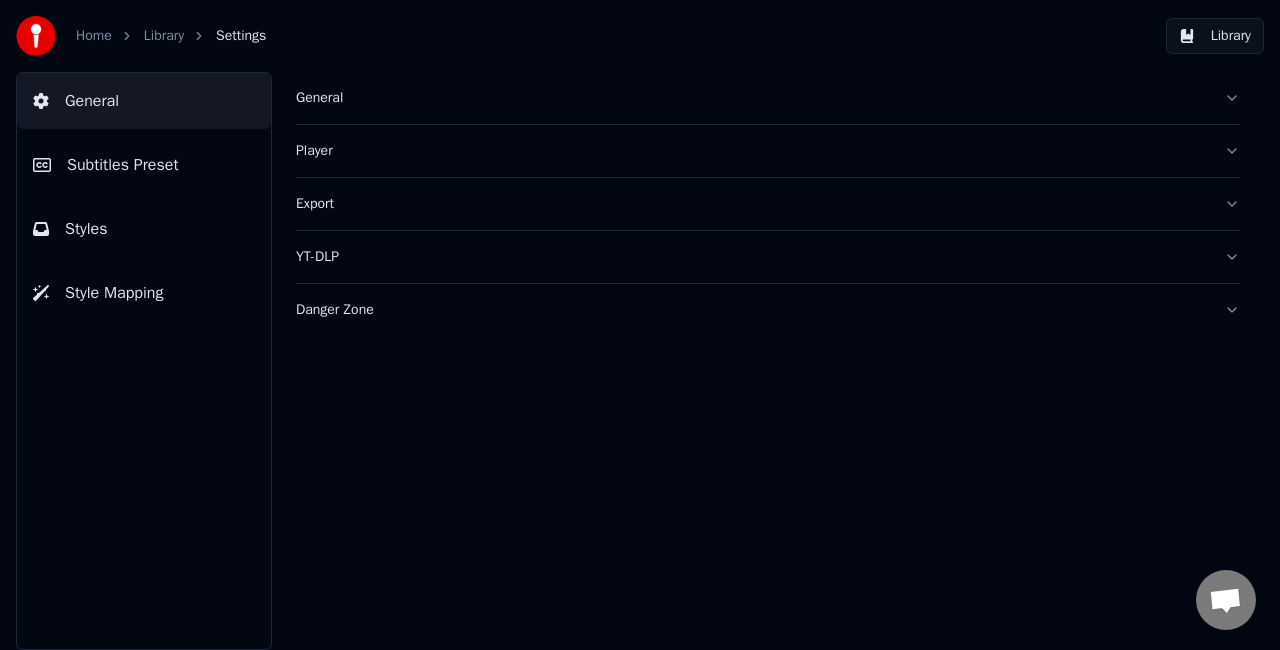 click on "Subtitles Preset" at bounding box center [123, 165] 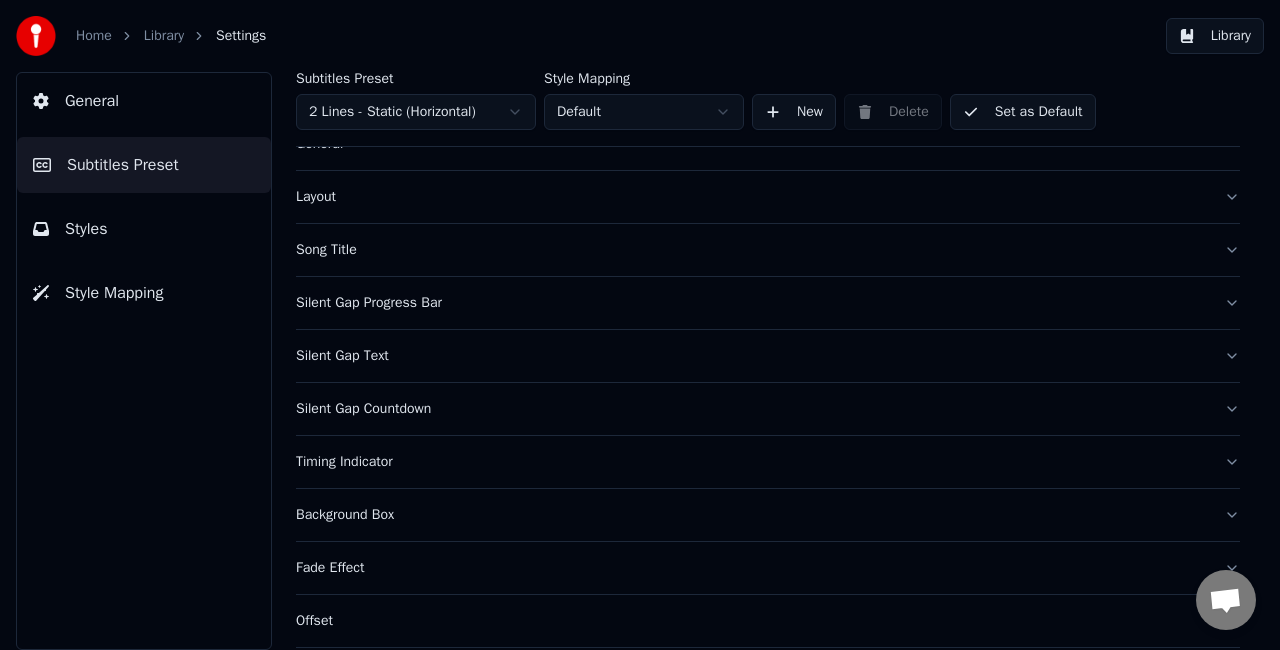scroll, scrollTop: 100, scrollLeft: 0, axis: vertical 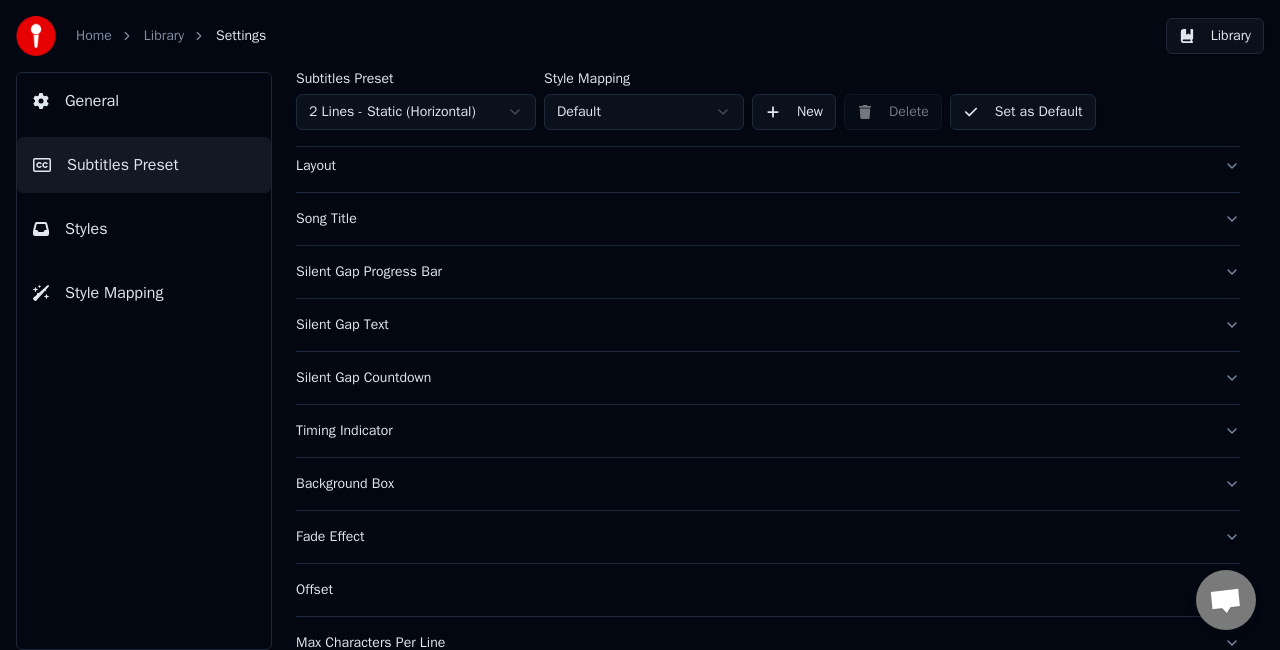 click on "Silent Gap Progress Bar" at bounding box center [768, 272] 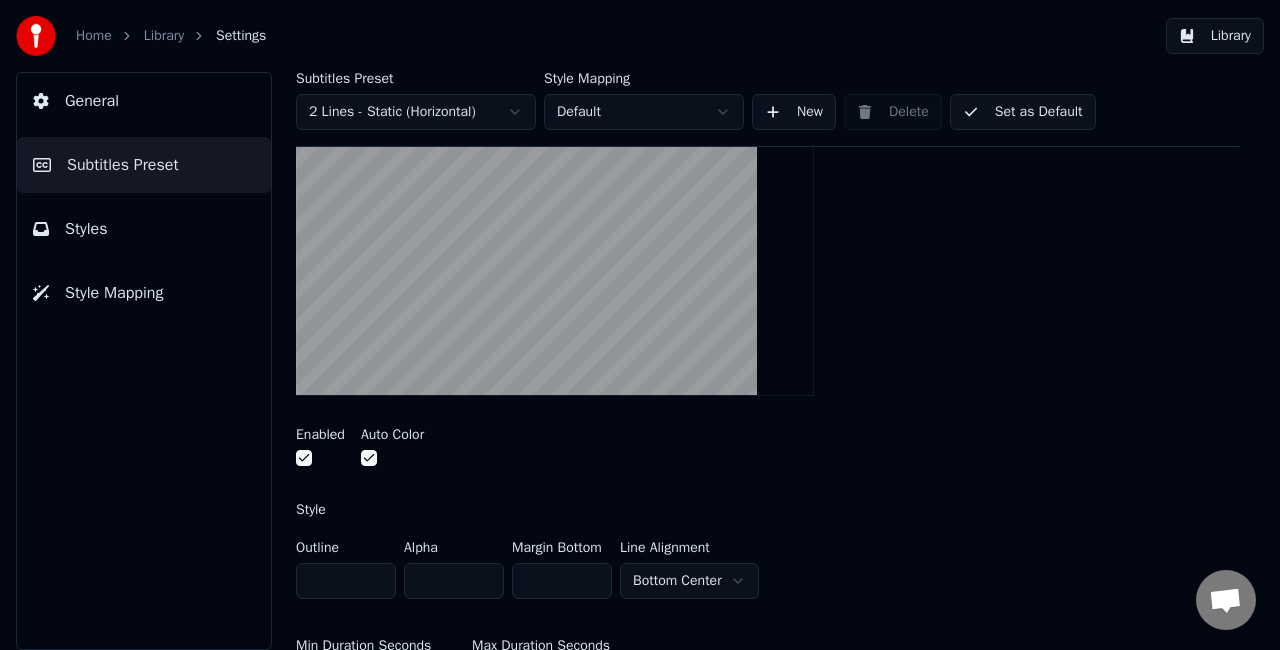 scroll, scrollTop: 400, scrollLeft: 0, axis: vertical 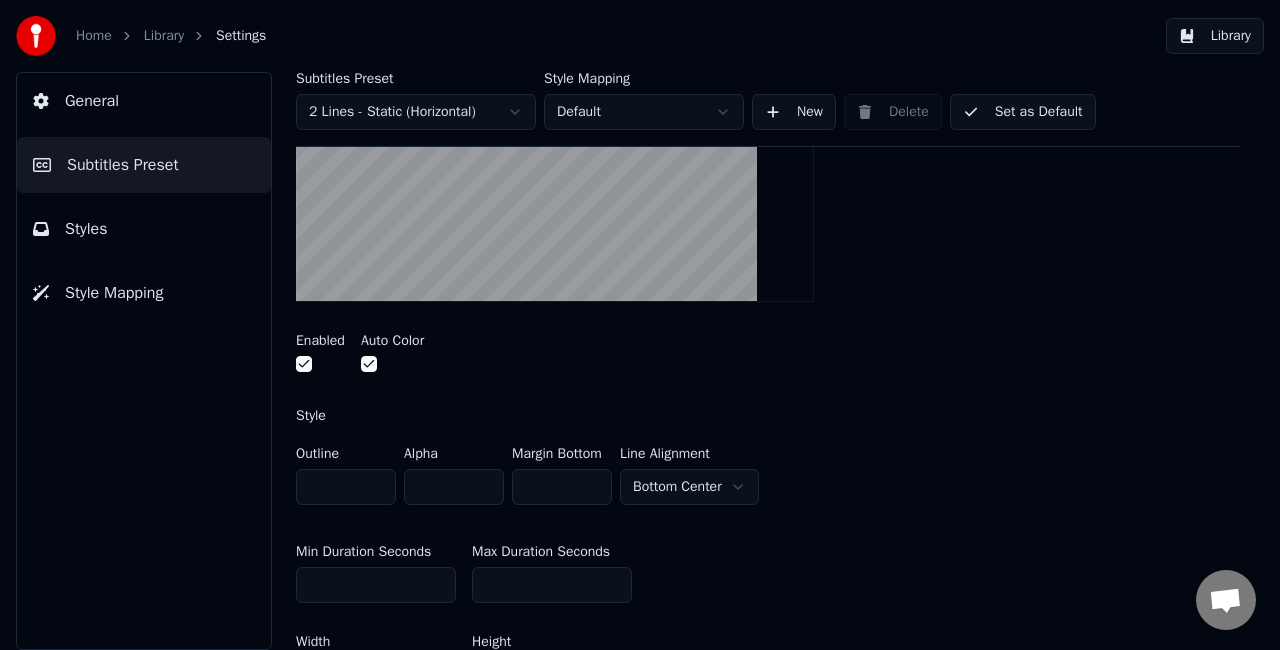 click on "Home Library Settings Library General Subtitles Preset Styles Style Mapping Subtitles Preset 2 Lines - Static (Horizontal) Style Mapping Default New Delete Set as Default General Layout Song Title Silent Gap Progress Bar Insert a progress bar in the gap between subtitles Enabled Auto Color Style Outline * Alpha * Margin Bottom * Line Alignment Bottom Center Min Duration  Seconds * Max Duration  Seconds ** Width *** Height ** Fade In (Milliseconds) * Fade Out (Milliseconds) * Gap (Start) * Gap (End) * Gap from Song Start * Reset Silent Gap Text Silent Gap Countdown Timing Indicator Background Box Fade Effect Offset Max Characters Per Line Auto Line Break" at bounding box center (640, 325) 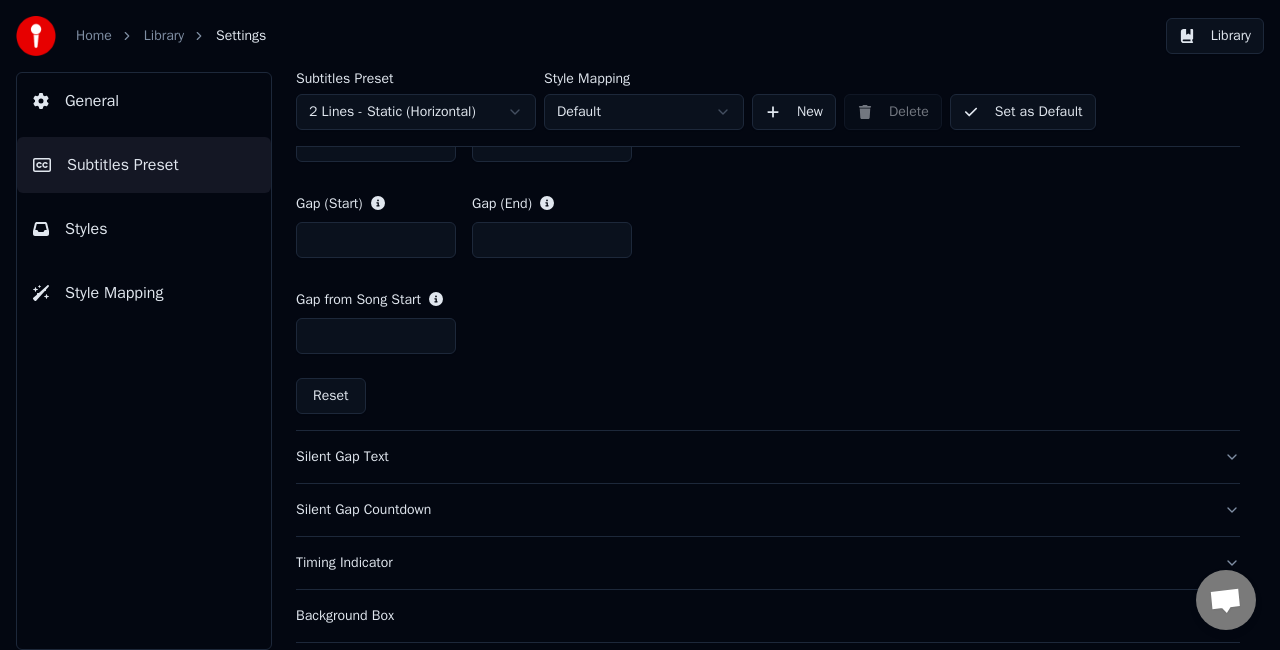 scroll, scrollTop: 1100, scrollLeft: 0, axis: vertical 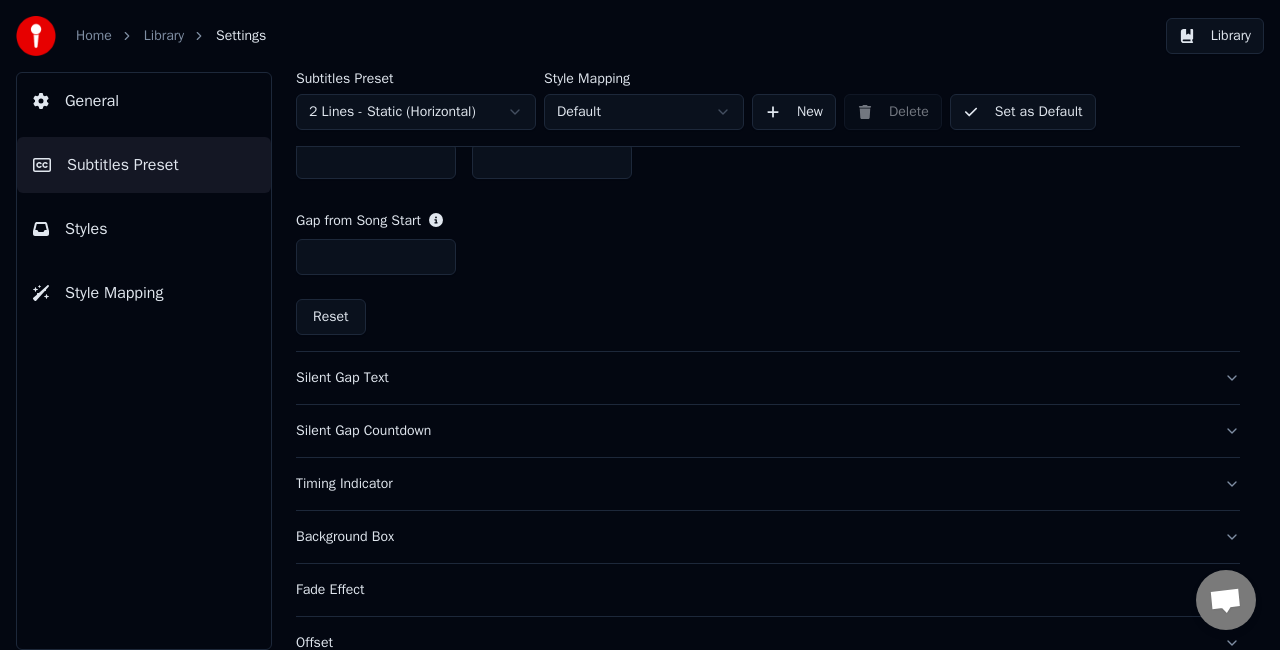 click on "Silent Gap Text" at bounding box center (768, 378) 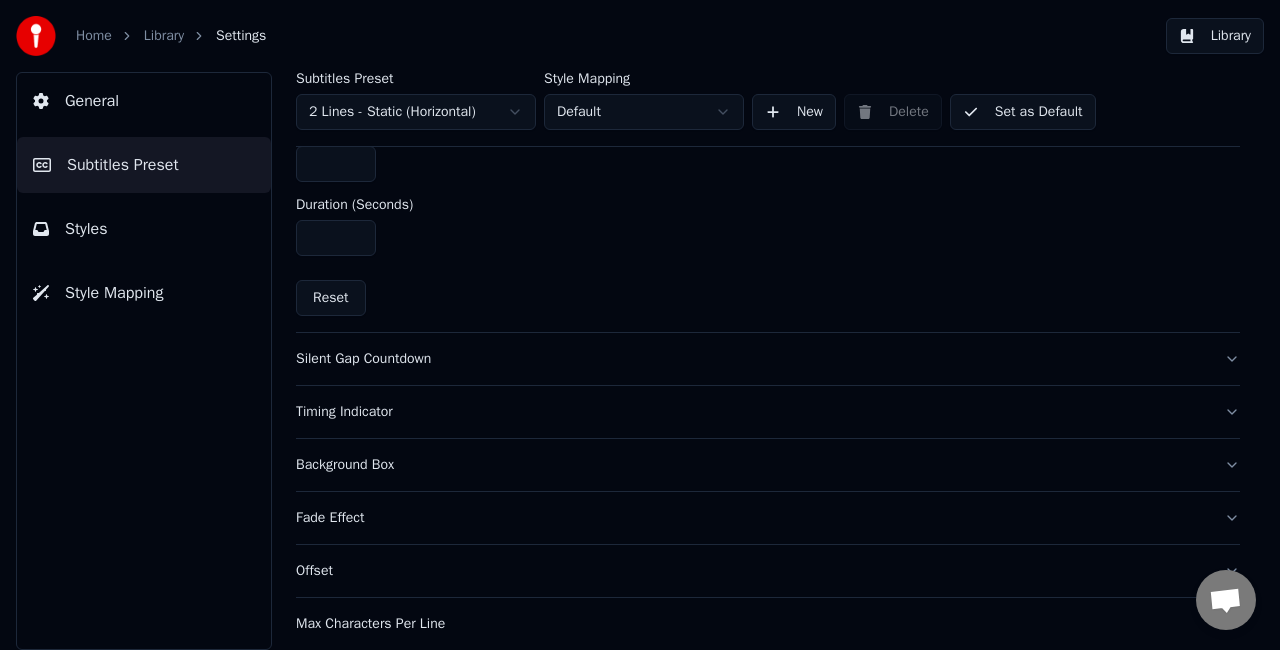 scroll, scrollTop: 1002, scrollLeft: 0, axis: vertical 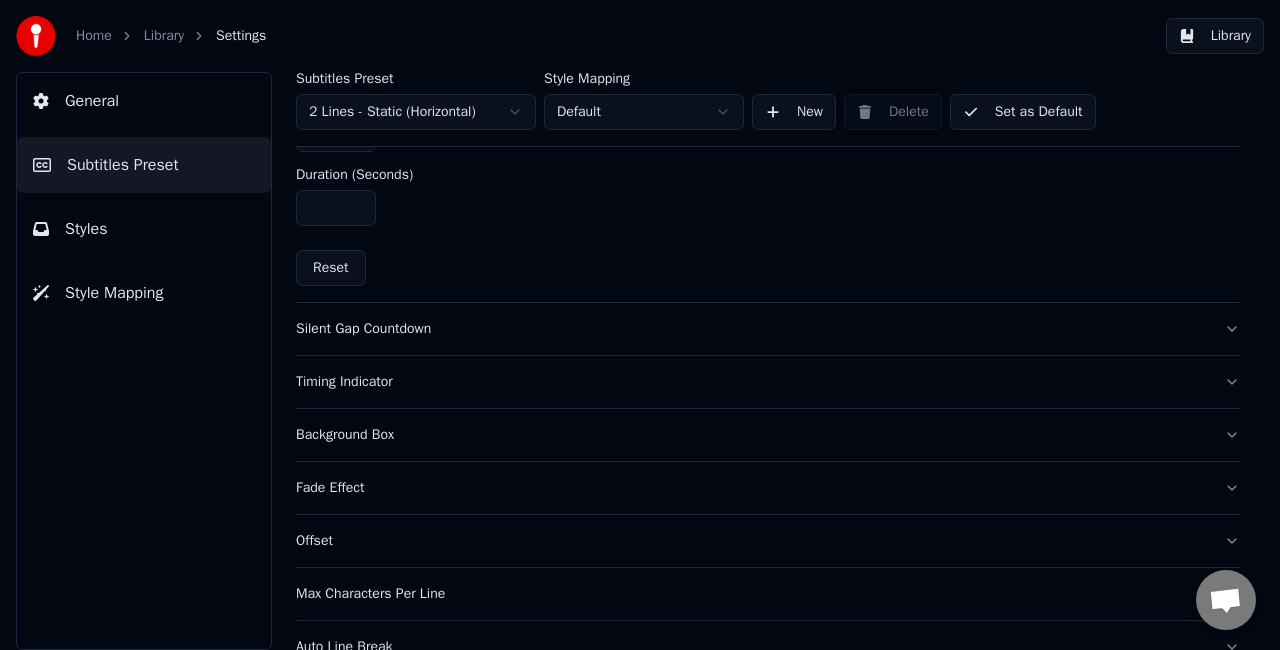 click on "Silent Gap Countdown" at bounding box center [752, 329] 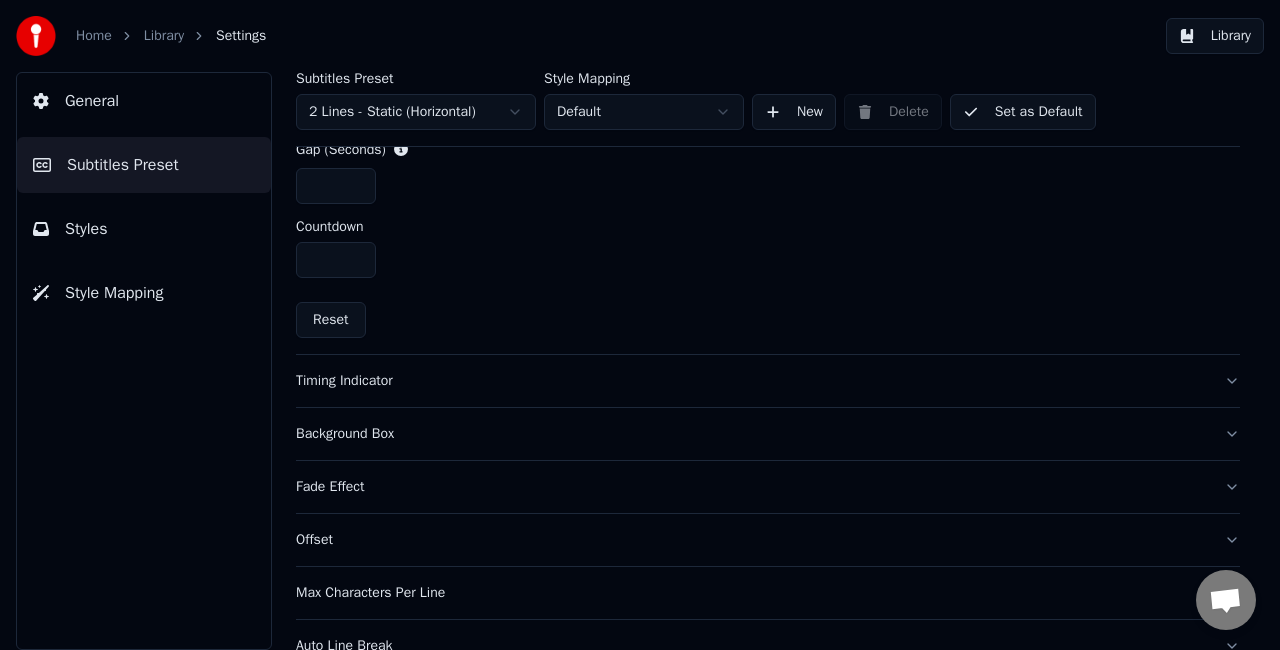 scroll, scrollTop: 896, scrollLeft: 0, axis: vertical 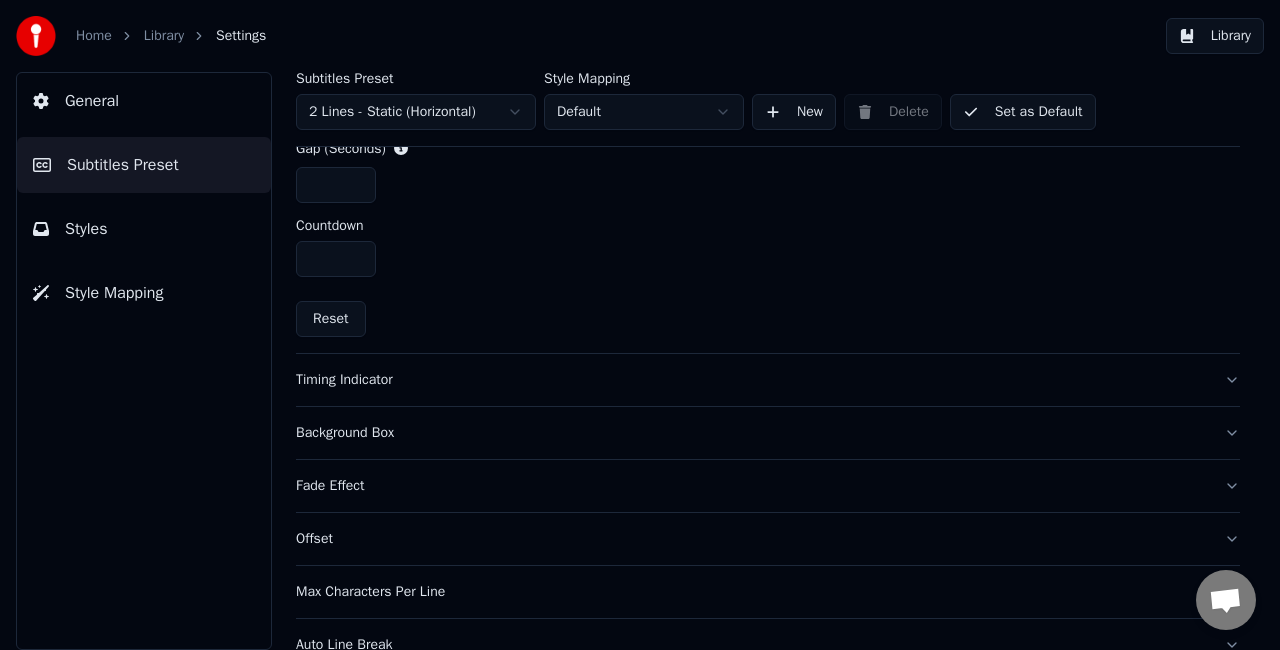 click on "Timing Indicator" at bounding box center [752, 380] 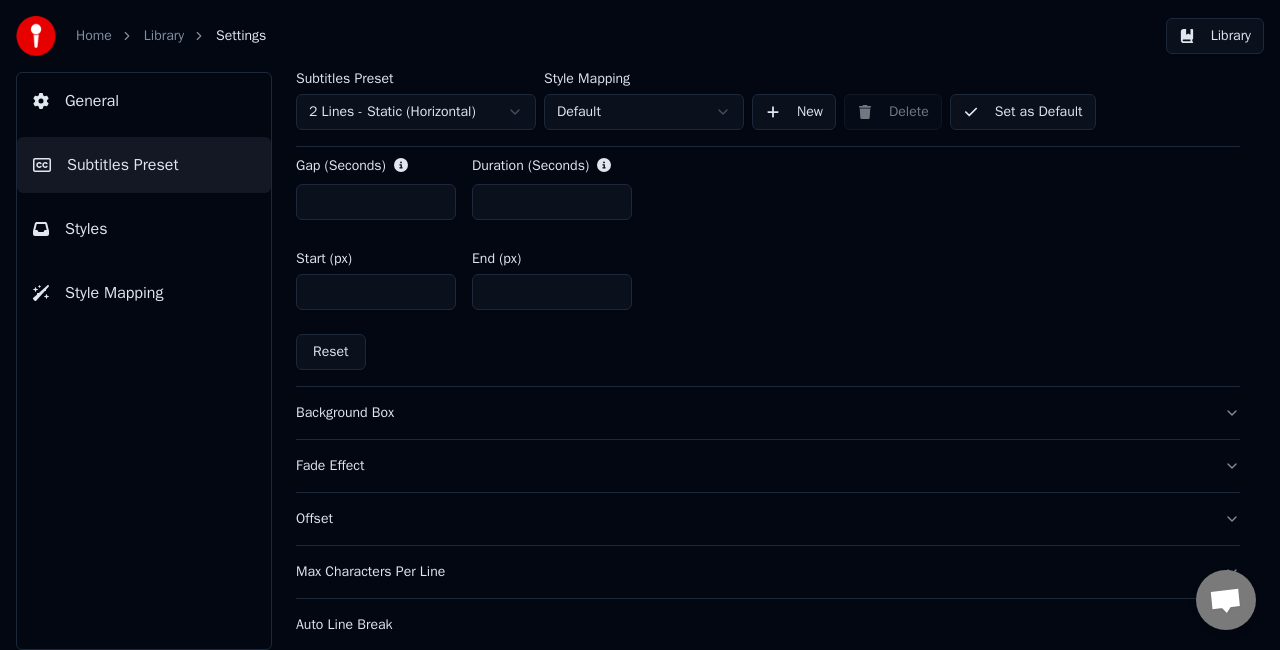 scroll, scrollTop: 1034, scrollLeft: 0, axis: vertical 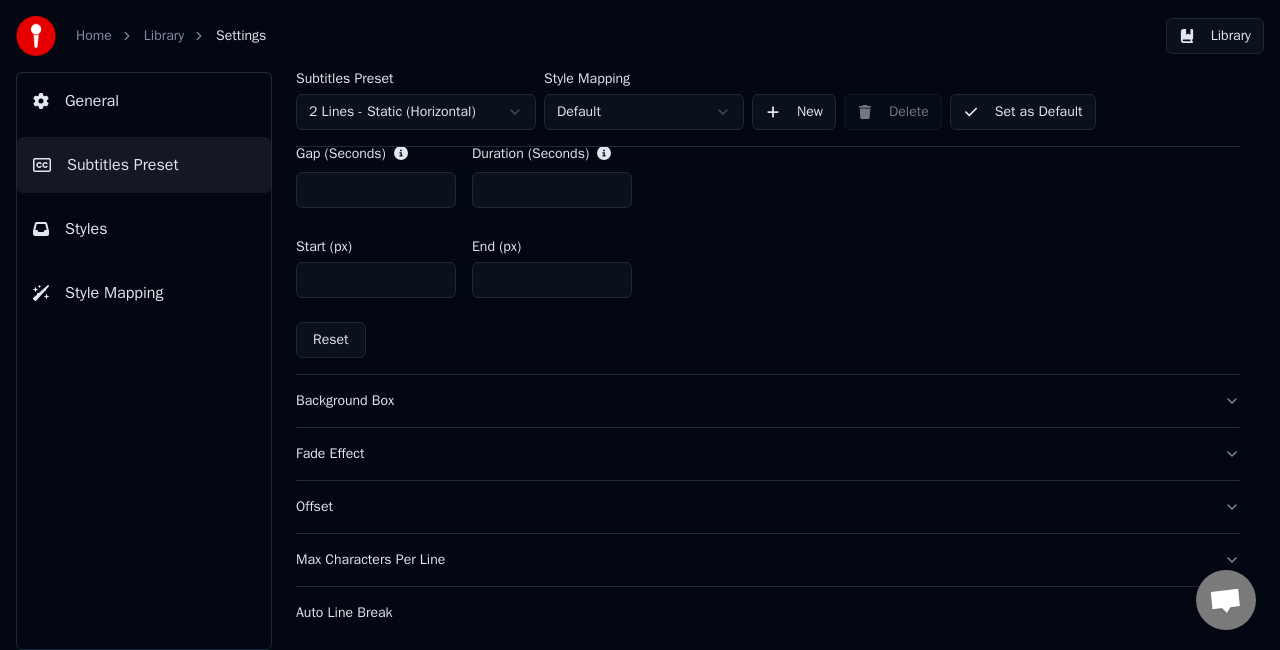 click on "Background Box" at bounding box center (752, 401) 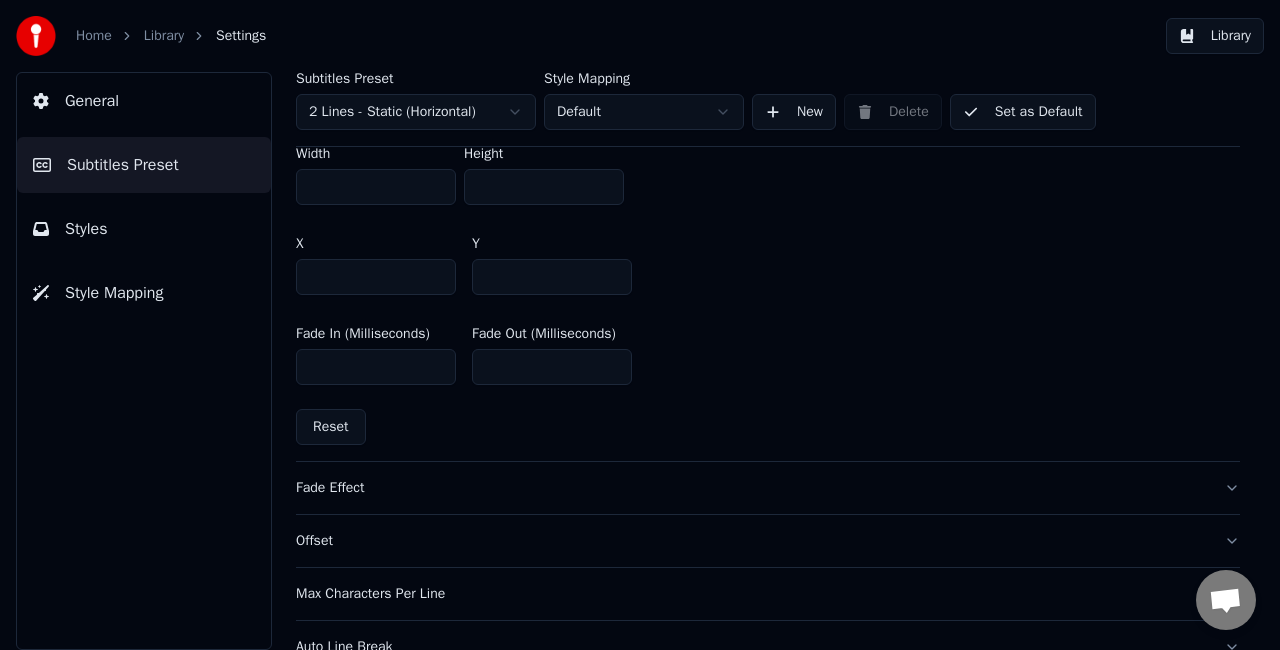 scroll, scrollTop: 1234, scrollLeft: 0, axis: vertical 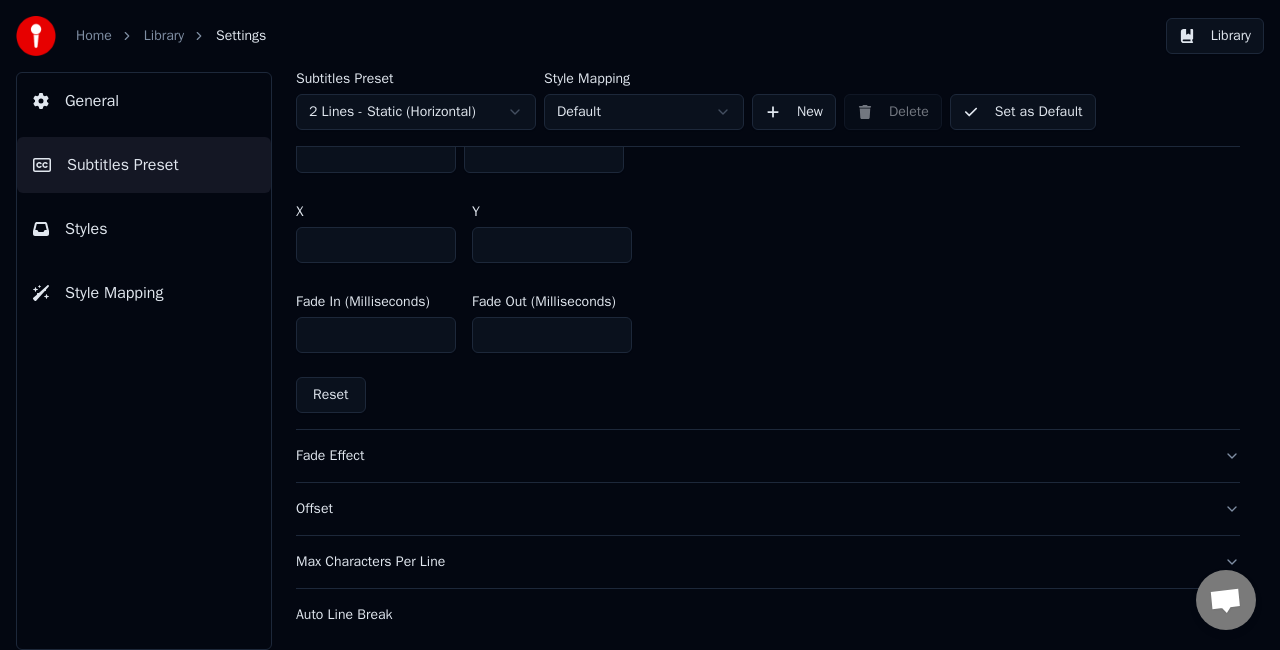click on "Fade Effect" at bounding box center [752, 456] 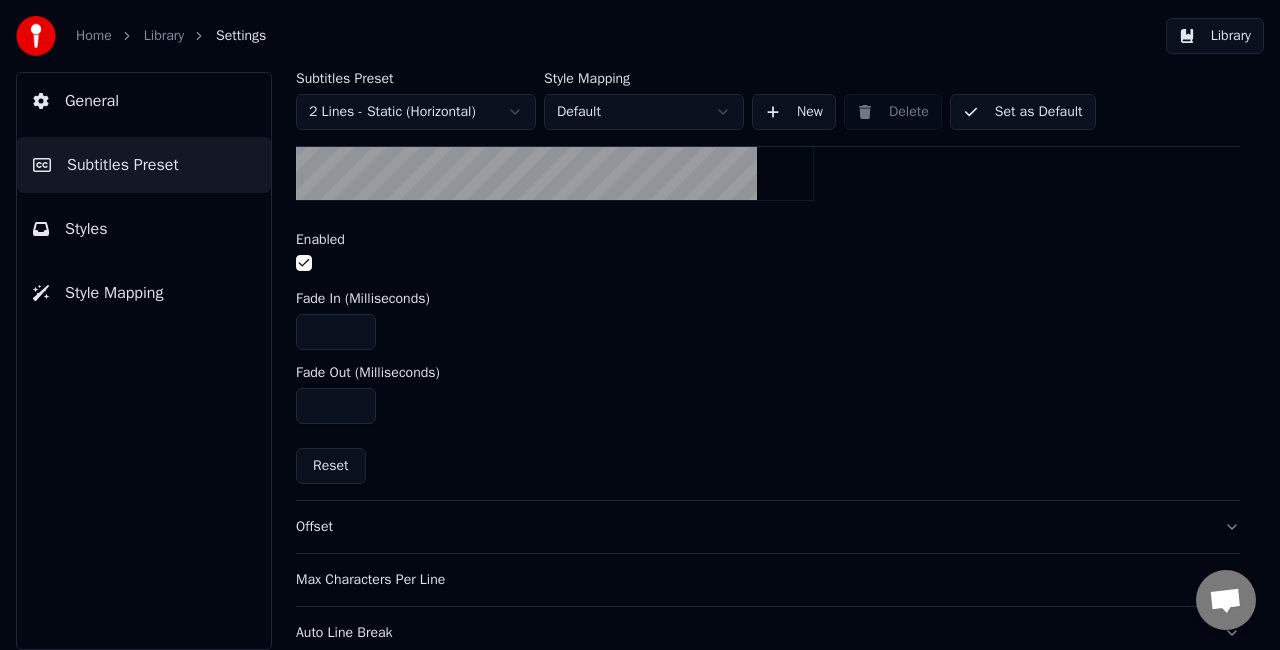 scroll, scrollTop: 786, scrollLeft: 0, axis: vertical 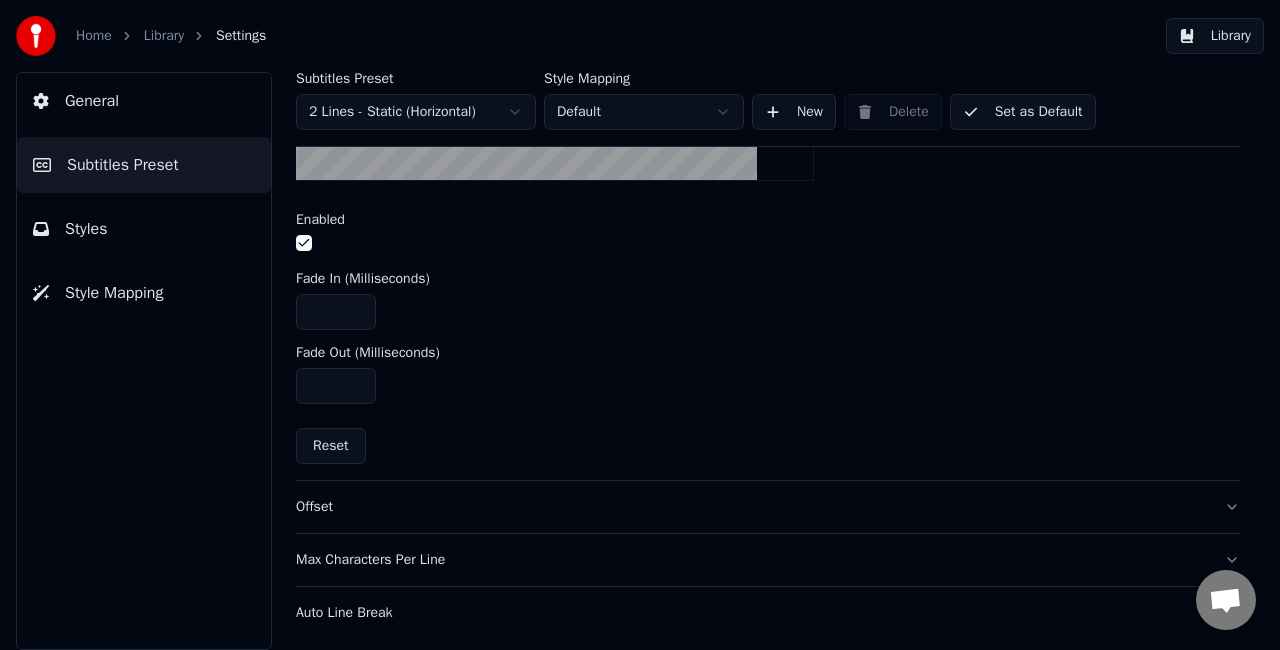 click on "Library" at bounding box center (1215, 36) 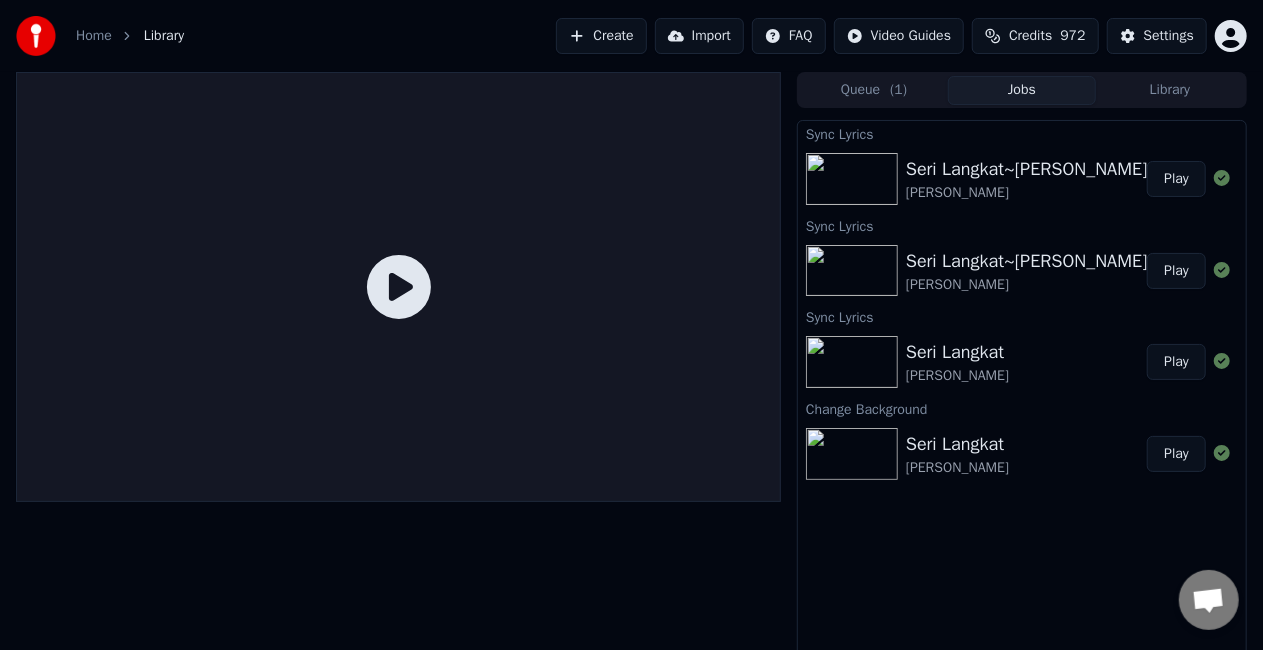 click on "Jobs" at bounding box center [1022, 90] 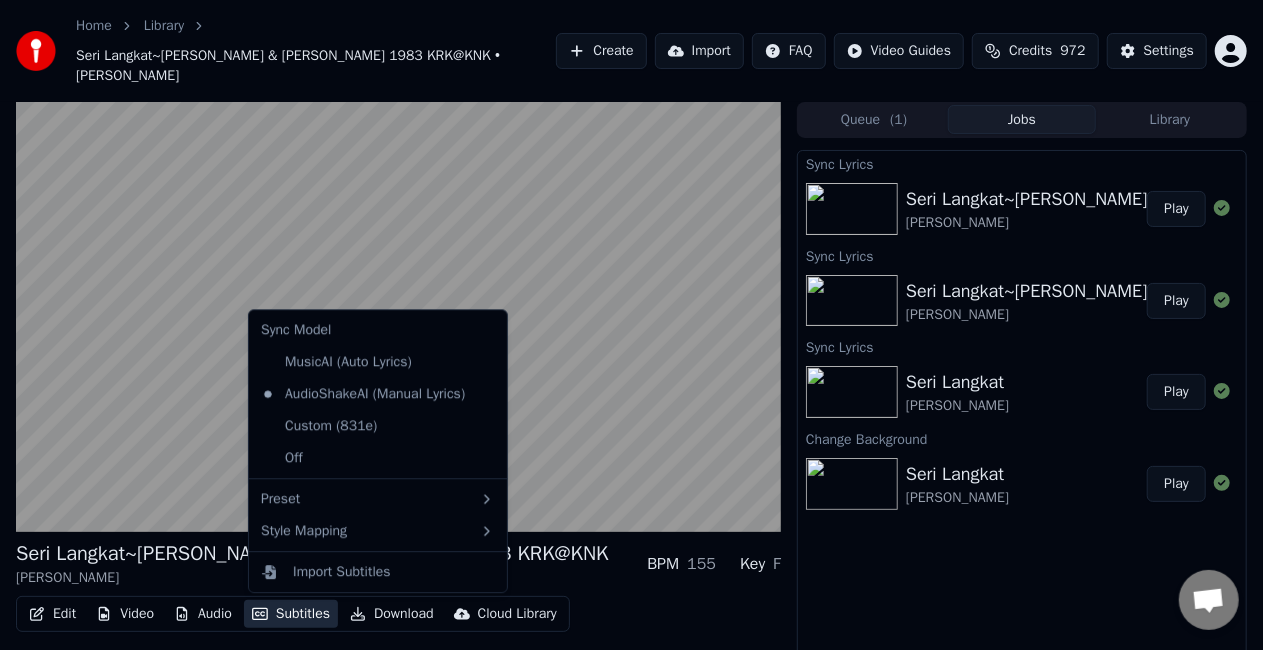 click on "Subtitles" at bounding box center [291, 614] 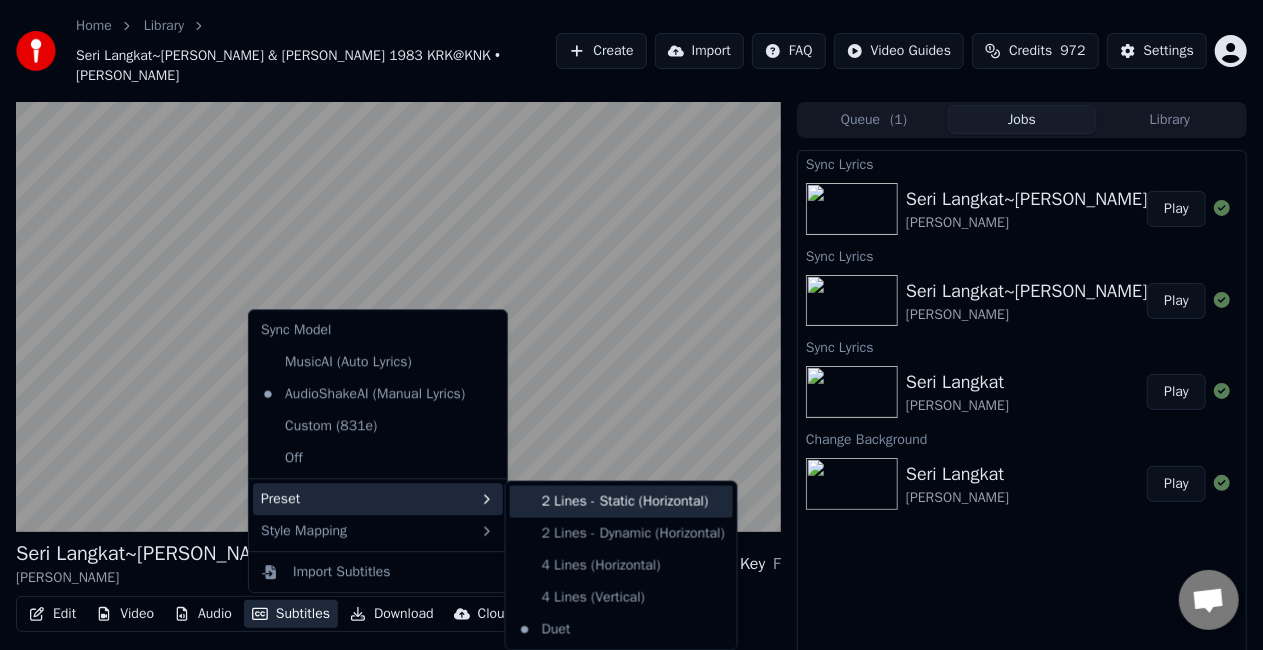 click on "2 Lines - Static (Horizontal)" at bounding box center [621, 502] 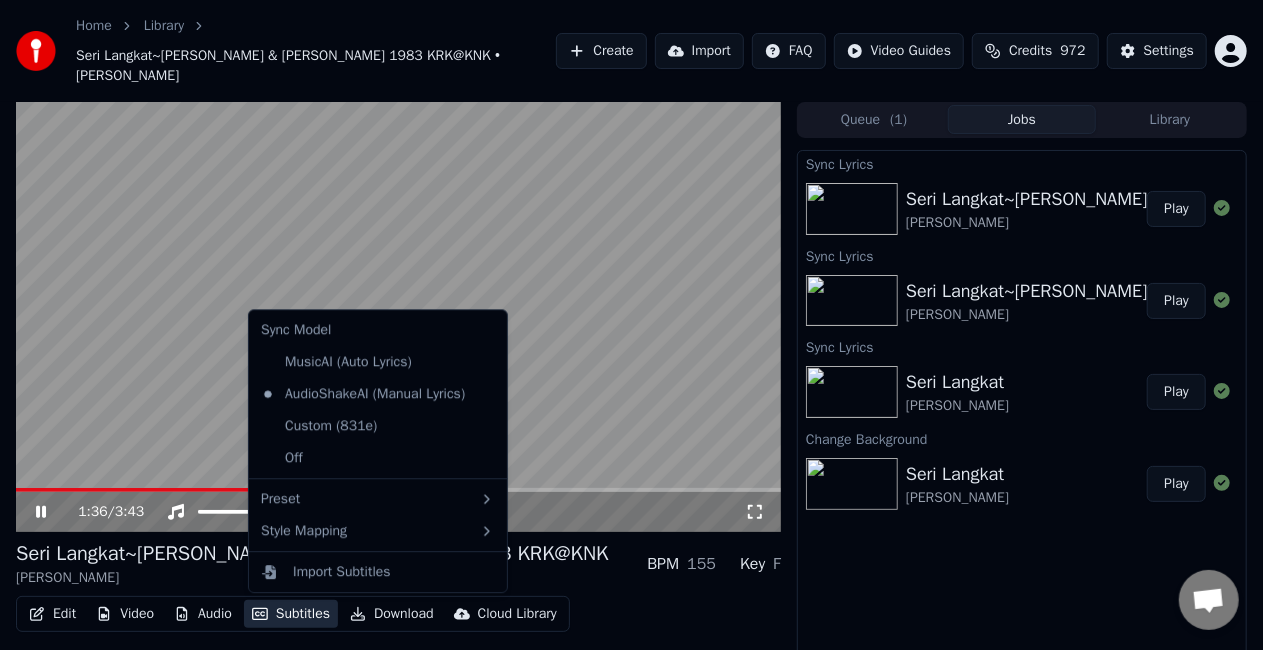 click on "Subtitles" at bounding box center (291, 614) 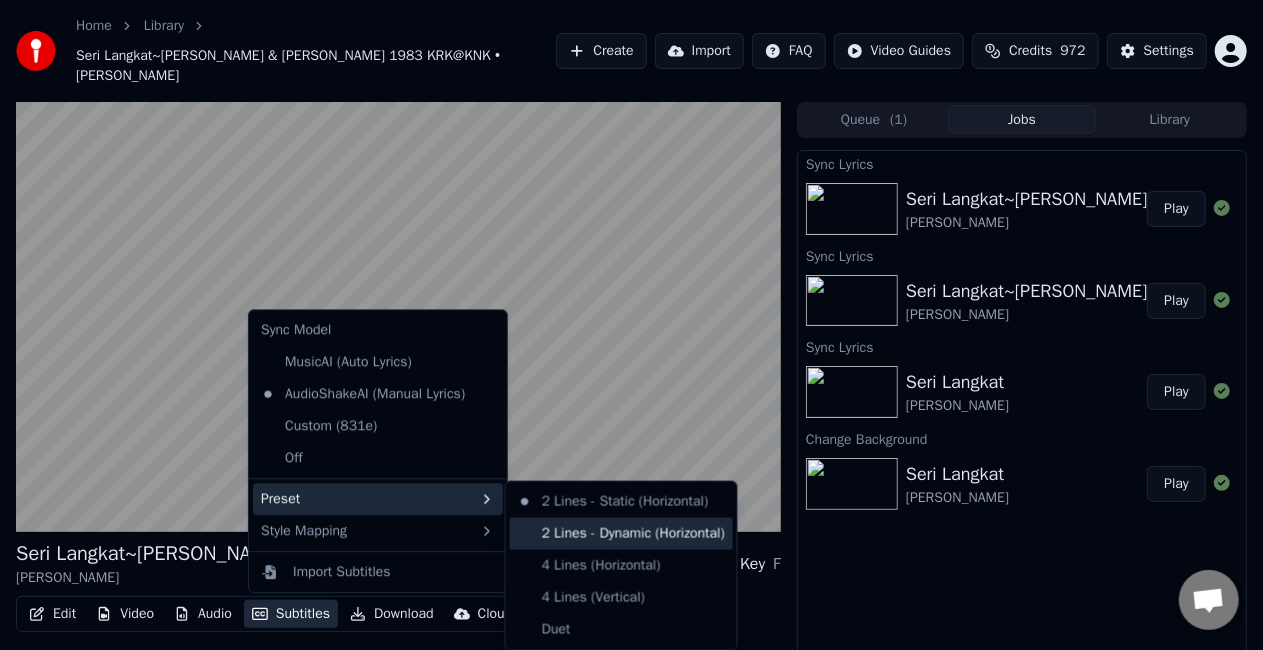 click on "2 Lines - Dynamic (Horizontal)" at bounding box center [621, 534] 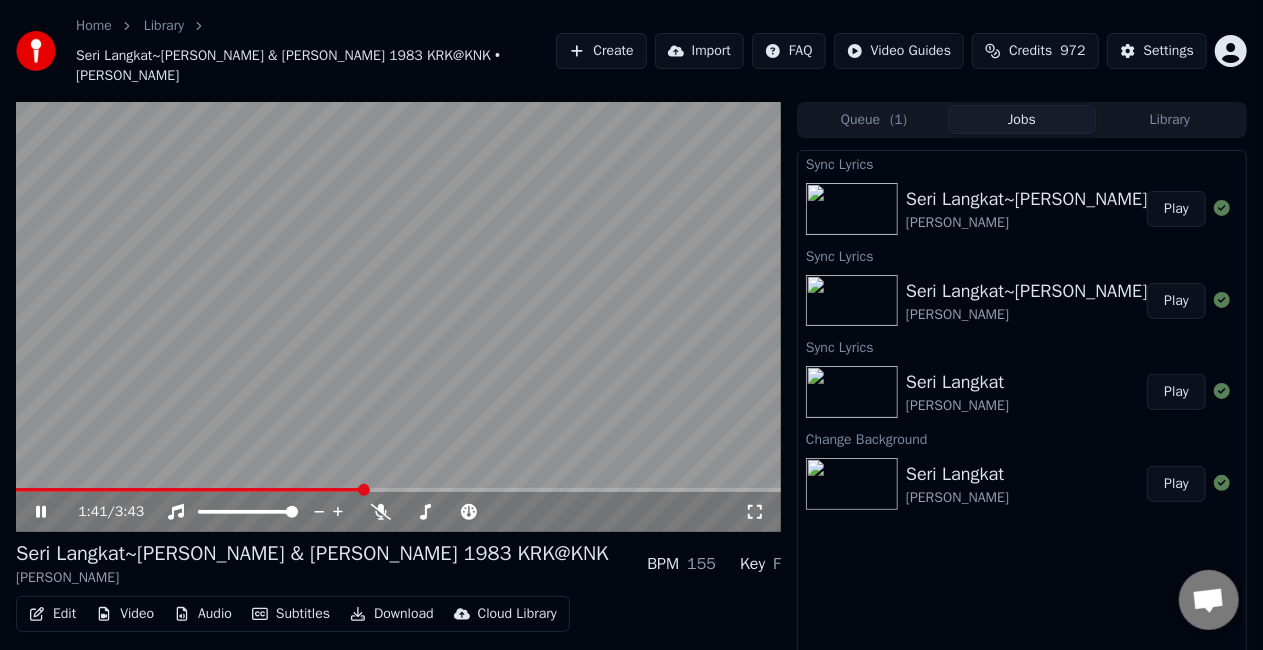 click on "Subtitles" at bounding box center (291, 614) 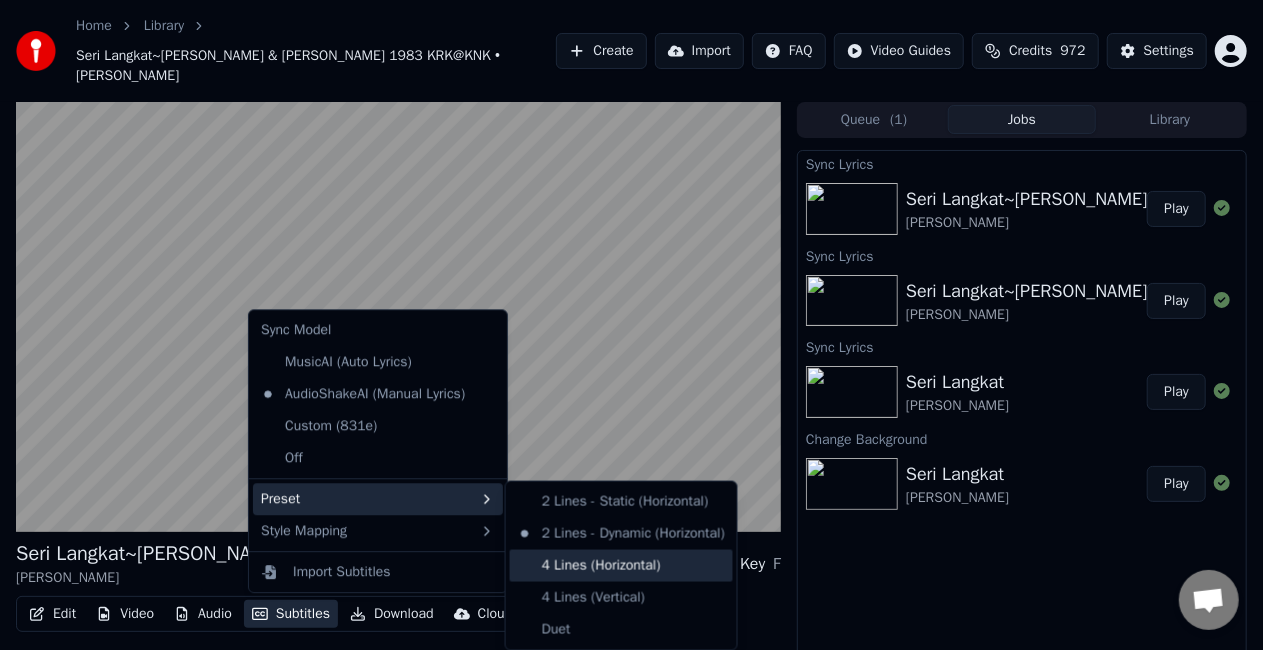 click on "4 Lines (Horizontal)" at bounding box center [621, 566] 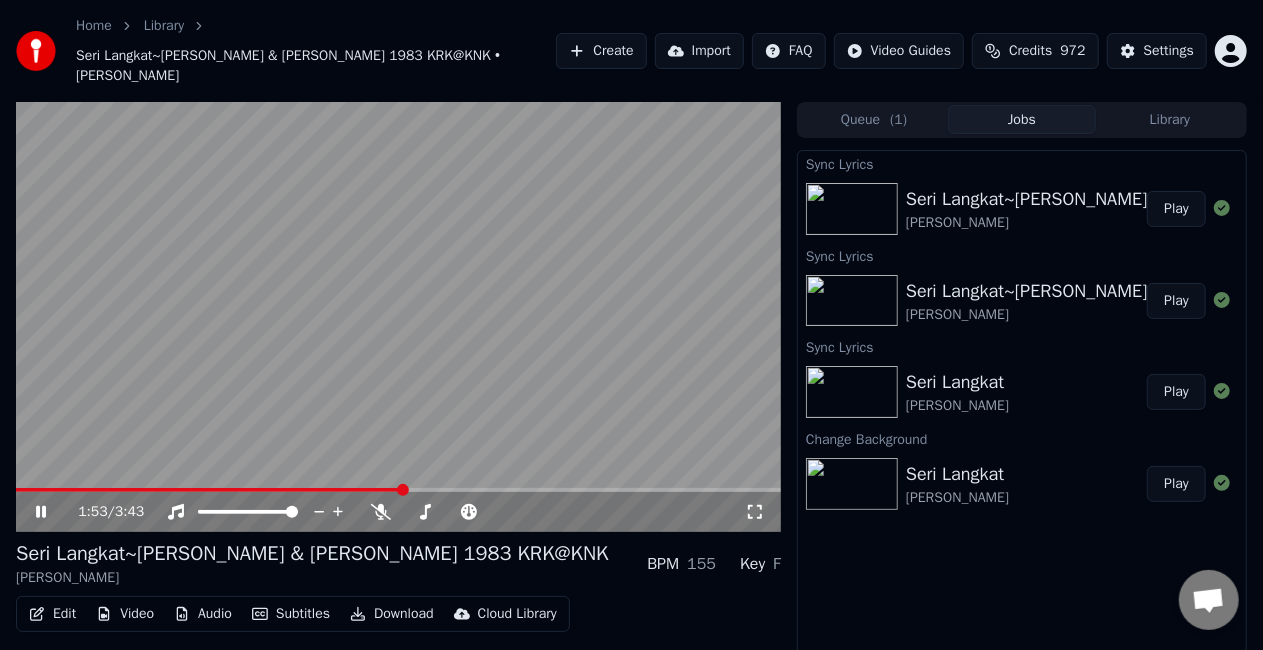click at bounding box center (209, 490) 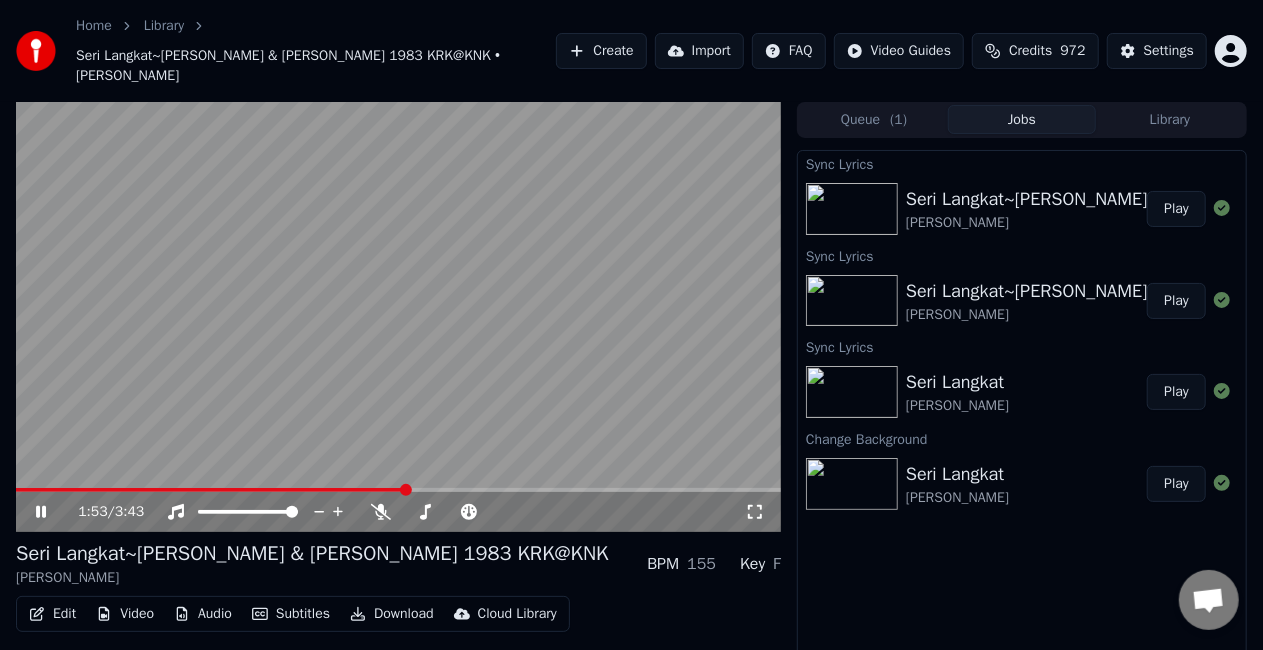 click at bounding box center [398, 317] 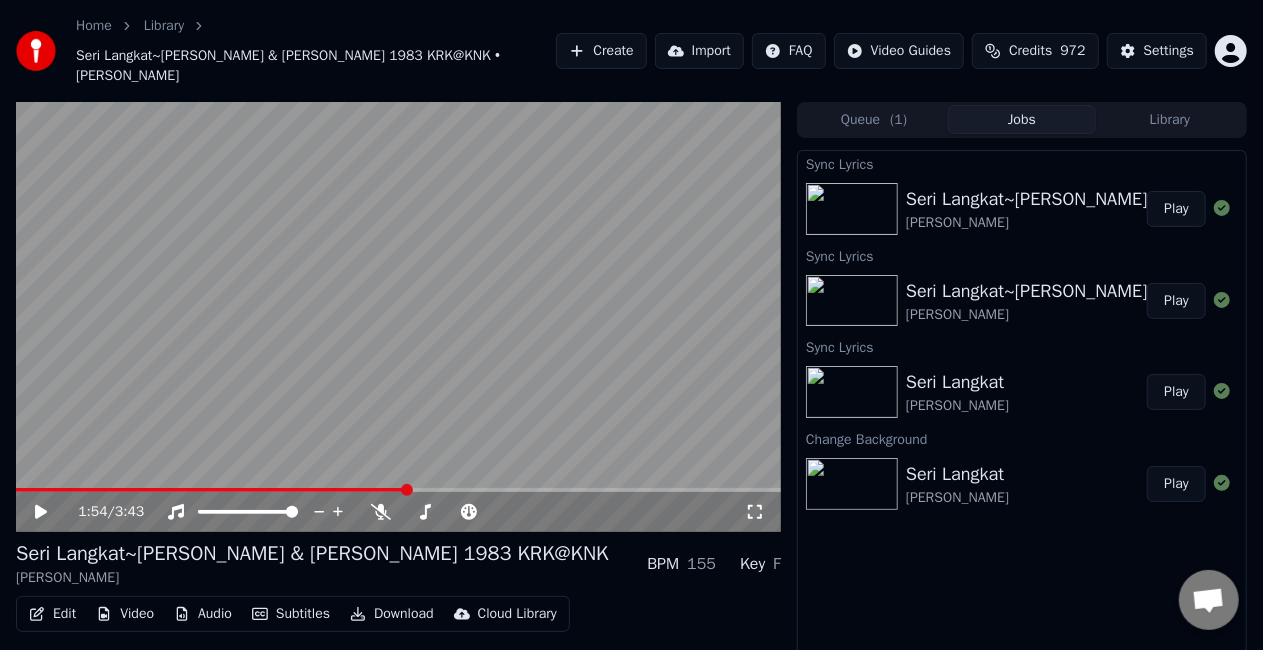 click at bounding box center (398, 317) 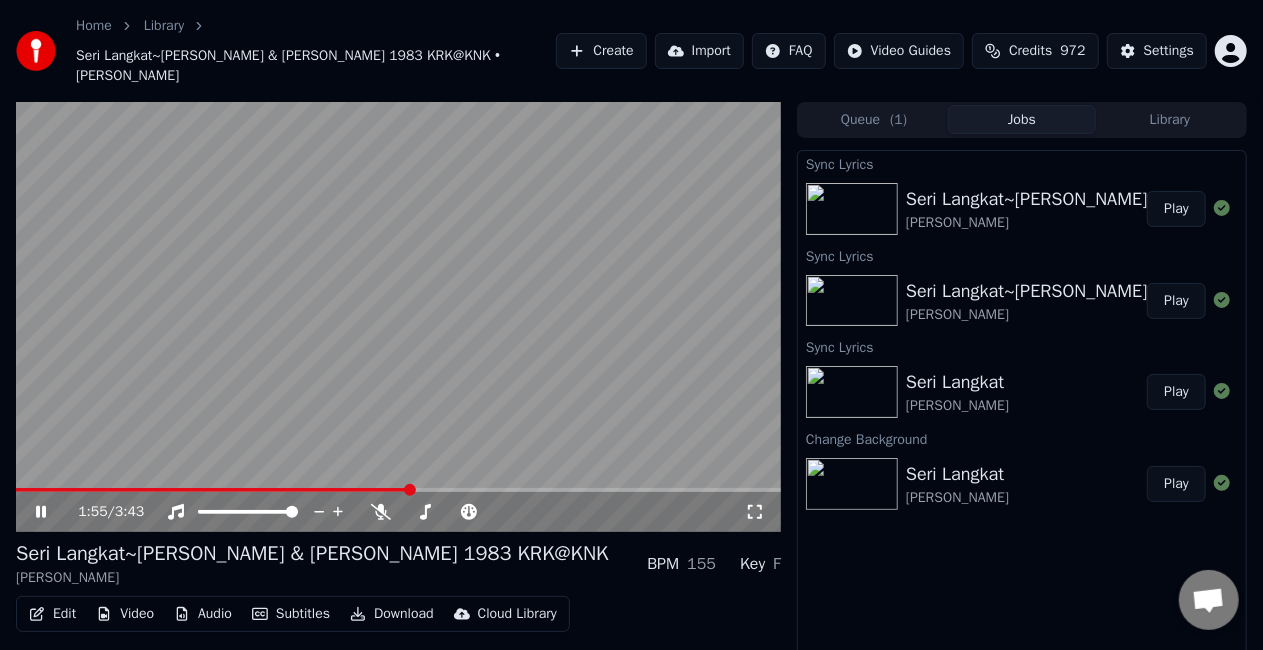 click at bounding box center [213, 490] 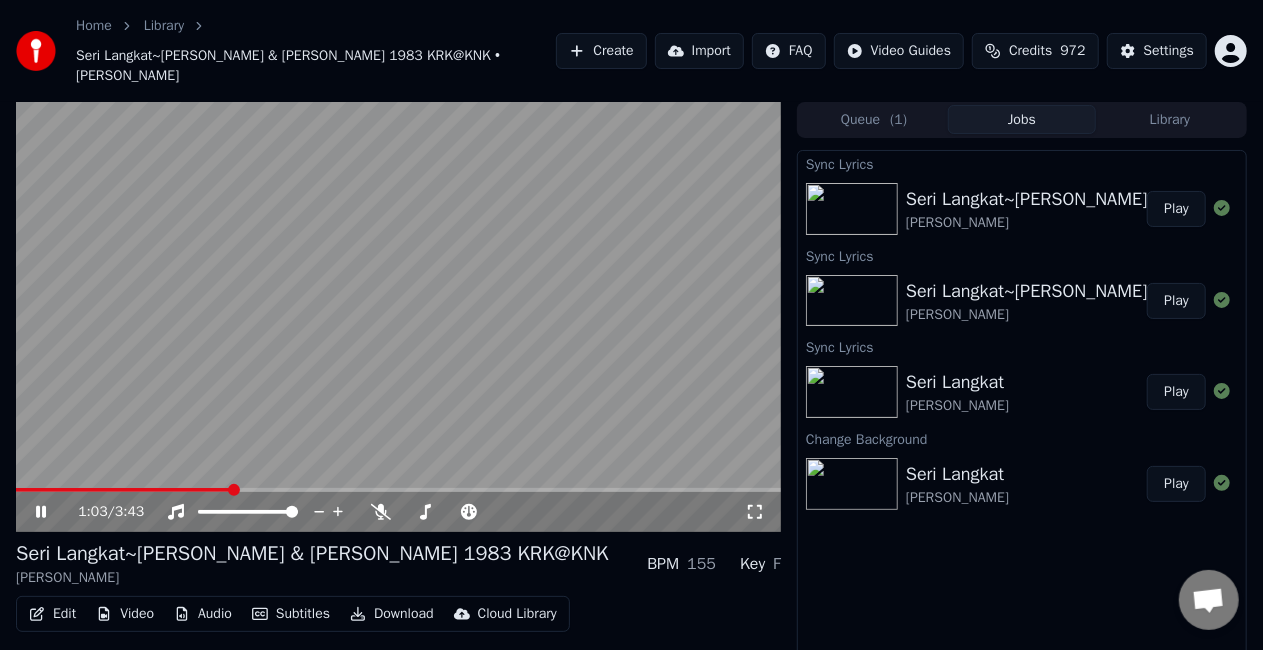 click at bounding box center [124, 490] 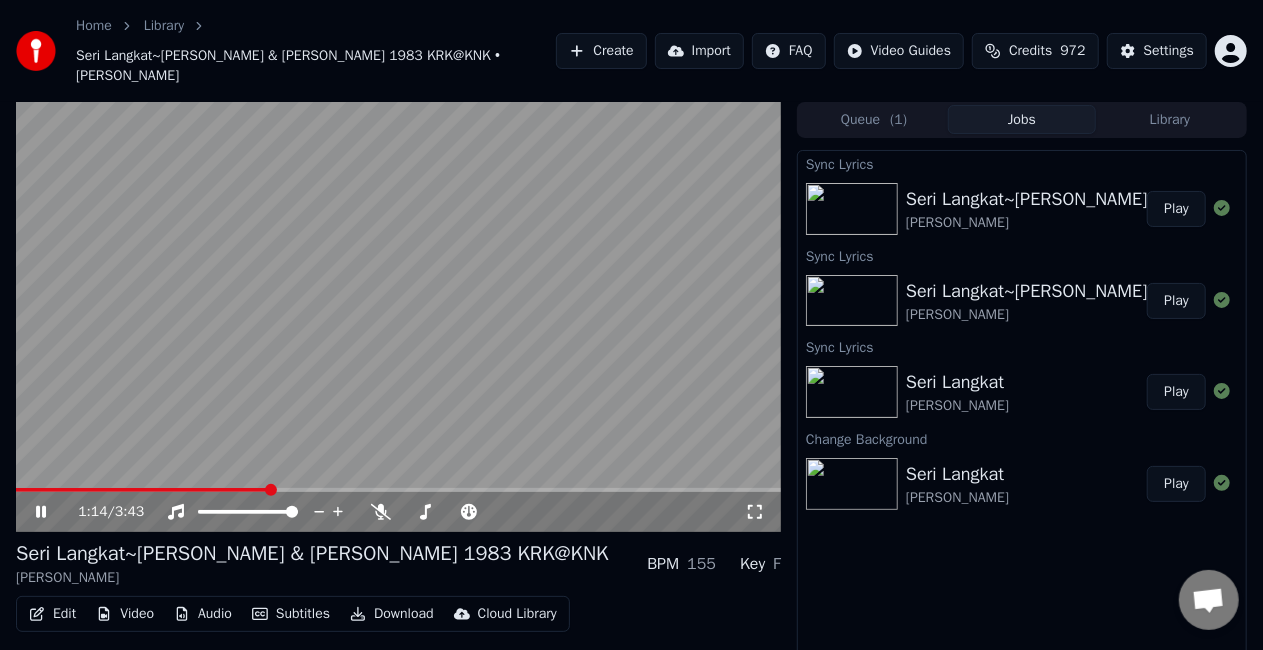 click 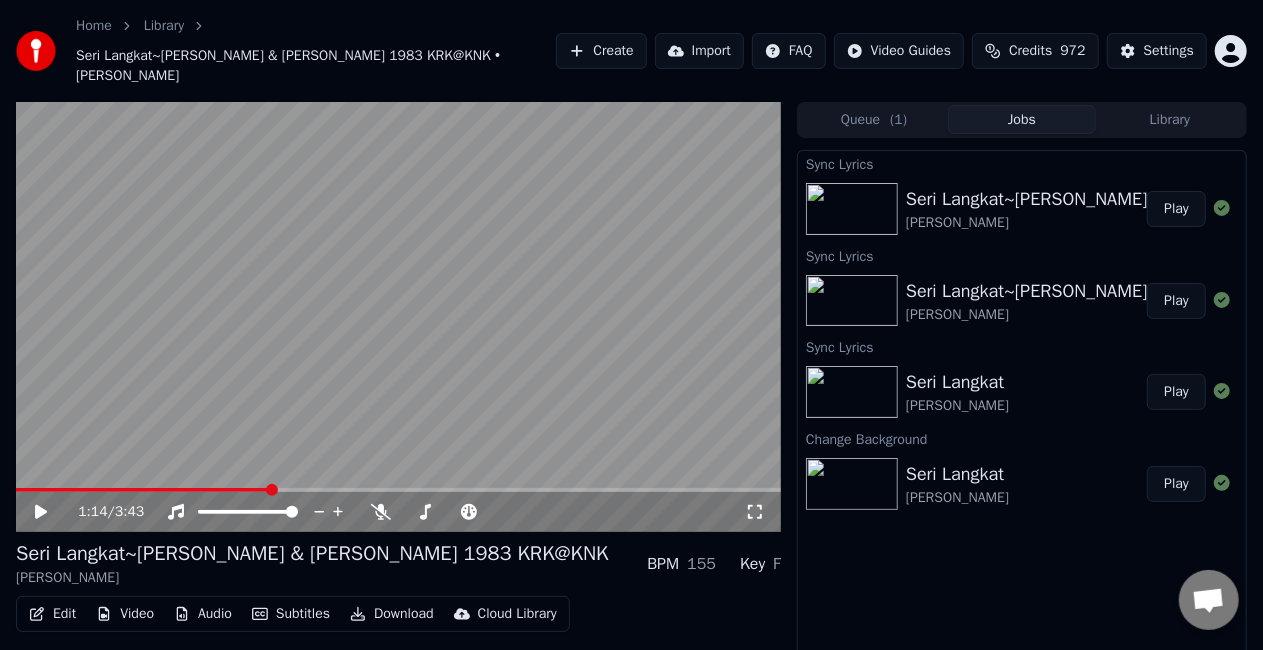 click on "Settings" at bounding box center (1157, 51) 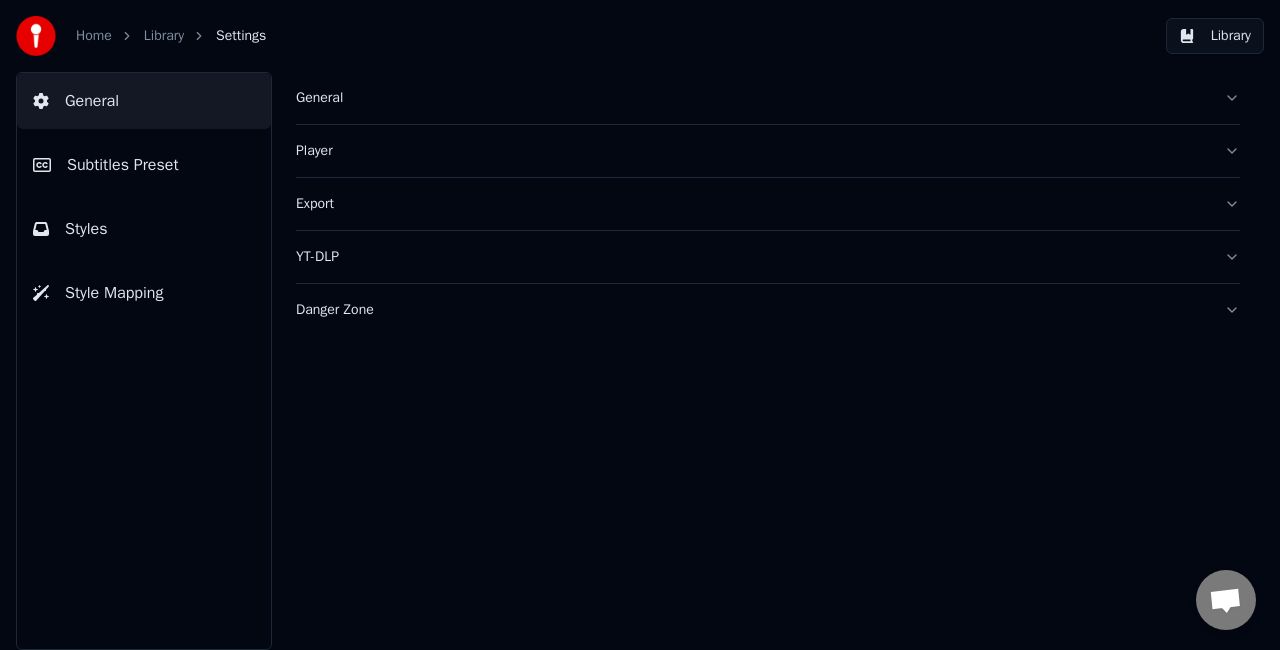 click on "Styles" at bounding box center [144, 229] 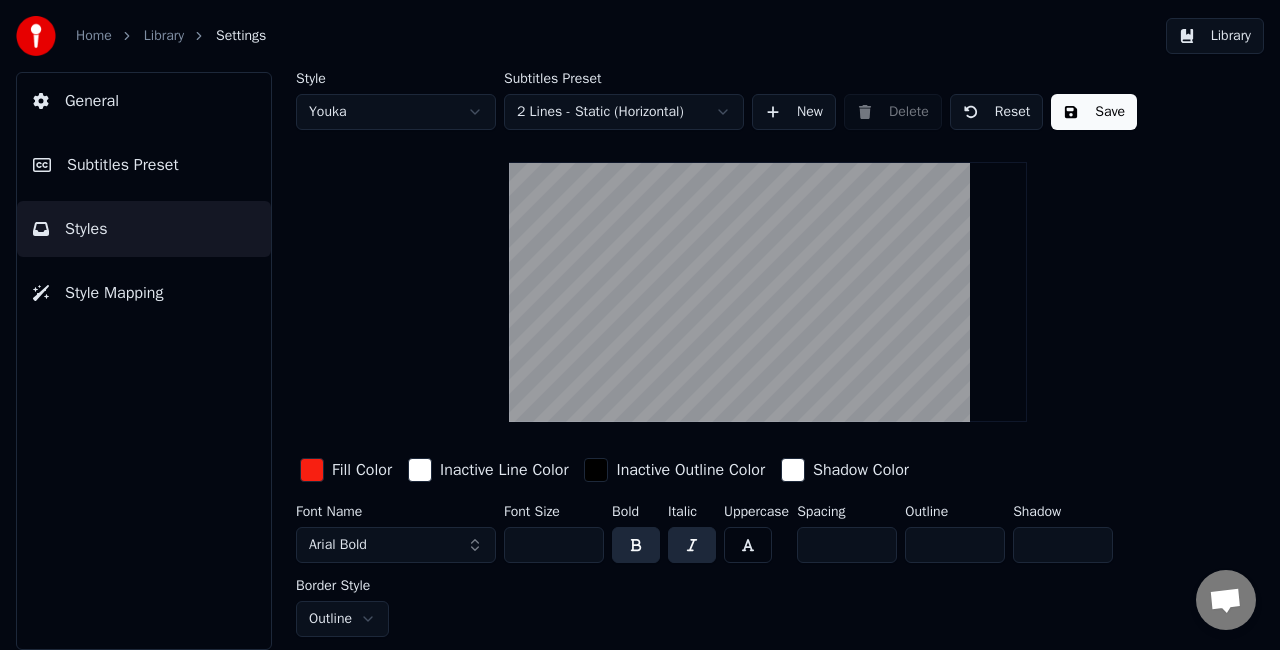 click at bounding box center [596, 470] 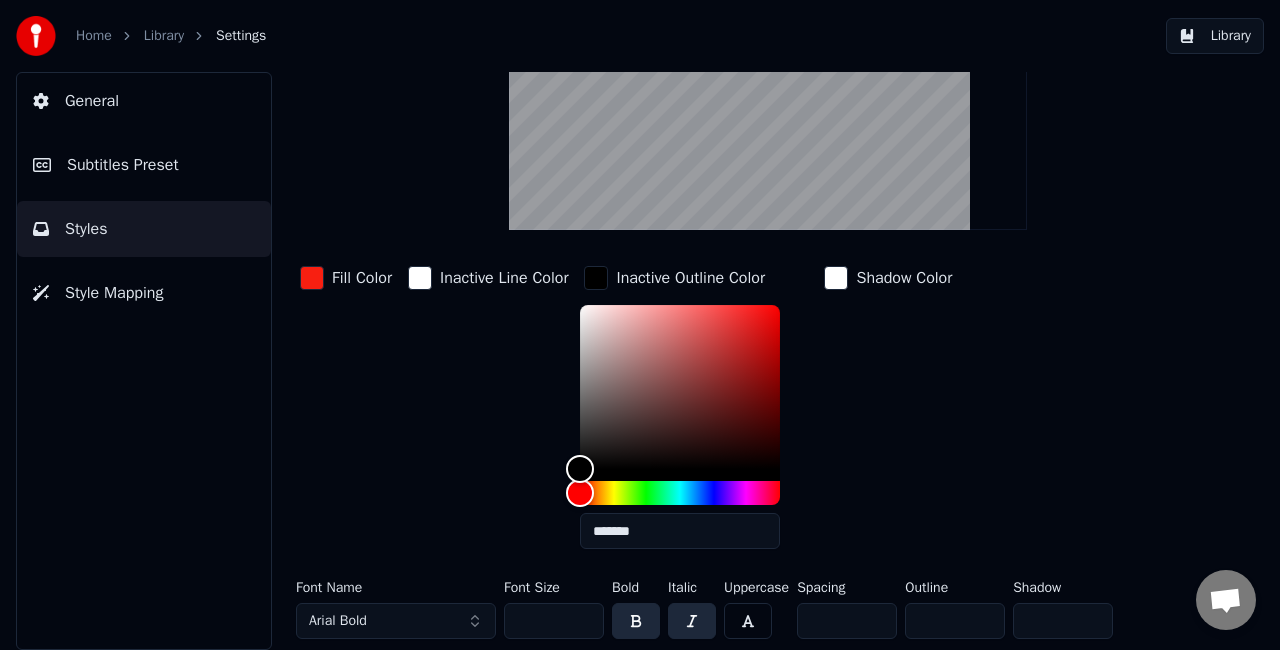 scroll, scrollTop: 200, scrollLeft: 0, axis: vertical 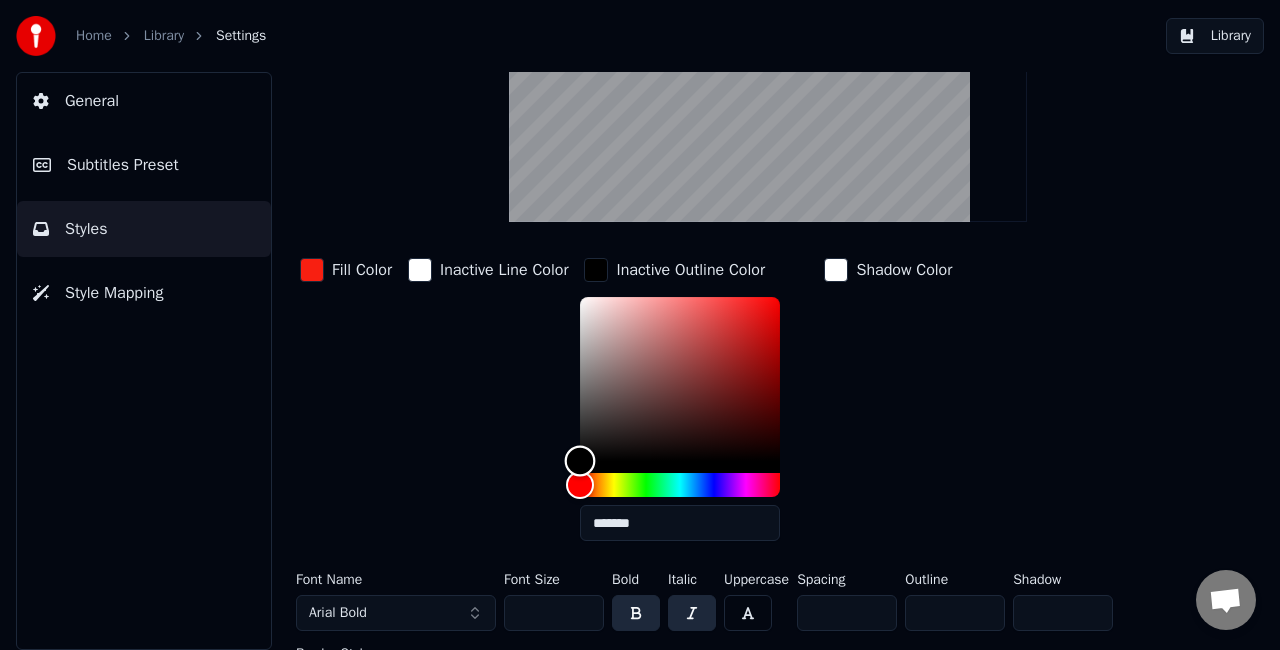 type on "*******" 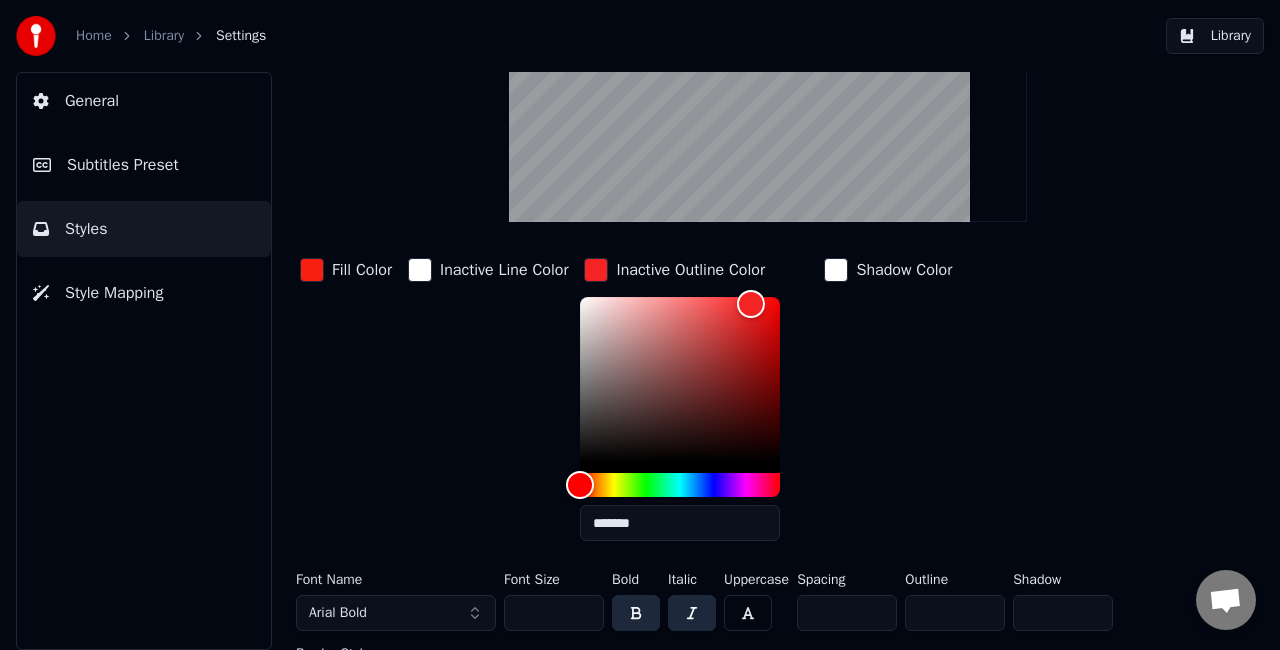 click at bounding box center (312, 270) 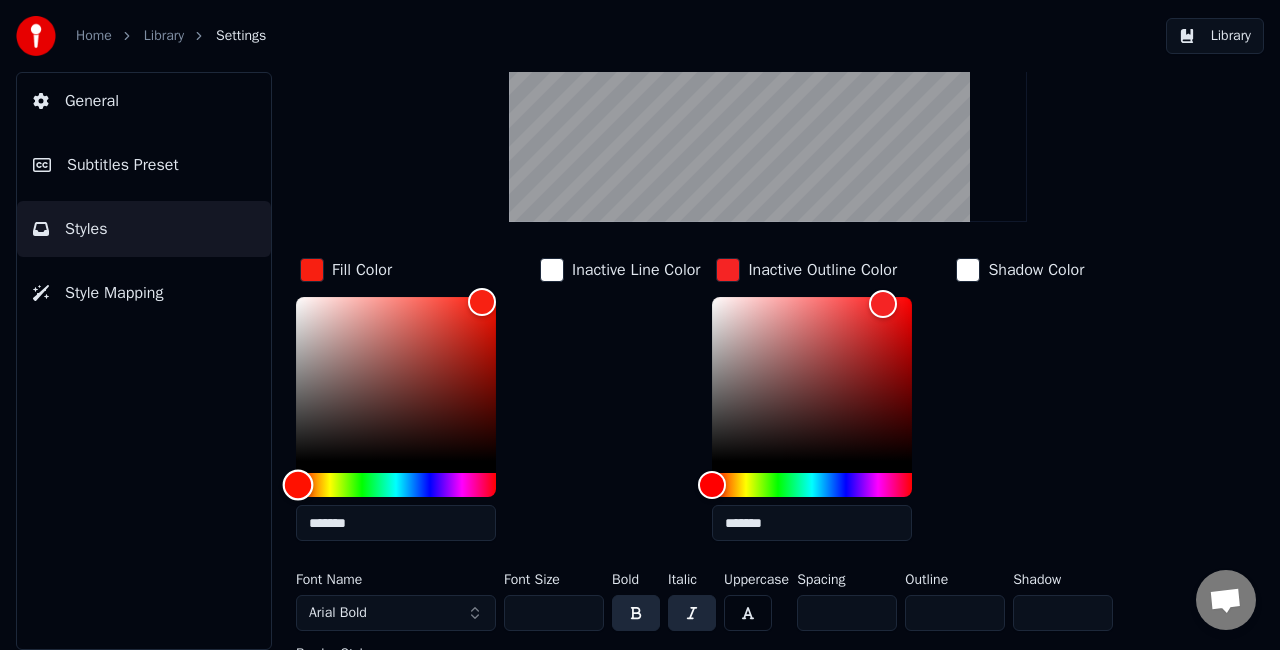 type on "*******" 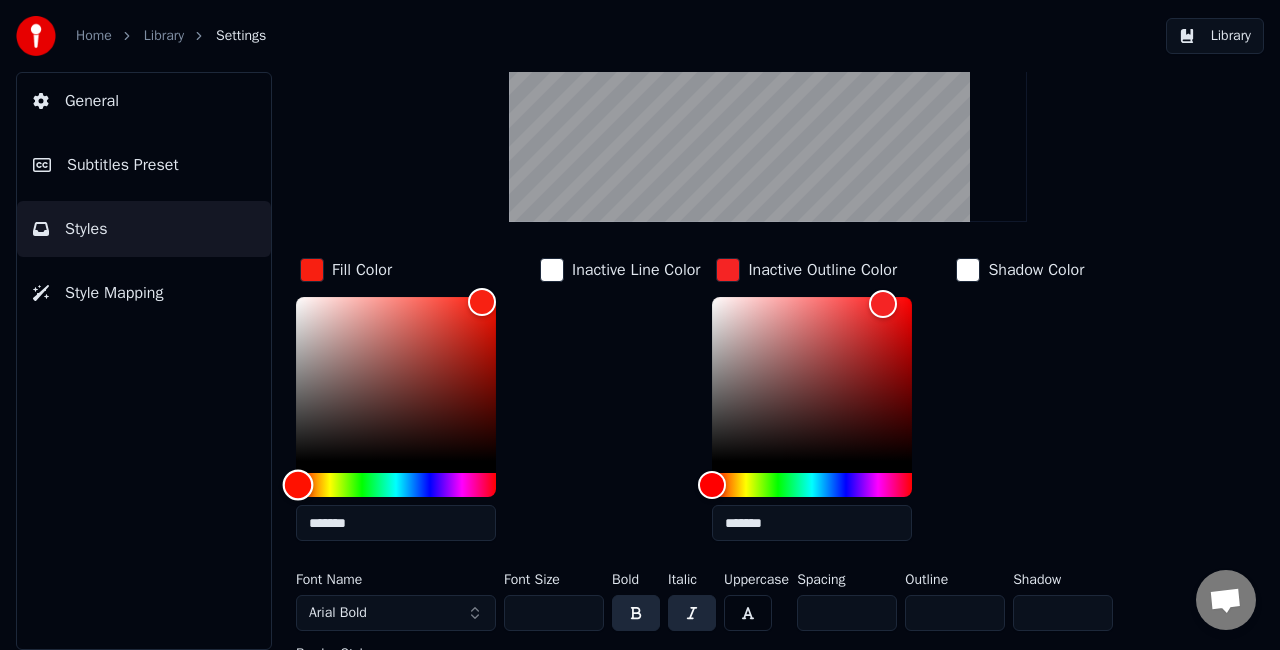click at bounding box center [396, 485] 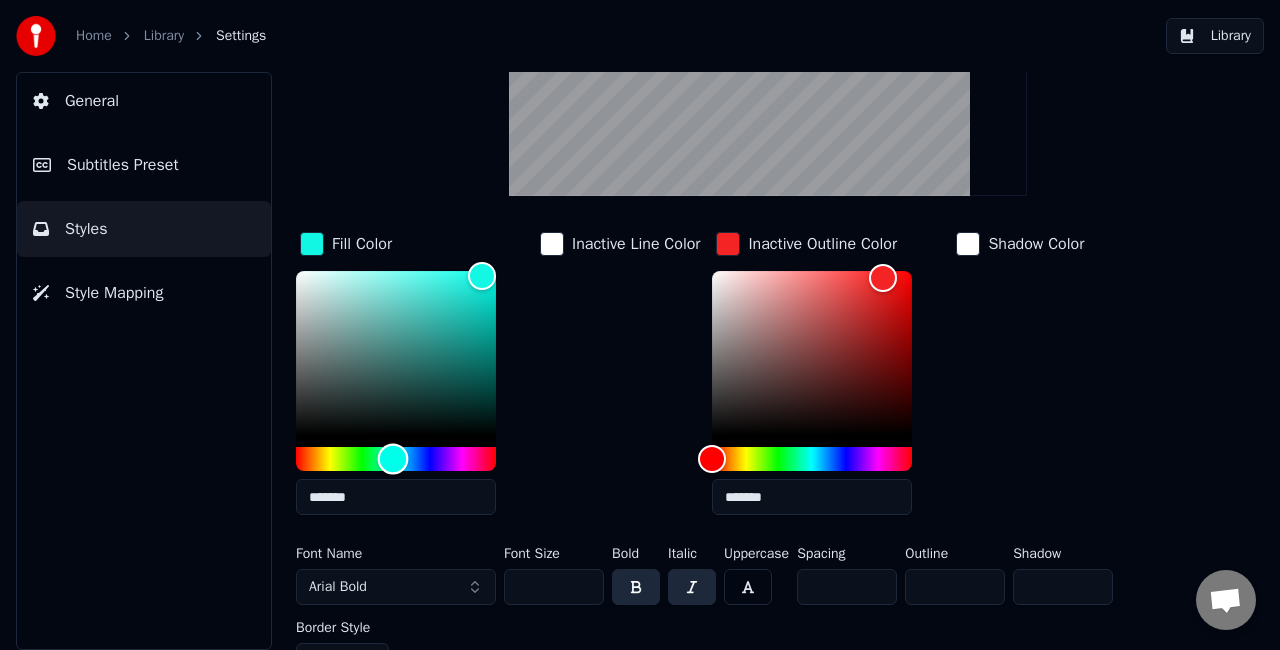 scroll, scrollTop: 253, scrollLeft: 0, axis: vertical 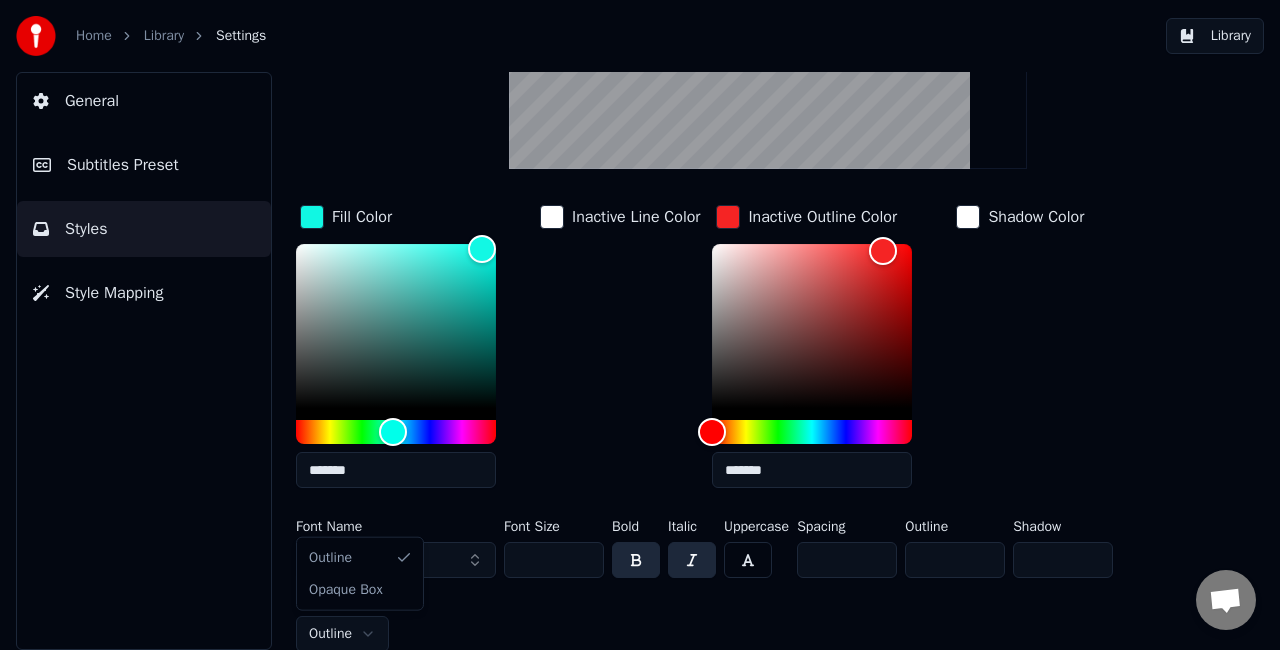 click on "Home Library Settings Library General Subtitles Preset Styles Style Mapping Style Youka Subtitles Preset 2 Lines - Static (Horizontal) New Delete Reset Save Fill Color ******* Inactive Line Color Inactive Outline Color ******* Shadow Color Font Name Arial Bold Font Size *** Bold Italic Uppercase Spacing * Outline * Shadow * Border Style Outline Outline Opaque Box" at bounding box center [640, 325] 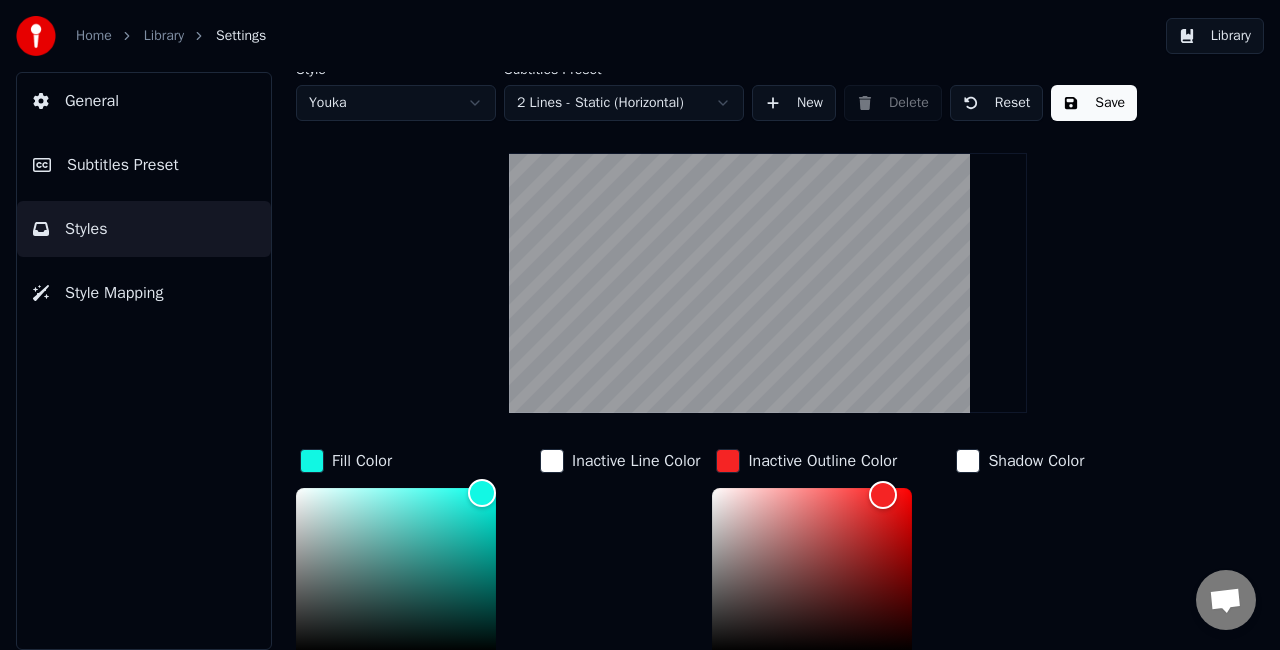 scroll, scrollTop: 0, scrollLeft: 0, axis: both 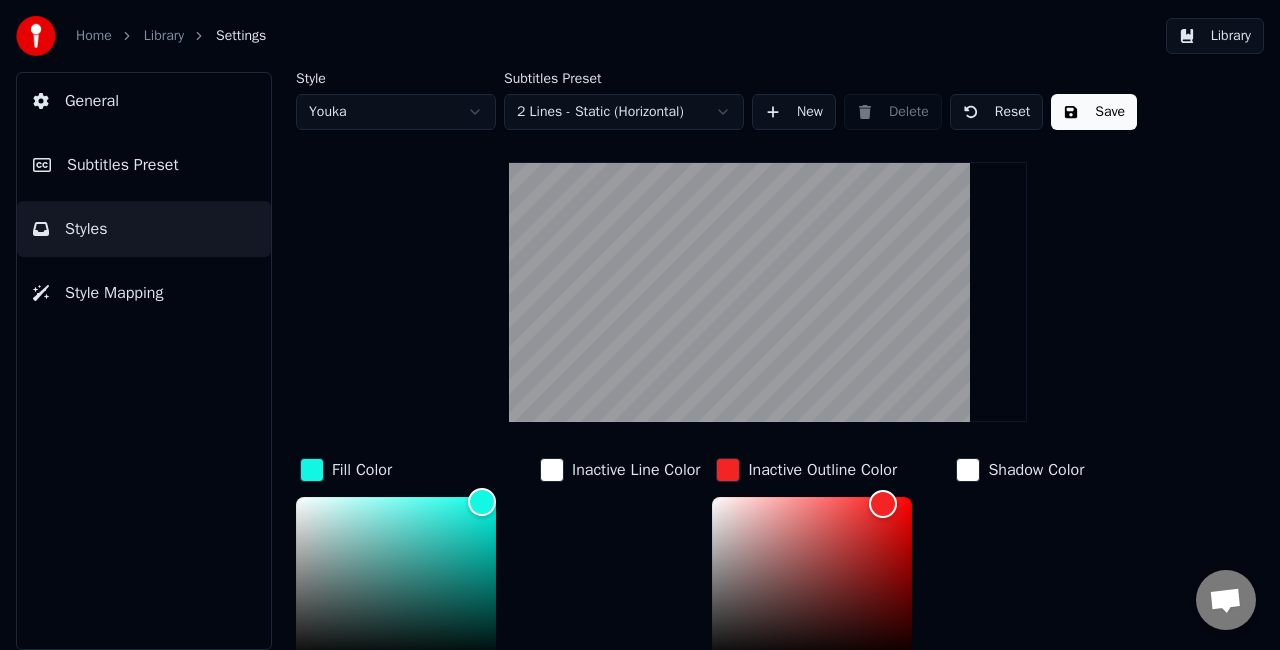 click on "Save" at bounding box center (1094, 112) 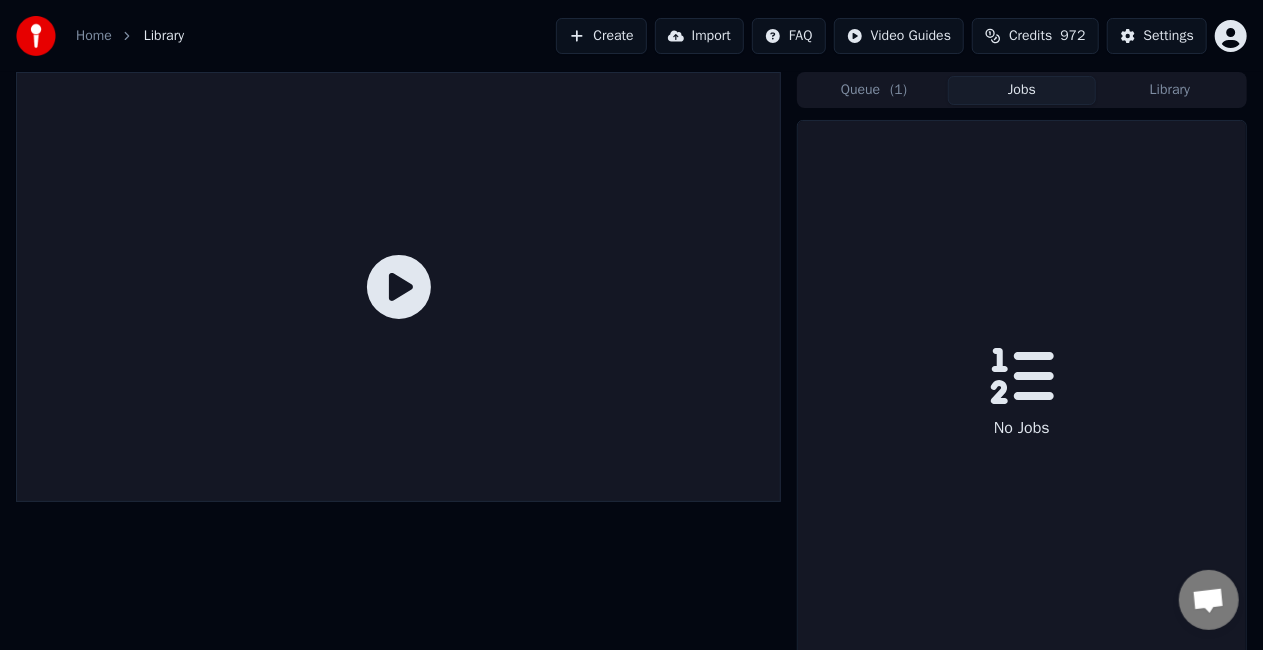 click on "Jobs" at bounding box center [1022, 90] 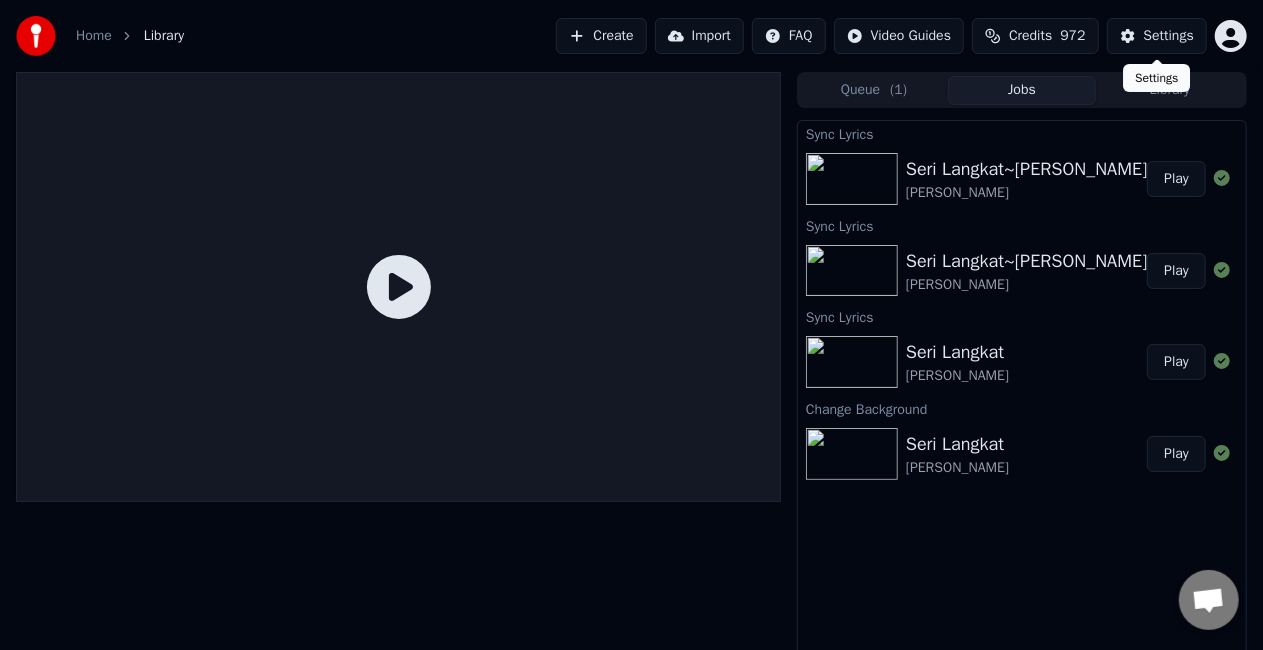 click on "Settings" at bounding box center (1169, 36) 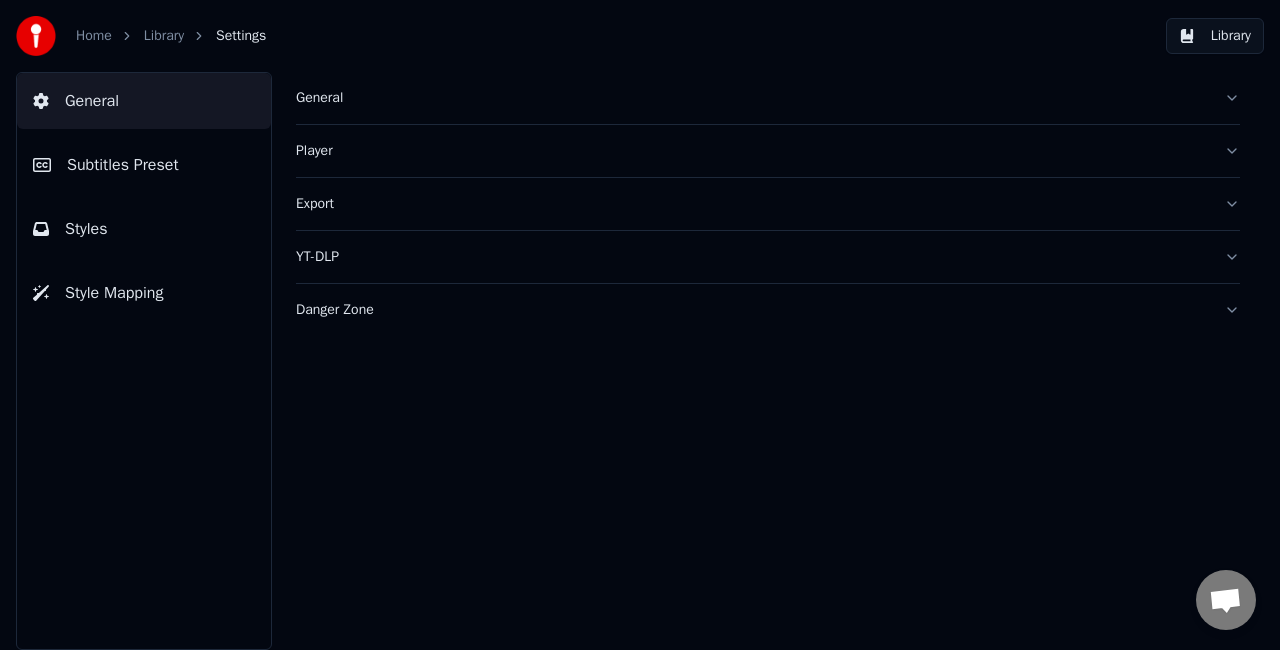 click on "Subtitles Preset" at bounding box center [144, 165] 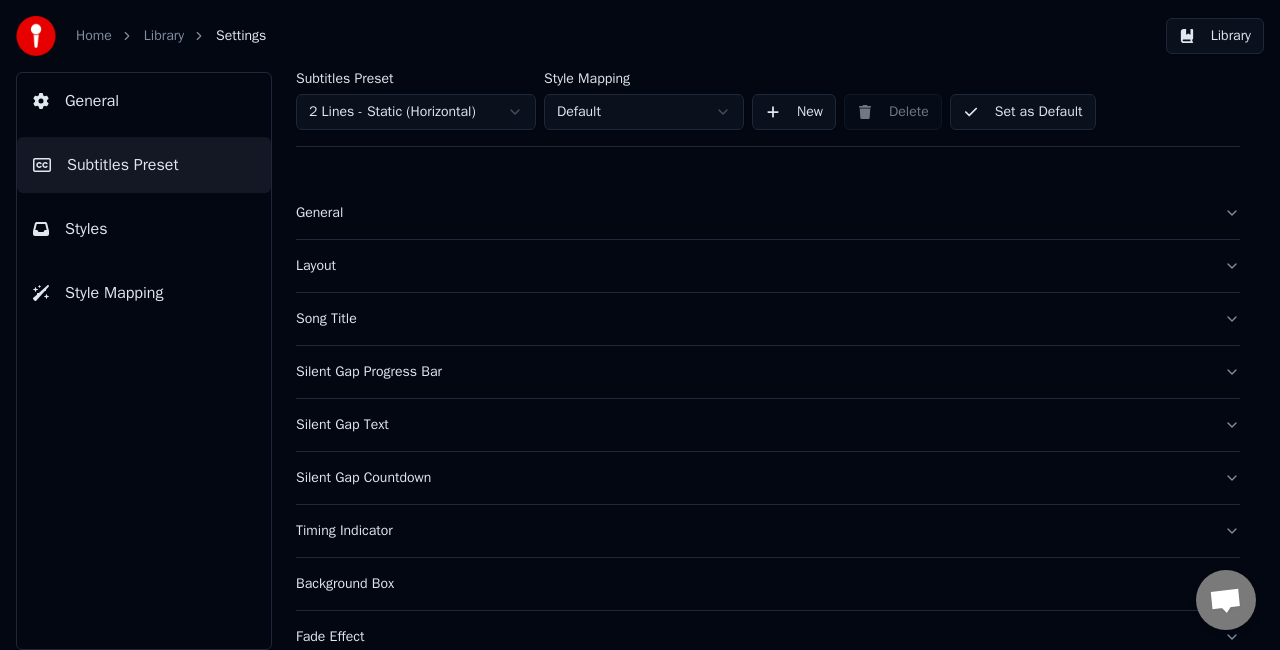 click on "General" at bounding box center [752, 213] 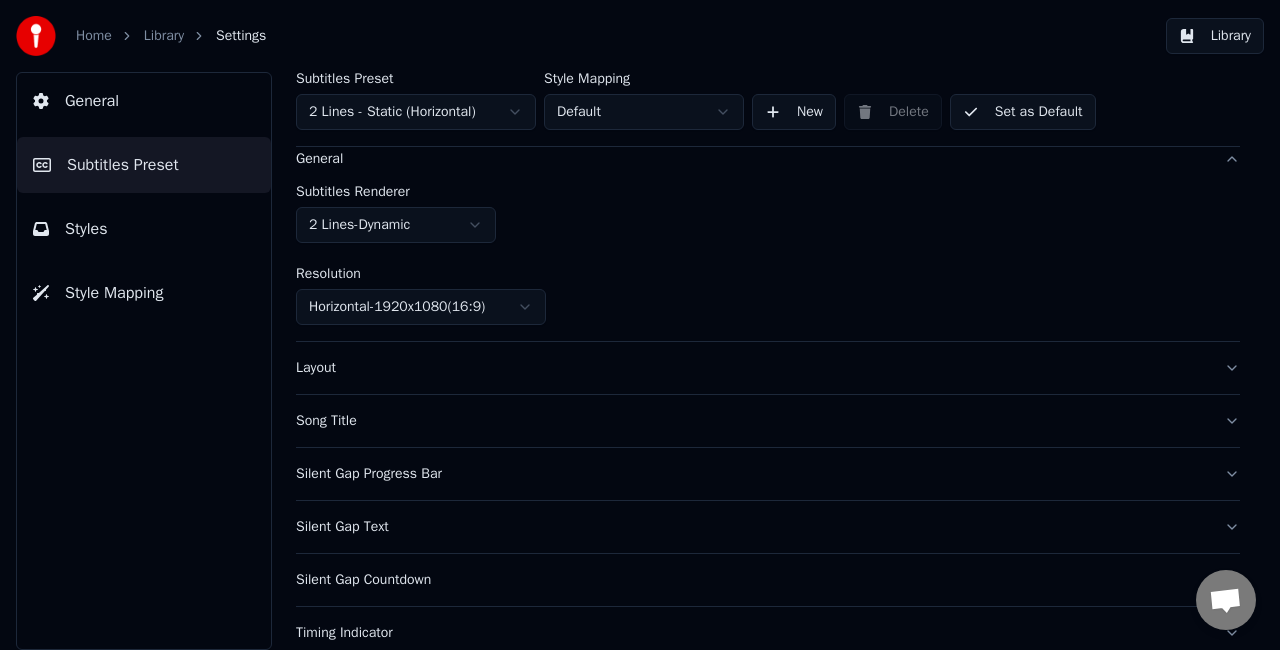 scroll, scrollTop: 100, scrollLeft: 0, axis: vertical 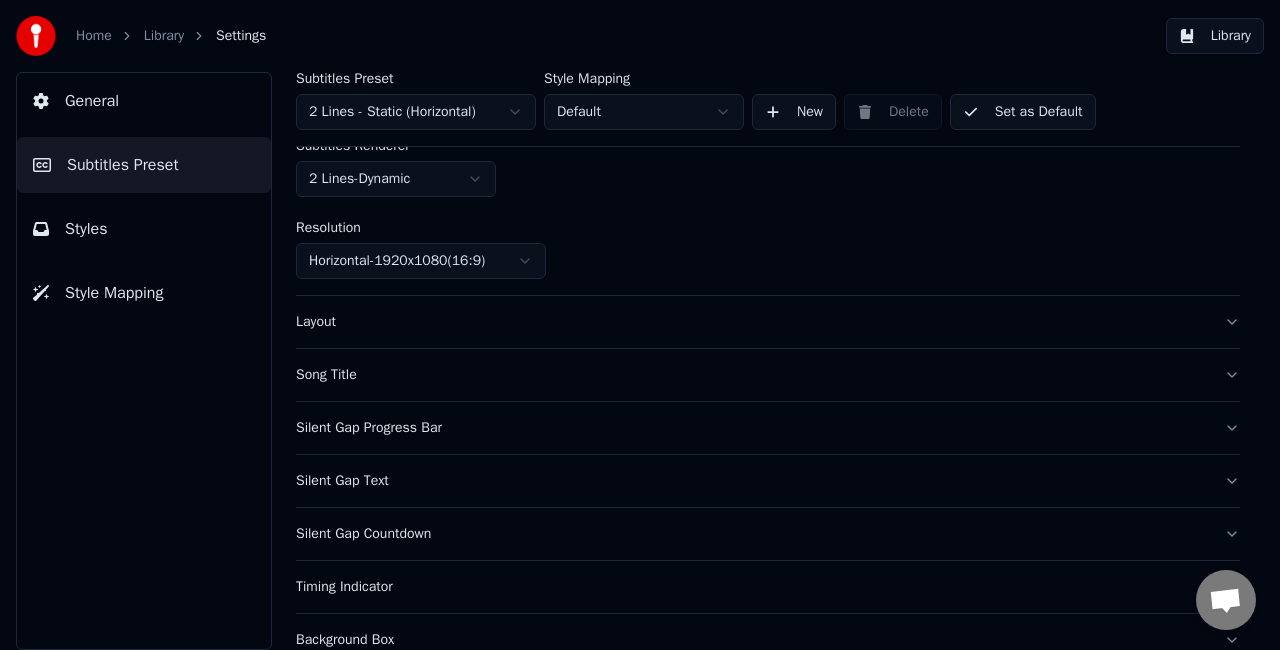 click on "Layout" at bounding box center [752, 322] 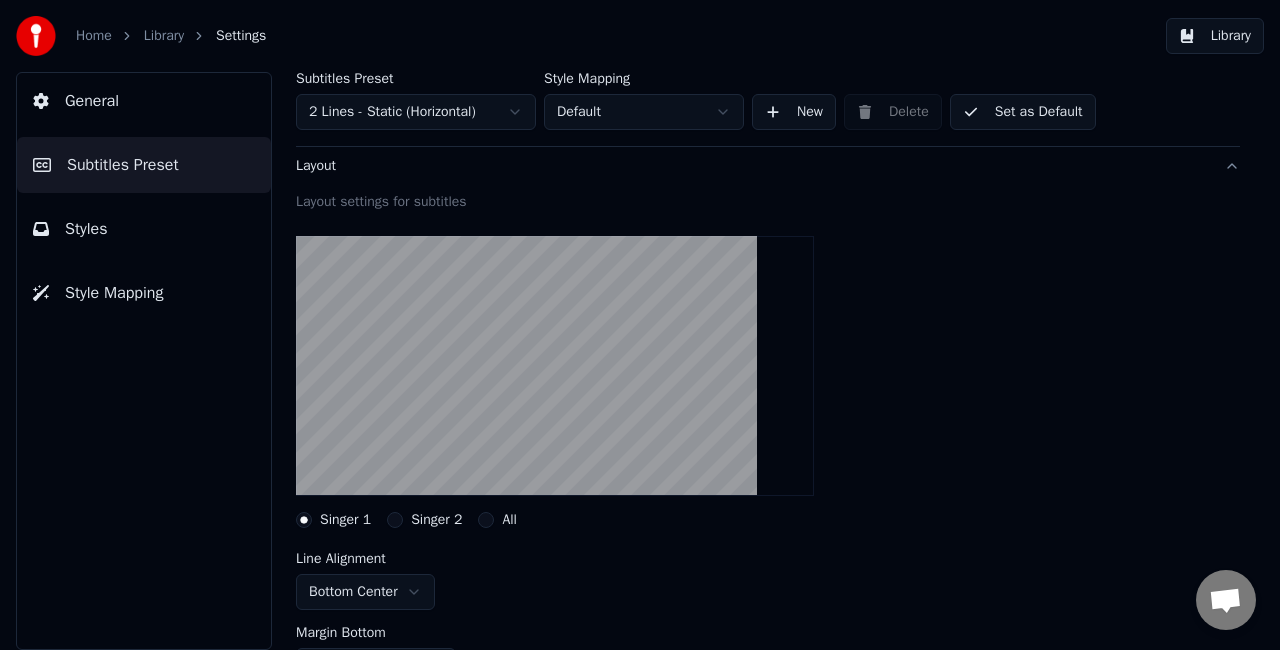 click 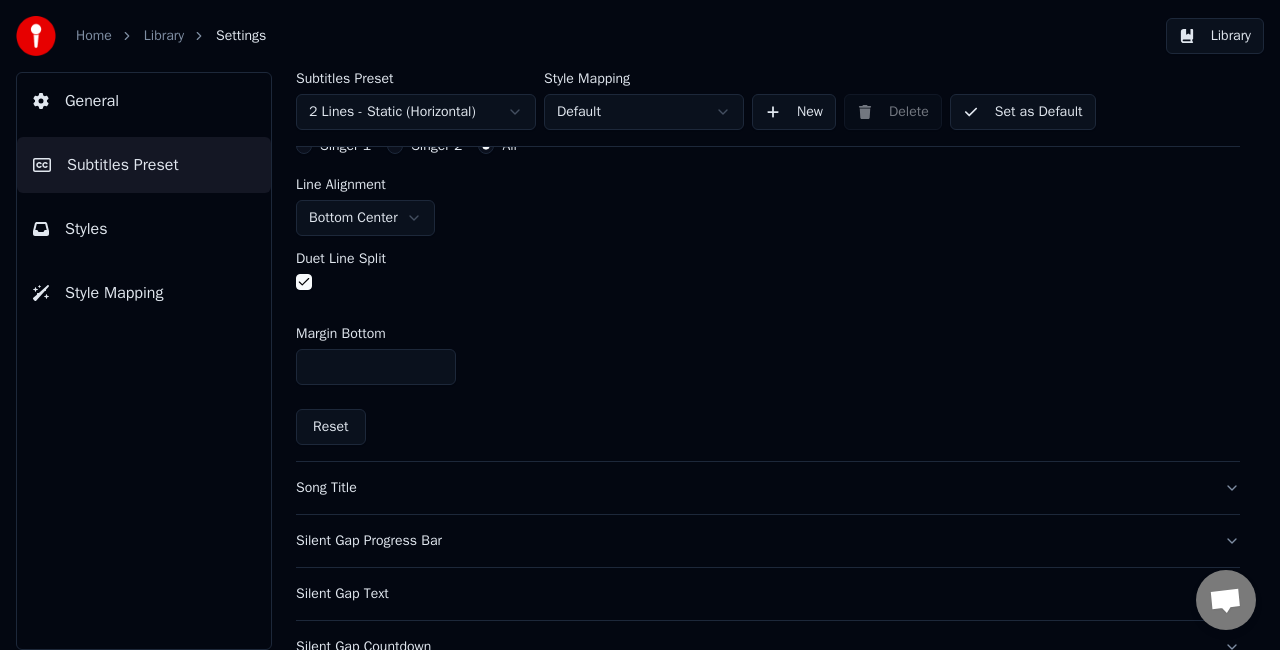scroll, scrollTop: 600, scrollLeft: 0, axis: vertical 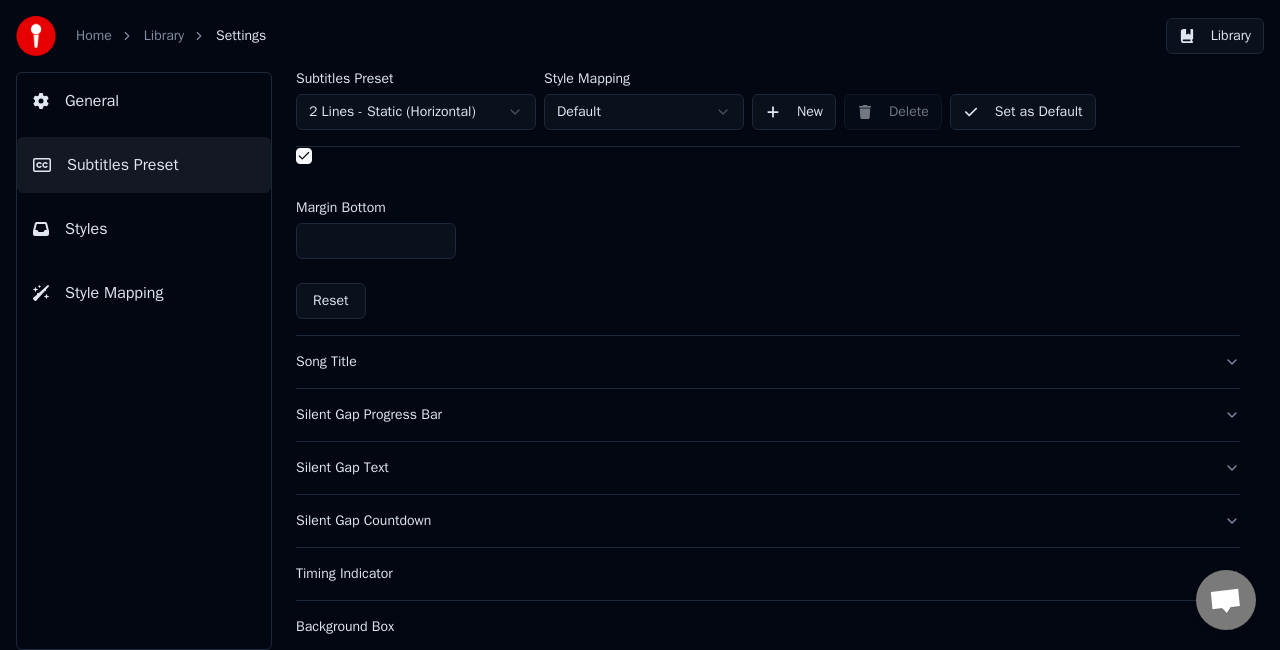 click on "Silent Gap Progress Bar" at bounding box center (752, 415) 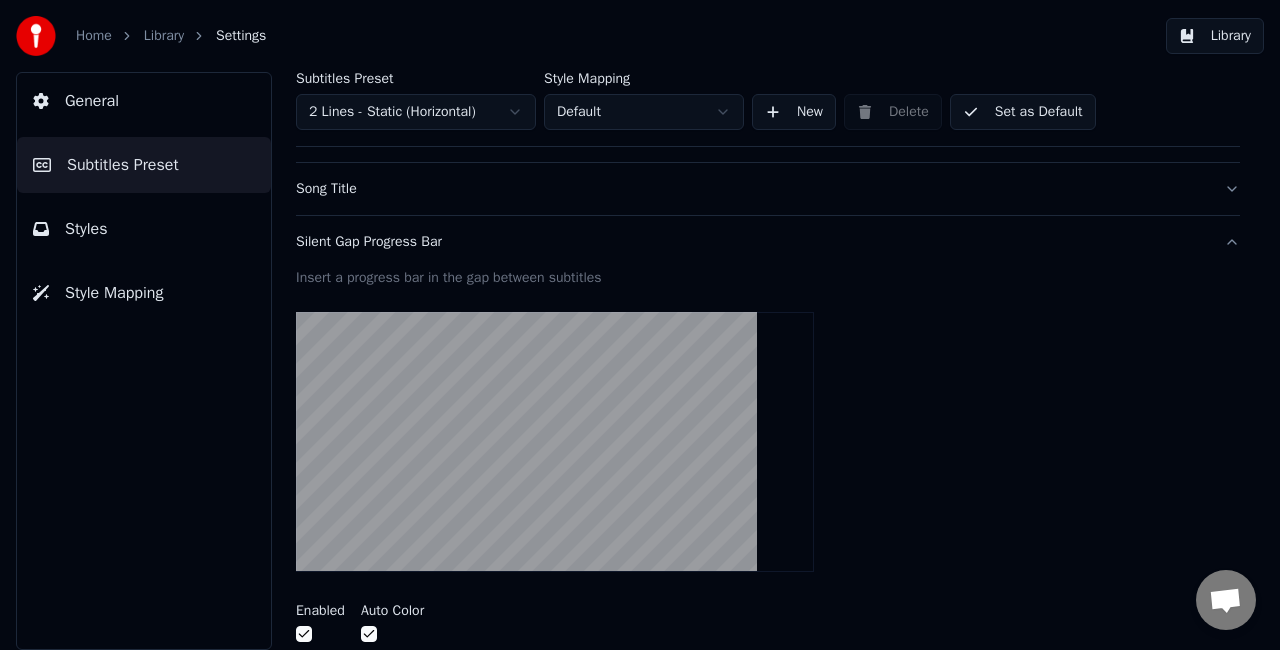 scroll, scrollTop: 100, scrollLeft: 0, axis: vertical 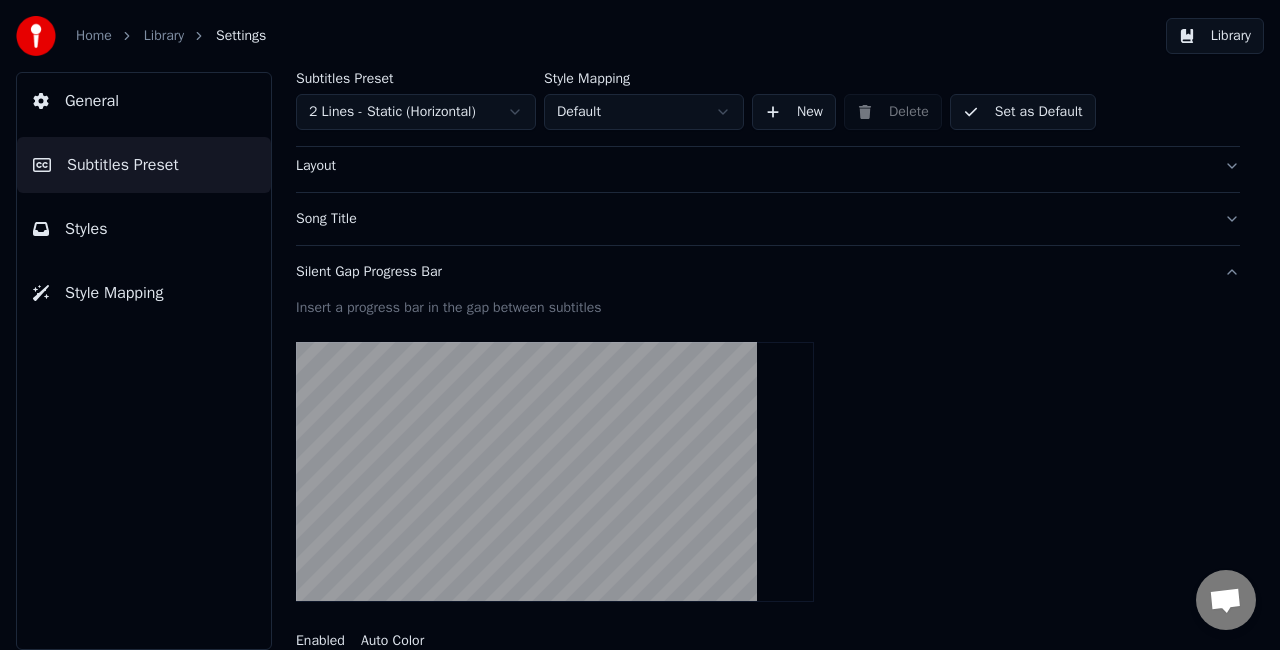 click on "Library" at bounding box center (1215, 36) 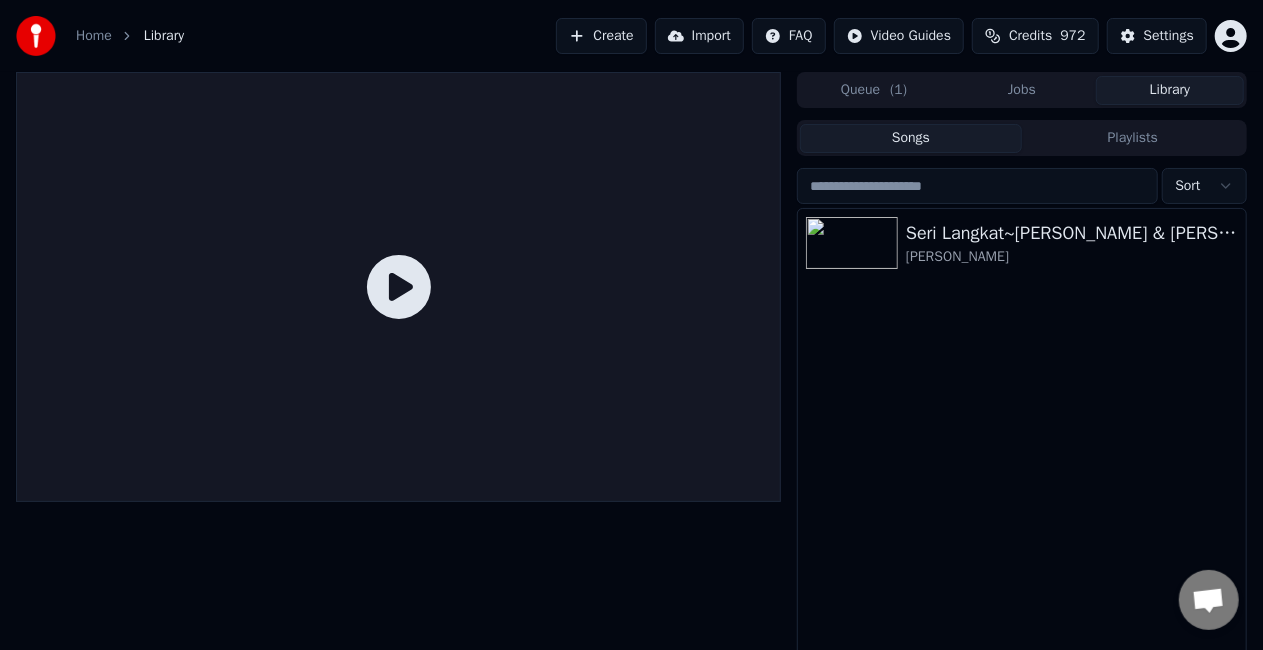 click on "Jobs" at bounding box center (1022, 90) 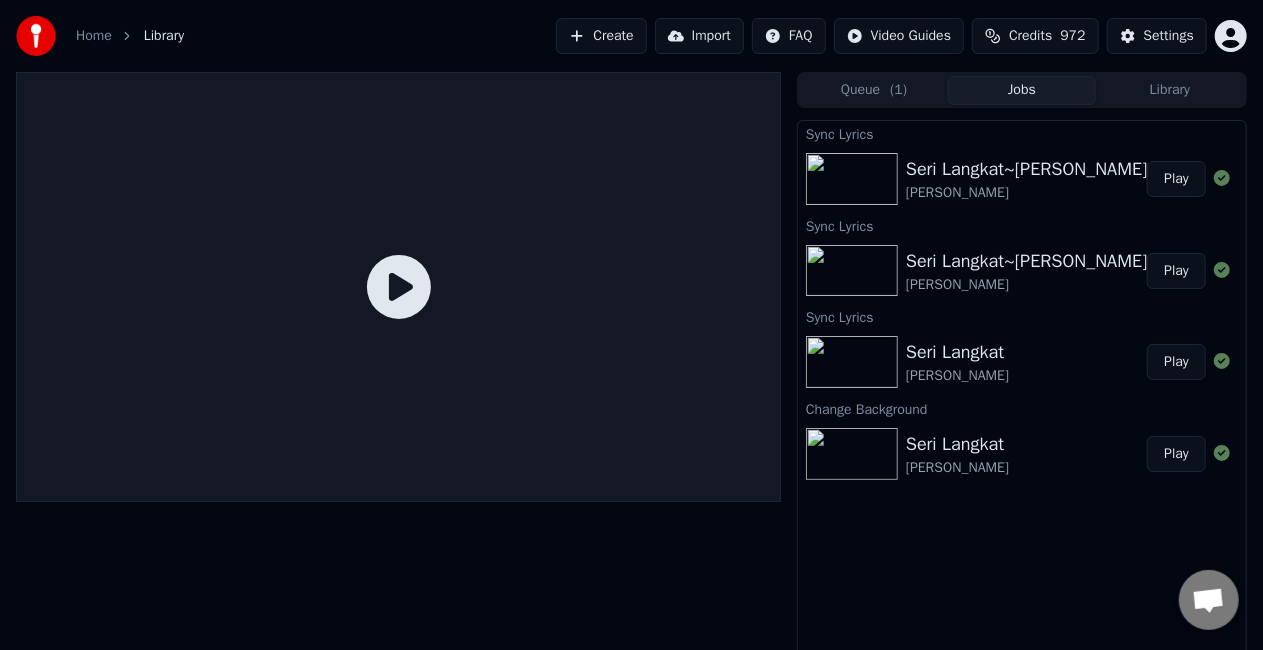 click on "Play" at bounding box center (1176, 179) 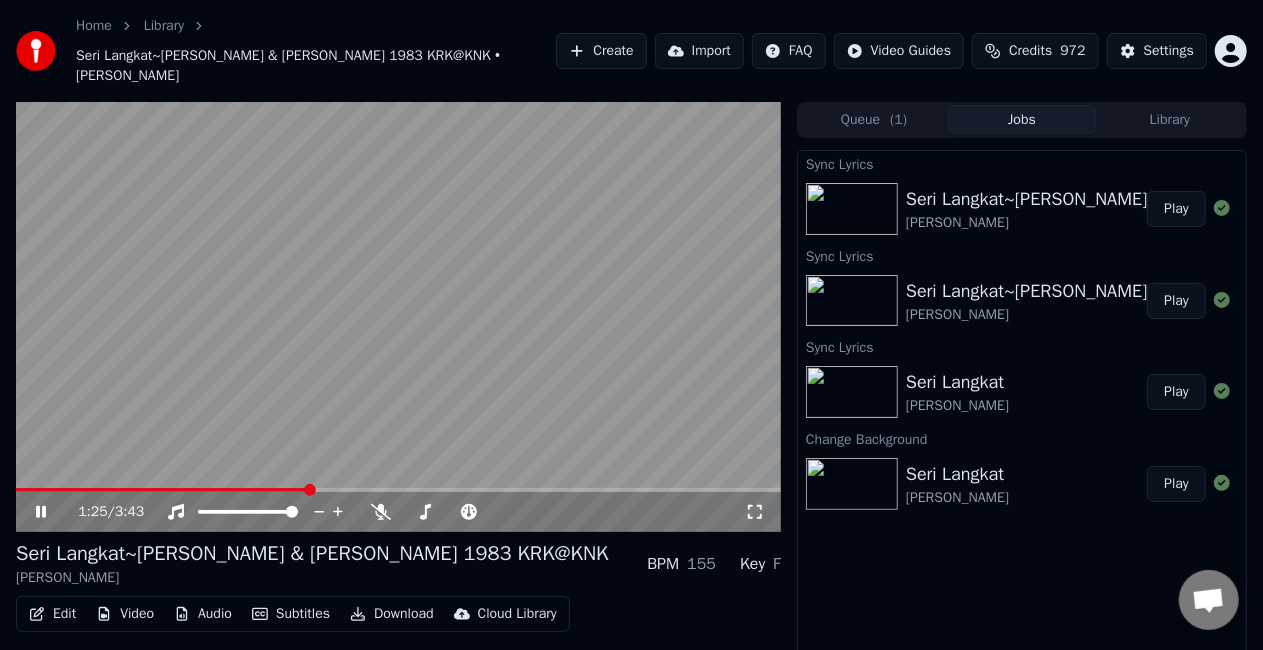 click 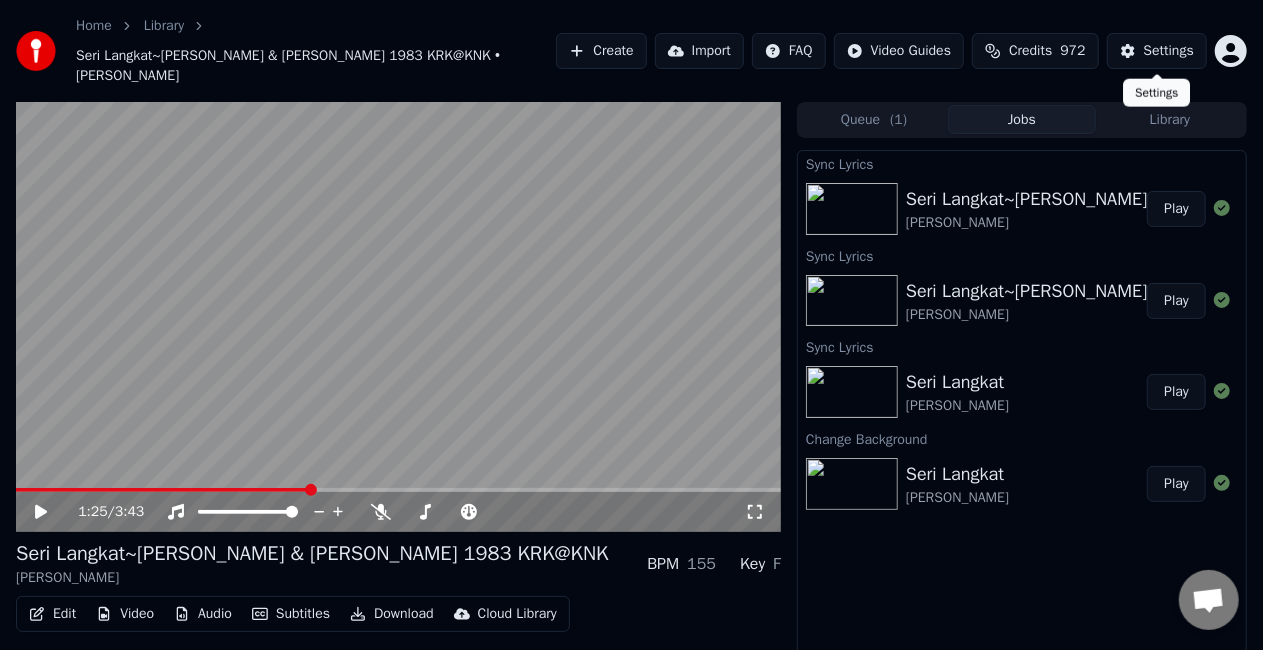 click on "Settings" at bounding box center (1169, 51) 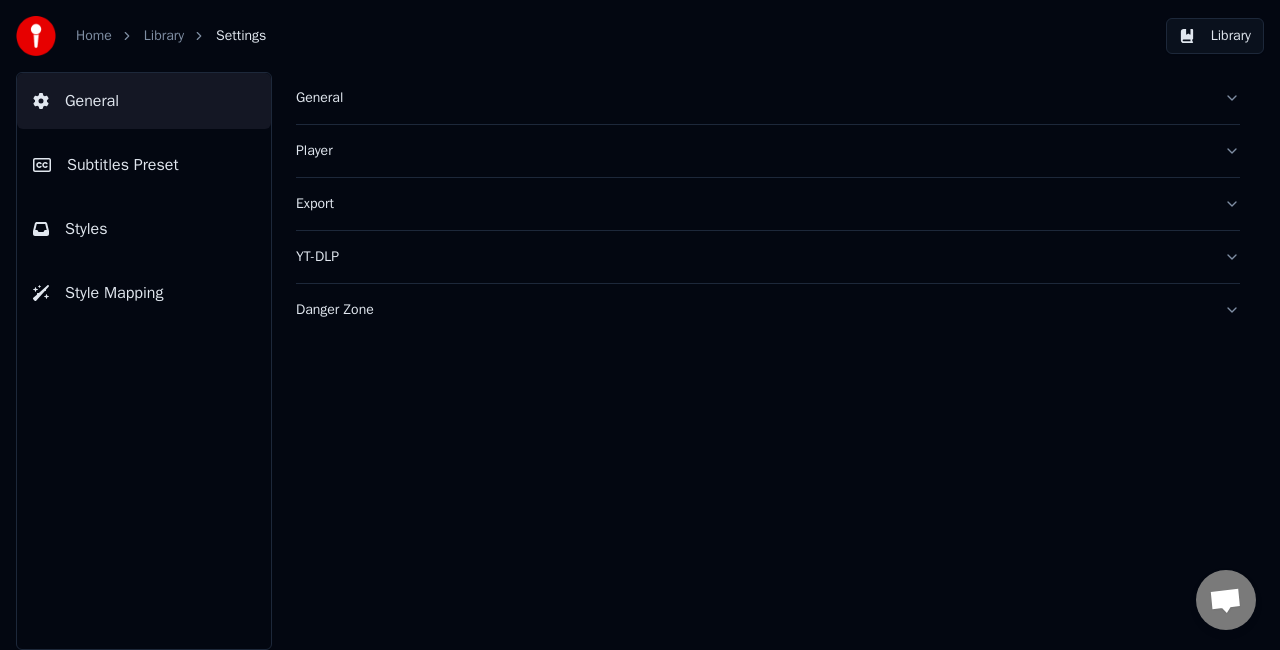 click on "Subtitles Preset" at bounding box center [123, 165] 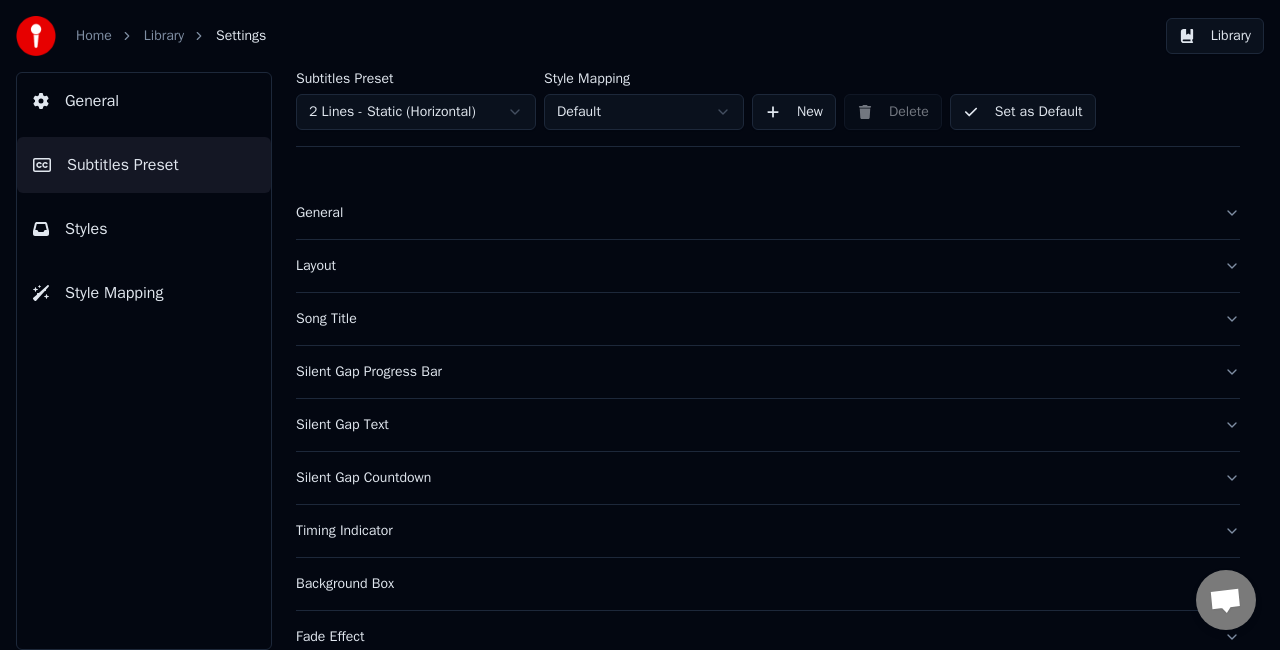 click on "Silent Gap Progress Bar" at bounding box center [768, 372] 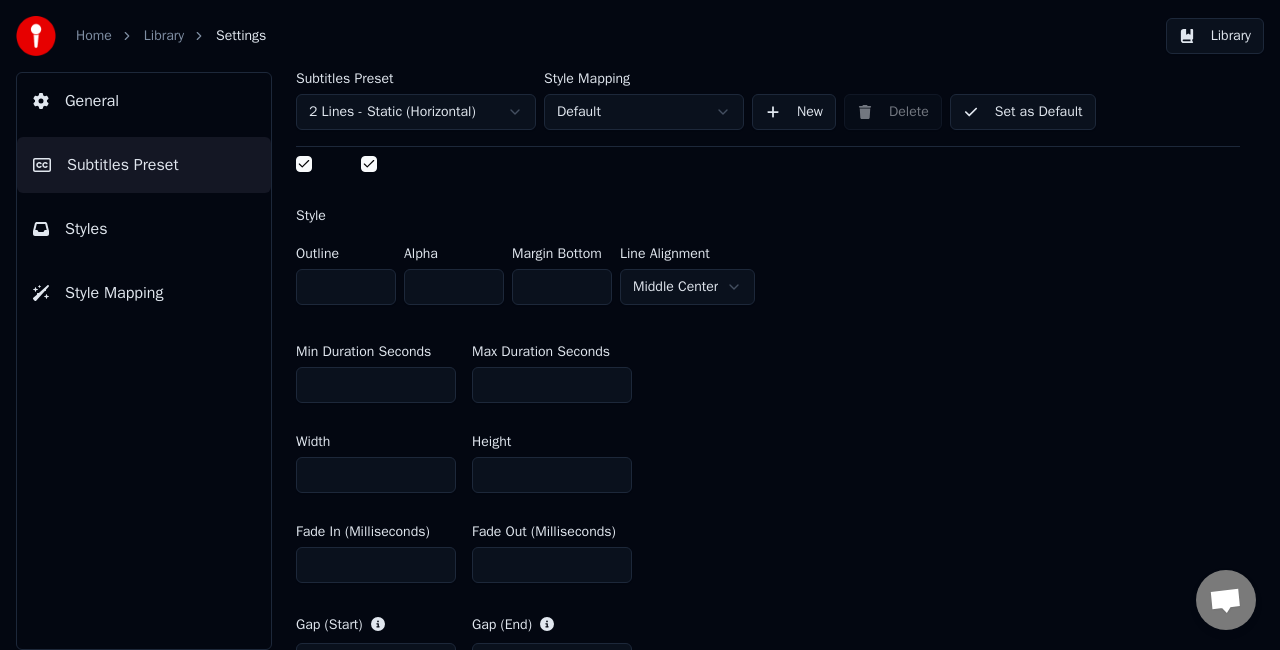 scroll, scrollTop: 700, scrollLeft: 0, axis: vertical 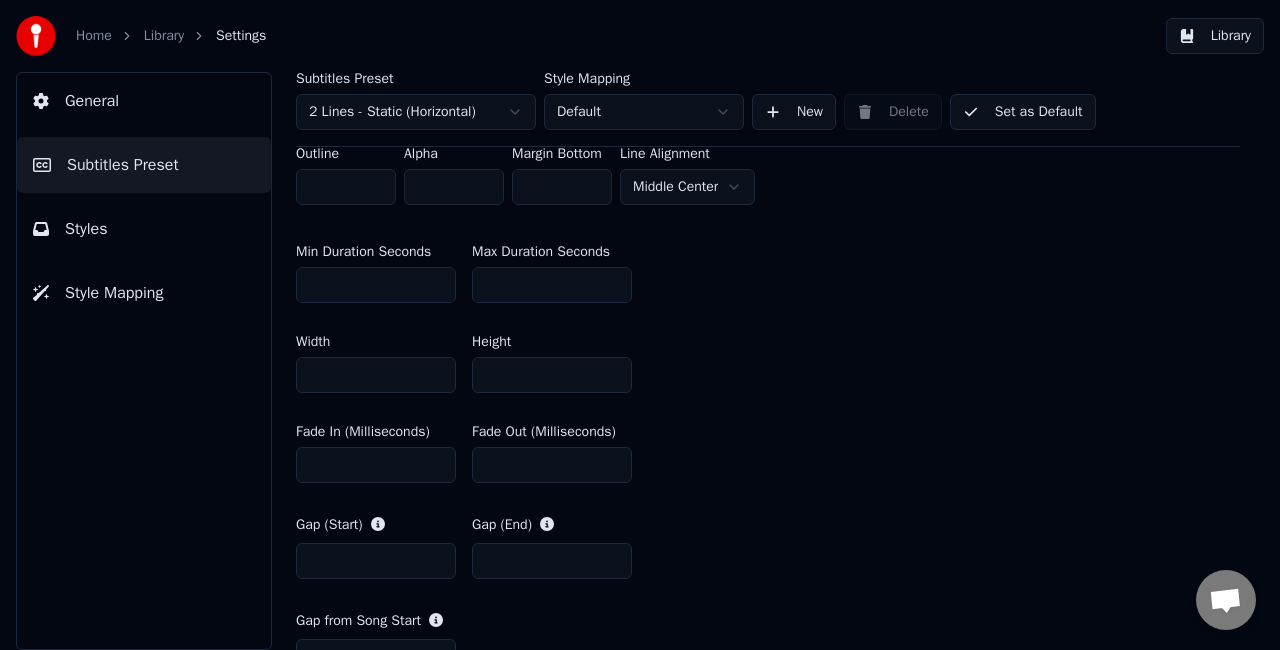 type on "*" 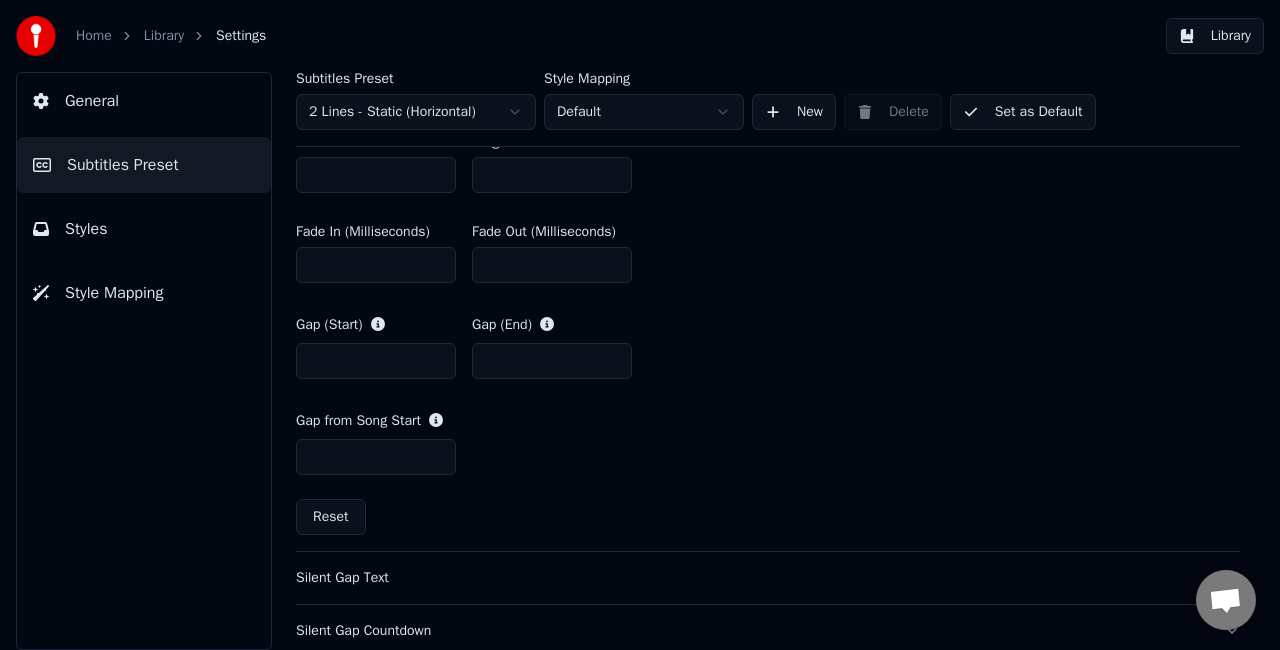 scroll, scrollTop: 1000, scrollLeft: 0, axis: vertical 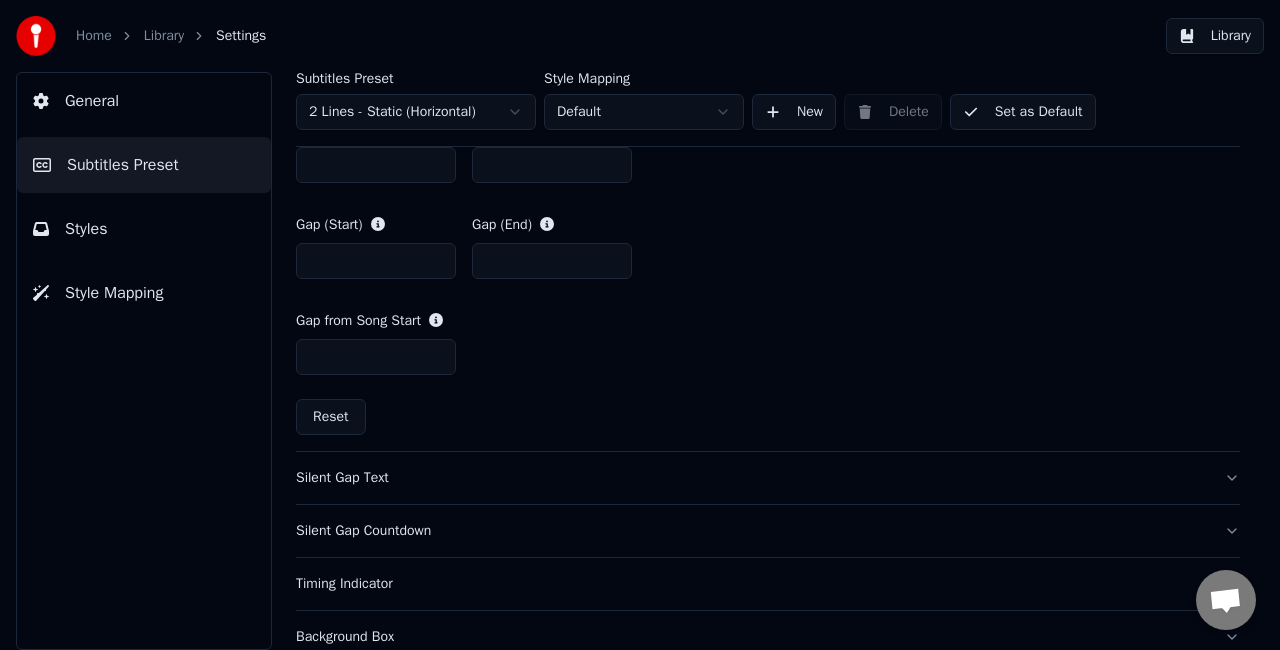 click on "Silent Gap Text" at bounding box center [752, 478] 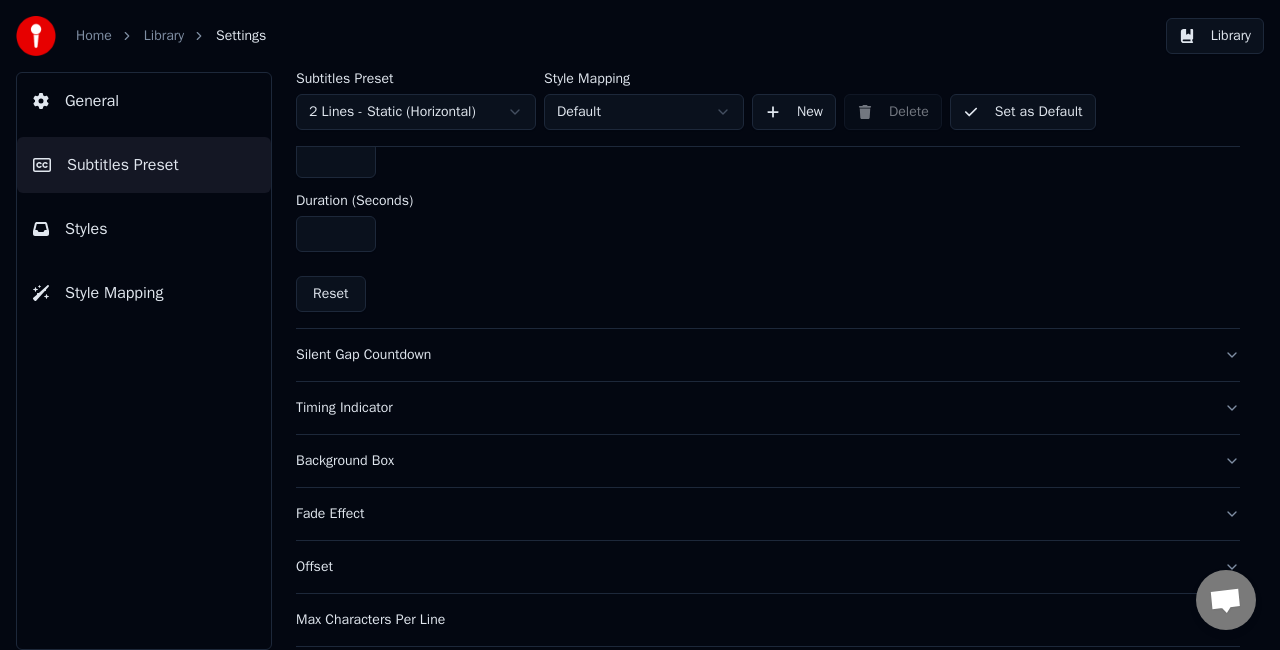 scroll, scrollTop: 1000, scrollLeft: 0, axis: vertical 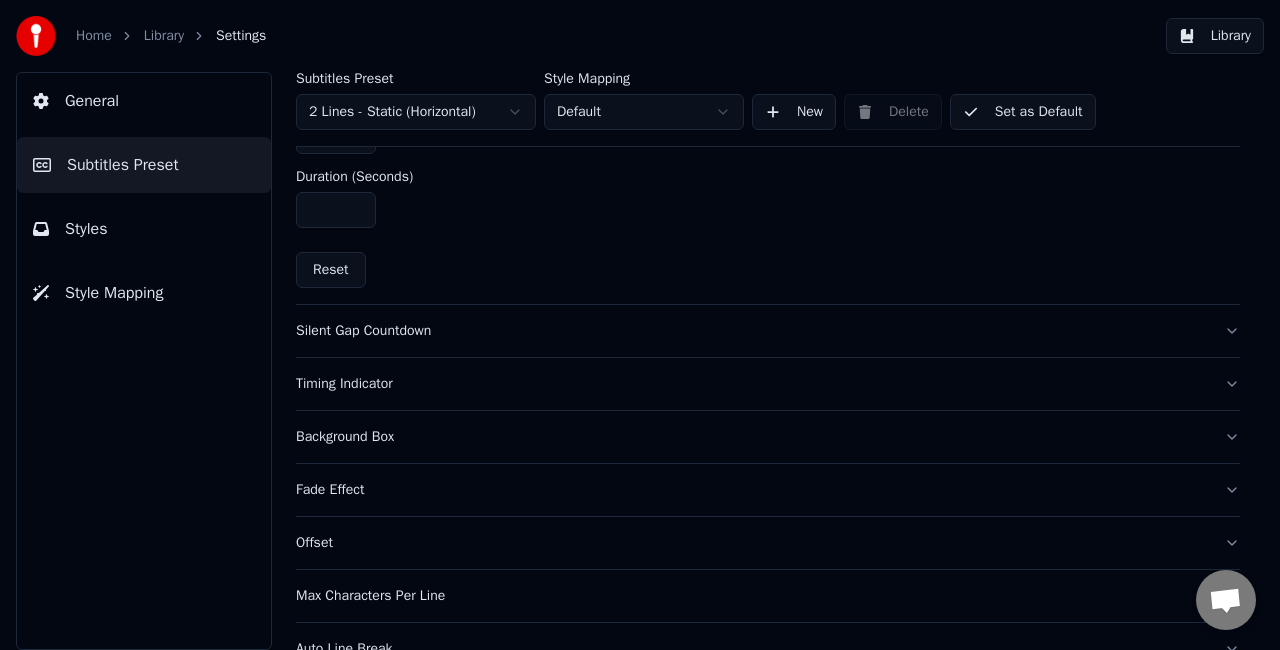 click on "Silent Gap Countdown" at bounding box center [768, 331] 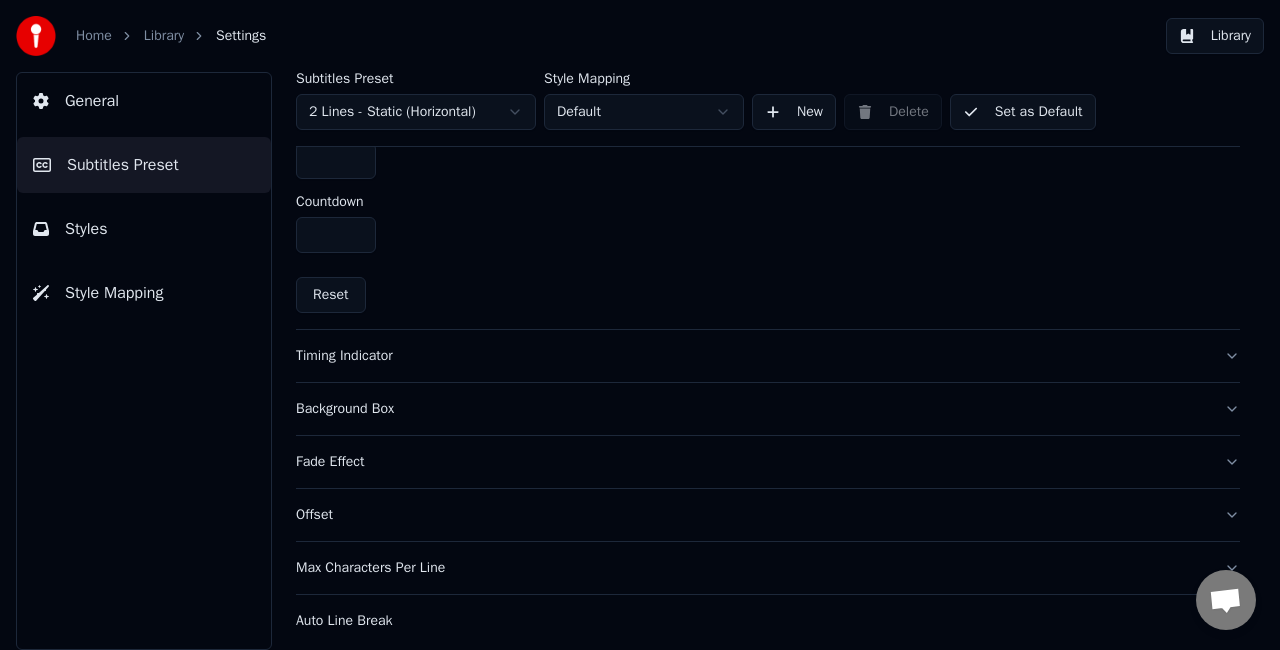 scroll, scrollTop: 928, scrollLeft: 0, axis: vertical 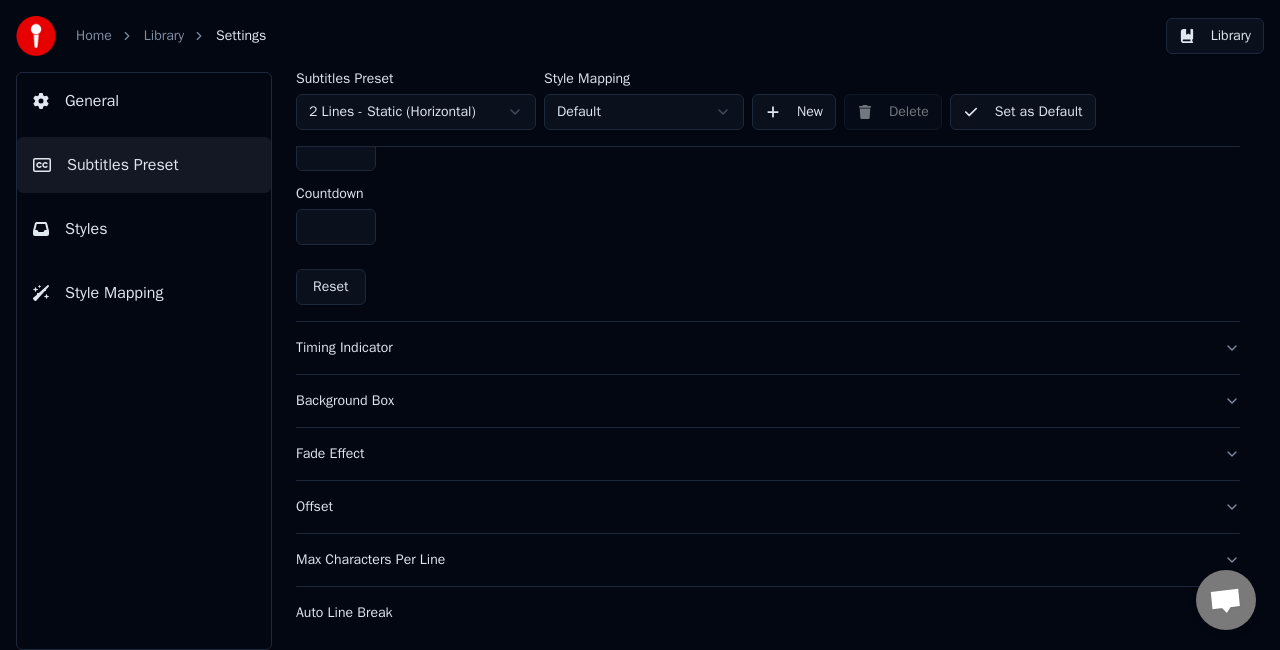 click on "Timing Indicator" at bounding box center (752, 348) 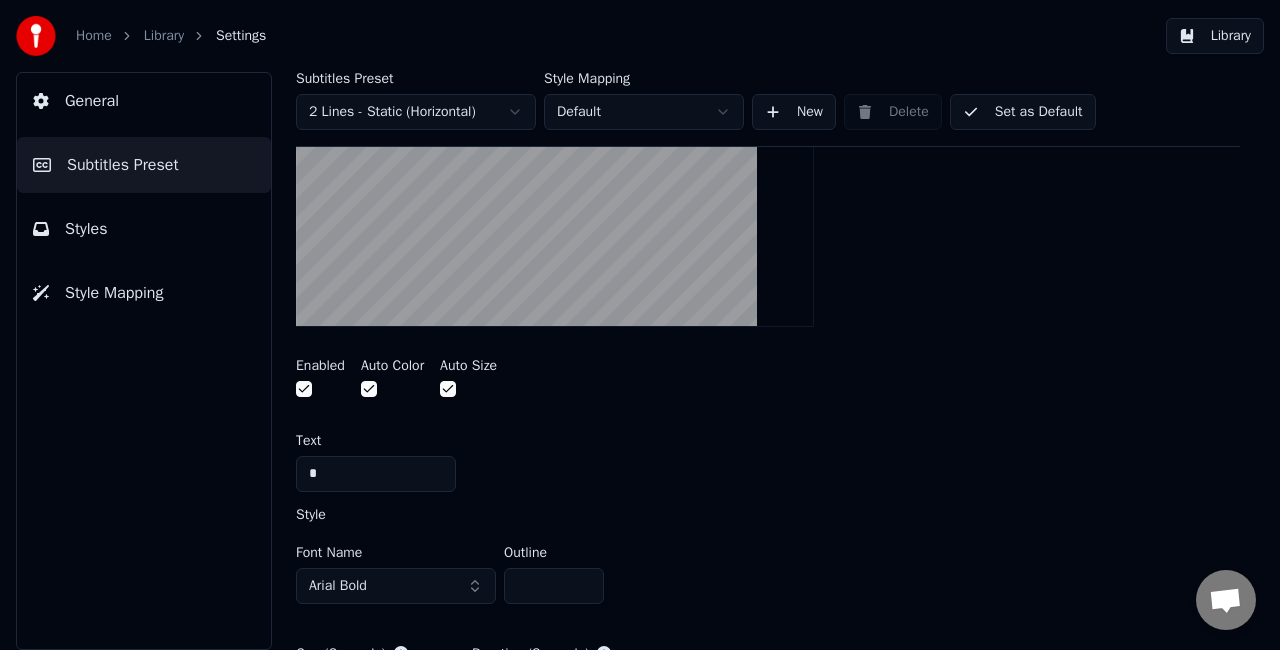 scroll, scrollTop: 728, scrollLeft: 0, axis: vertical 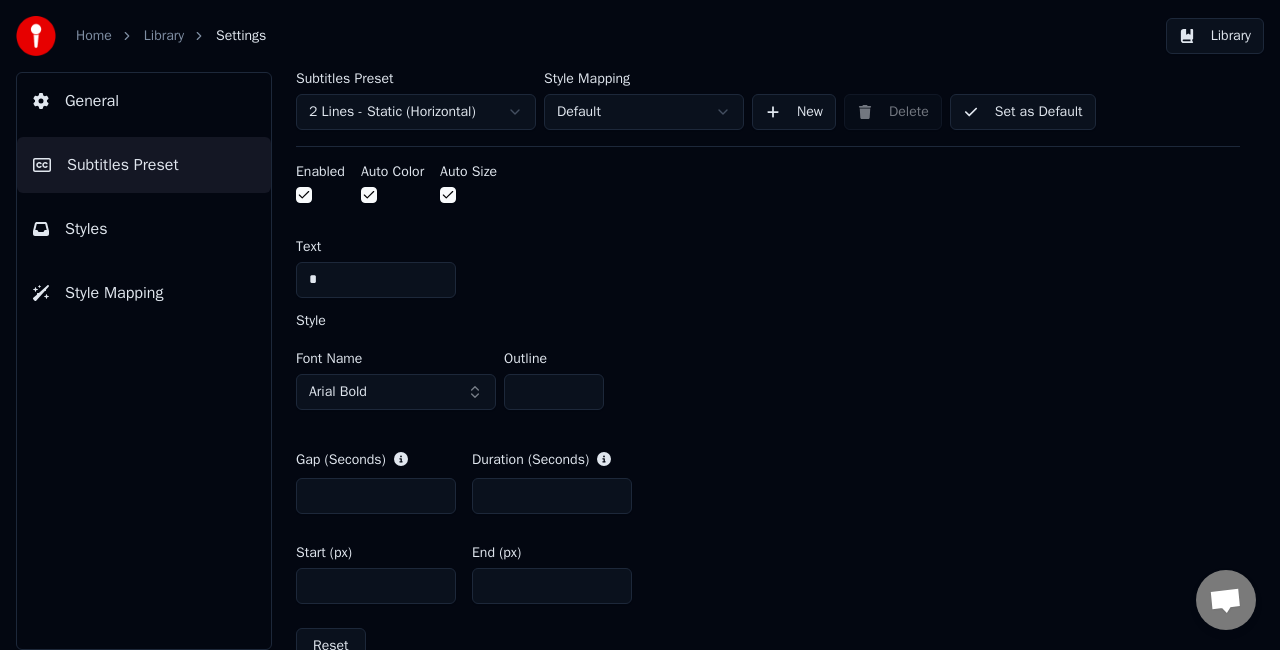 click on "*" at bounding box center (376, 280) 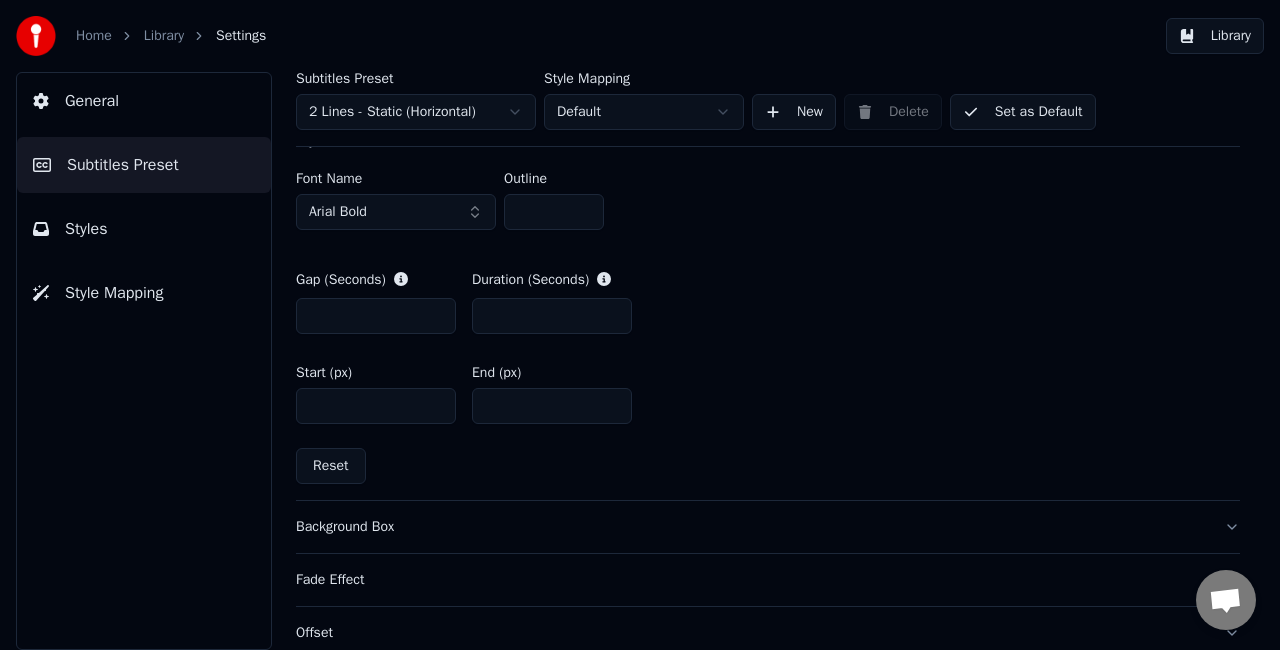 scroll, scrollTop: 1028, scrollLeft: 0, axis: vertical 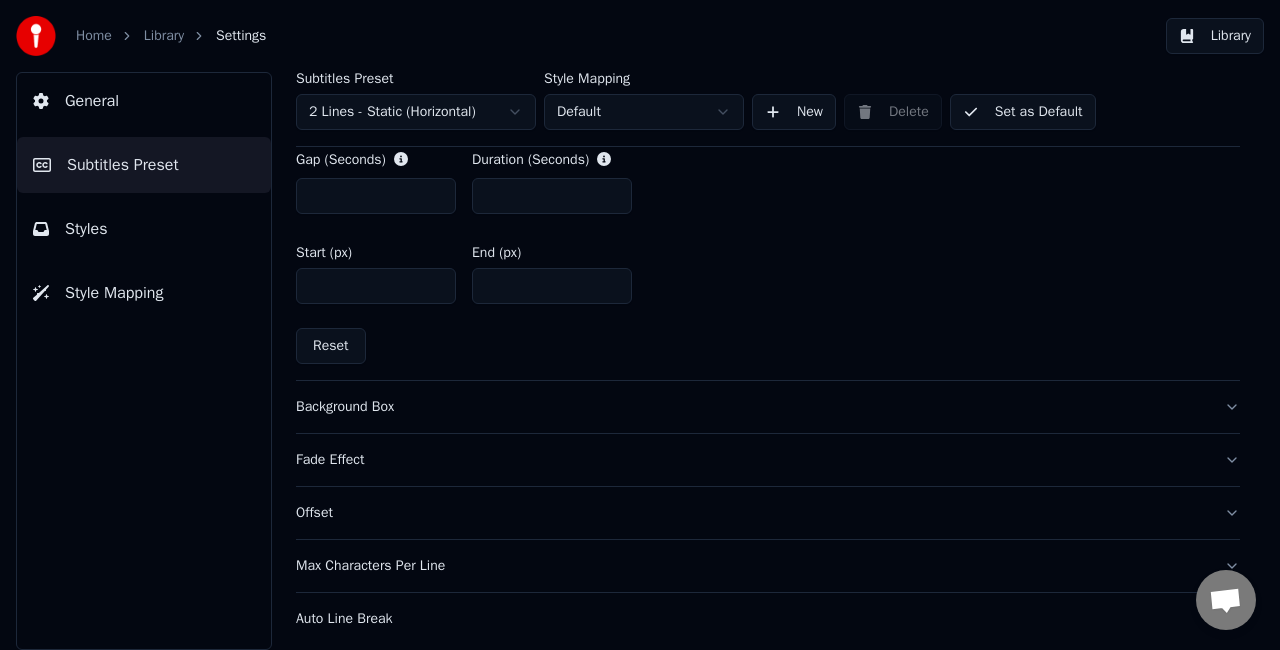 click on "Background Box" at bounding box center (752, 407) 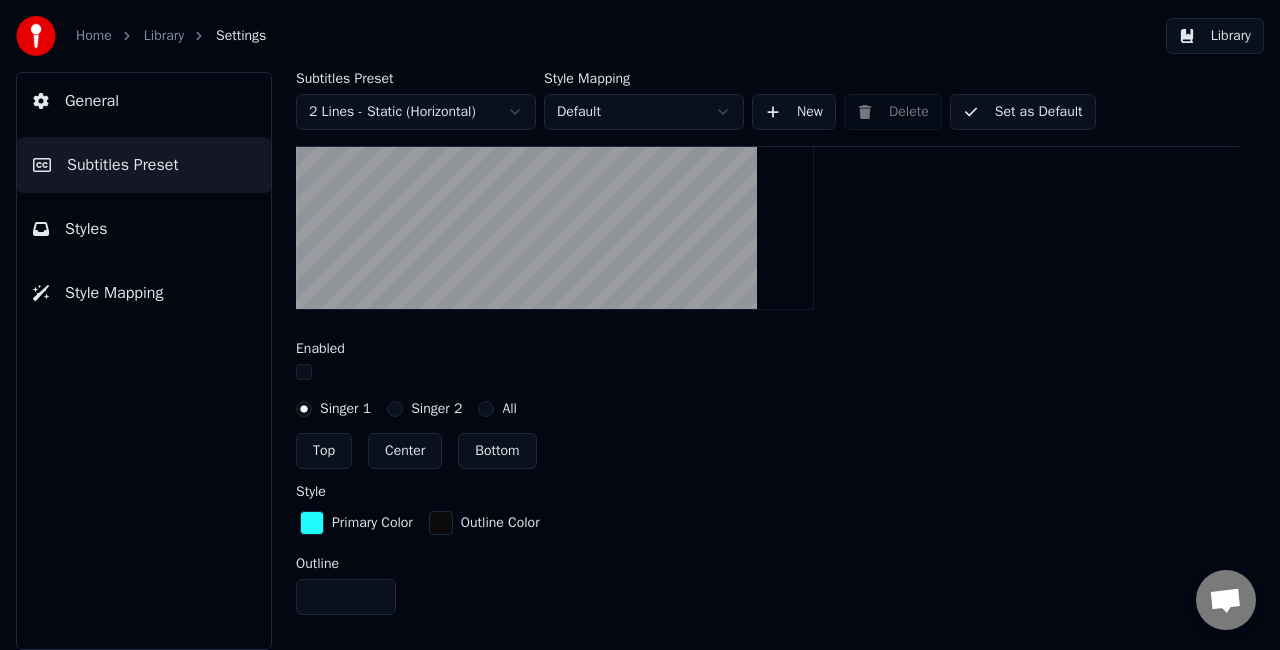 scroll, scrollTop: 602, scrollLeft: 0, axis: vertical 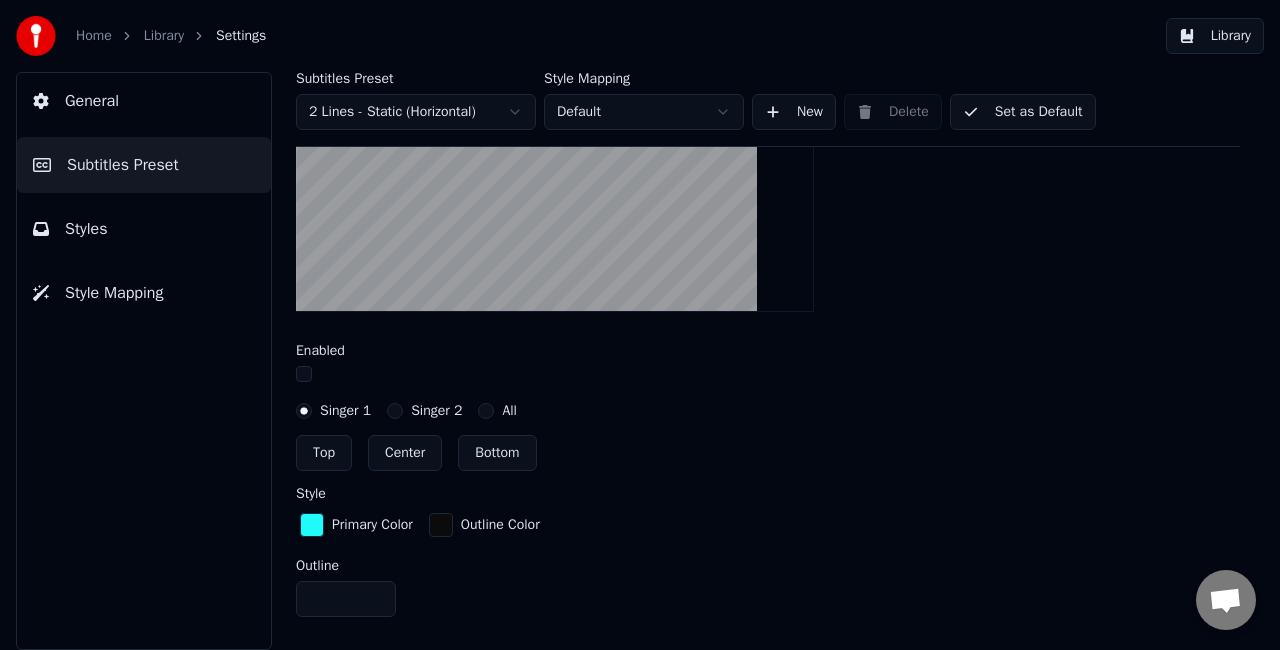 click at bounding box center [304, 374] 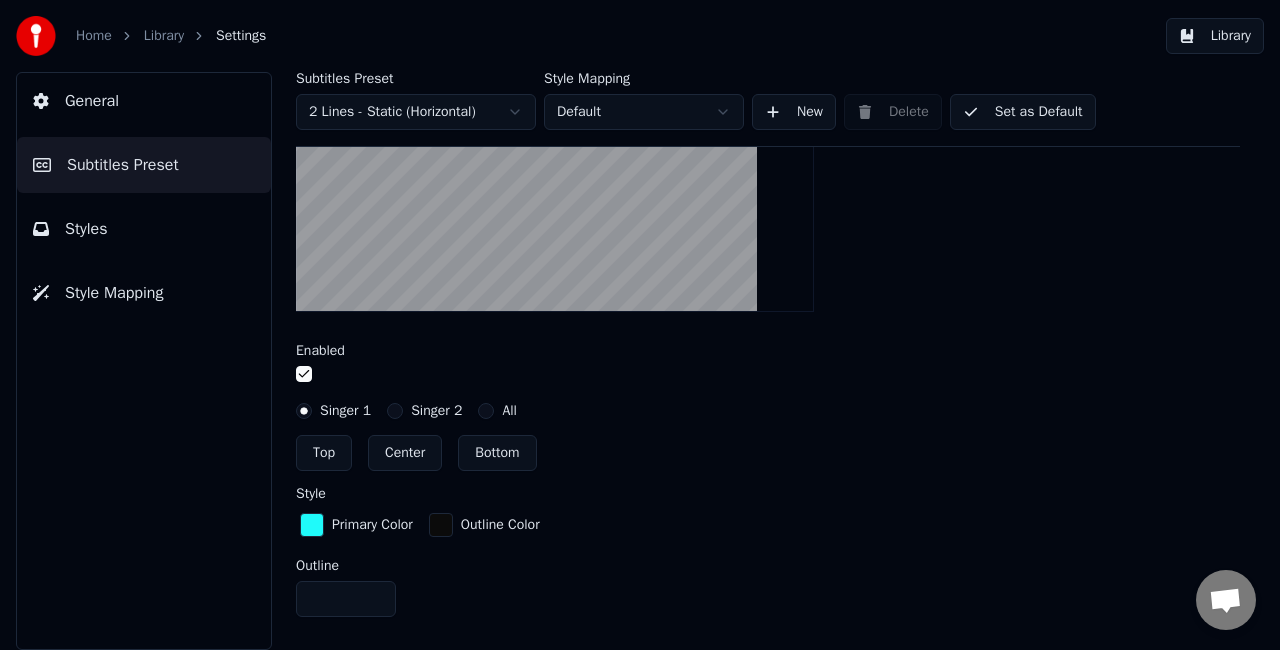 click at bounding box center (304, 374) 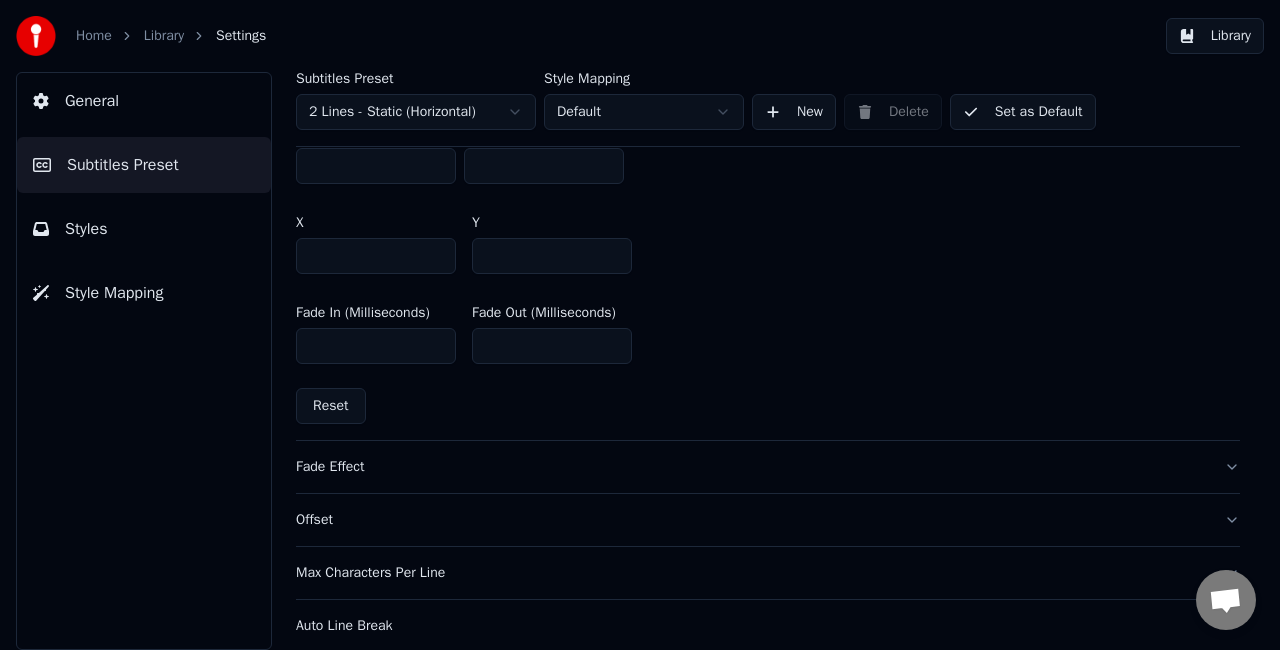 scroll, scrollTop: 1234, scrollLeft: 0, axis: vertical 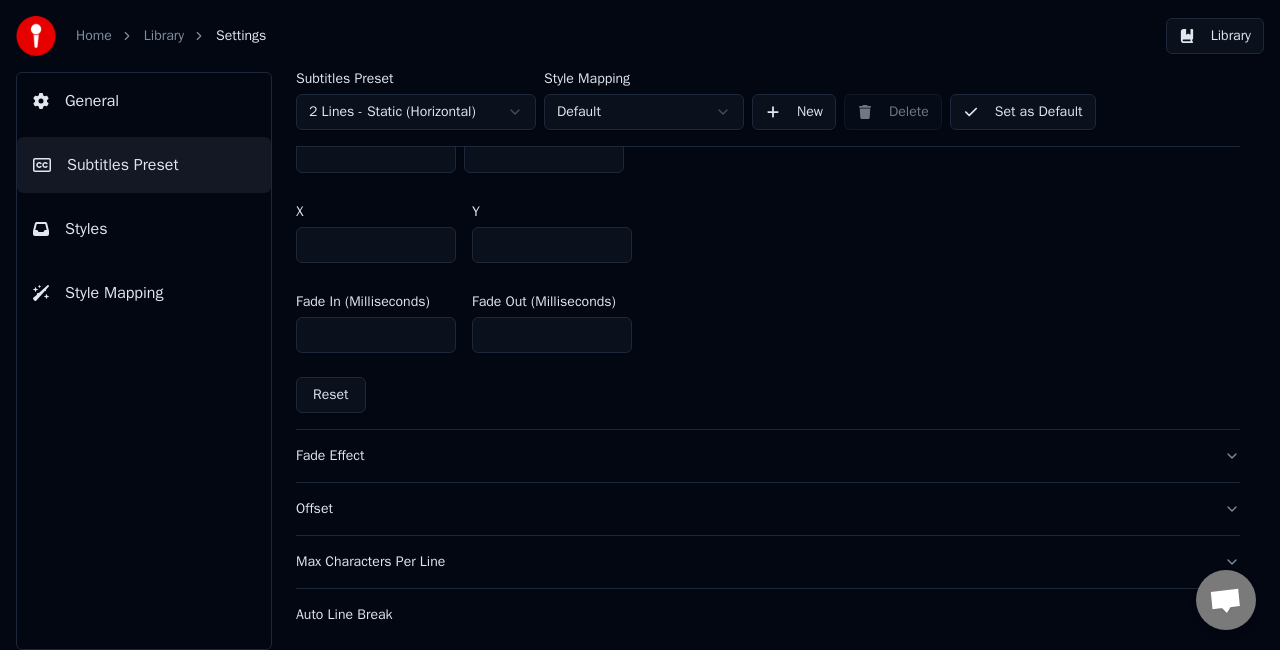 click on "Fade Effect" at bounding box center [752, 456] 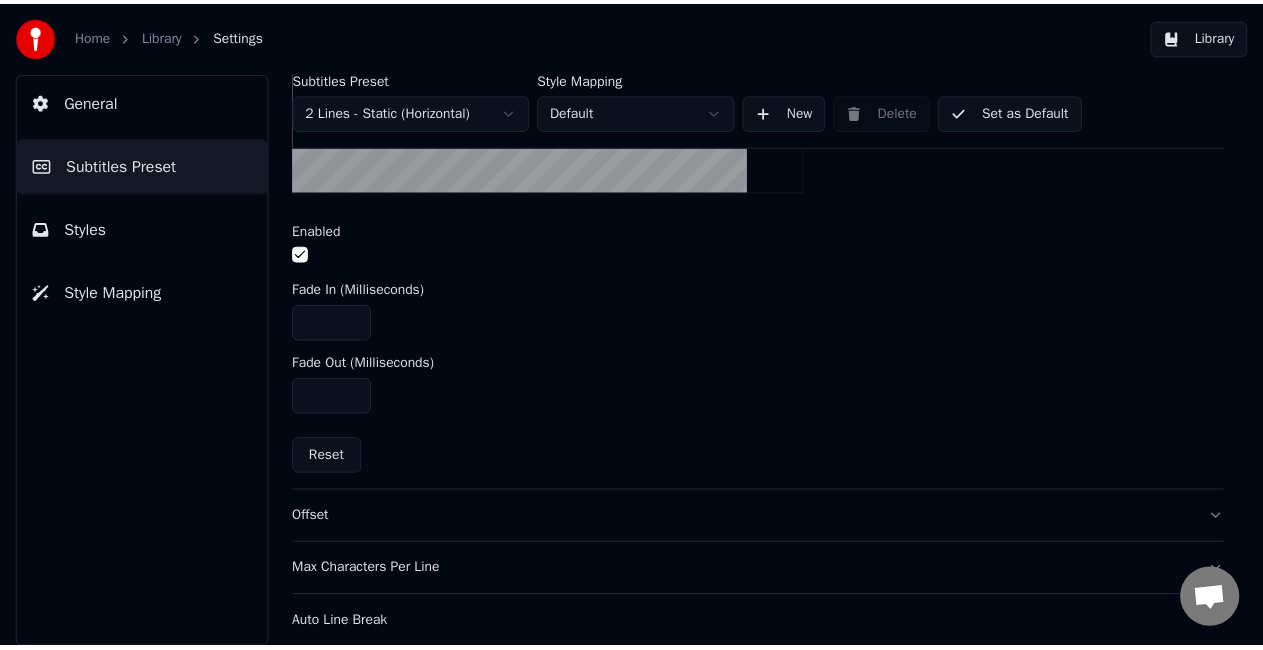 scroll, scrollTop: 786, scrollLeft: 0, axis: vertical 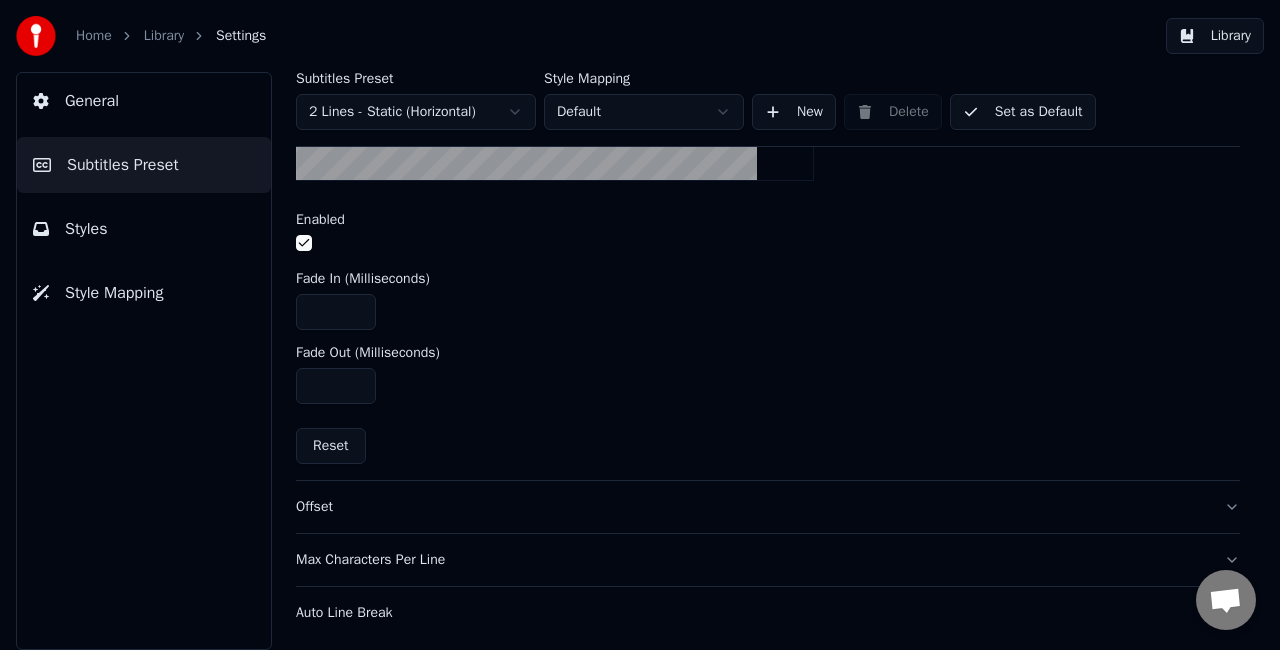 click on "Set as Default" at bounding box center [1023, 112] 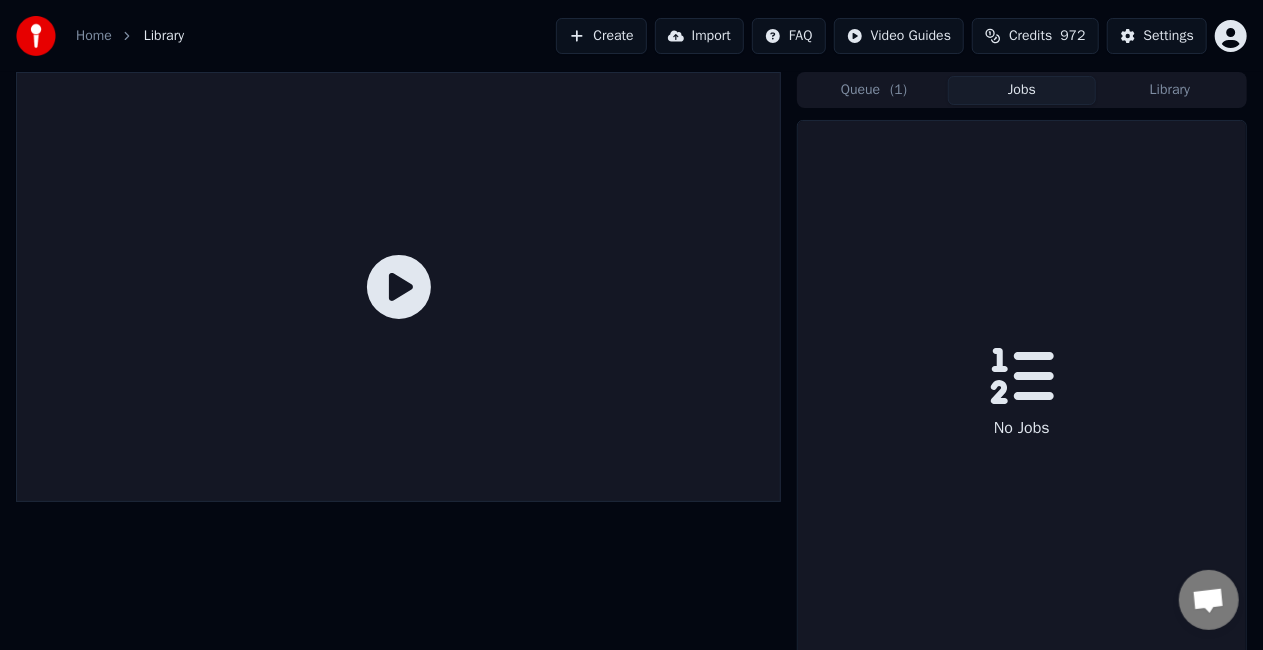 click on "Jobs" at bounding box center [1022, 90] 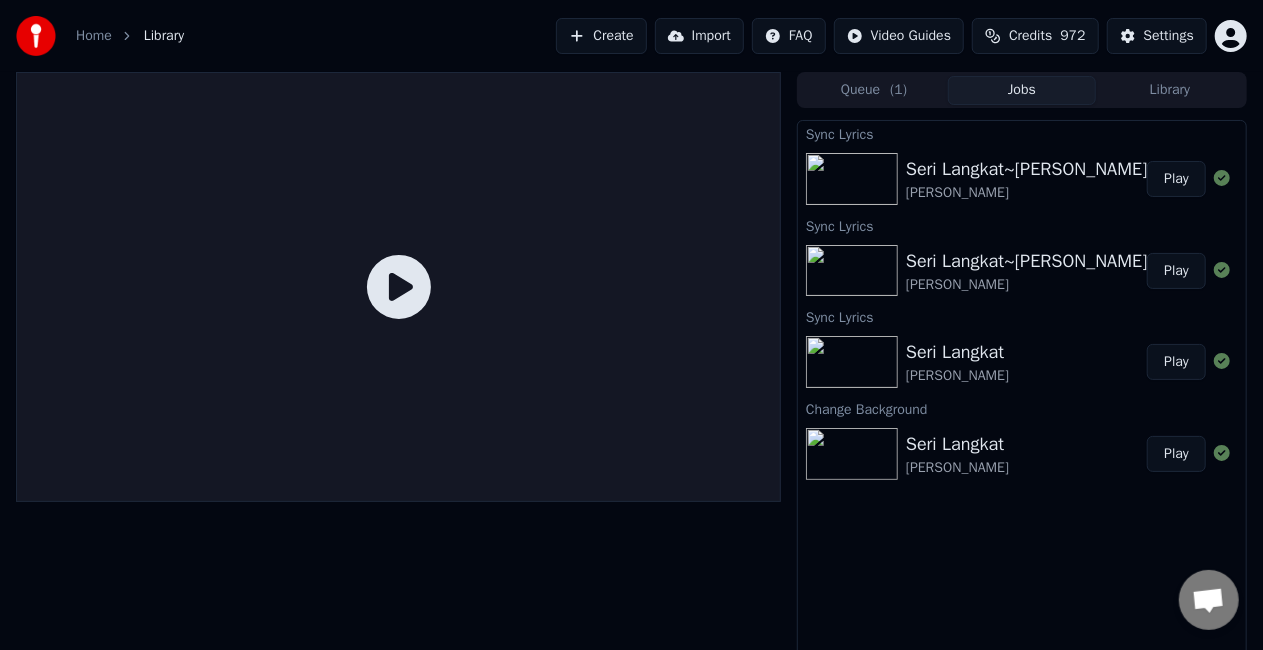 click on "Play" at bounding box center (1176, 179) 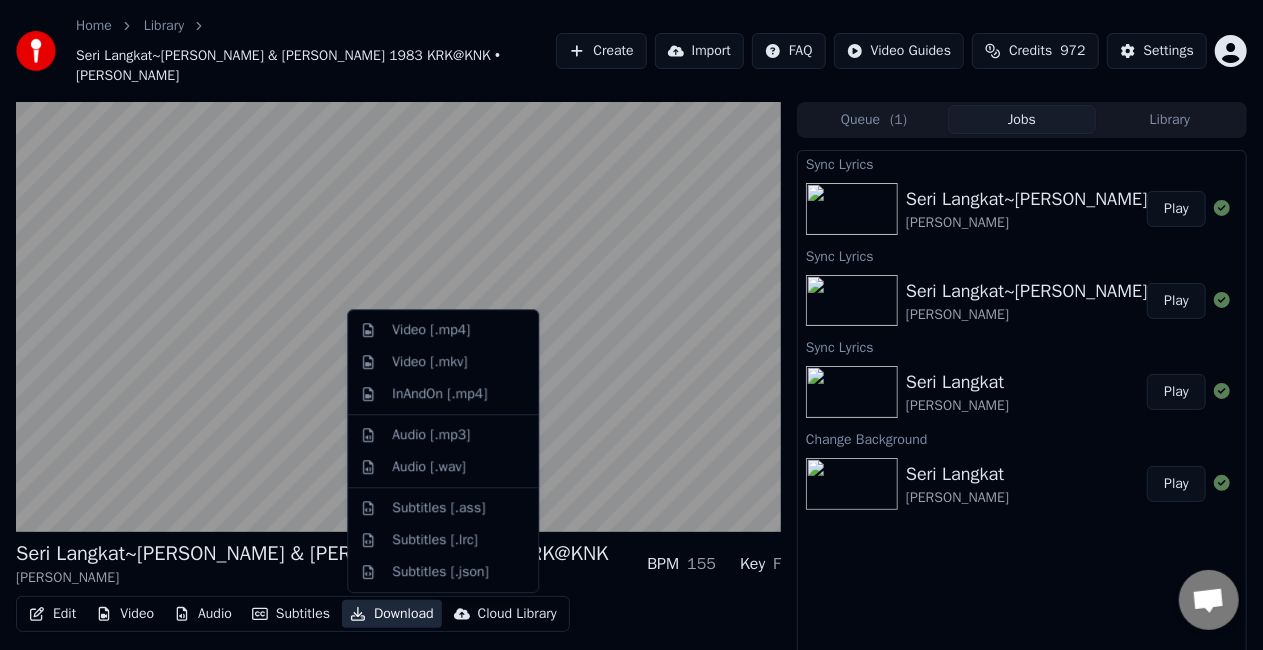 click on "Download" at bounding box center [392, 614] 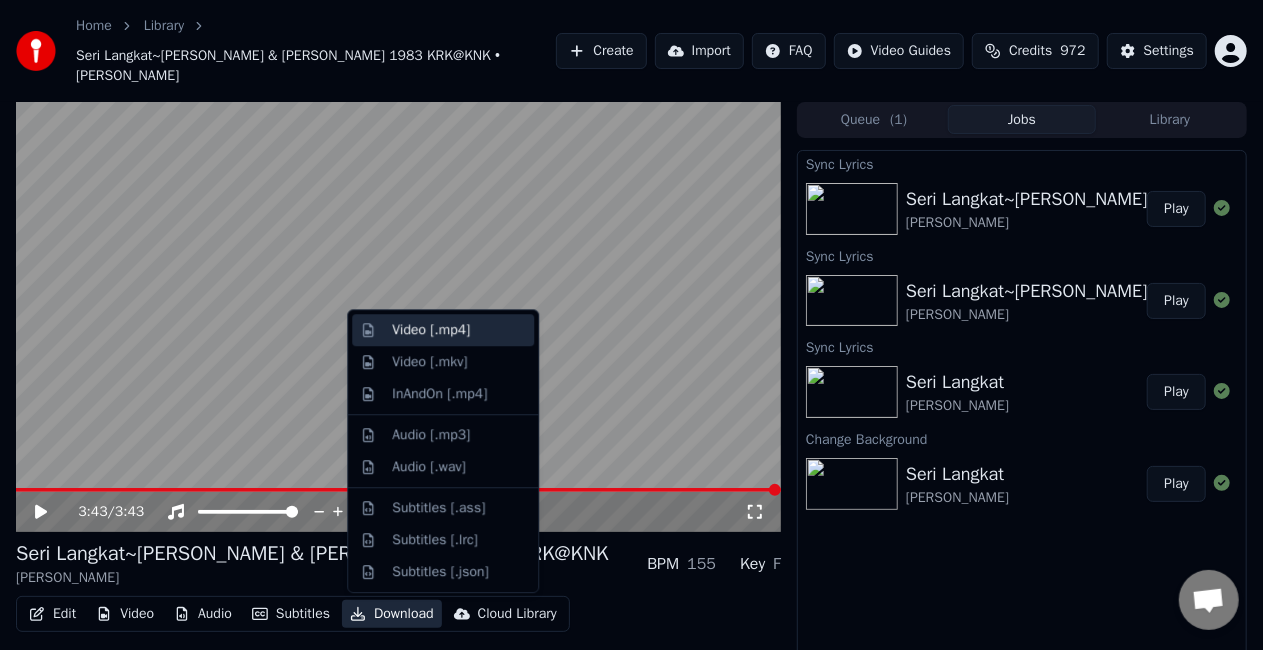 click on "Video [.mp4]" at bounding box center [459, 330] 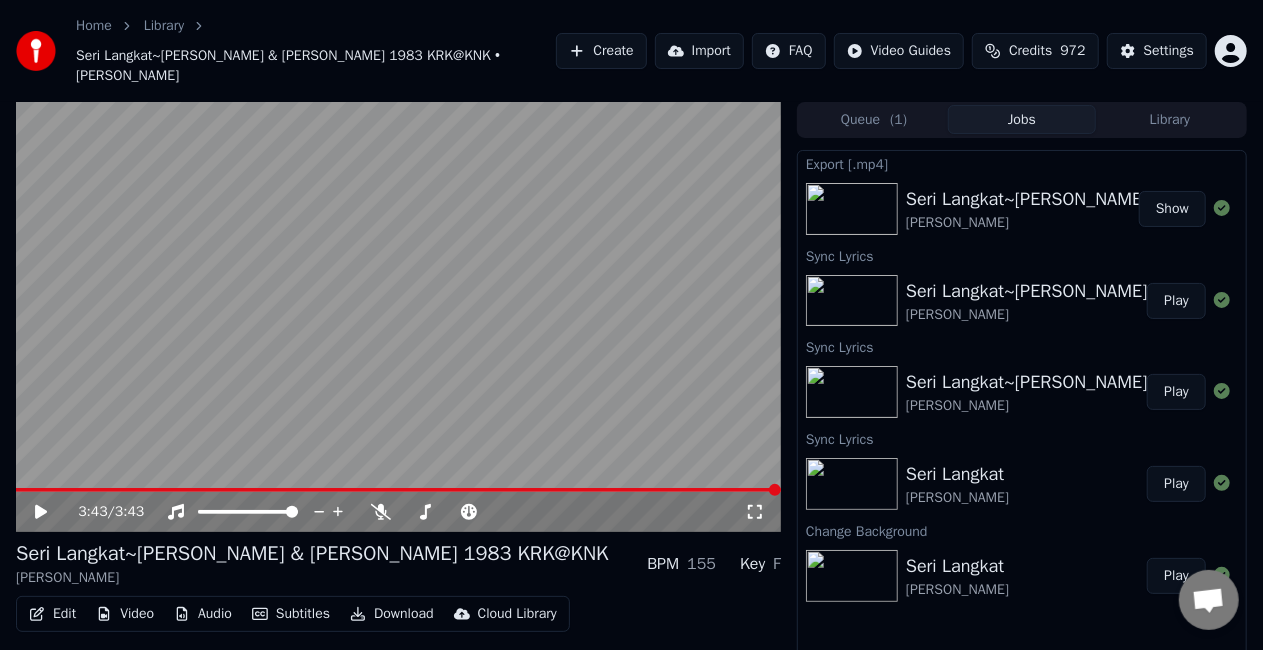 click on "Show" at bounding box center [1172, 209] 